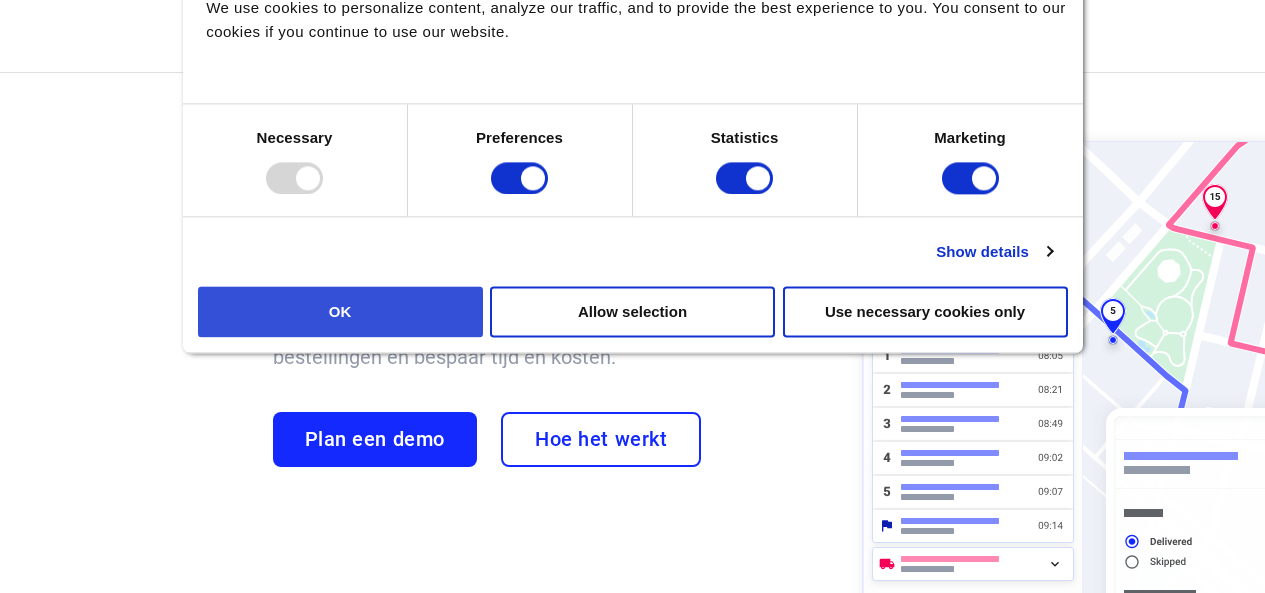 scroll, scrollTop: 0, scrollLeft: 0, axis: both 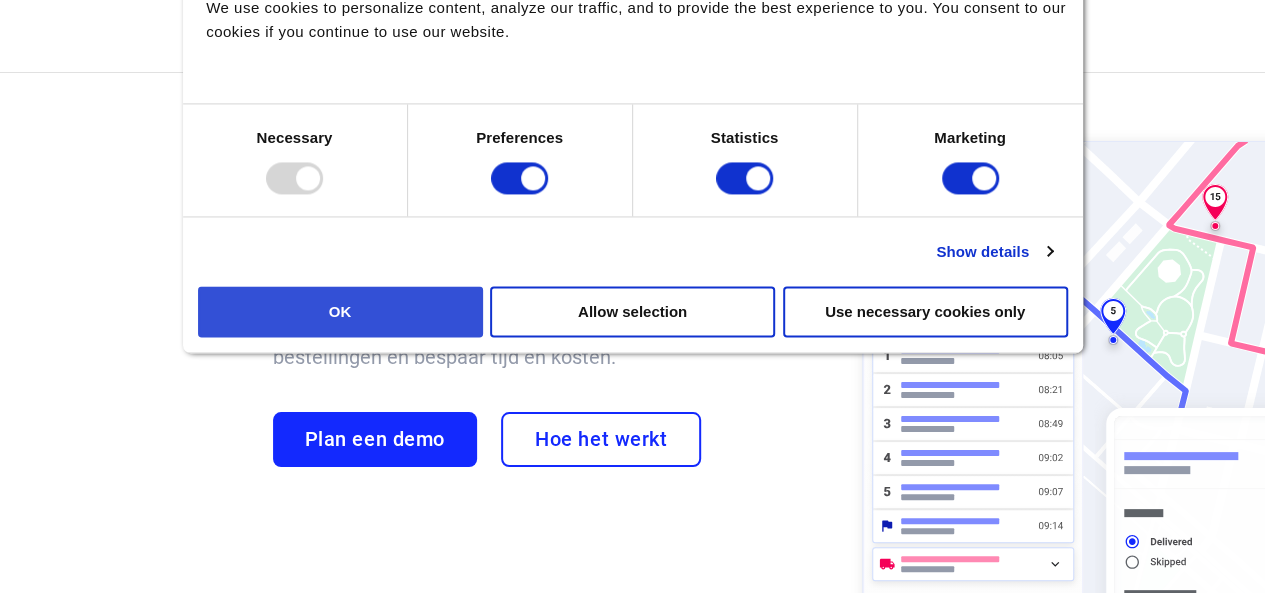 click on "OK" at bounding box center (340, 311) 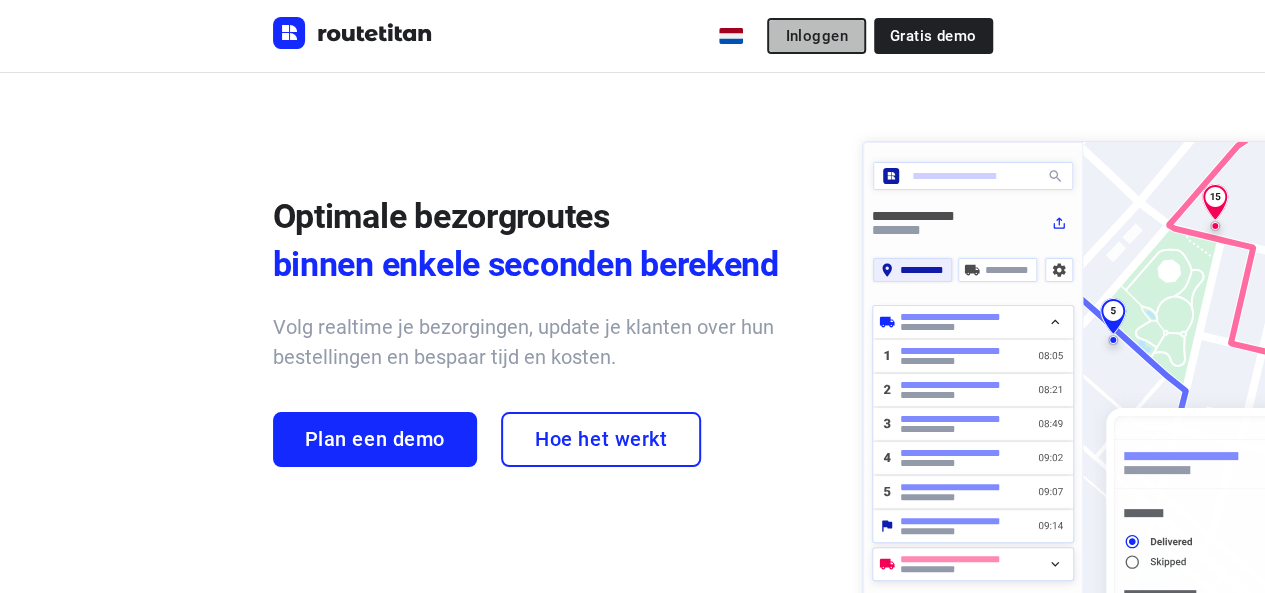 click on "Inloggen" at bounding box center (816, 36) 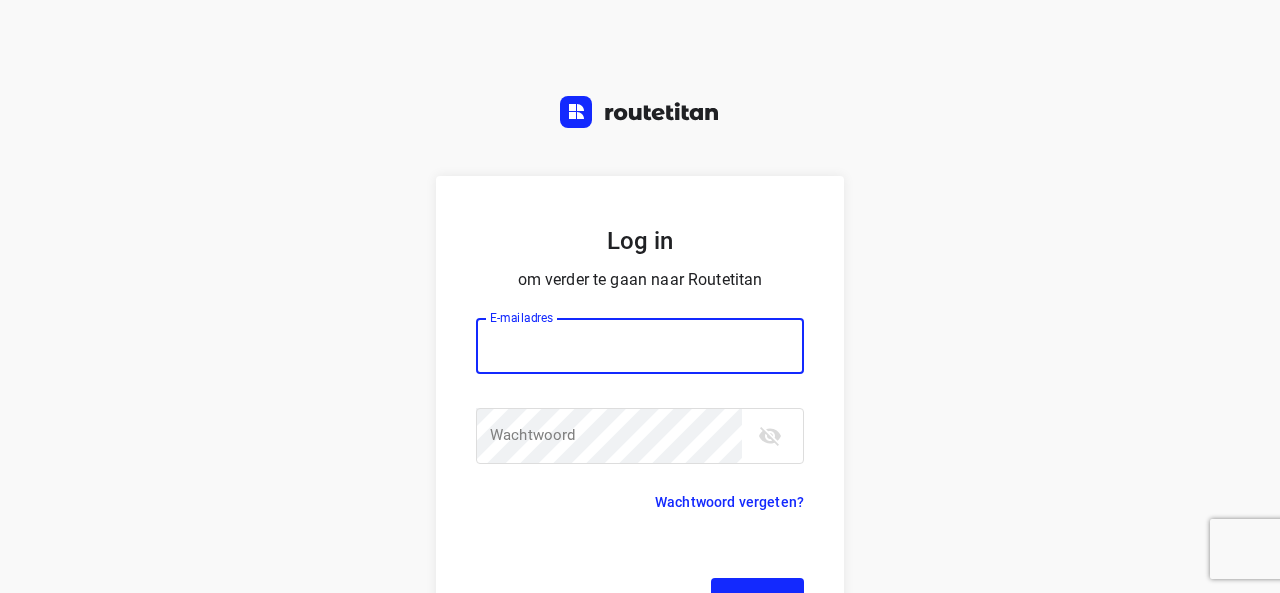 click at bounding box center [640, 346] 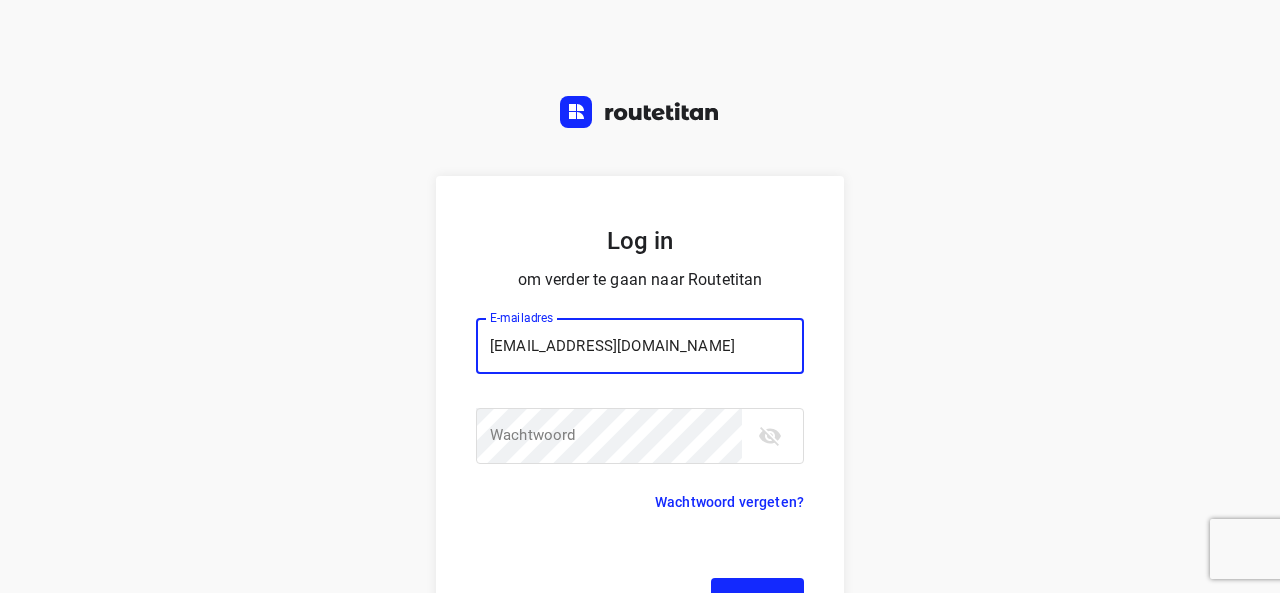 type on "[EMAIL_ADDRESS][DOMAIN_NAME]" 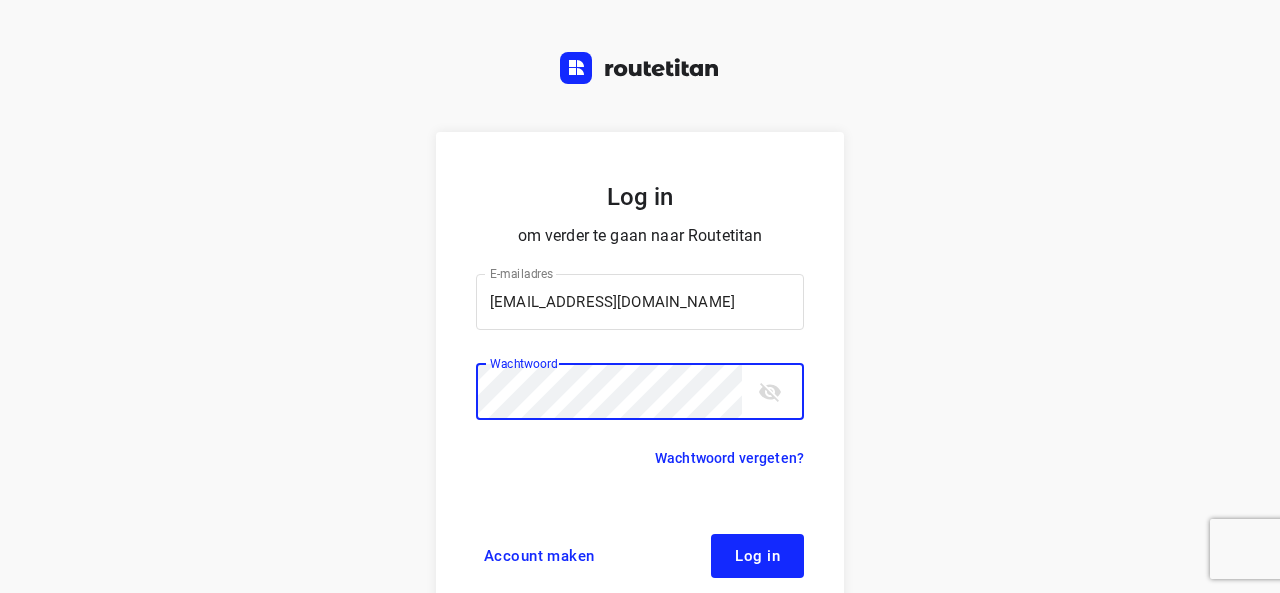 scroll, scrollTop: 68, scrollLeft: 0, axis: vertical 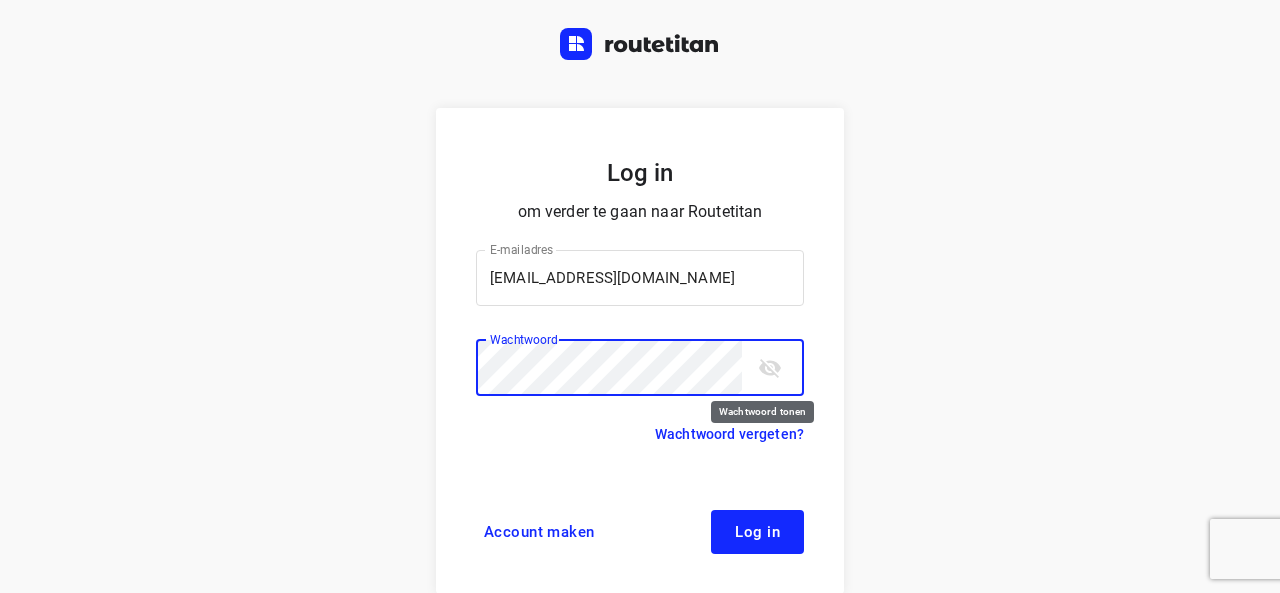 click 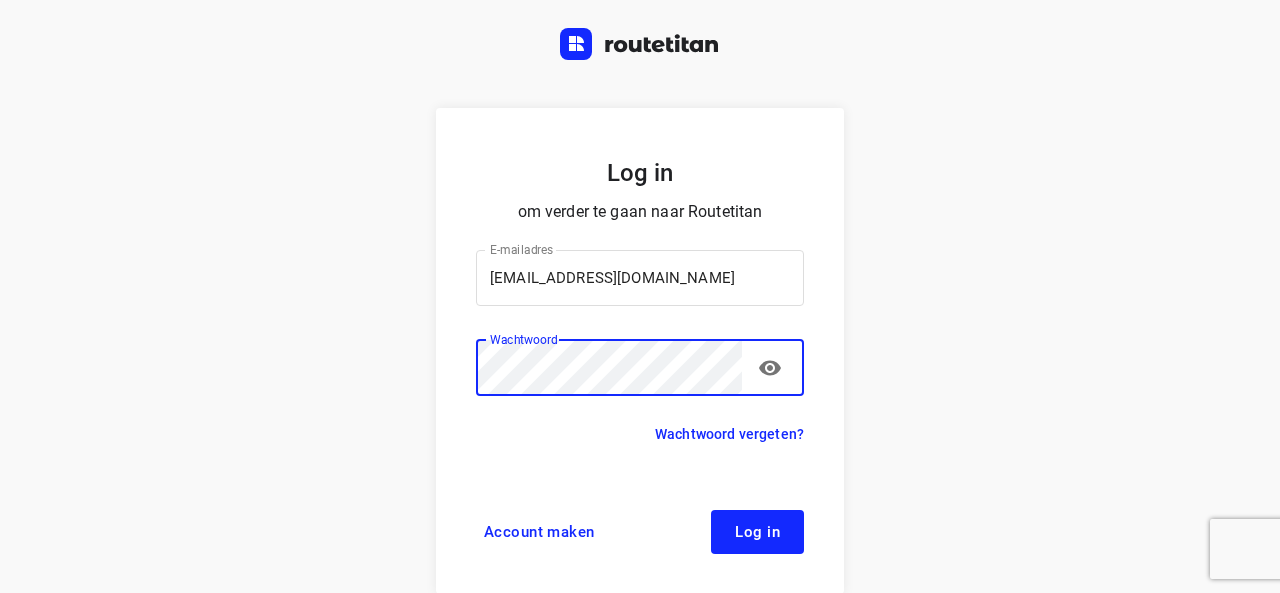 click on "Log in" at bounding box center (757, 532) 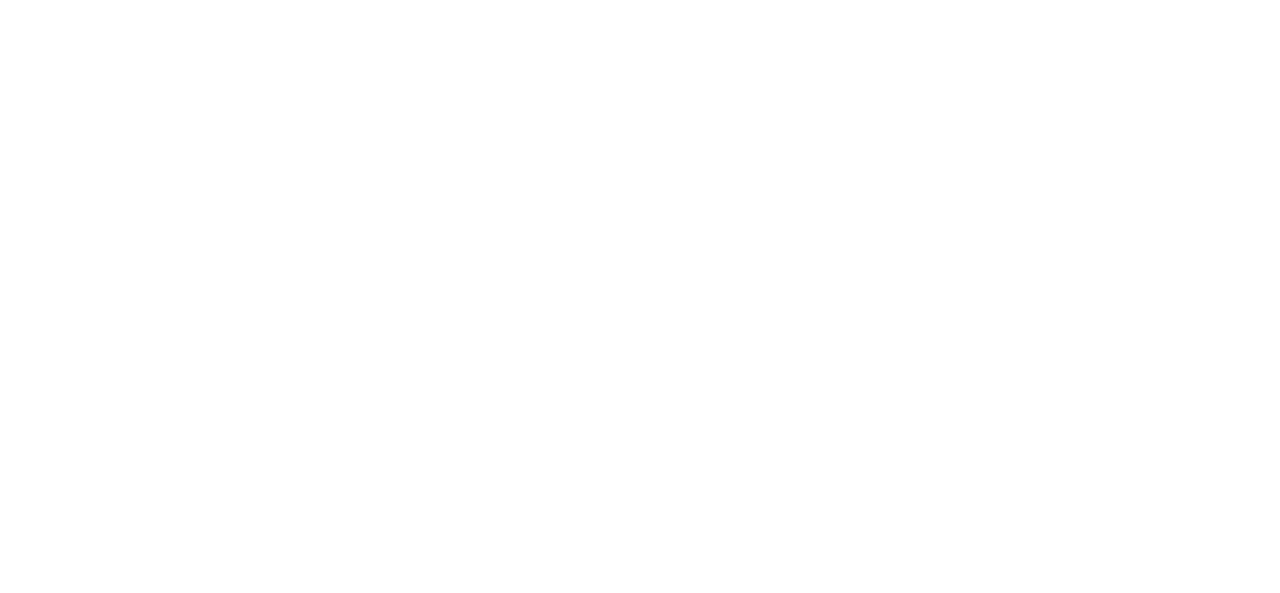scroll, scrollTop: 0, scrollLeft: 0, axis: both 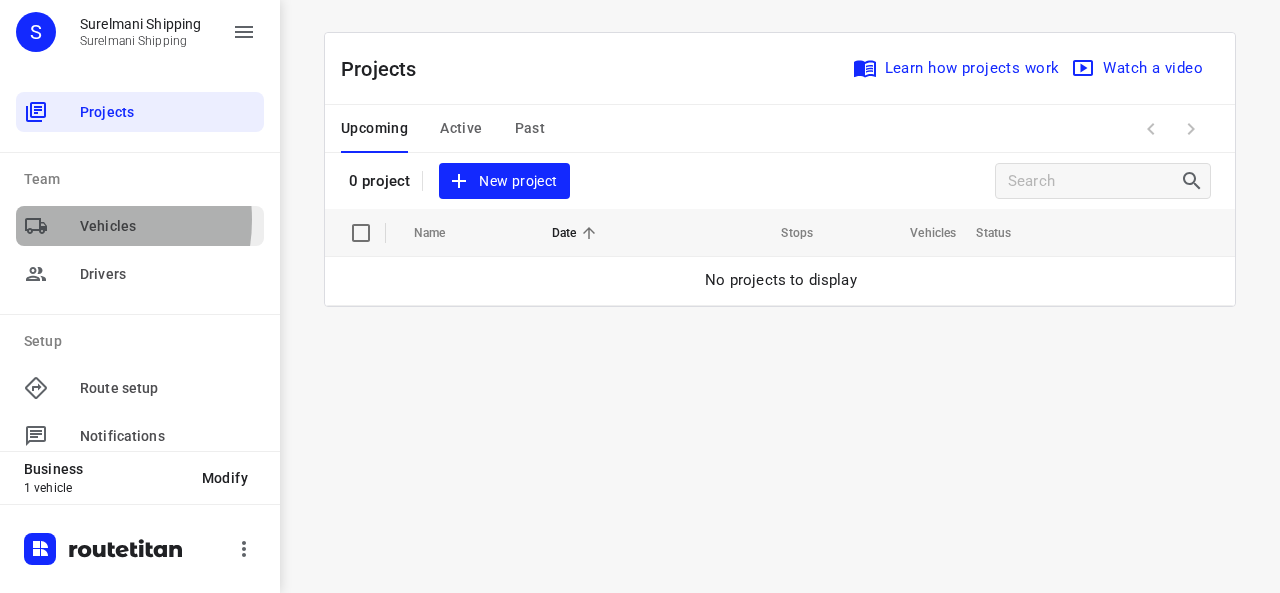 click at bounding box center [52, 226] 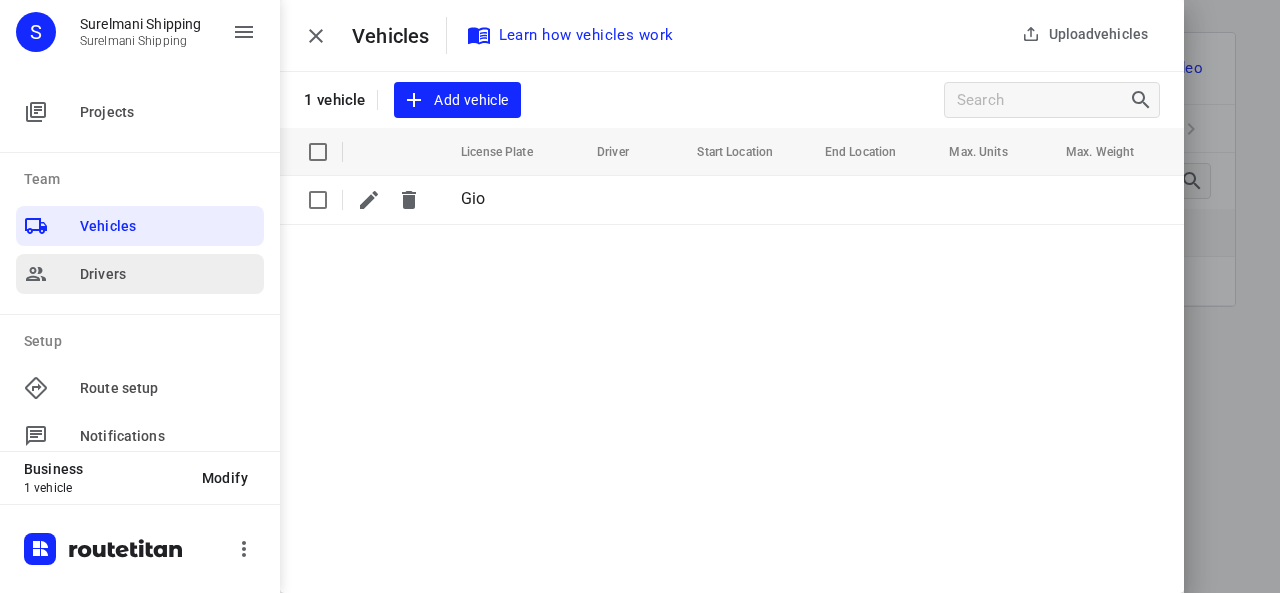 click on "Drivers" at bounding box center [168, 274] 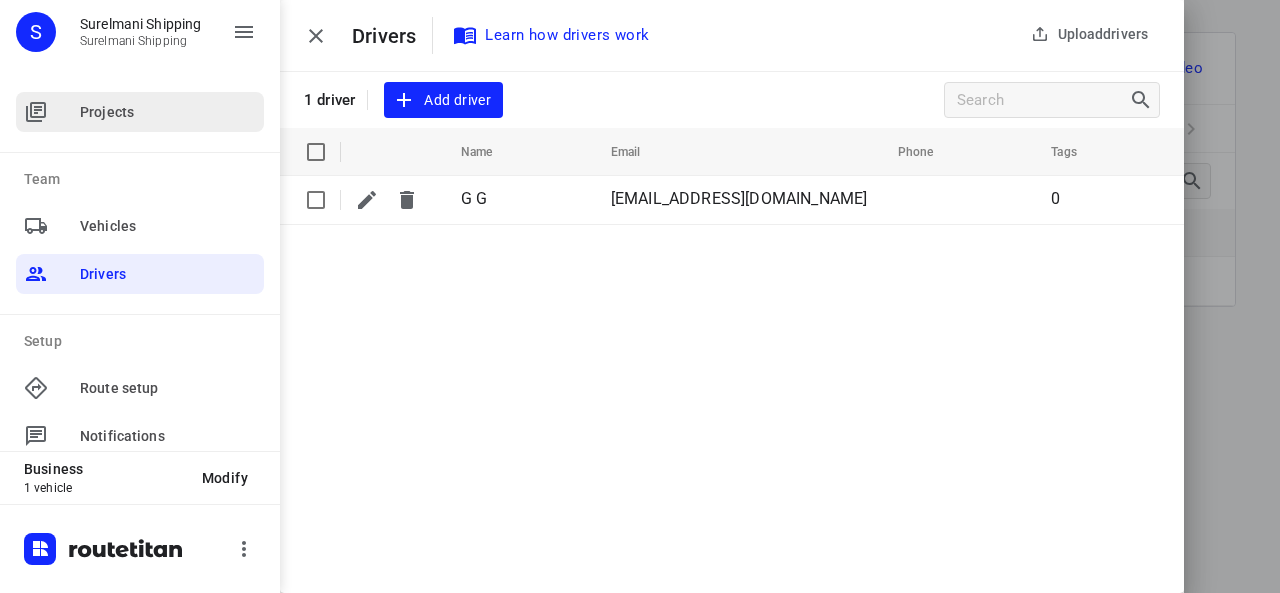 click on "Projects" at bounding box center [168, 112] 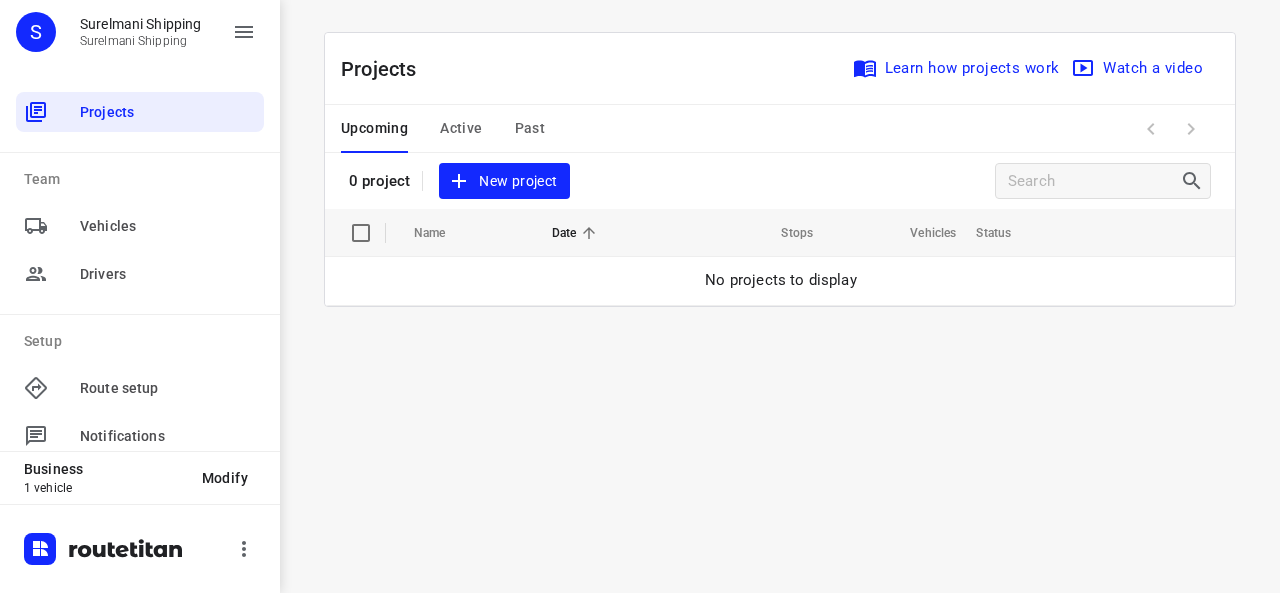 click on "i © 2025  Routetitan , ©  Stadia Maps , ©  OpenMapTiles  ©  OpenStreetMap  contributors Projects Learn how projects work Watch a video 0 project New project Name Date Stops Vehicles Status No projects to display Upcoming Active Past" at bounding box center [780, 296] 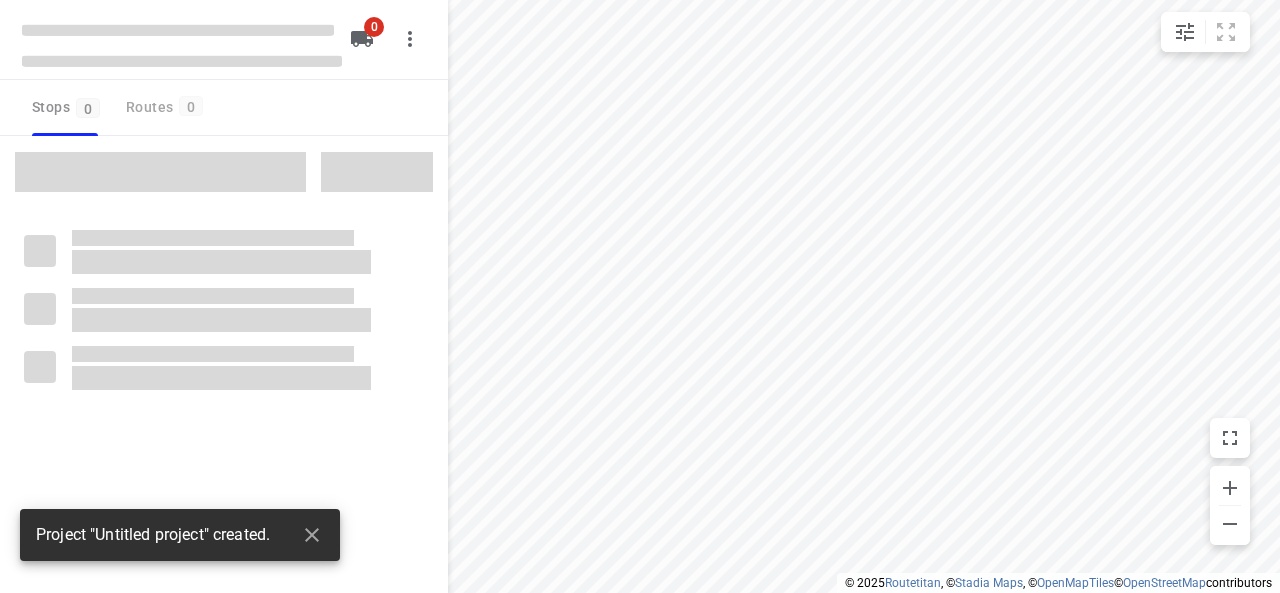 type on "distance" 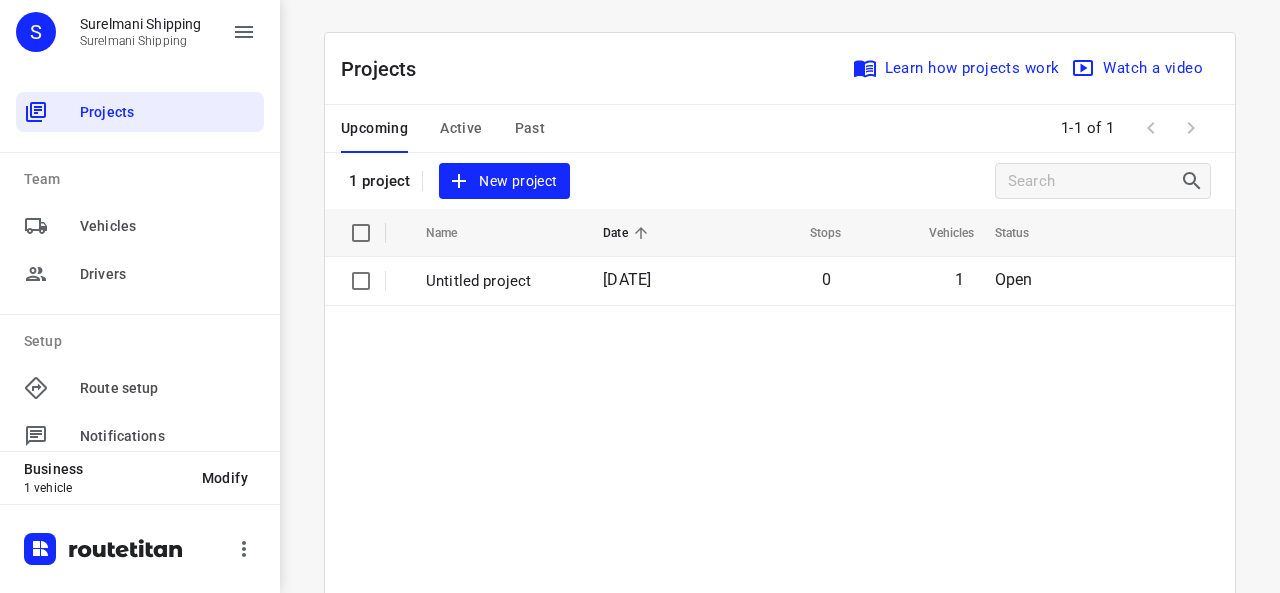click on "Active" at bounding box center [461, 128] 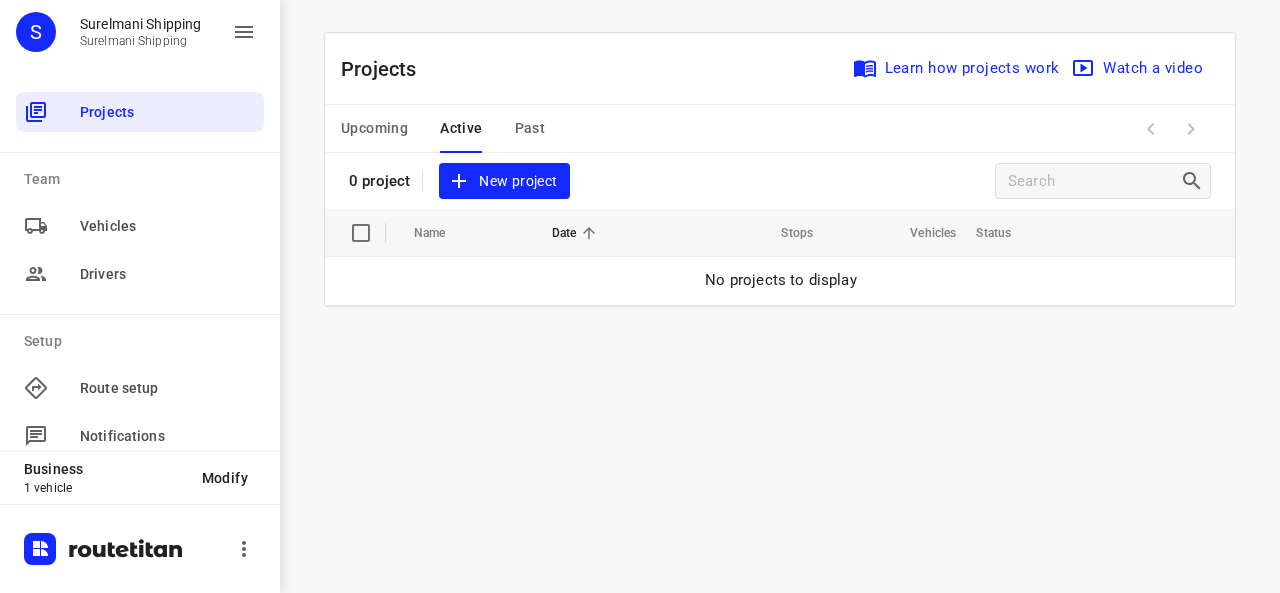 click on "Upcoming" at bounding box center (374, 128) 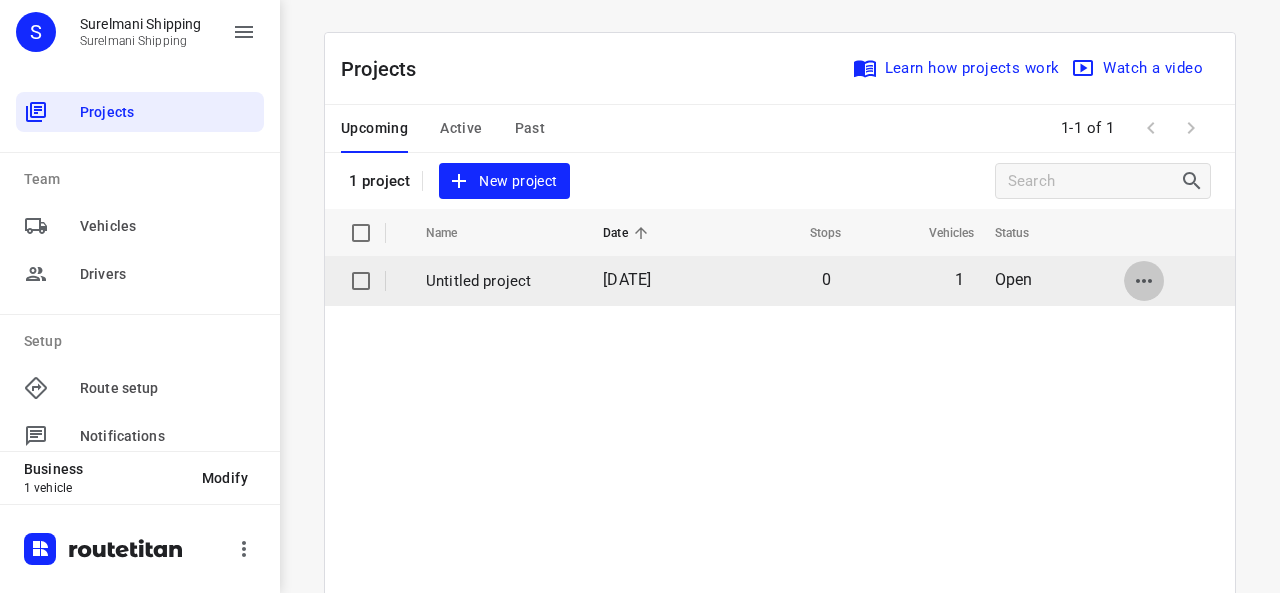 click 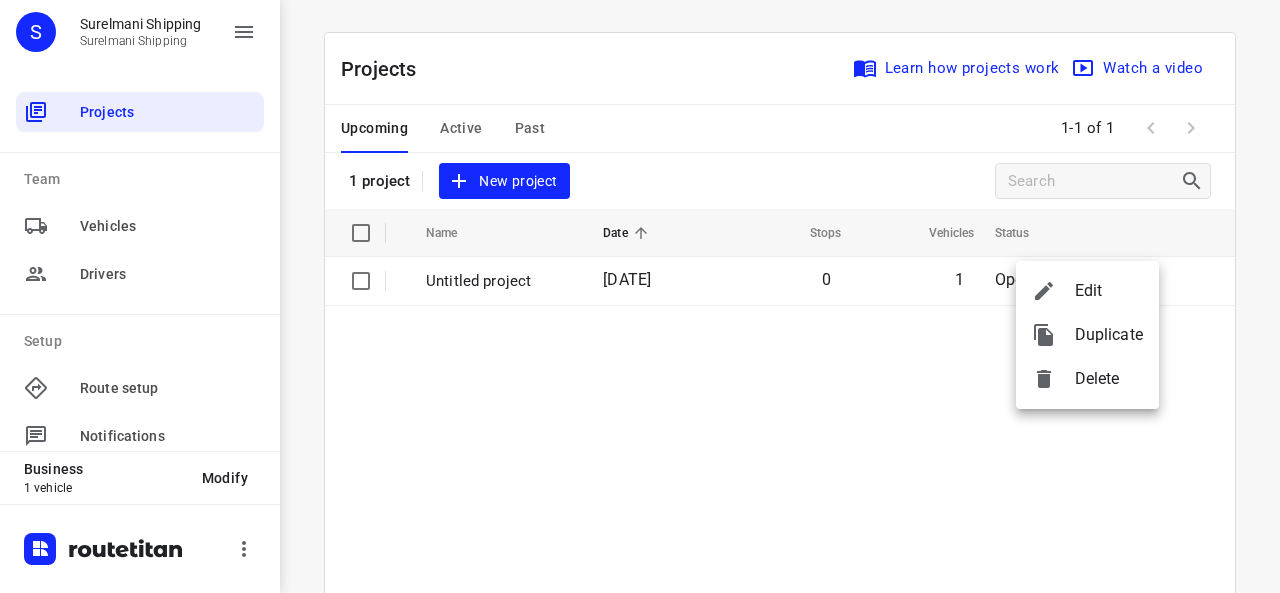 click at bounding box center [640, 296] 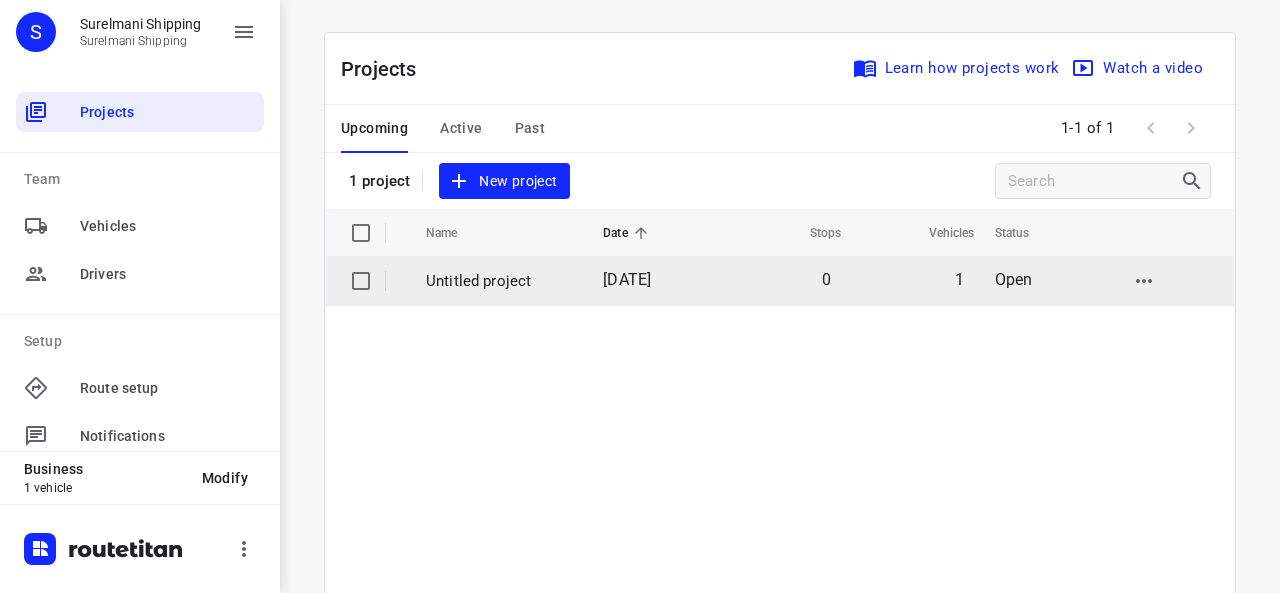 click on "[DATE]" at bounding box center (651, 281) 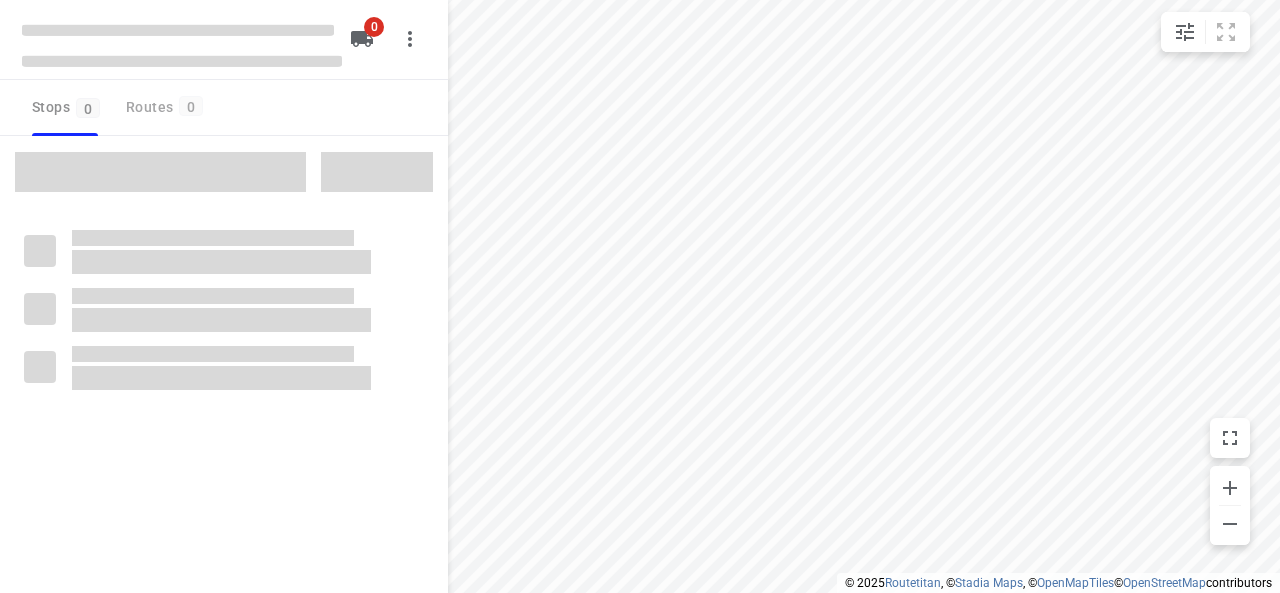 type on "distance" 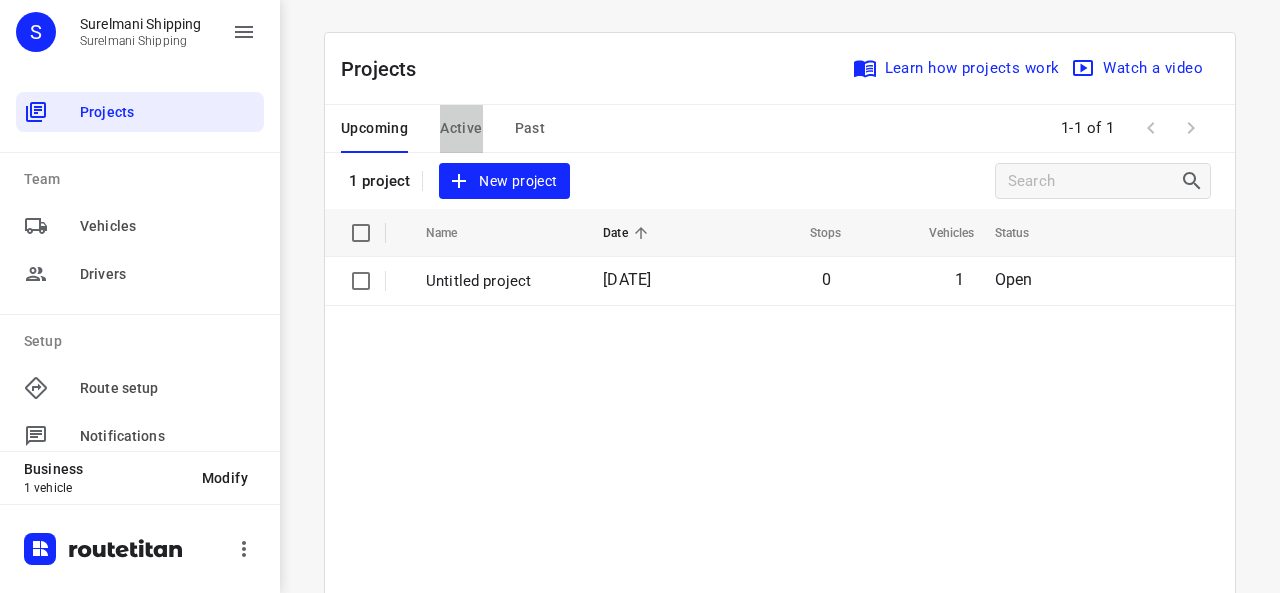 click on "Active" at bounding box center [461, 128] 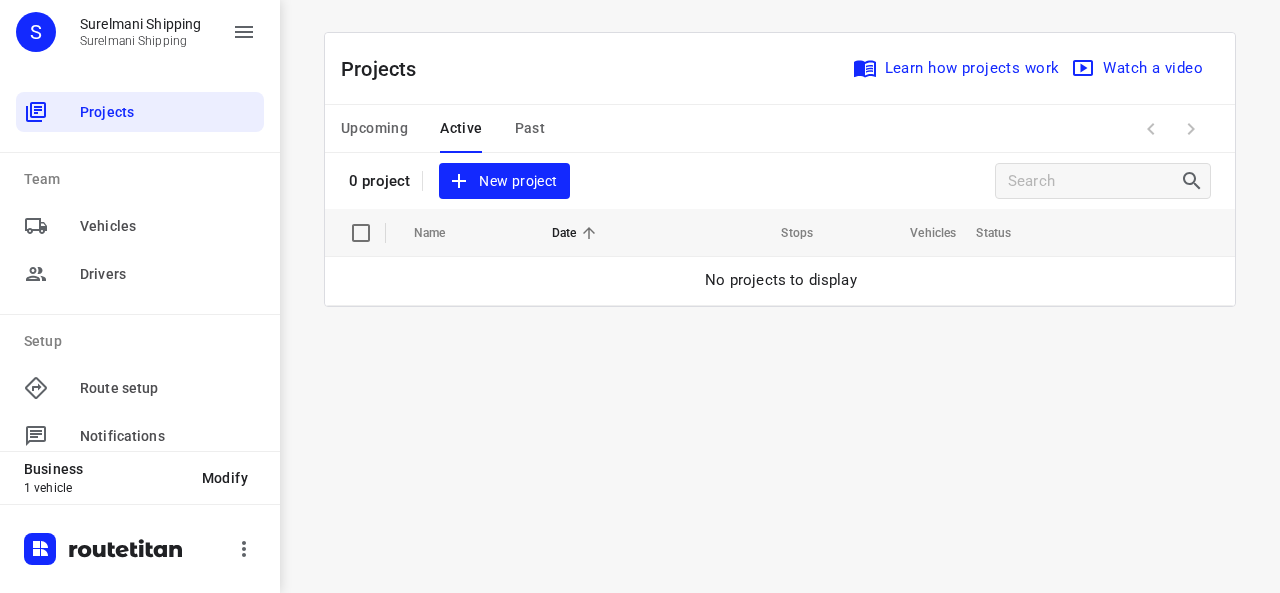 click on "Past" at bounding box center (530, 128) 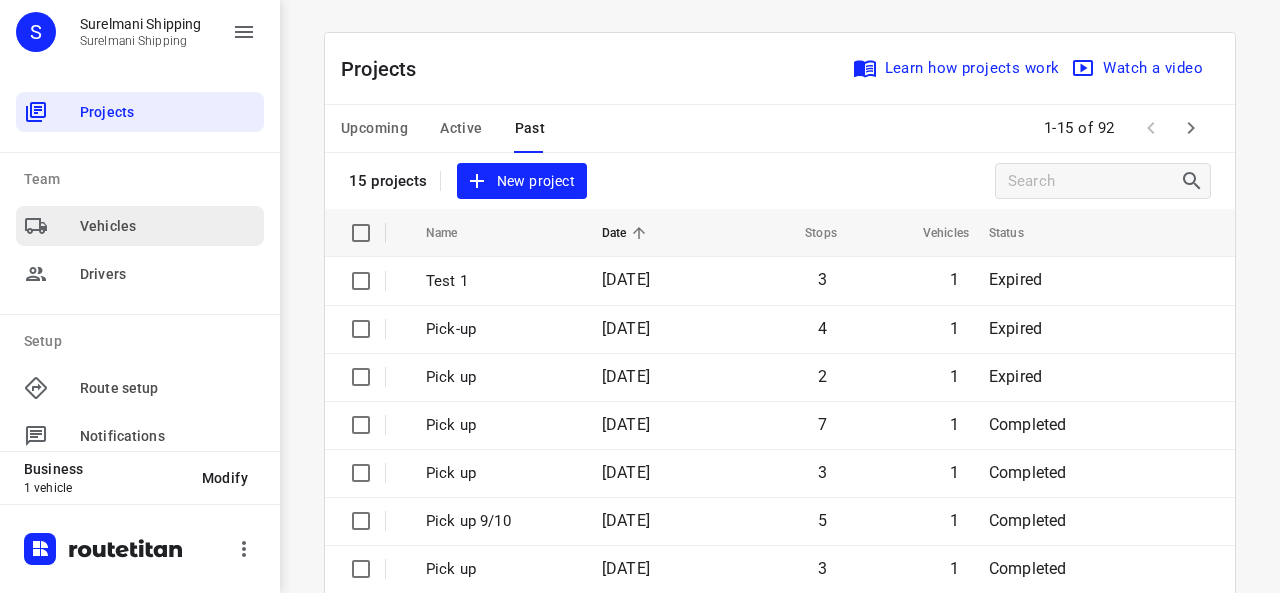 scroll, scrollTop: 0, scrollLeft: 0, axis: both 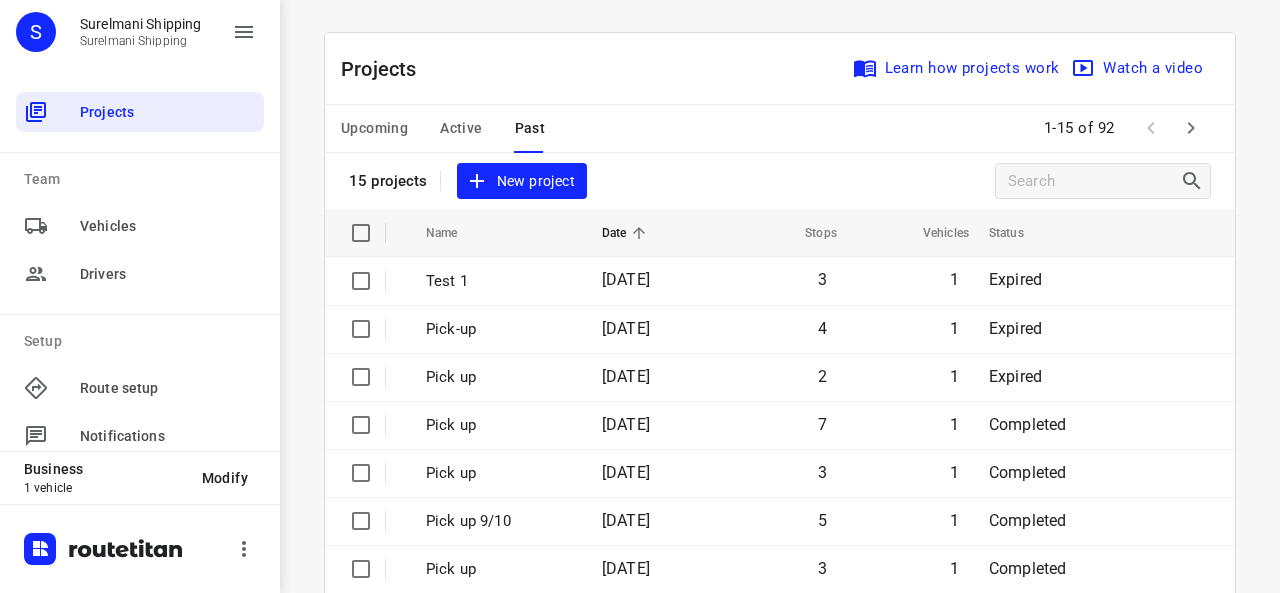 click on "Upcoming" at bounding box center [374, 128] 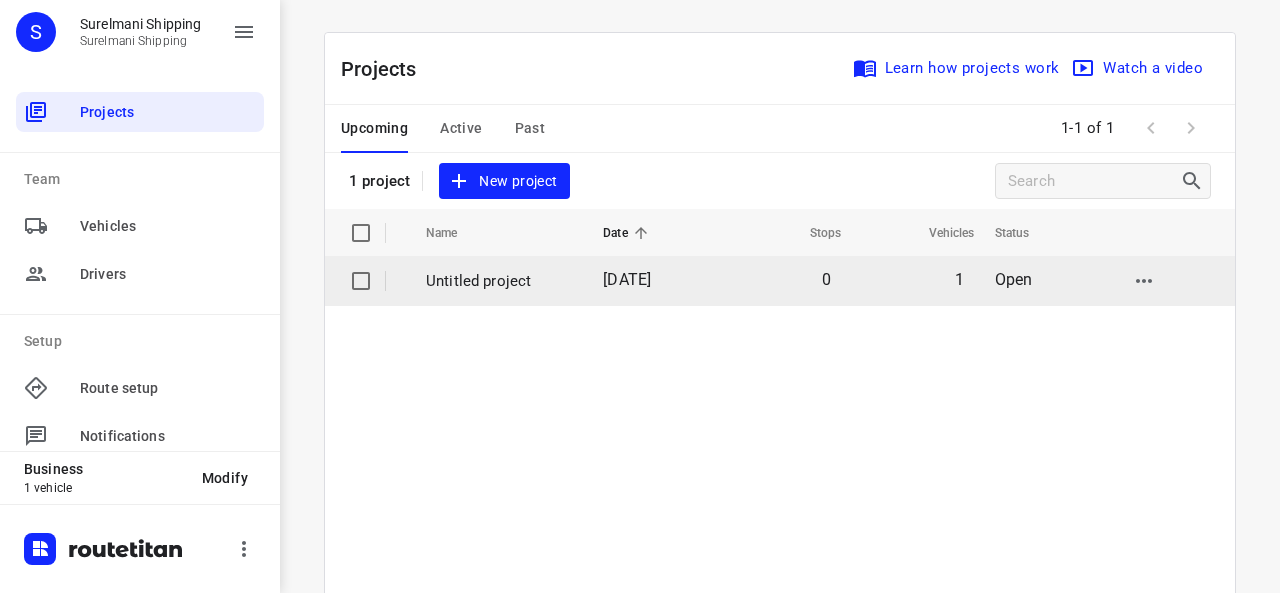click on "Untitled project" at bounding box center [496, 281] 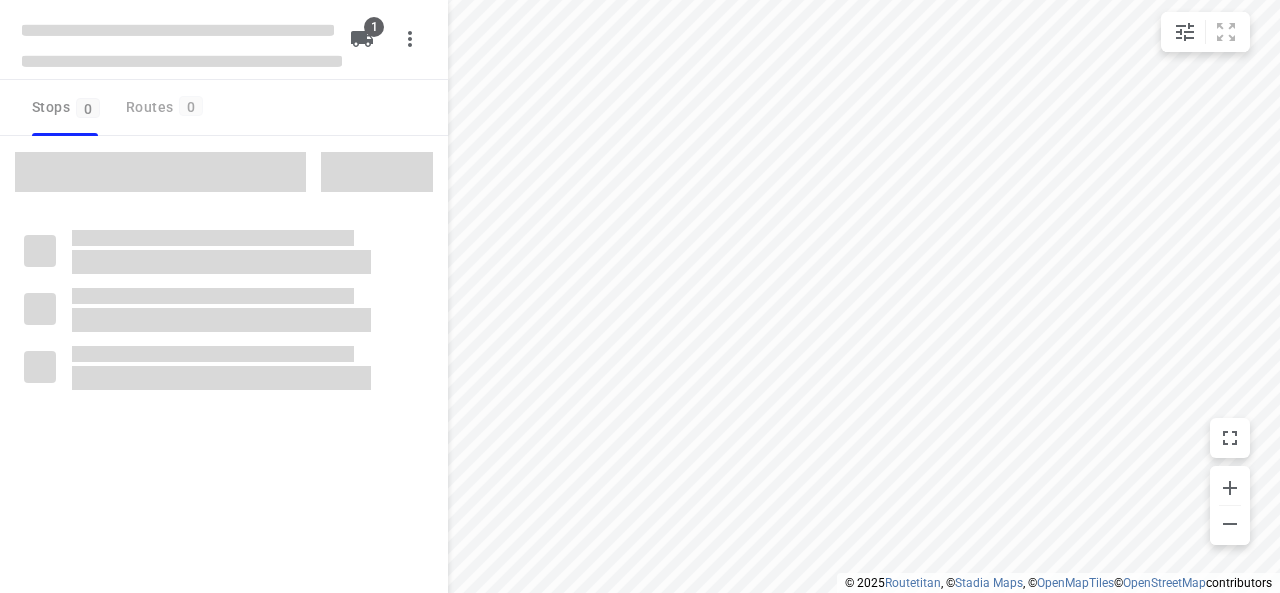 type on "distance" 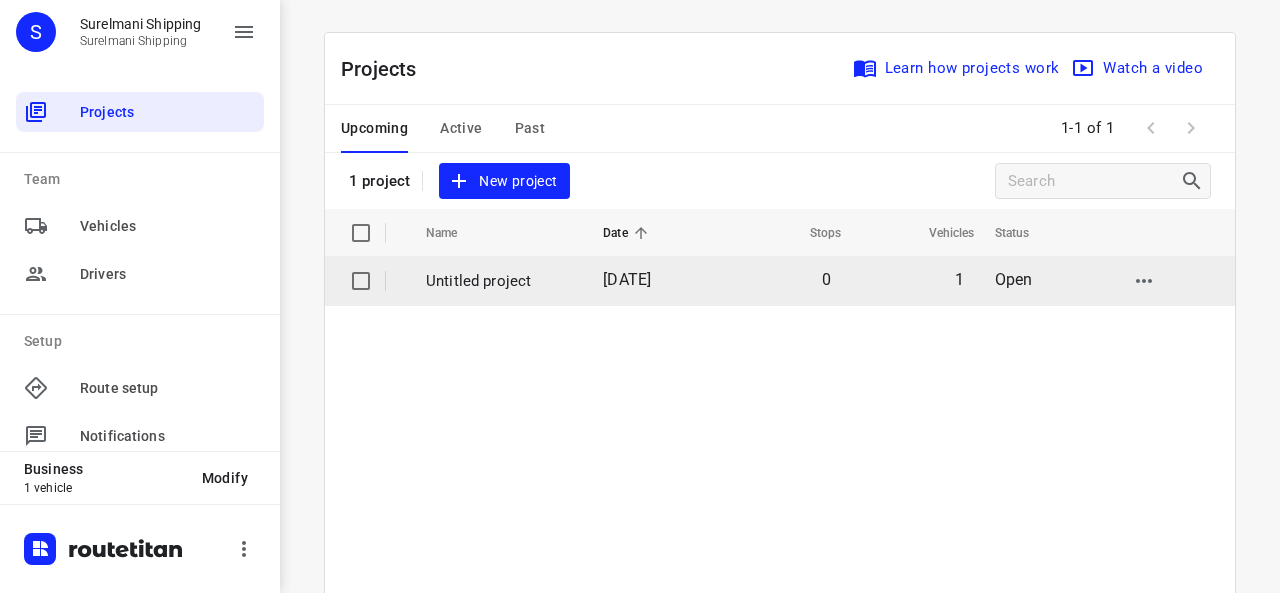 click on "[DATE]" at bounding box center (651, 281) 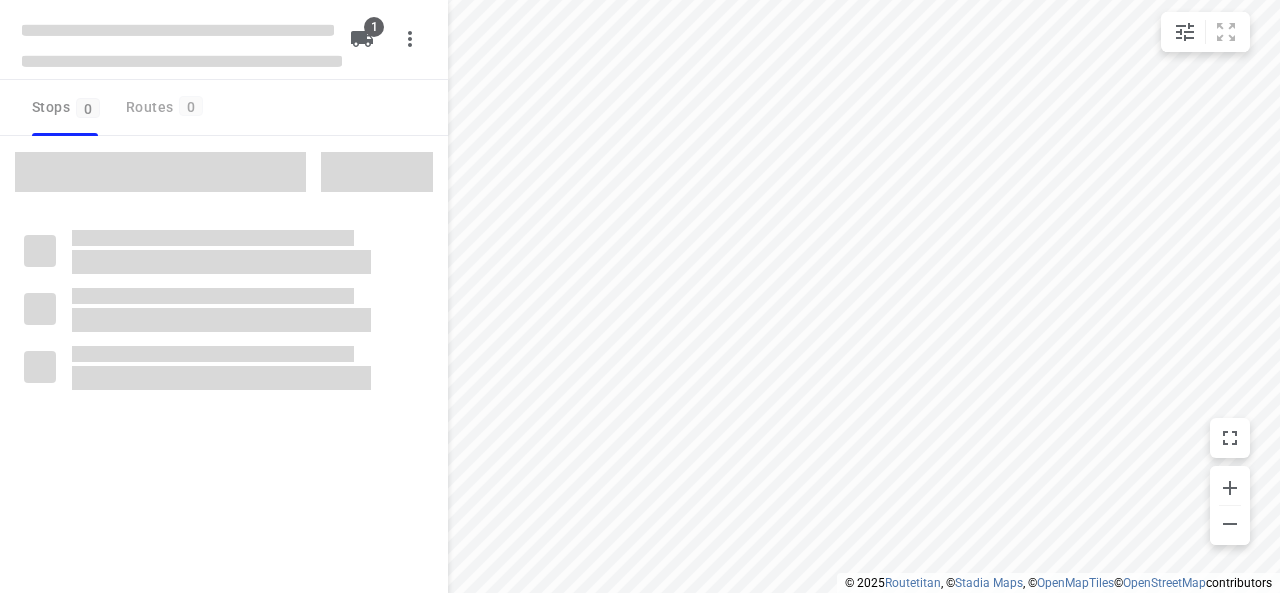 type on "distance" 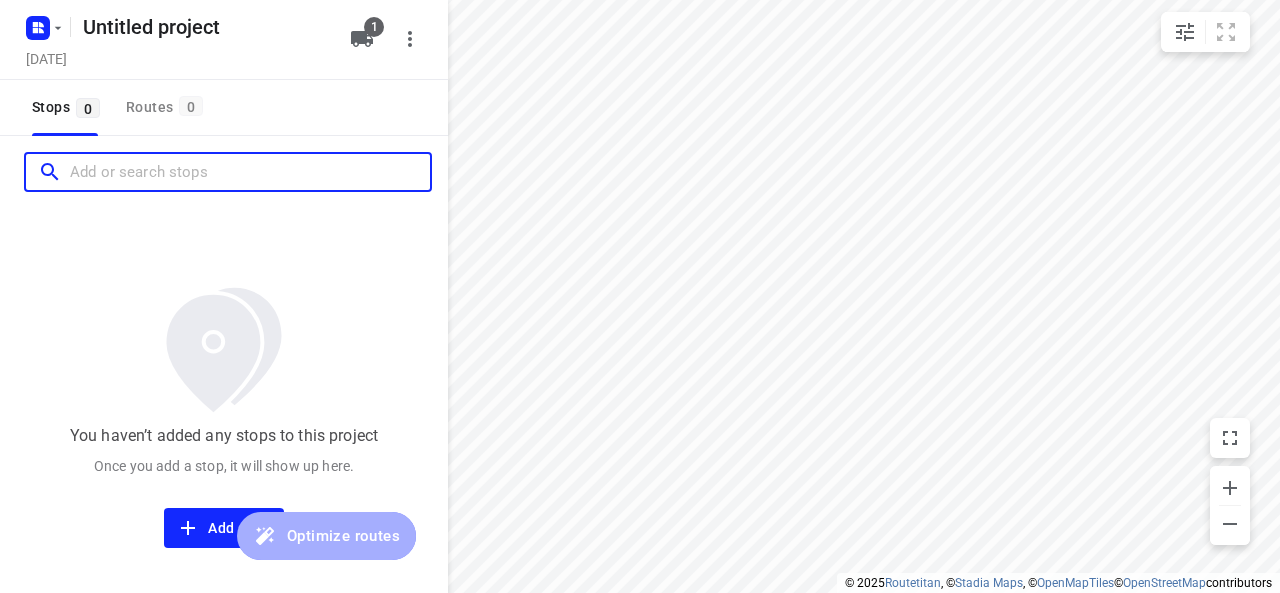 click at bounding box center [250, 172] 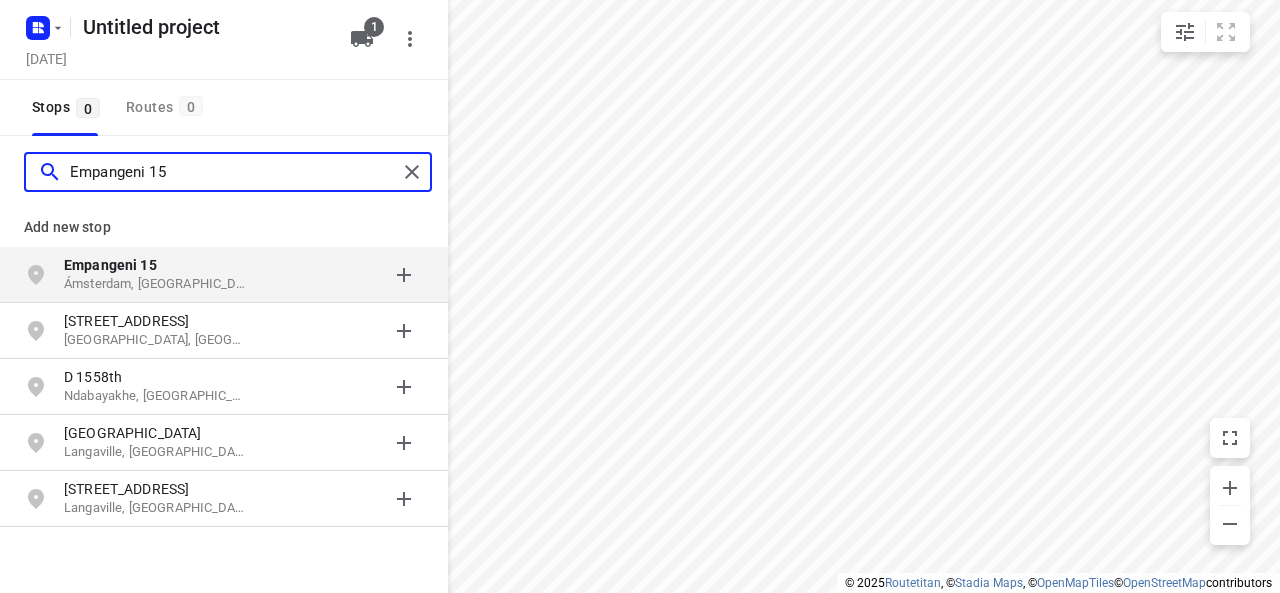 type on "Empangeni 15" 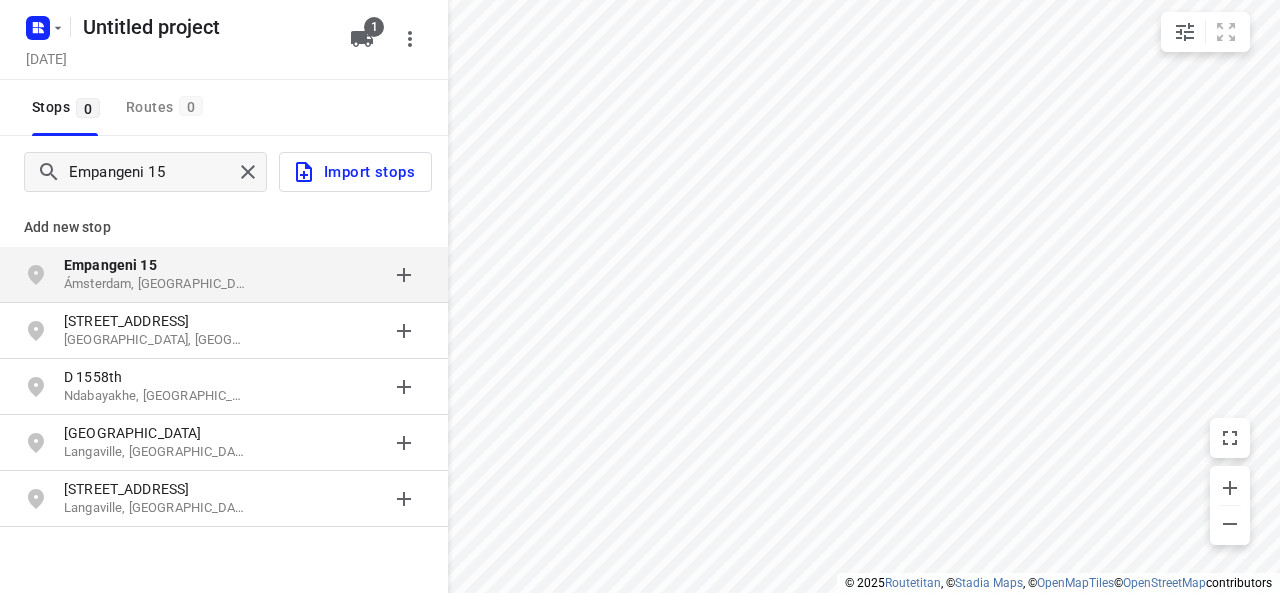 click on "Empangeni 15  Ámsterdam, [GEOGRAPHIC_DATA]" at bounding box center (166, 275) 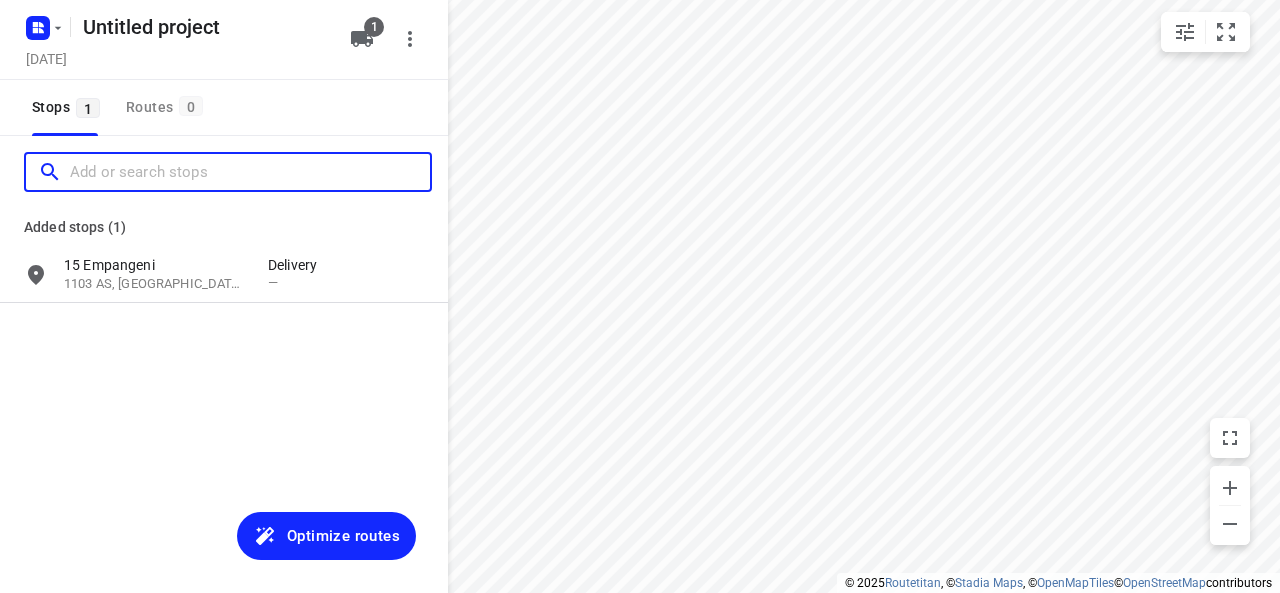 paste on "[STREET_ADDRESS]" 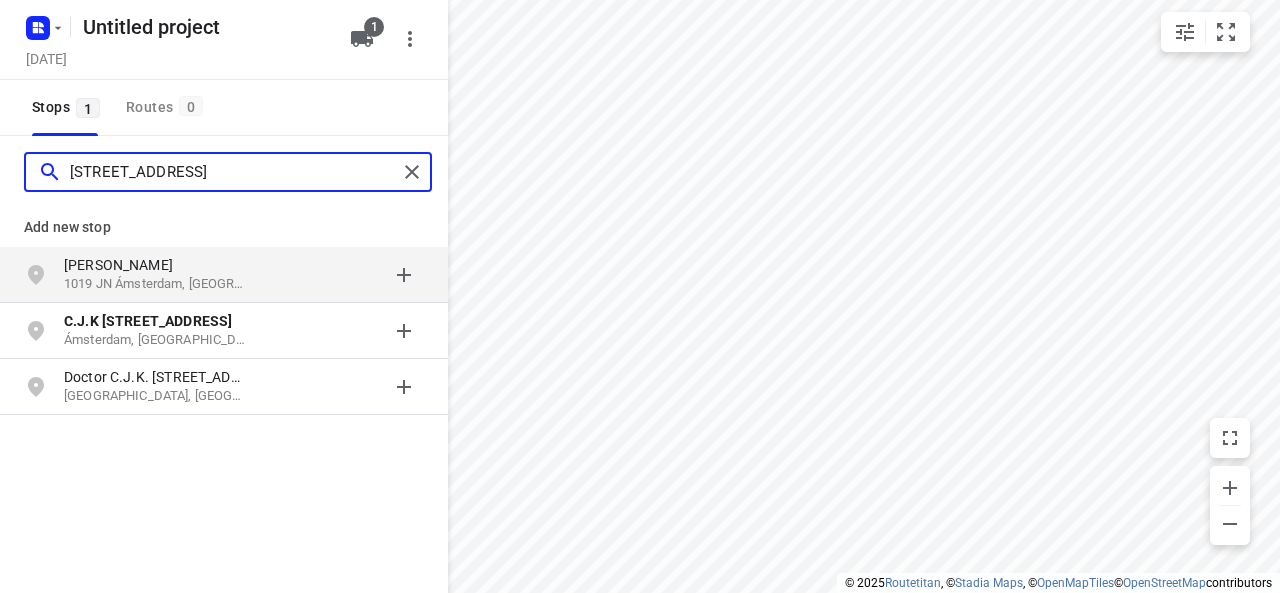 type on "[STREET_ADDRESS]" 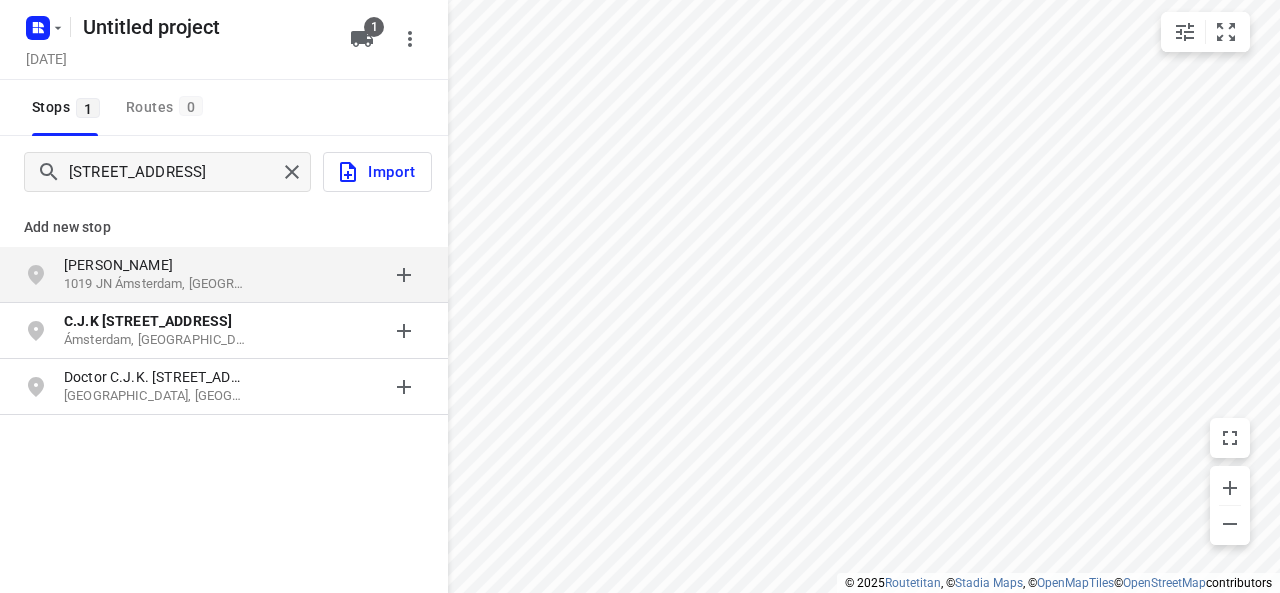 click on "[PERSON_NAME]" at bounding box center (166, 265) 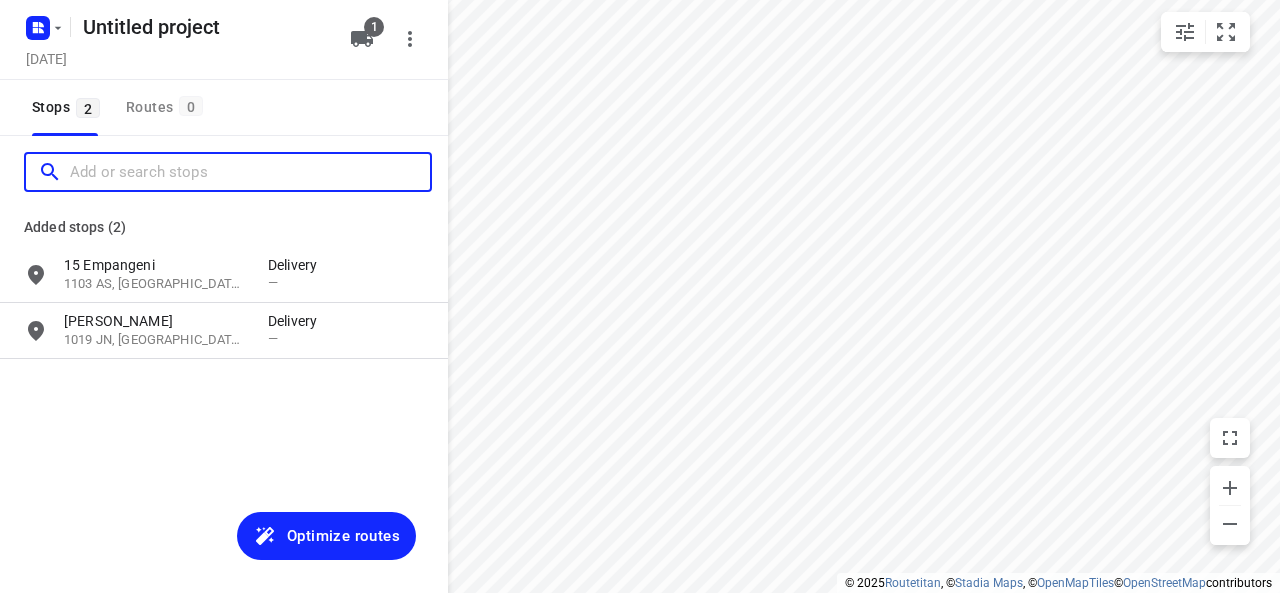 paste on "Vulcanuspad 4" 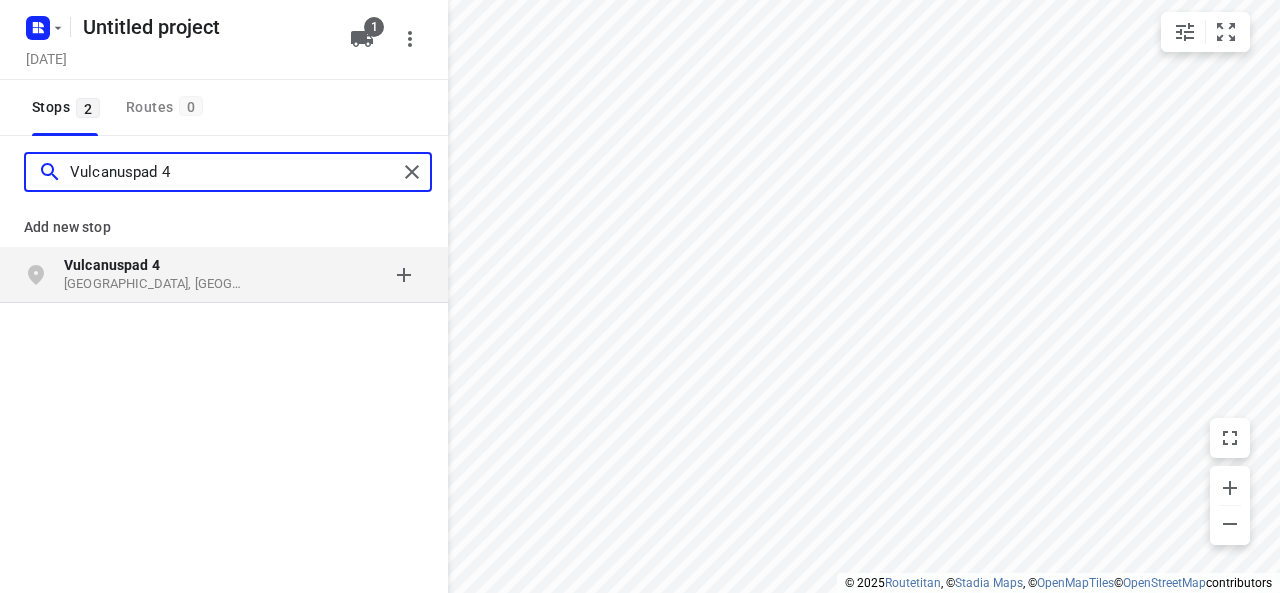 type on "Vulcanuspad 4" 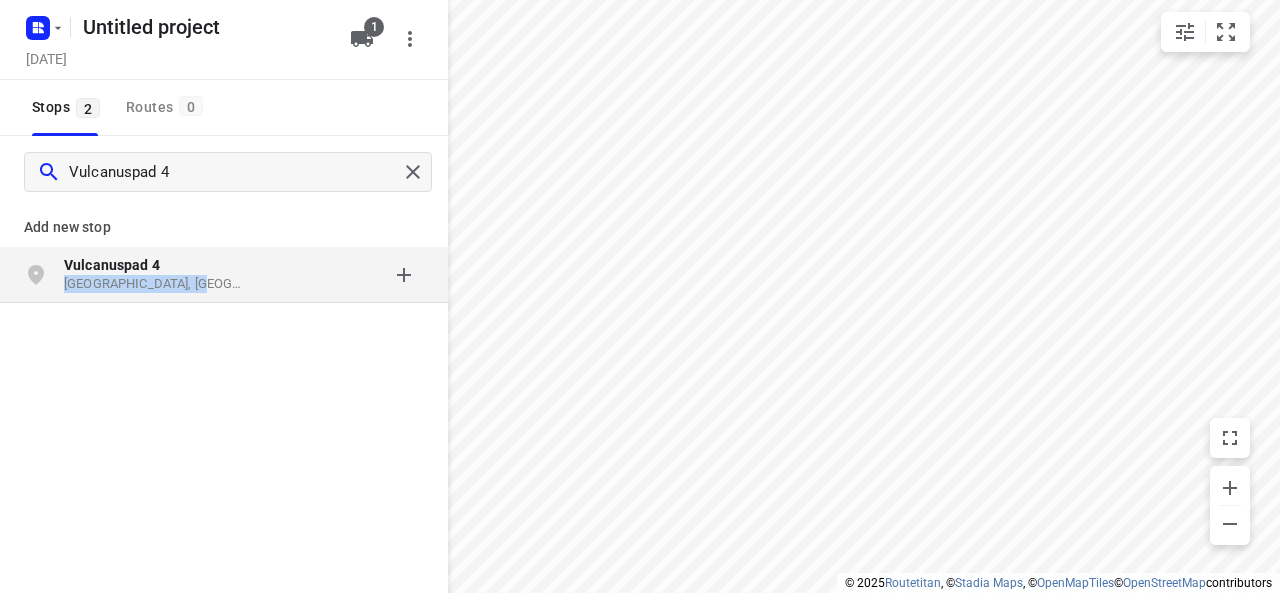 click on "[STREET_ADDRESS]" at bounding box center (166, 275) 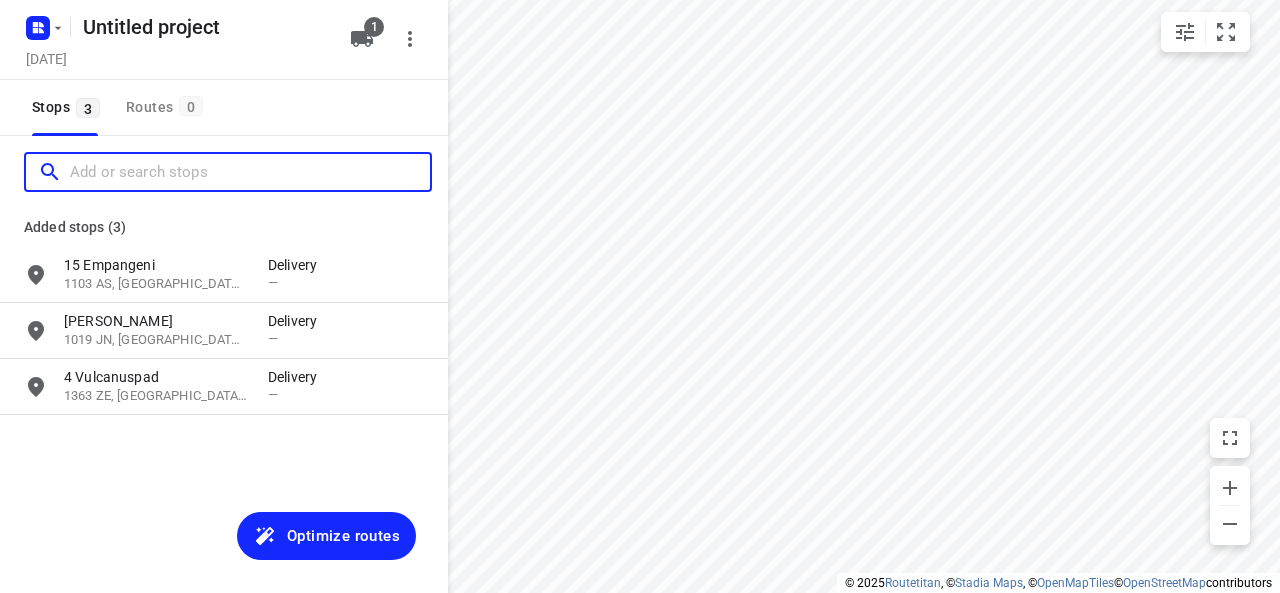 paste on "[STREET_ADDRESS]" 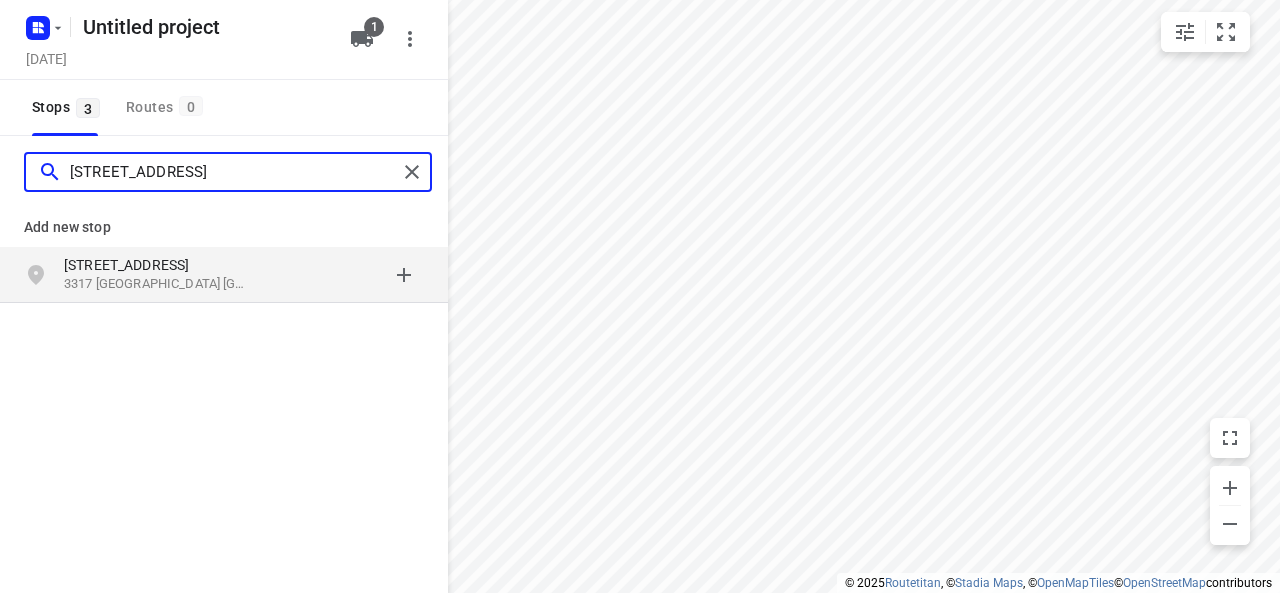 type on "[STREET_ADDRESS]" 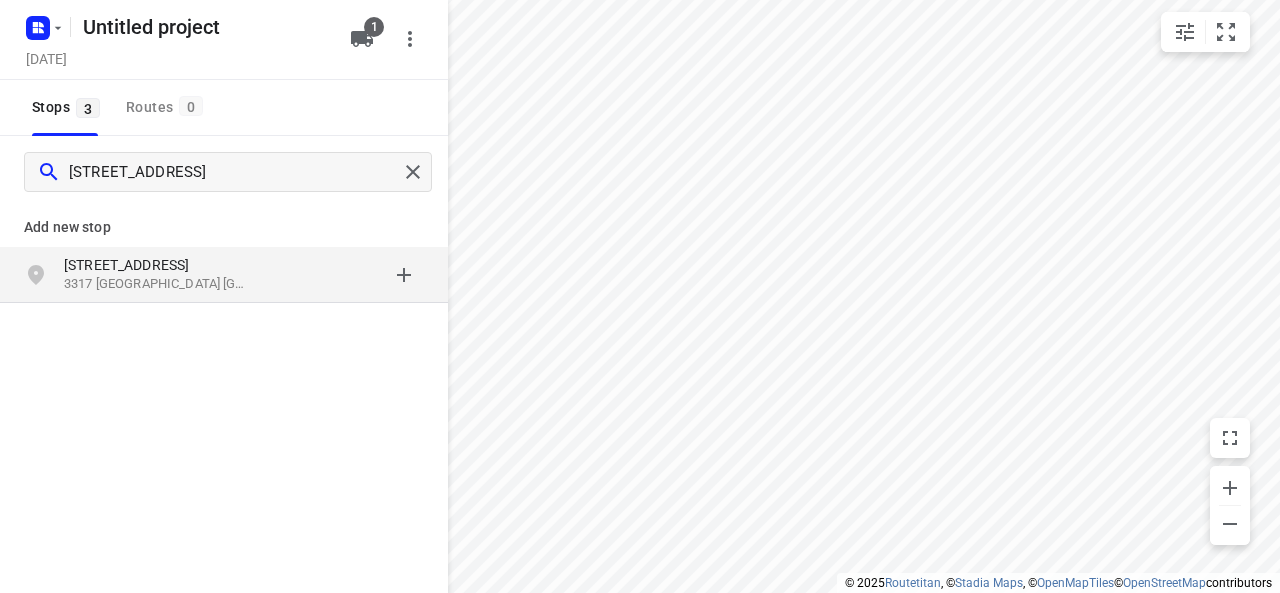 click on "[STREET_ADDRESS]" at bounding box center [166, 265] 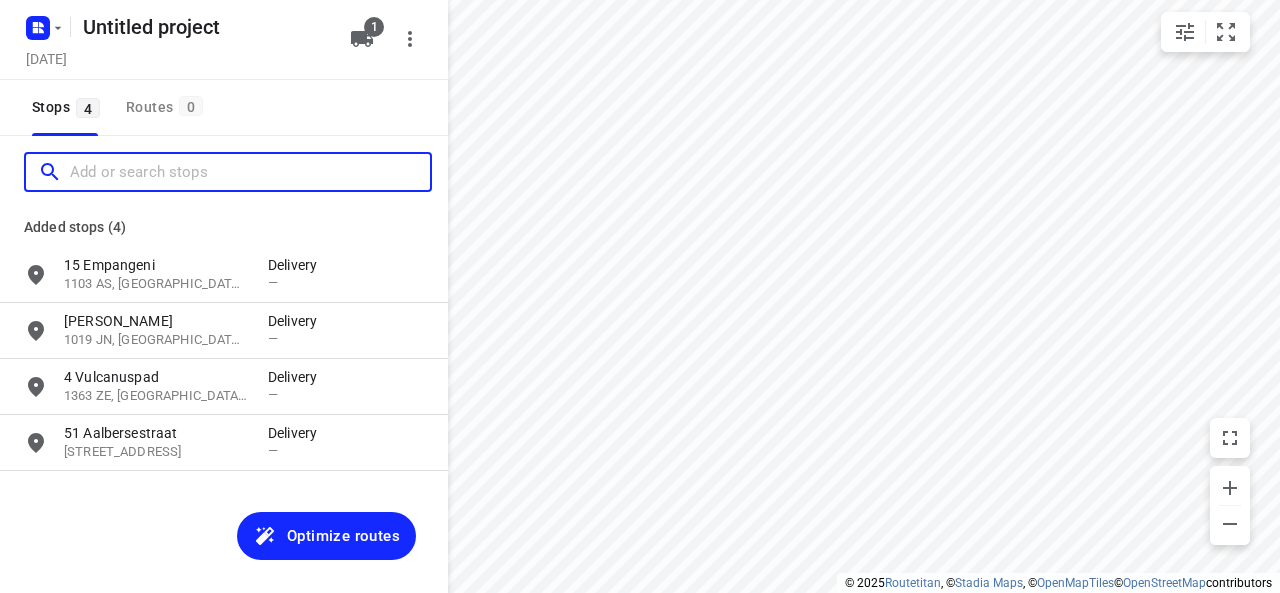 click at bounding box center (250, 172) 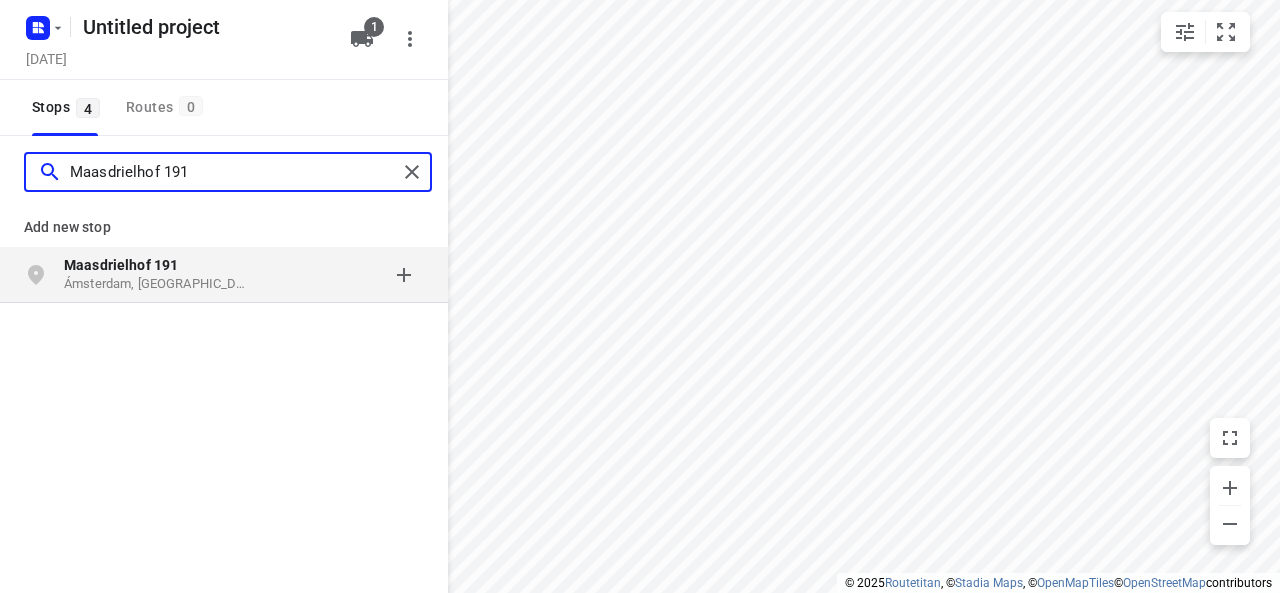 type on "Maasdrielhof 191" 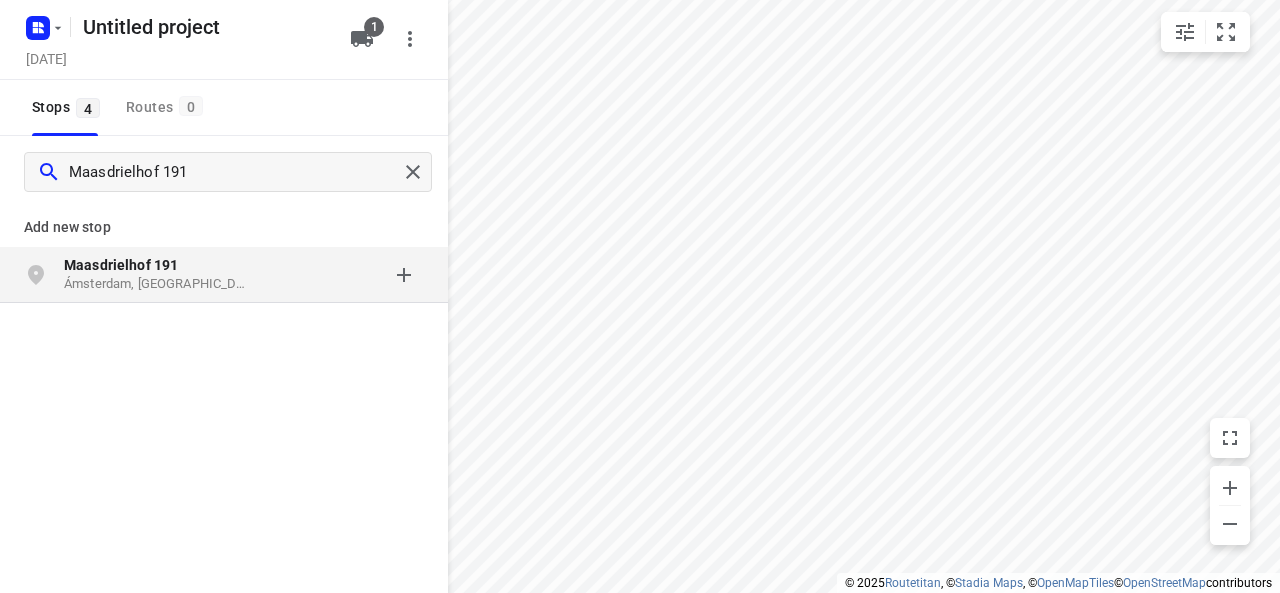 click on "Maasdrielhof 191" 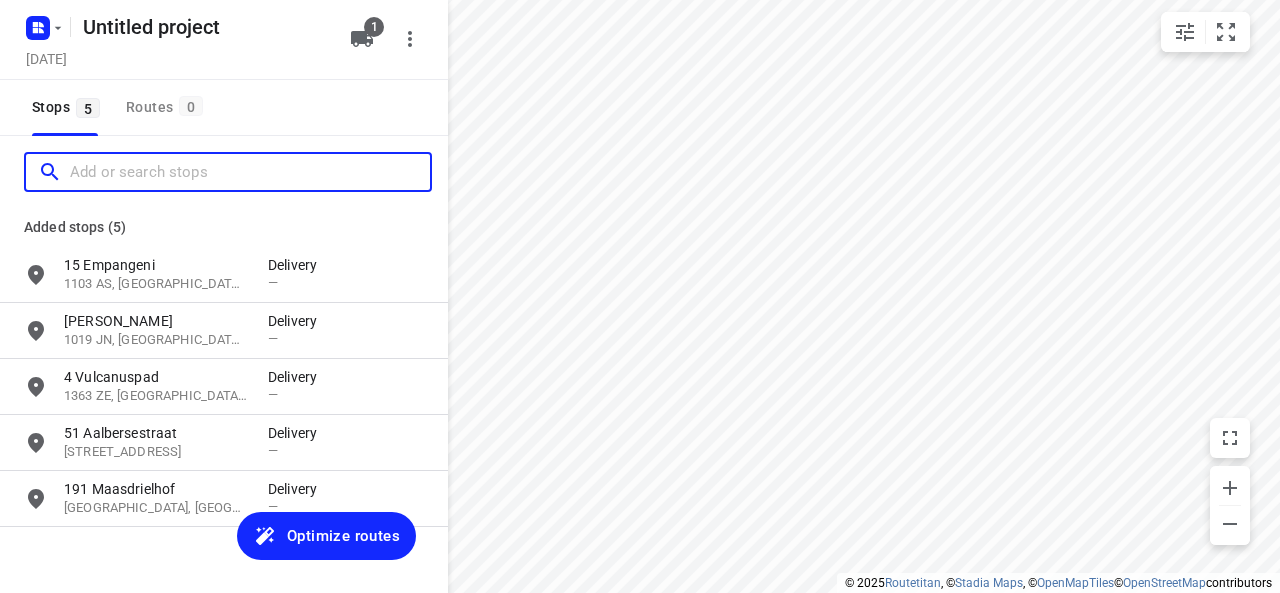 click at bounding box center [250, 172] 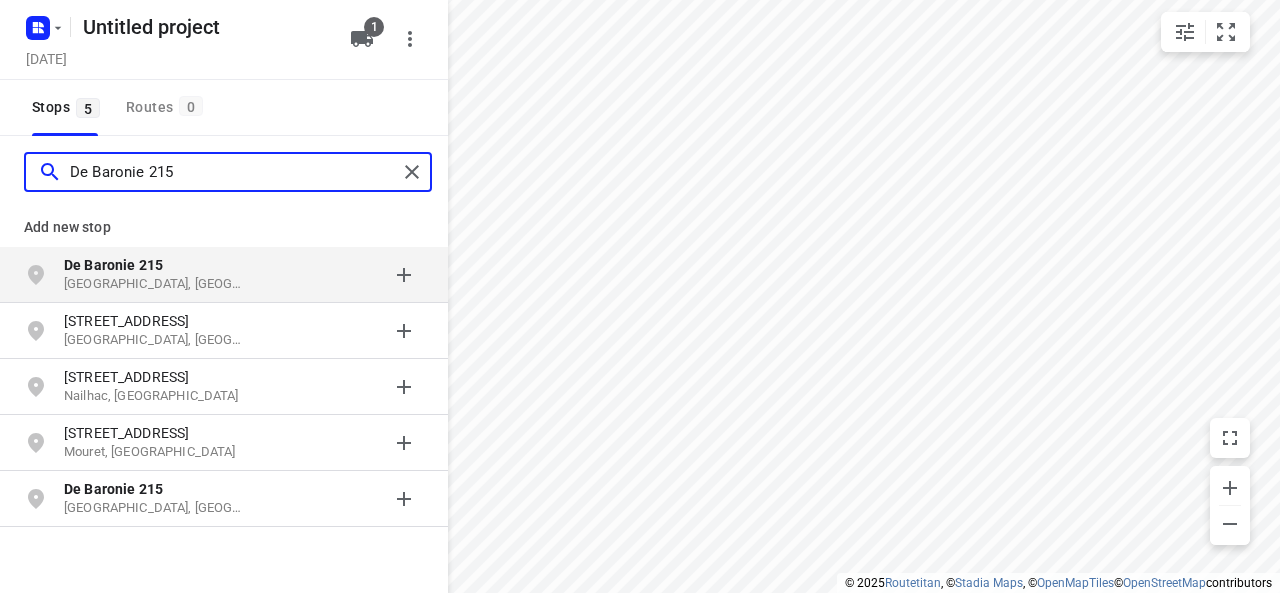type on "De Baronie 215" 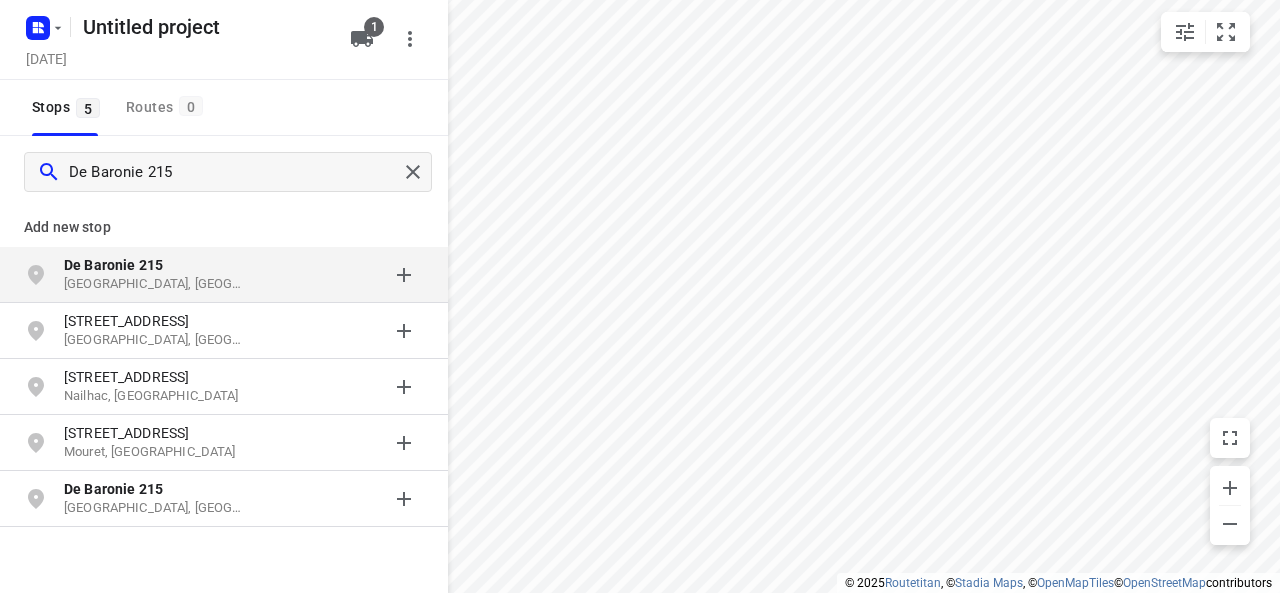 click on "De Baronie 215" 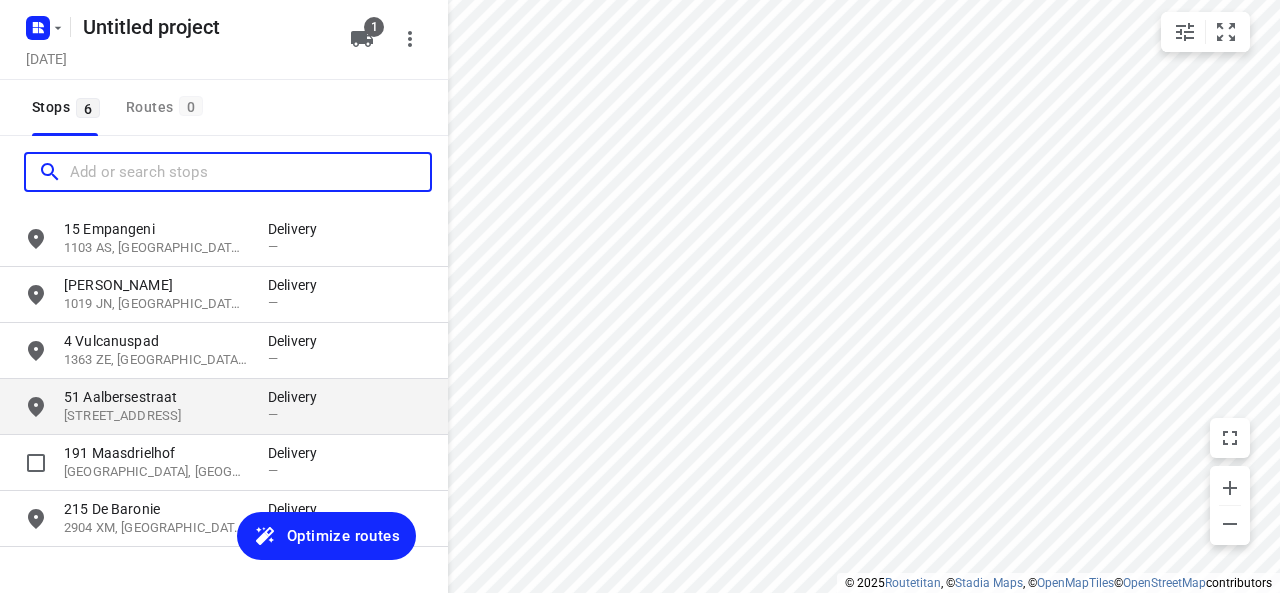 scroll, scrollTop: 0, scrollLeft: 0, axis: both 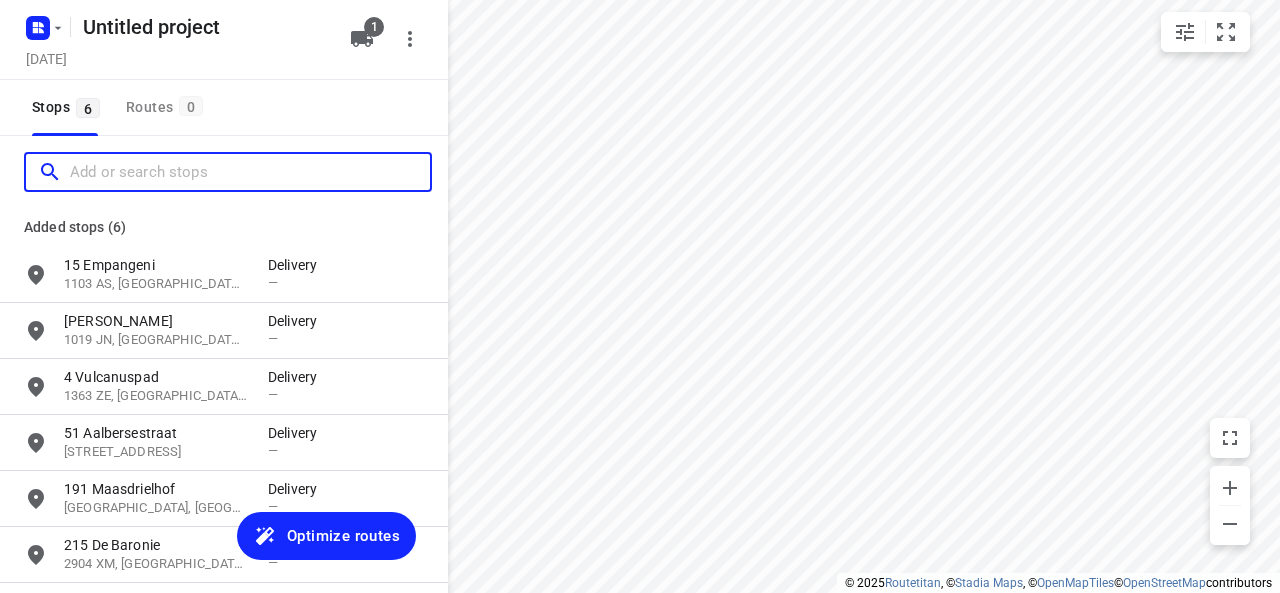 paste on "[STREET_ADDRESS]" 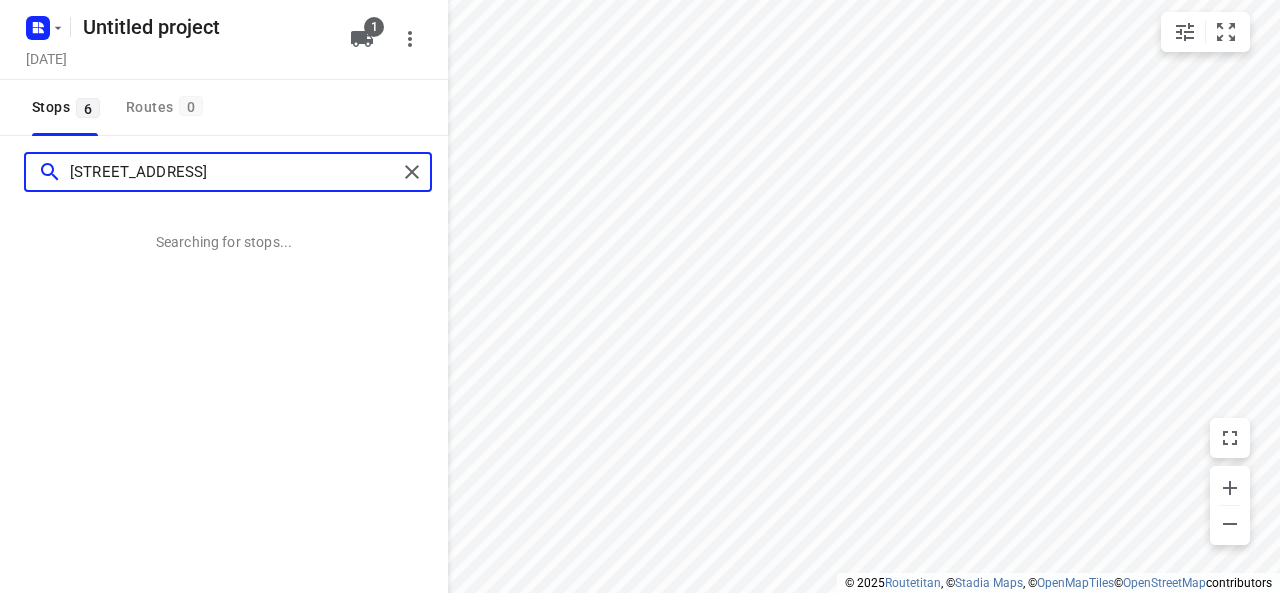 paste on "1019JX A'DAM" 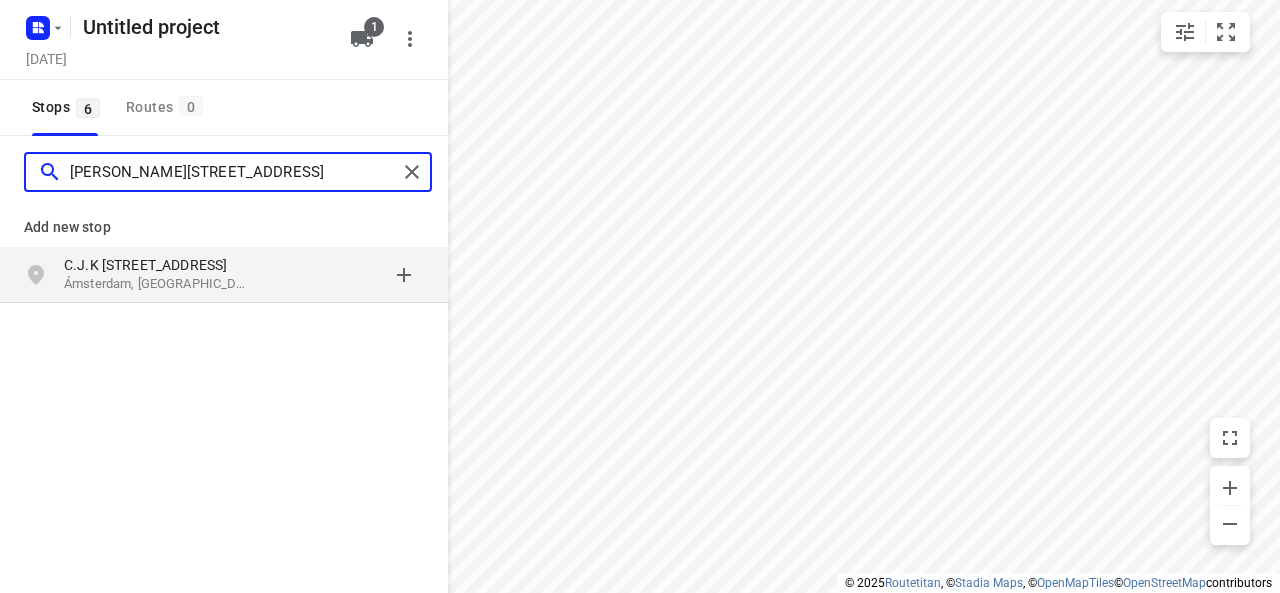 type on "[PERSON_NAME][STREET_ADDRESS]" 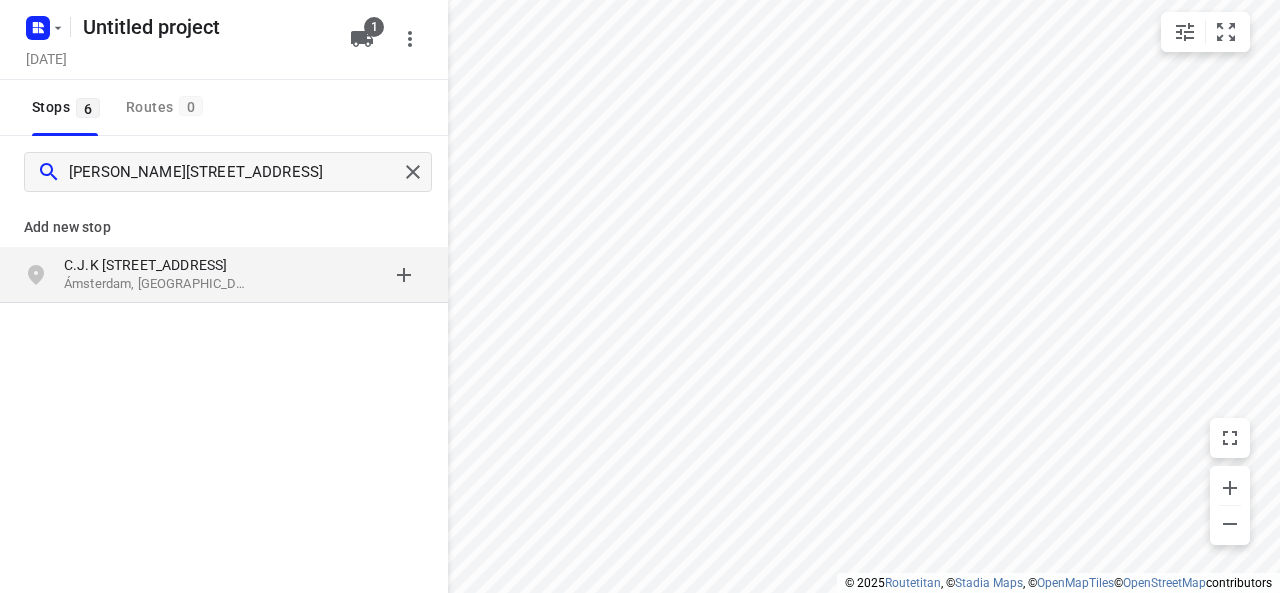 click on "Ámsterdam, [GEOGRAPHIC_DATA]" at bounding box center [156, 284] 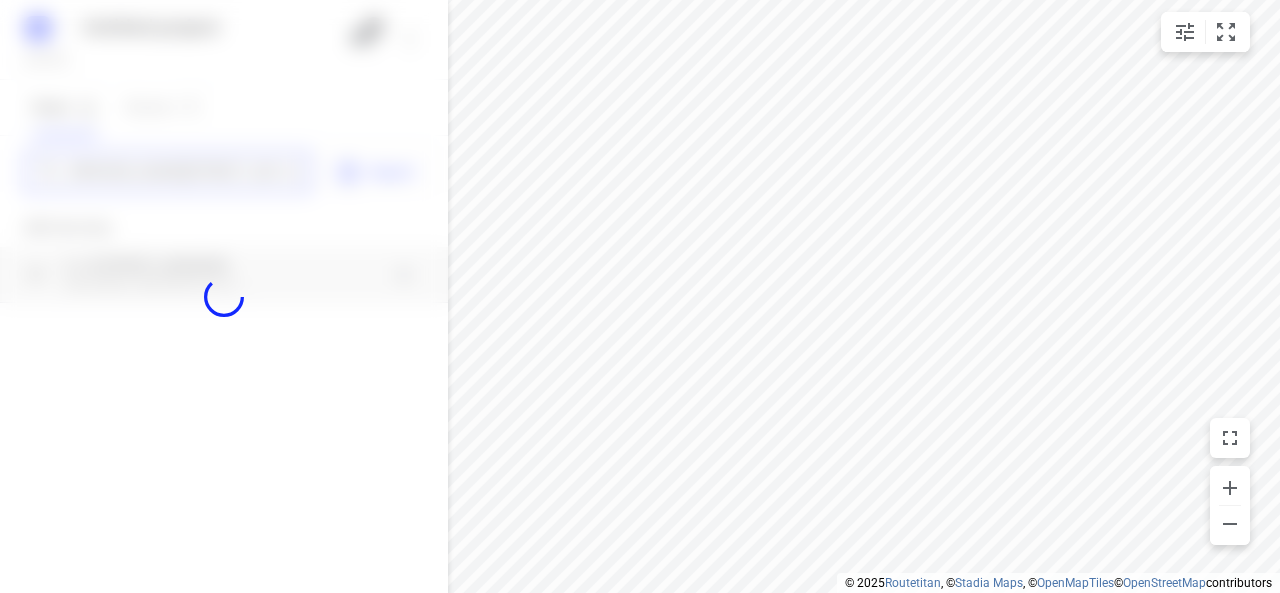 type 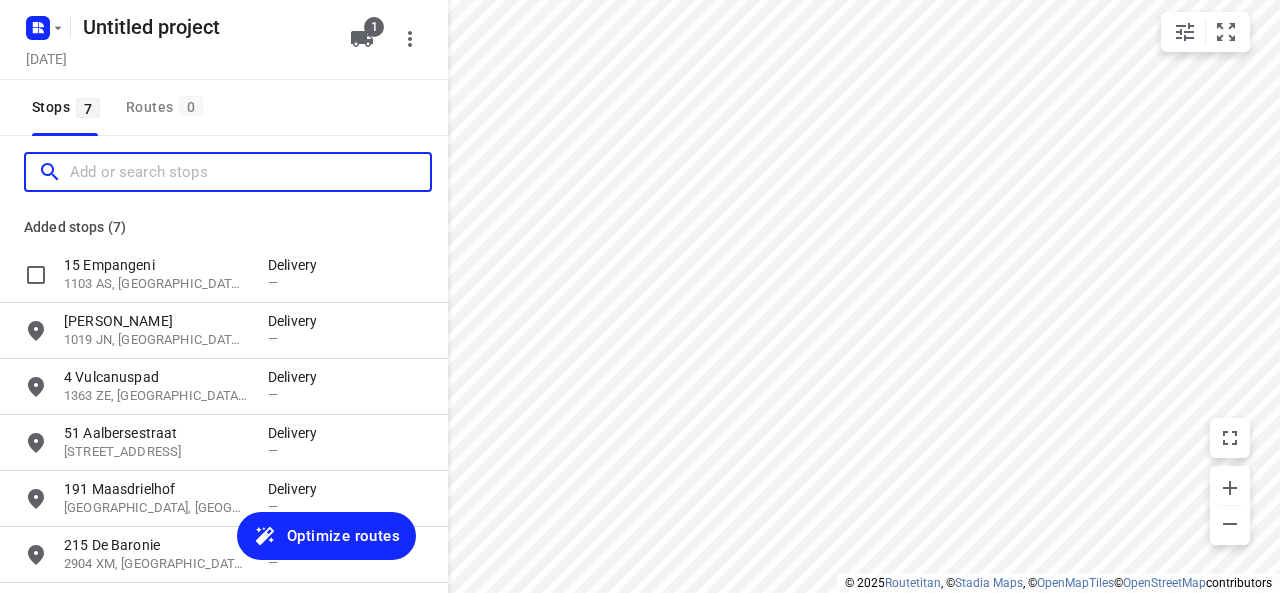 scroll, scrollTop: 0, scrollLeft: 0, axis: both 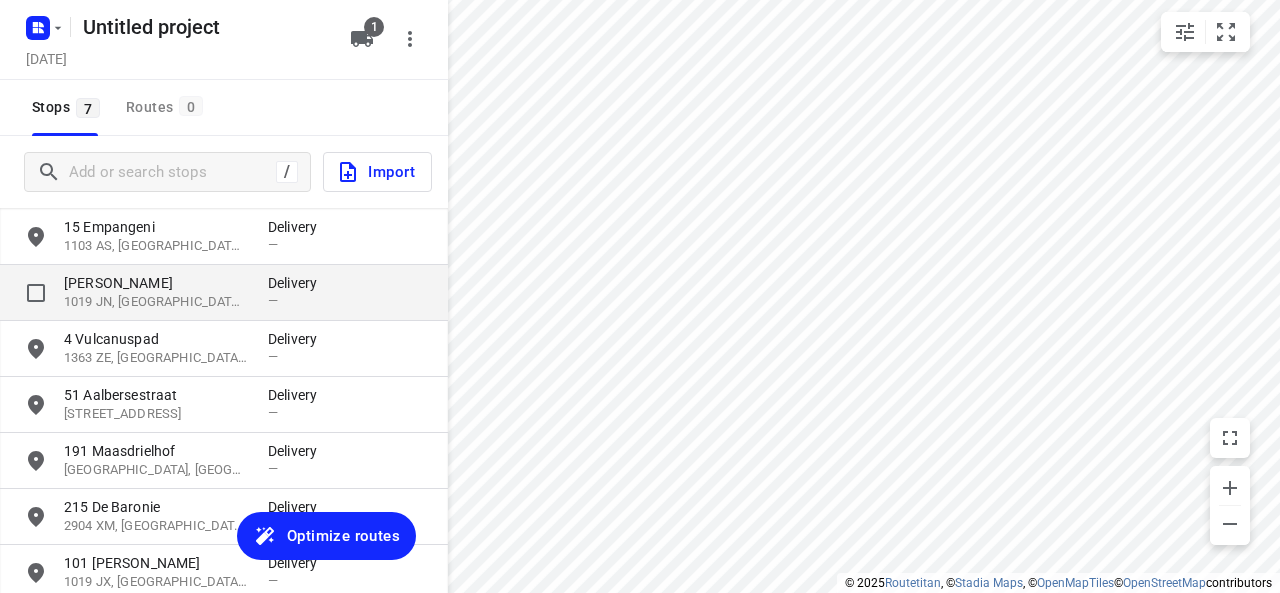 drag, startPoint x: 201, startPoint y: 291, endPoint x: 174, endPoint y: 291, distance: 27 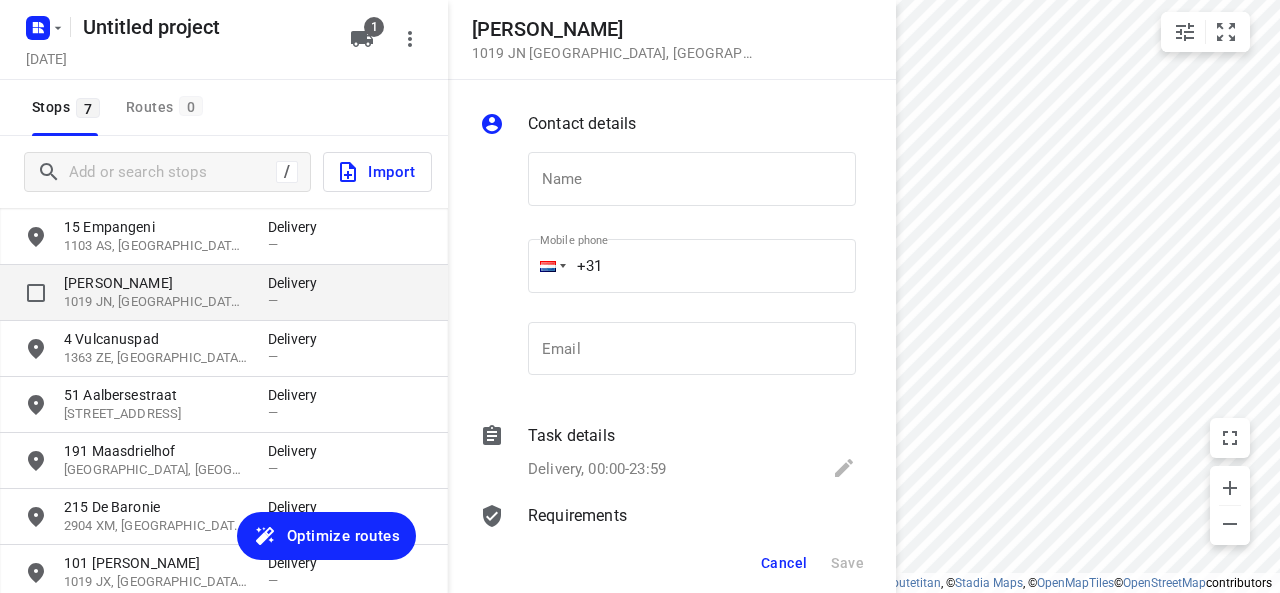 click on "C.J.K [STREET_ADDRESS]" at bounding box center (166, 292) 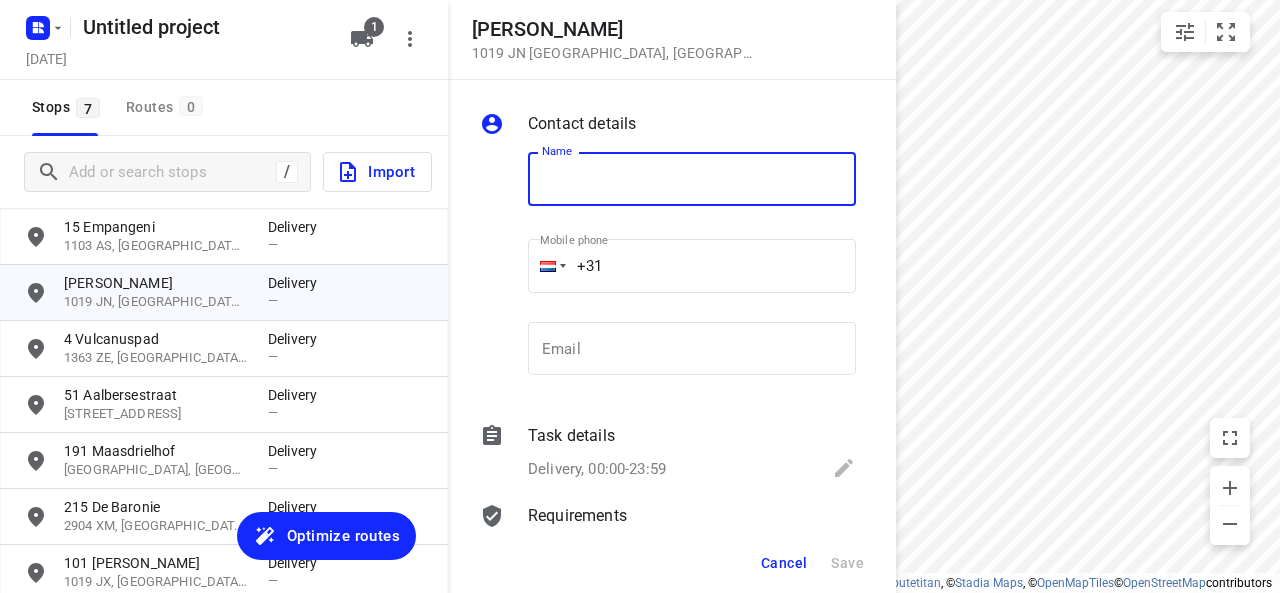 click on "Cancel" at bounding box center (784, 563) 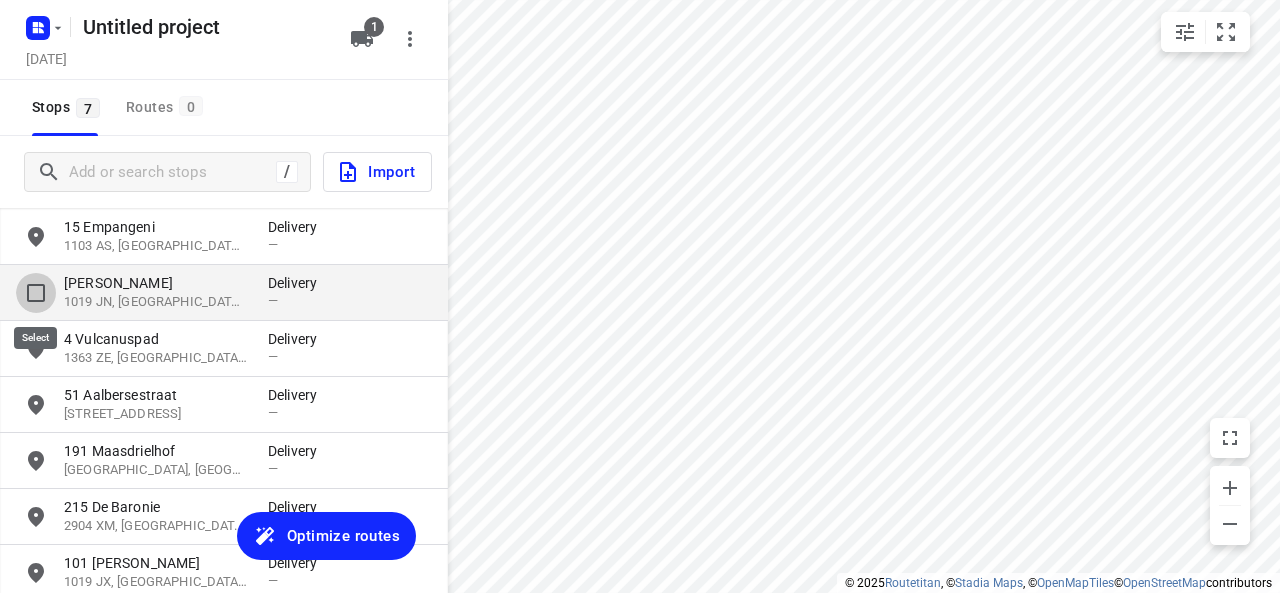 click at bounding box center [36, 293] 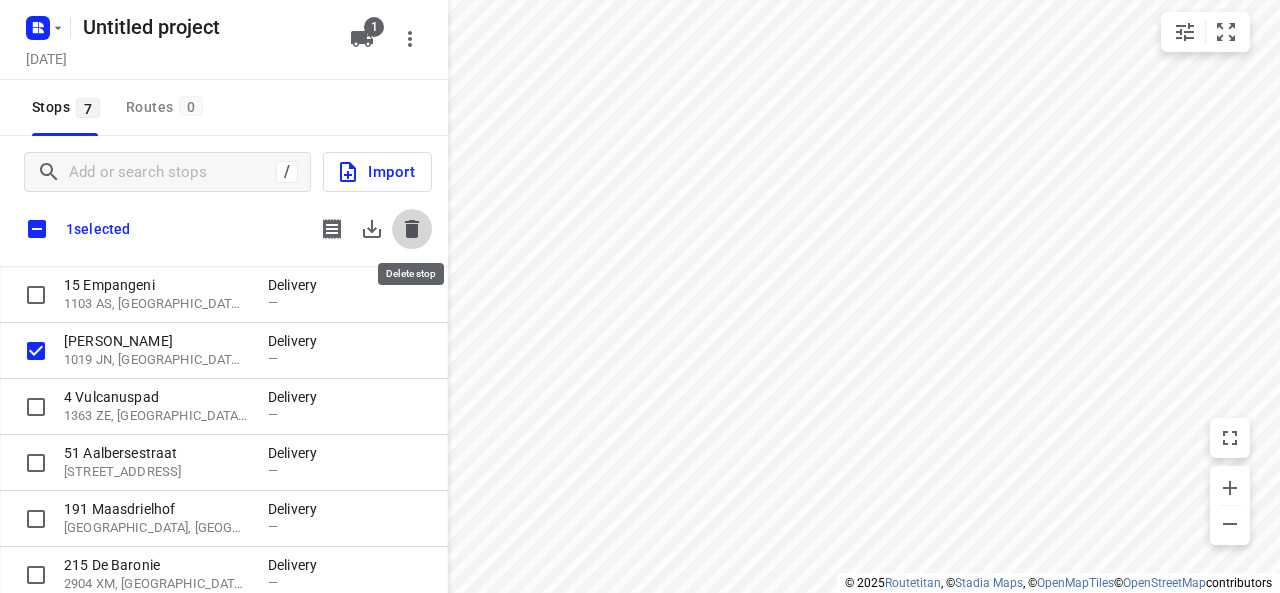 click 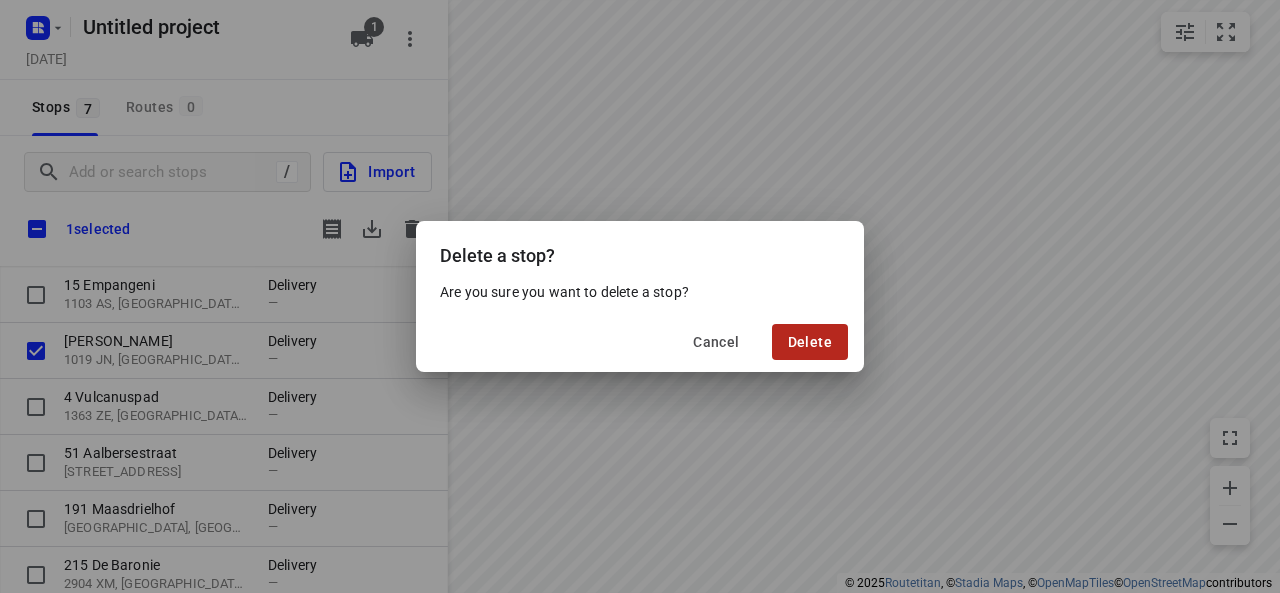 click on "Delete" at bounding box center [810, 342] 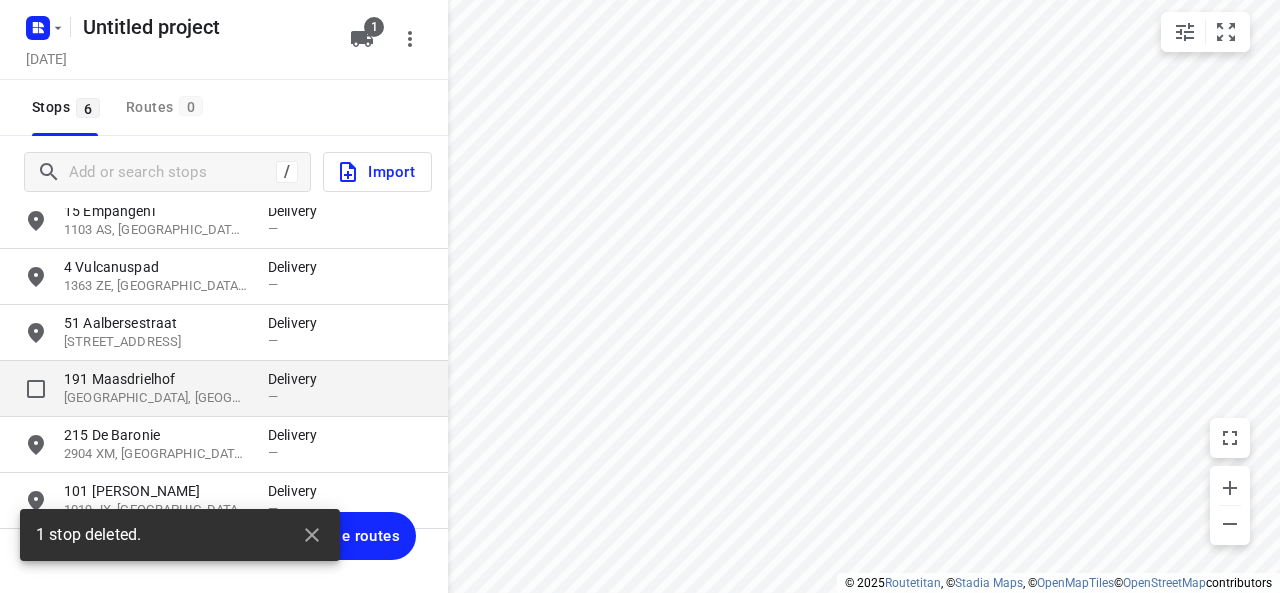 scroll, scrollTop: 82, scrollLeft: 0, axis: vertical 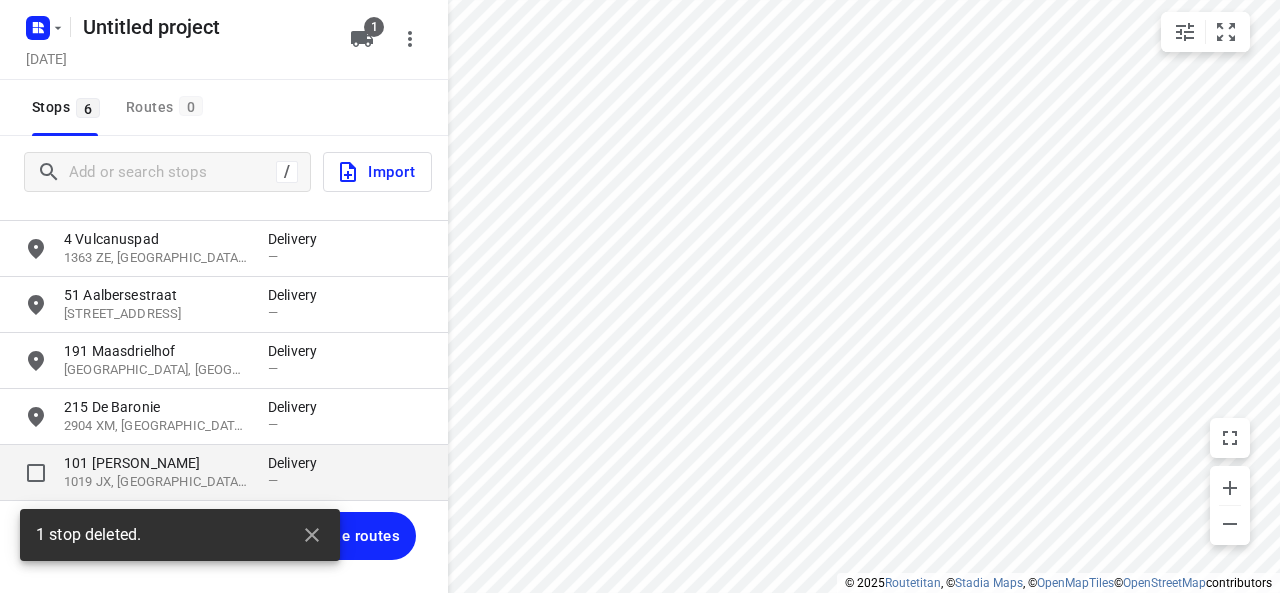 click on "1019 JX, [GEOGRAPHIC_DATA], [GEOGRAPHIC_DATA]" at bounding box center (156, 482) 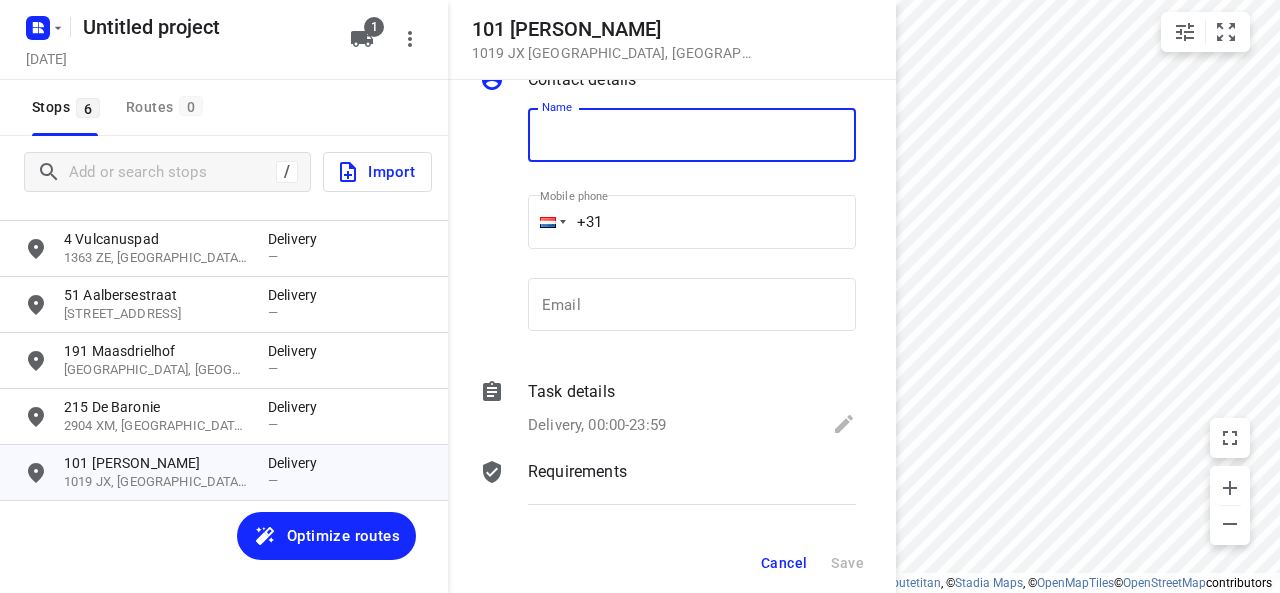 scroll, scrollTop: 0, scrollLeft: 0, axis: both 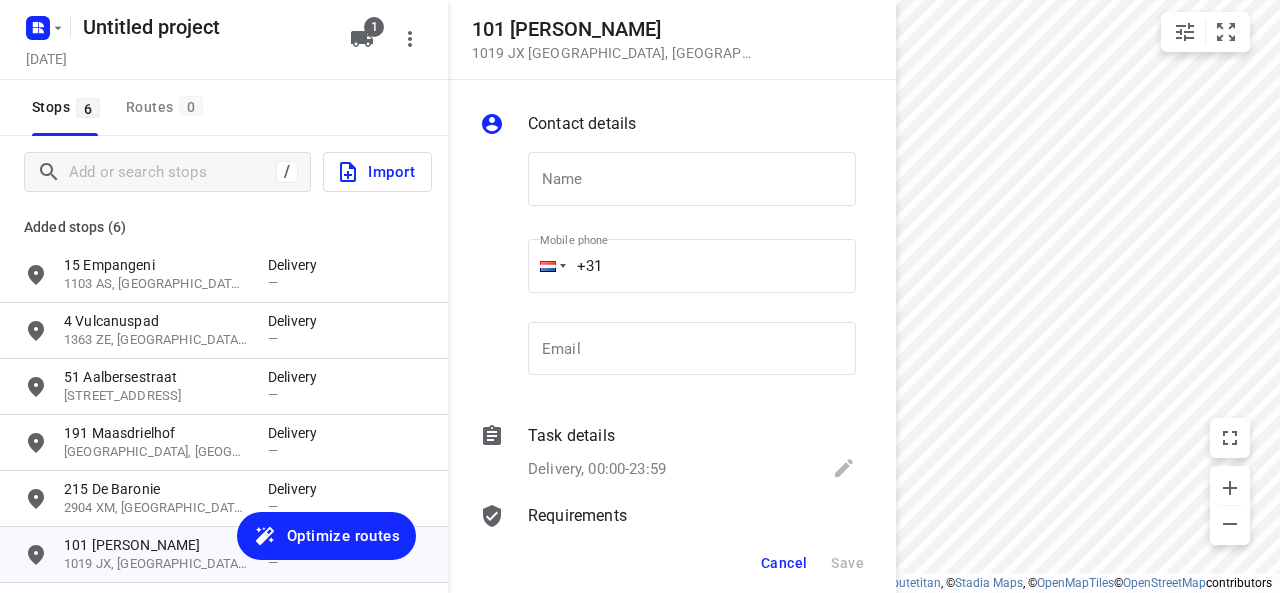 click on "Cancel" at bounding box center (784, 563) 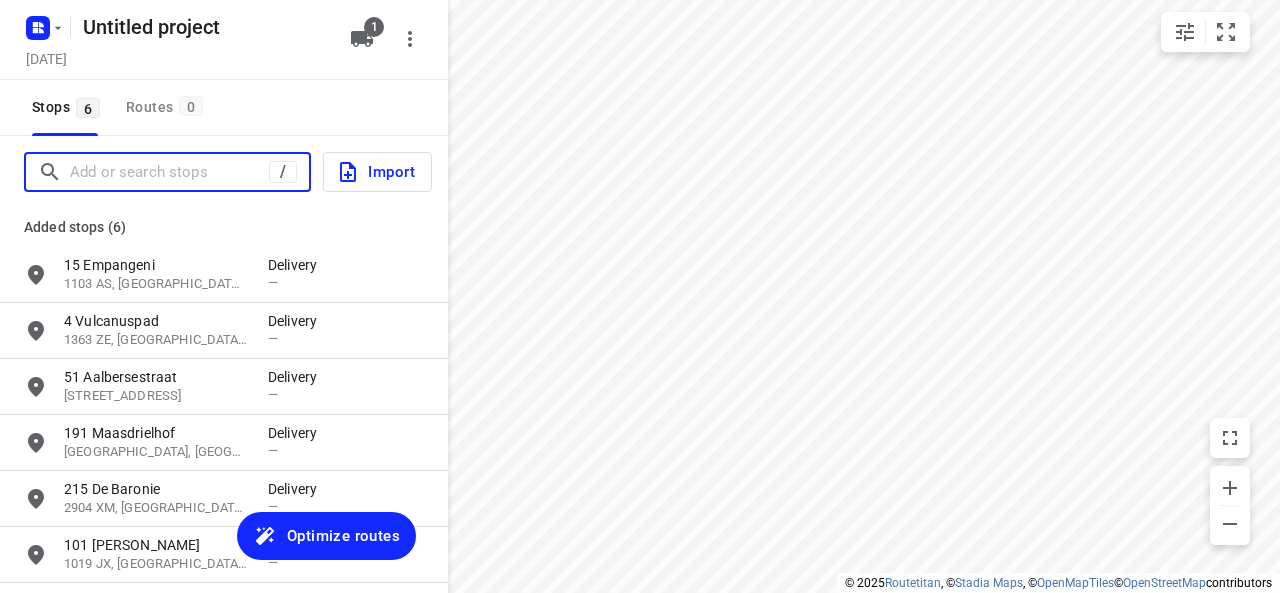 click at bounding box center (169, 172) 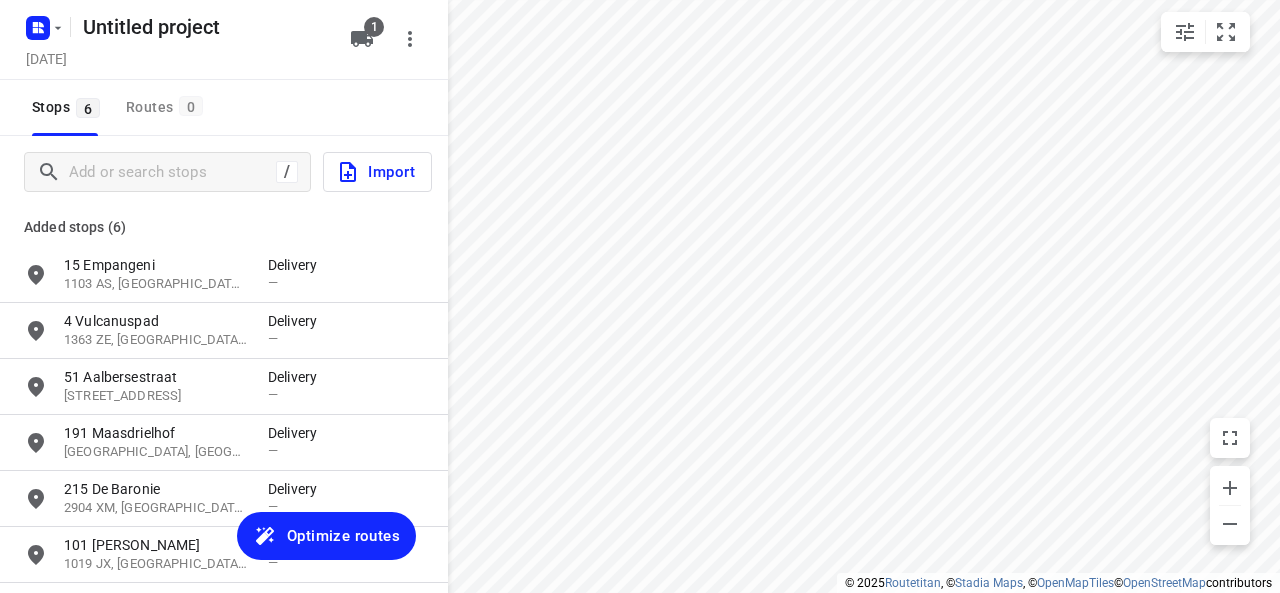 click on "[DATE]" at bounding box center [182, 60] 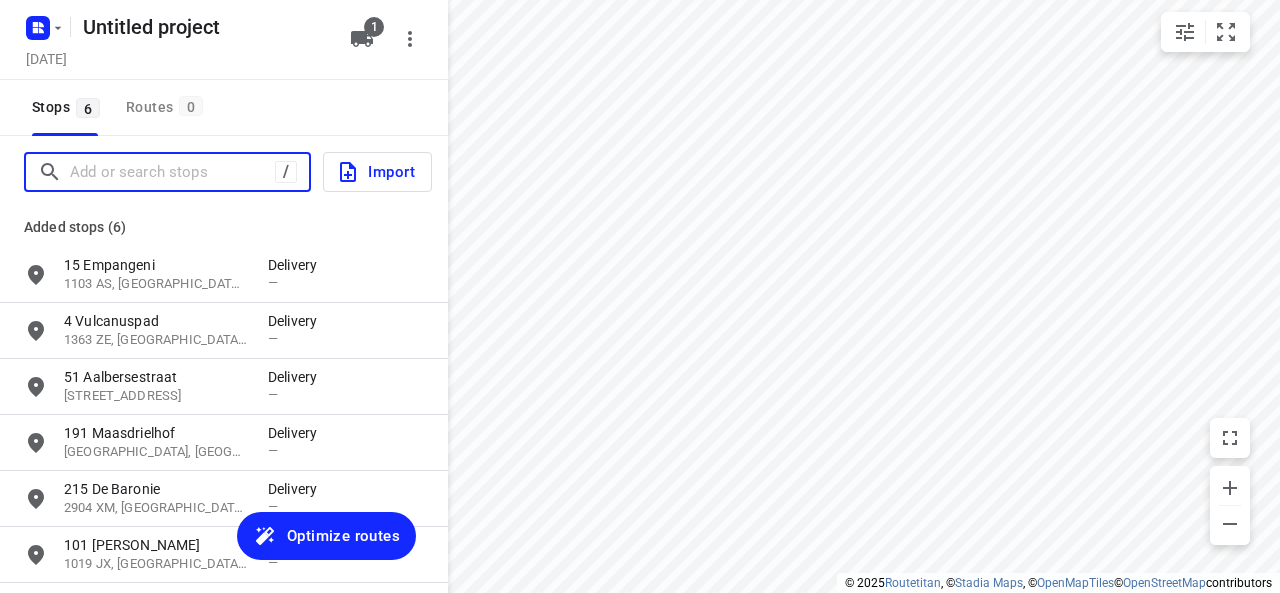 click at bounding box center [172, 172] 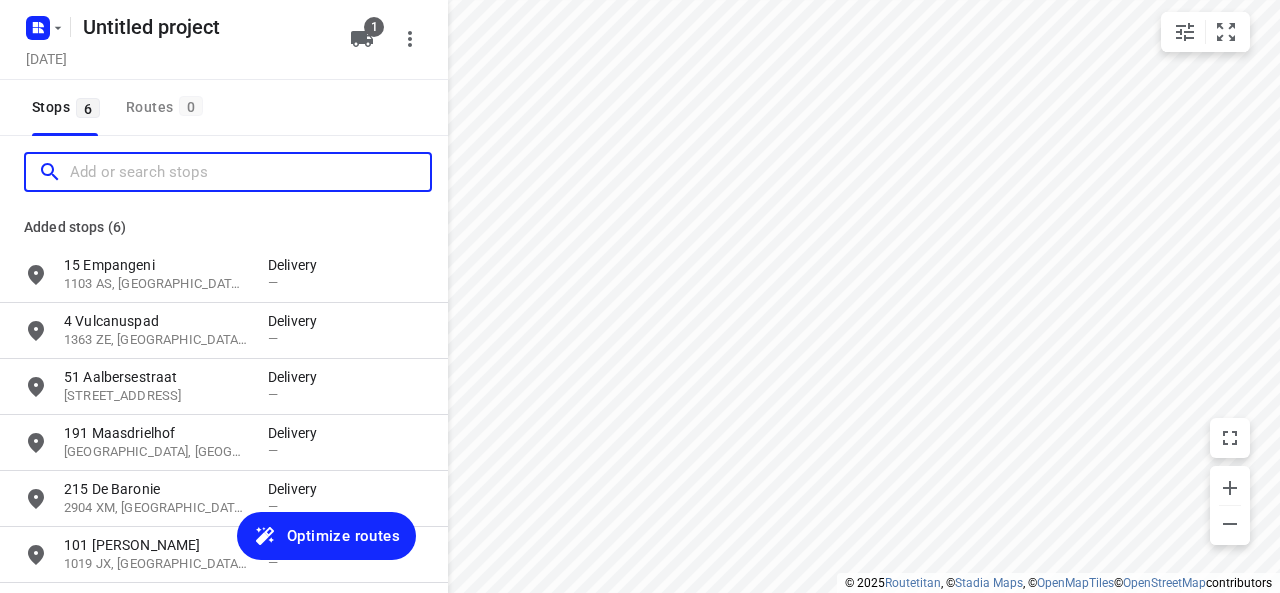 paste on "1019JX A'DAM" 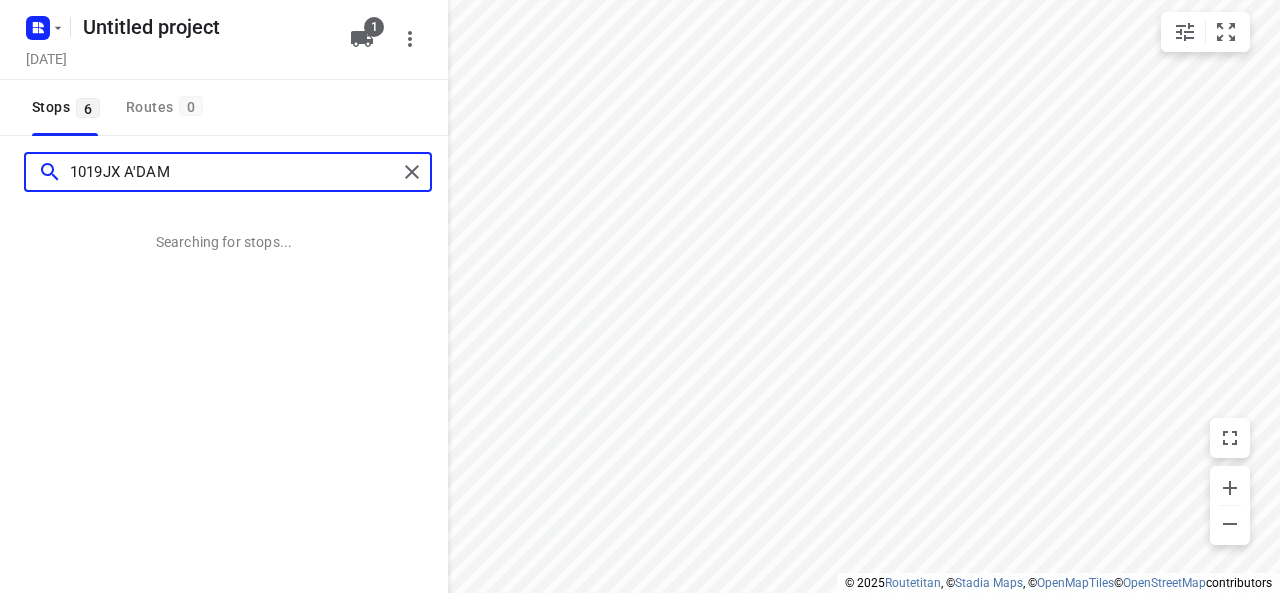 drag, startPoint x: 224, startPoint y: 168, endPoint x: 75, endPoint y: 163, distance: 149.08386 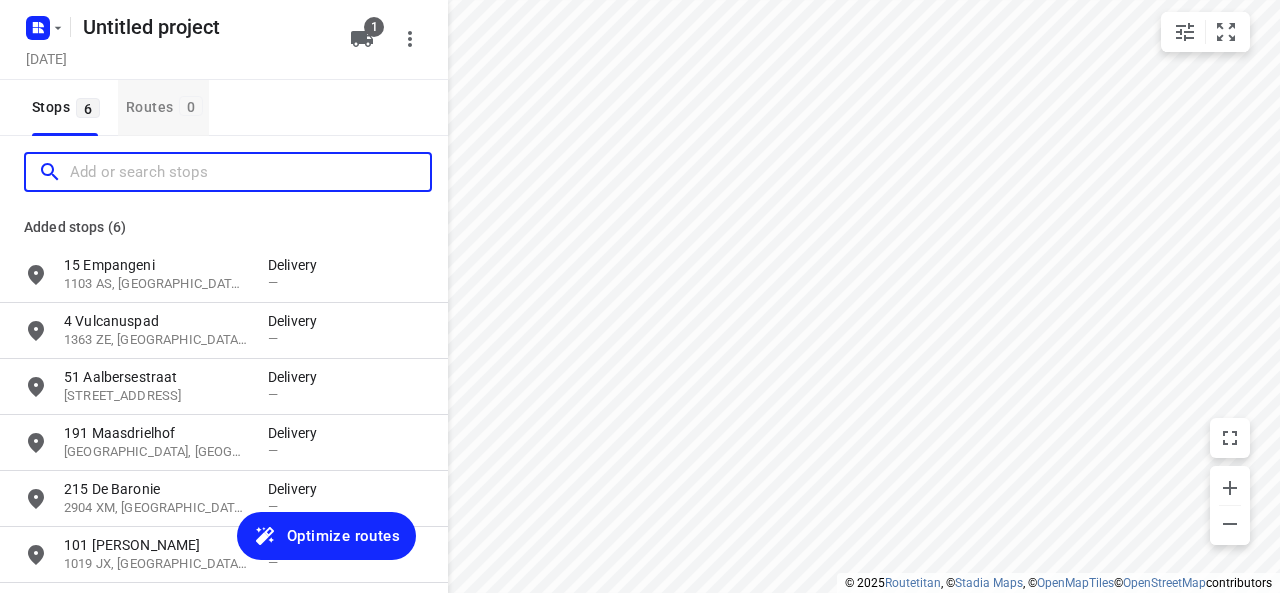 paste on "[STREET_ADDRESS]" 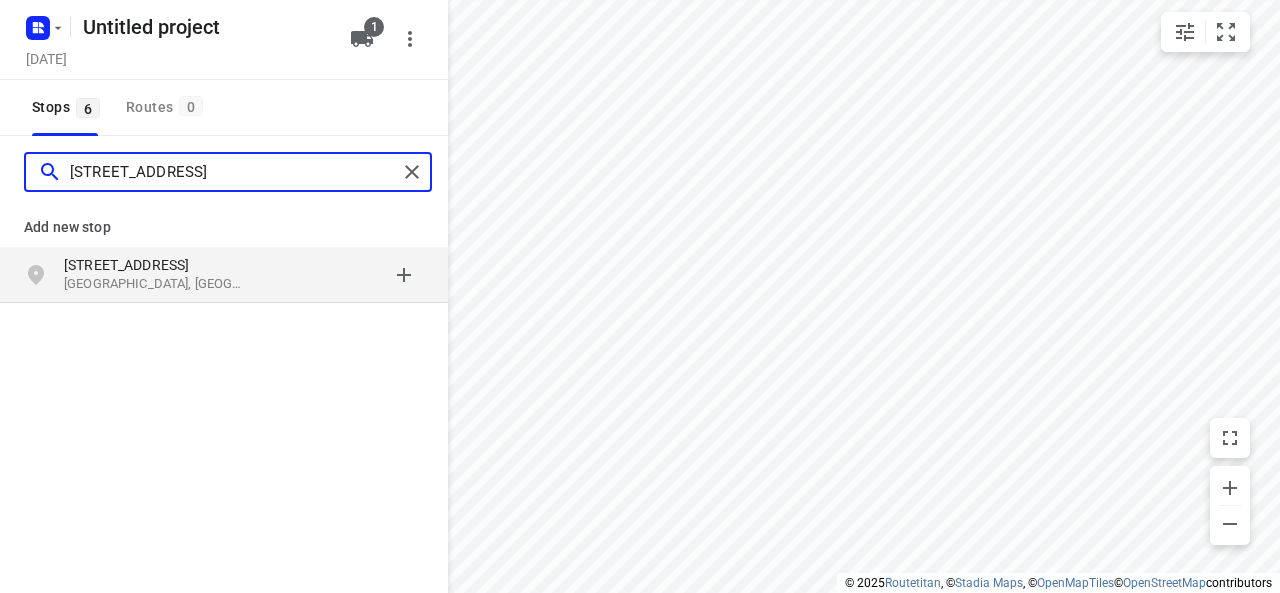 type on "[STREET_ADDRESS]" 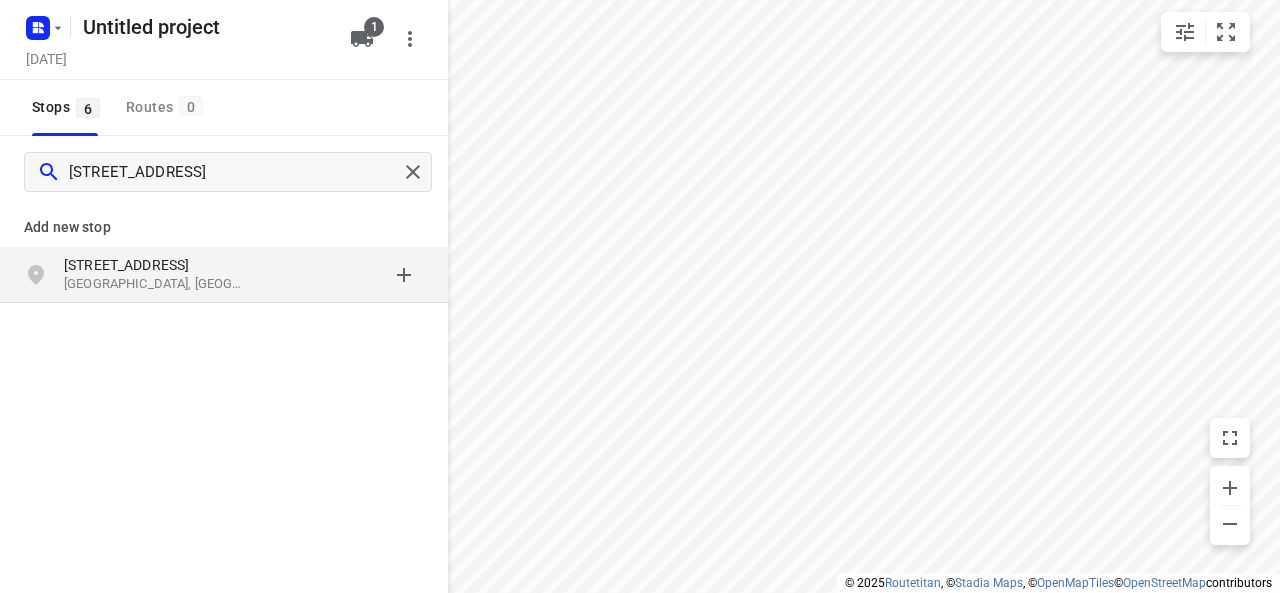 click on "[STREET_ADDRESS]" at bounding box center (156, 265) 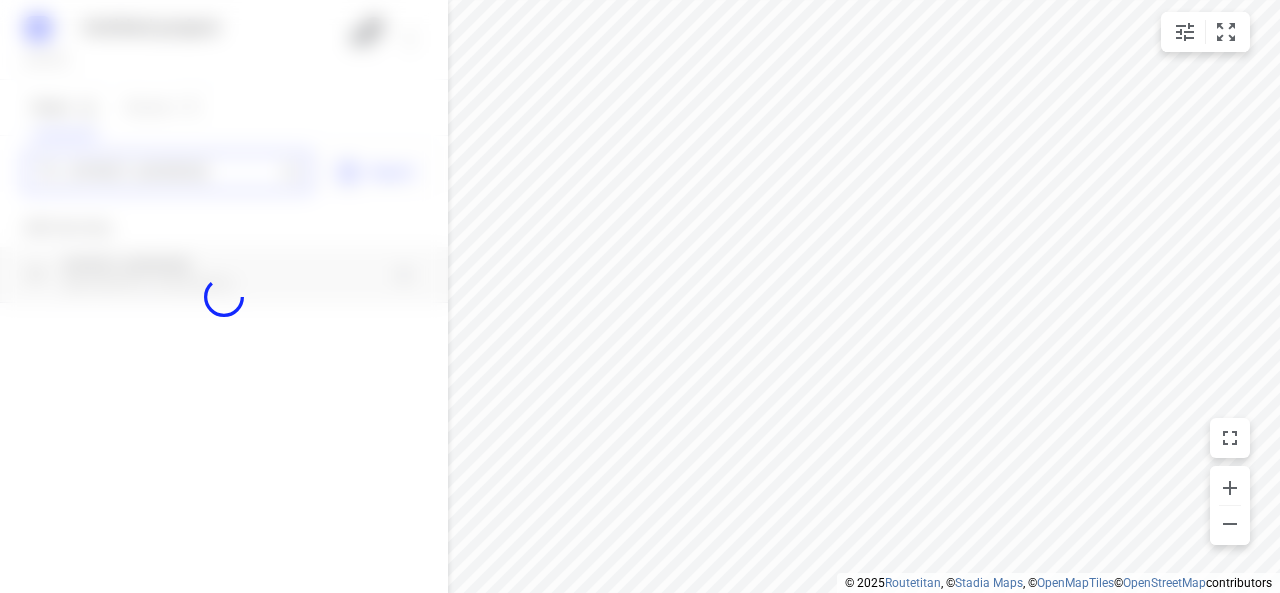 type 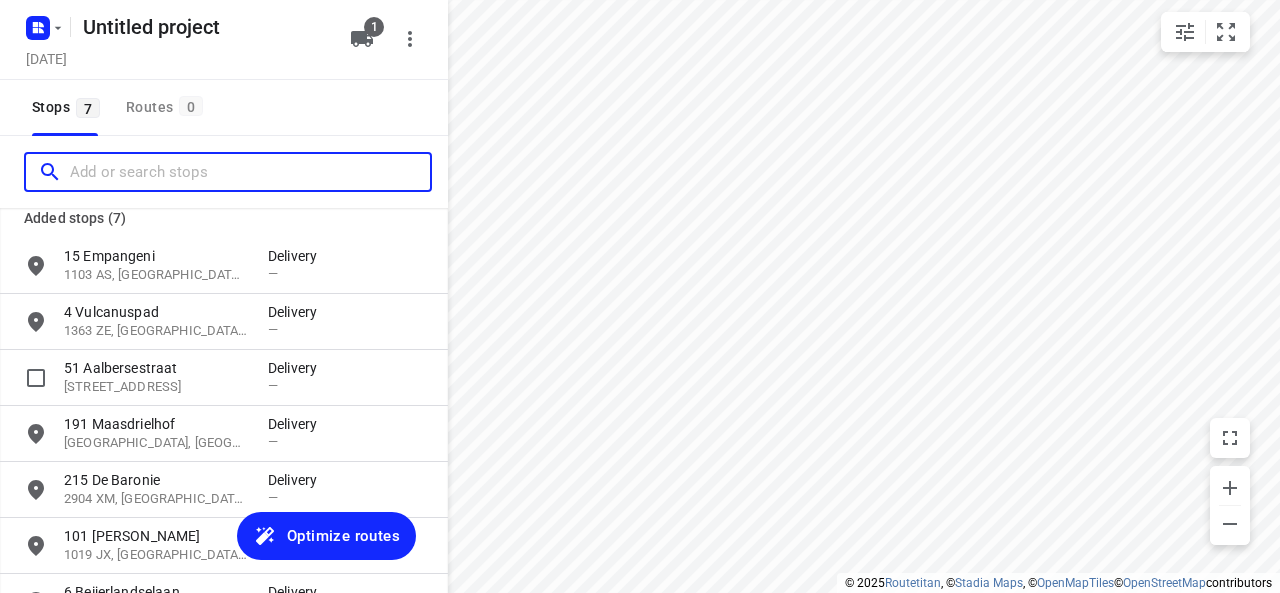 scroll, scrollTop: 0, scrollLeft: 0, axis: both 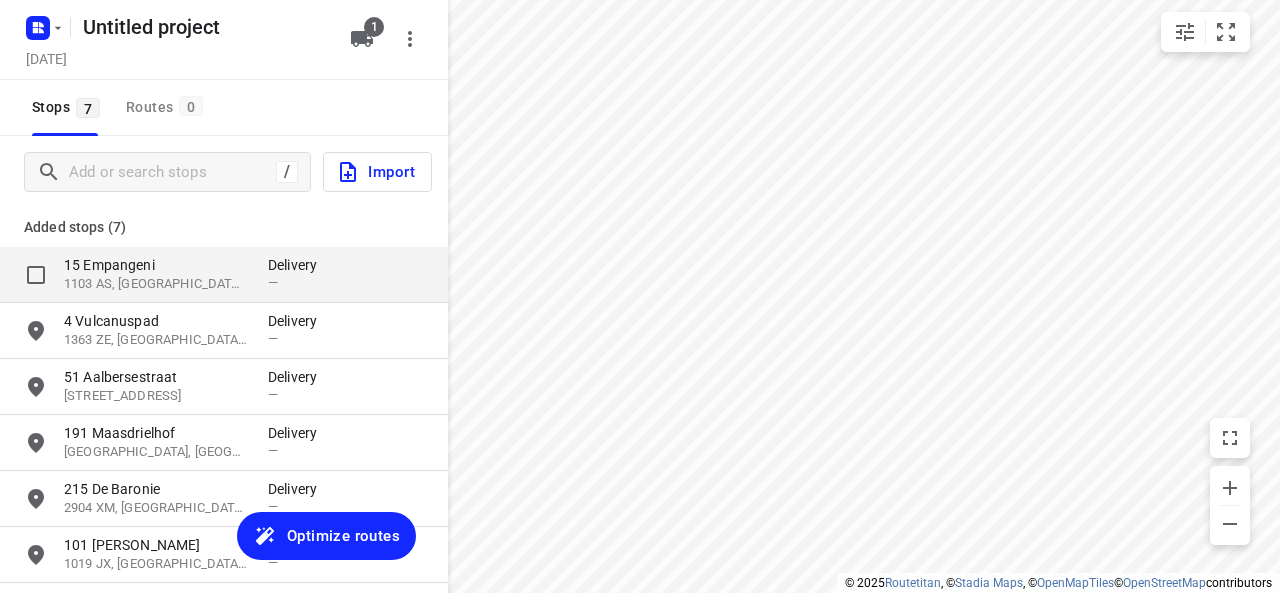 click on "Delivery" at bounding box center (298, 265) 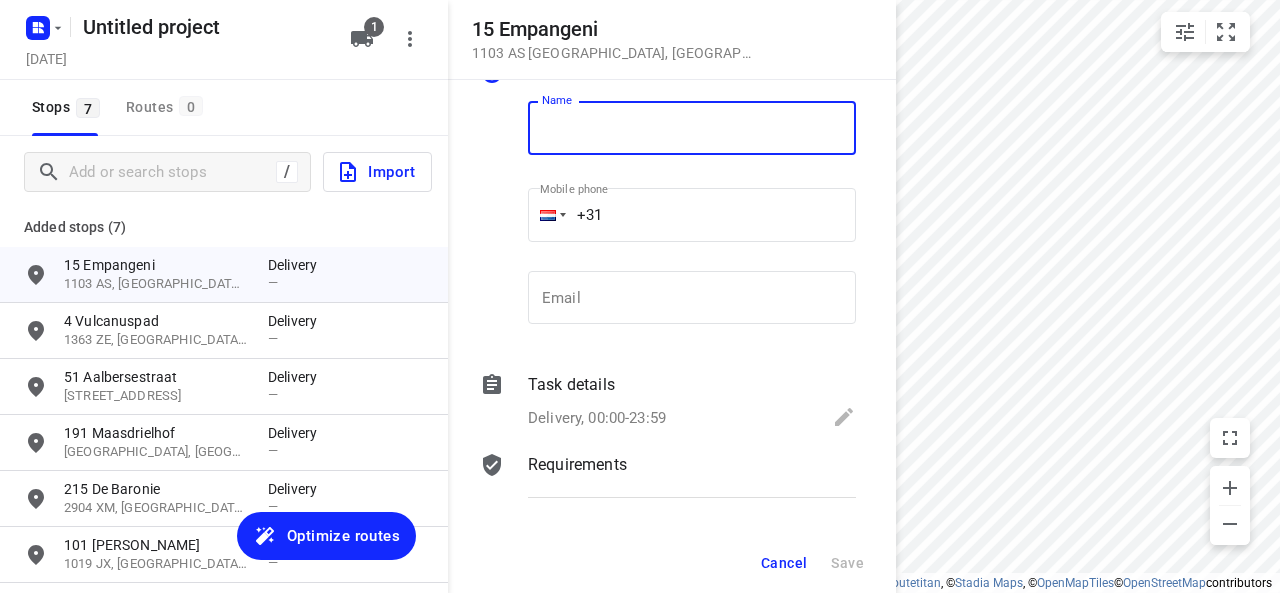 scroll, scrollTop: 0, scrollLeft: 0, axis: both 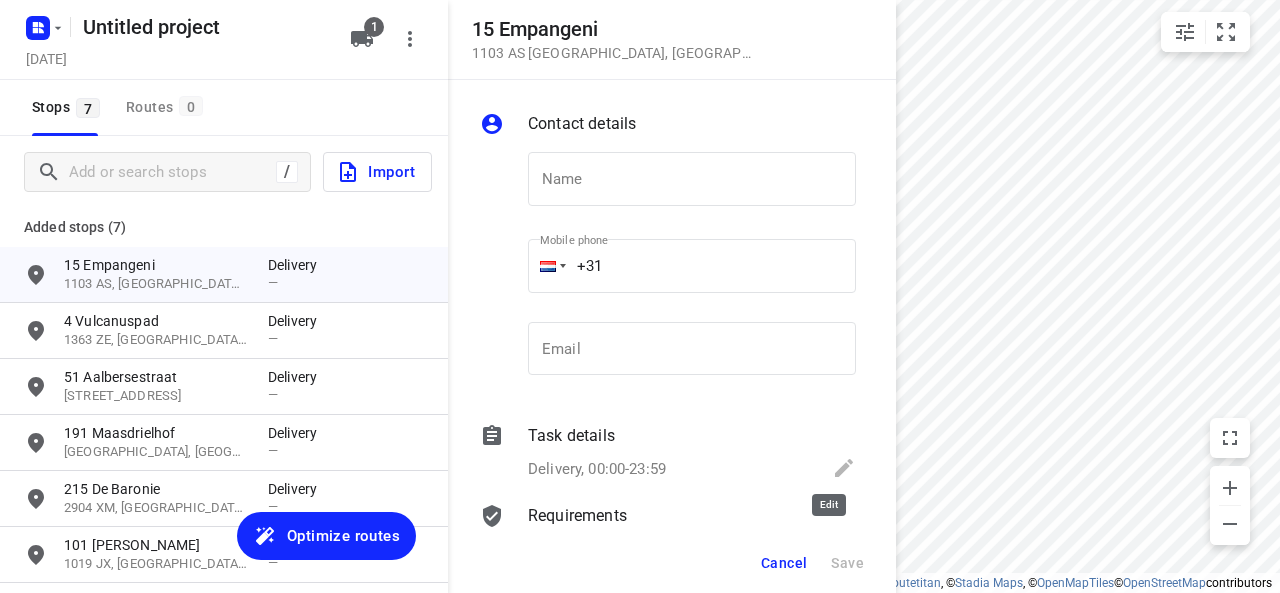 click 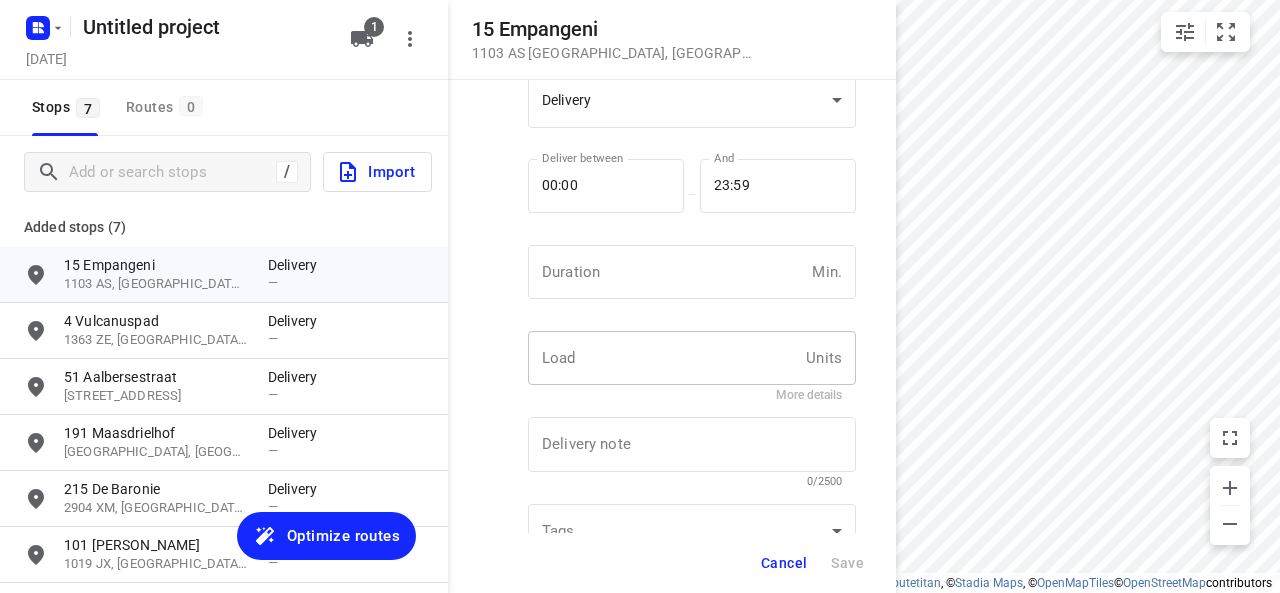 scroll, scrollTop: 100, scrollLeft: 0, axis: vertical 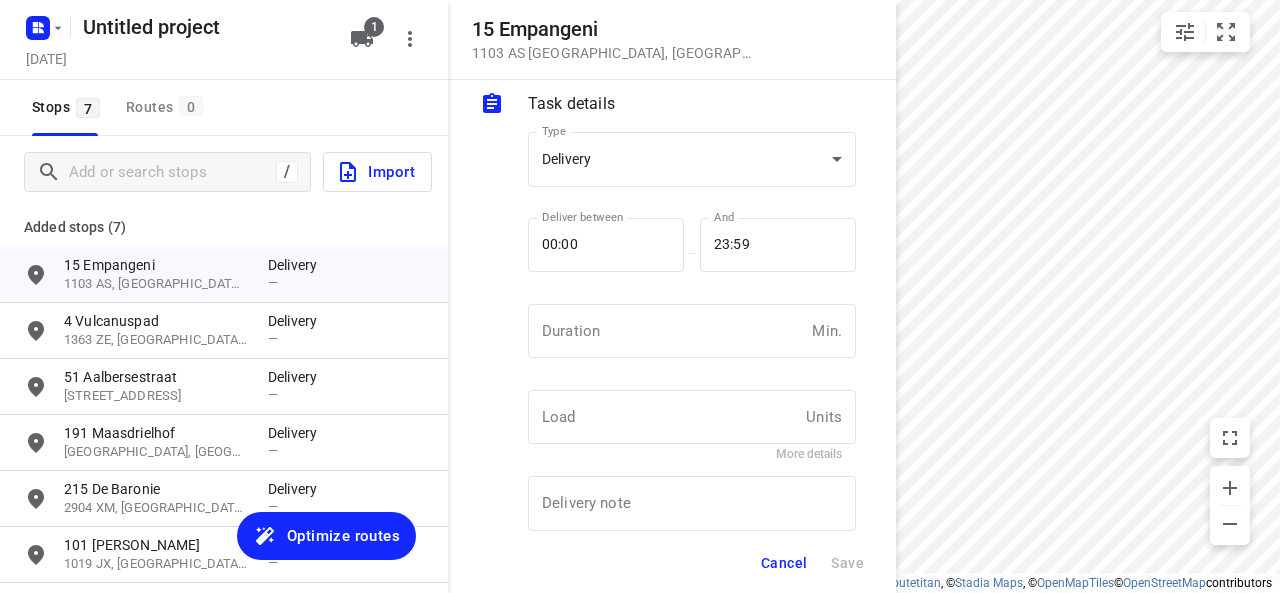 click at bounding box center [500, 378] 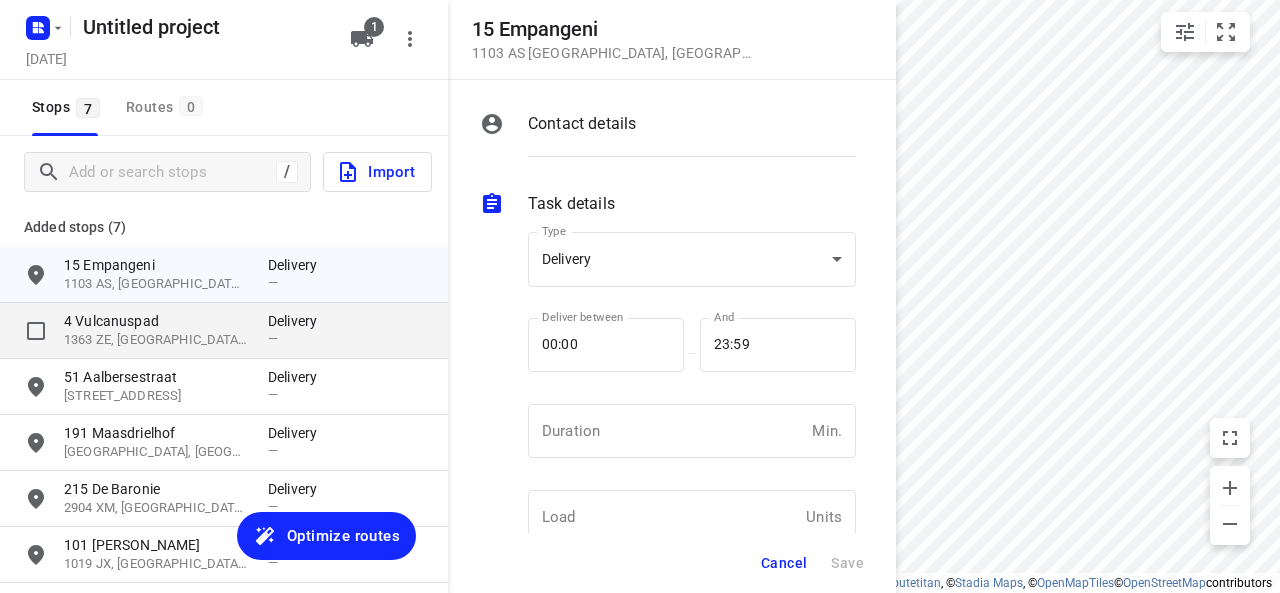 click on "1363 ZE, [GEOGRAPHIC_DATA], [GEOGRAPHIC_DATA]" at bounding box center [156, 340] 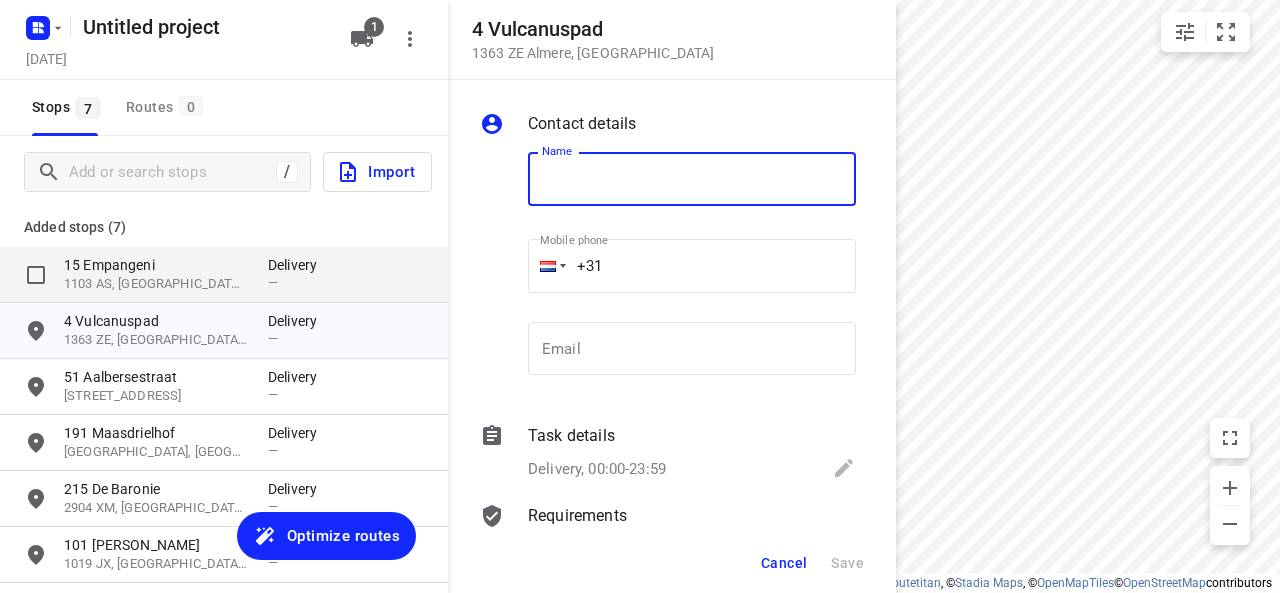 click on "1103 AS, [GEOGRAPHIC_DATA], [GEOGRAPHIC_DATA]" at bounding box center [156, 284] 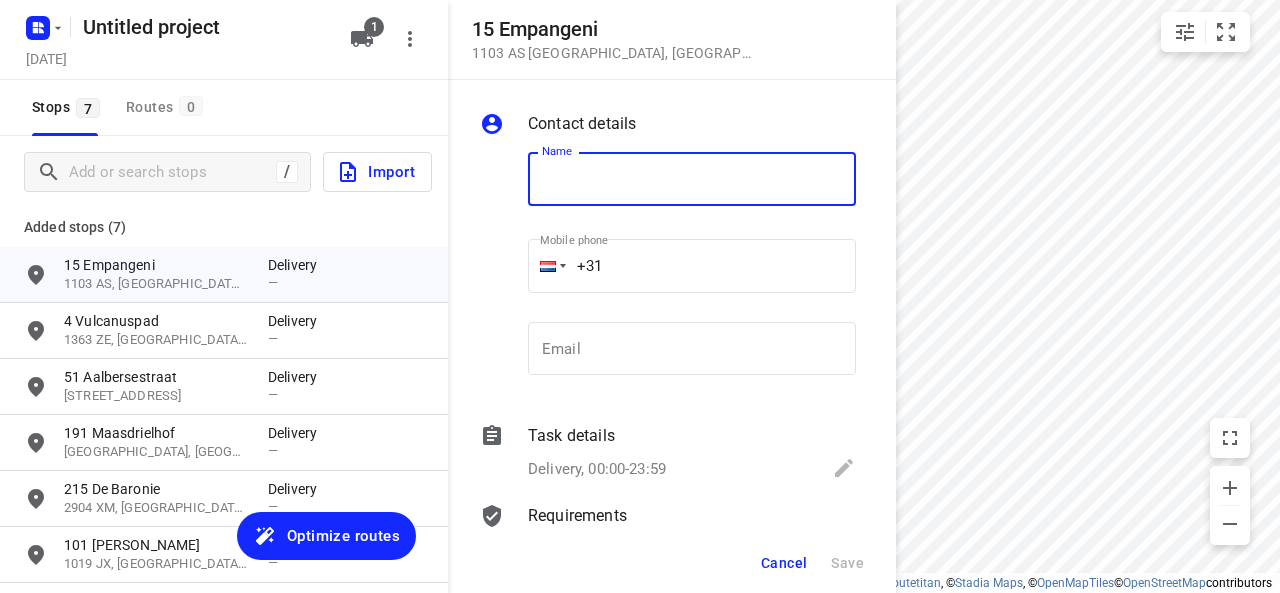 click on "Cancel" at bounding box center [784, 563] 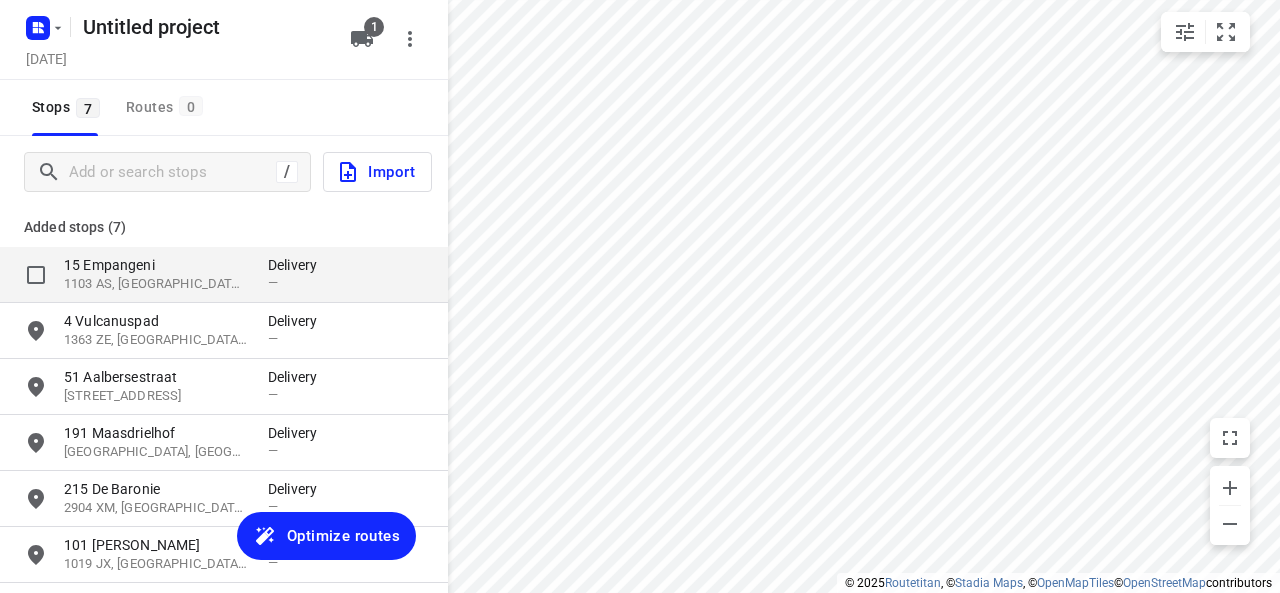 click on "—" at bounding box center [298, 282] 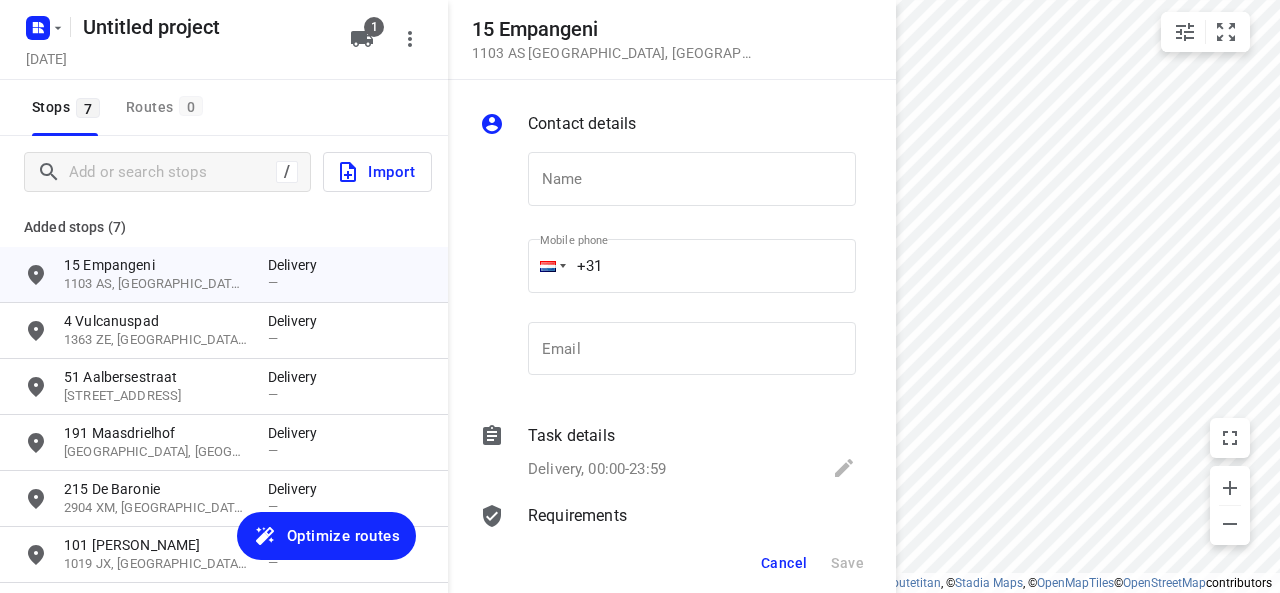 drag, startPoint x: 731, startPoint y: 255, endPoint x: 736, endPoint y: 63, distance: 192.0651 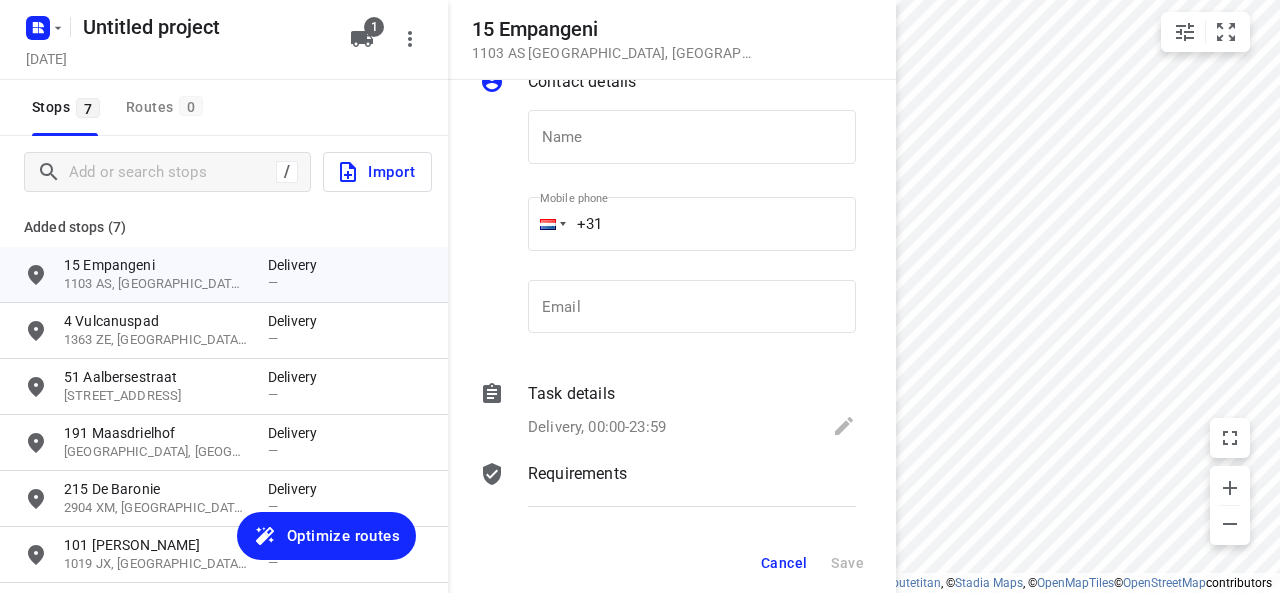 scroll, scrollTop: 15, scrollLeft: 0, axis: vertical 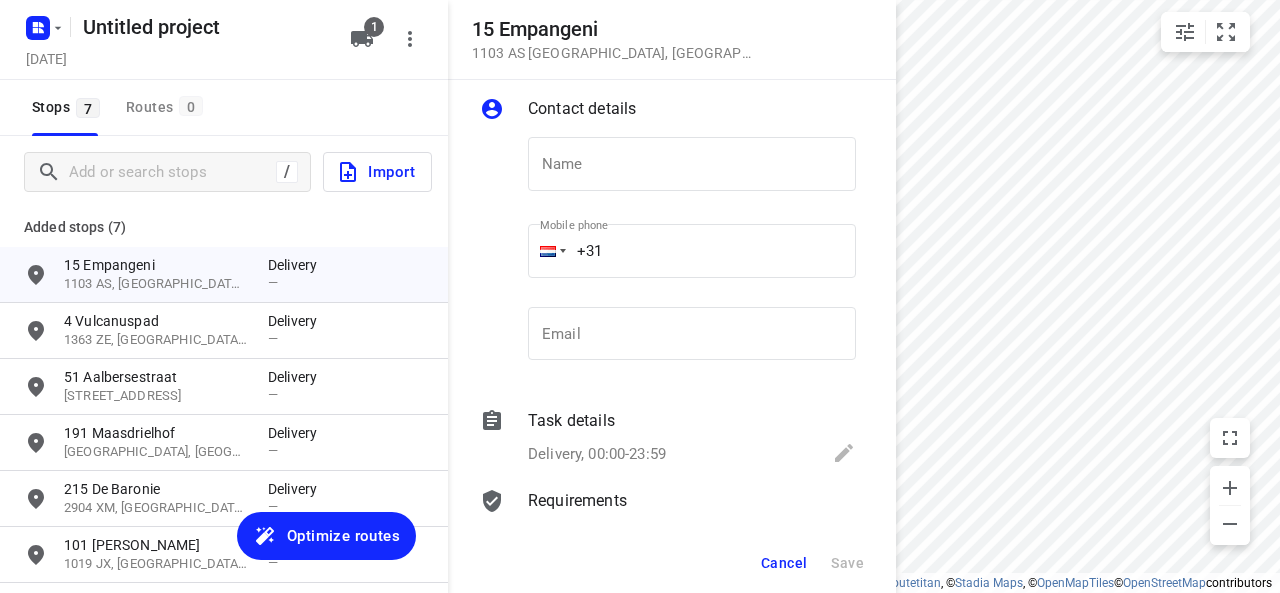 click on "Delivery, 00:00-23:59" at bounding box center [692, 455] 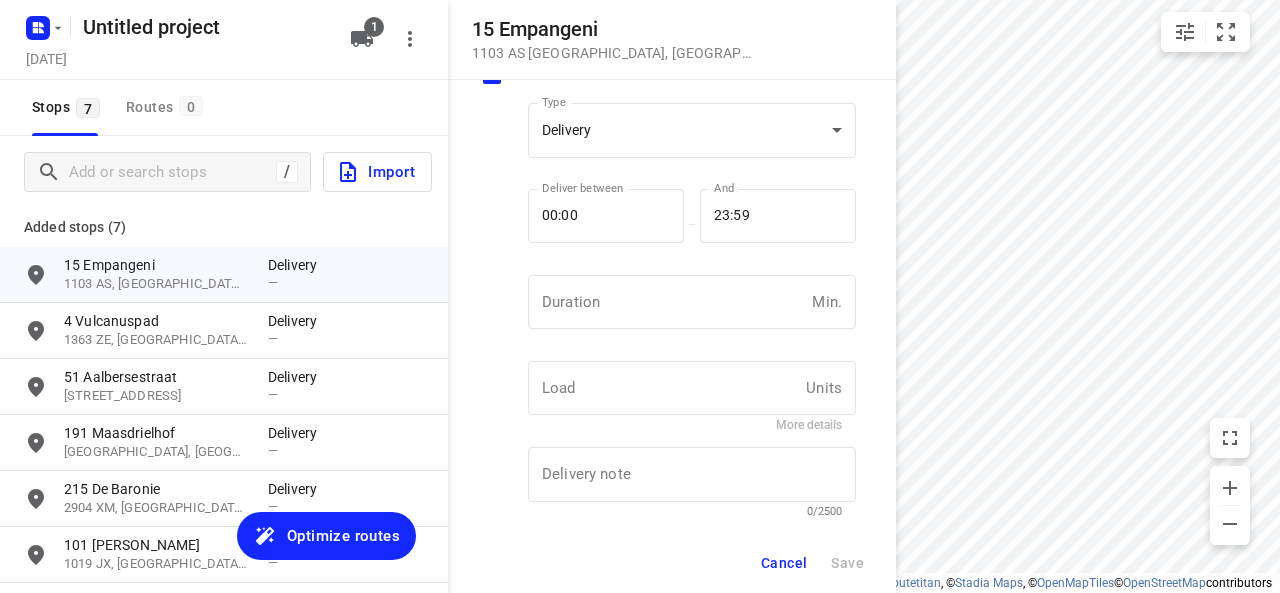scroll, scrollTop: 15, scrollLeft: 0, axis: vertical 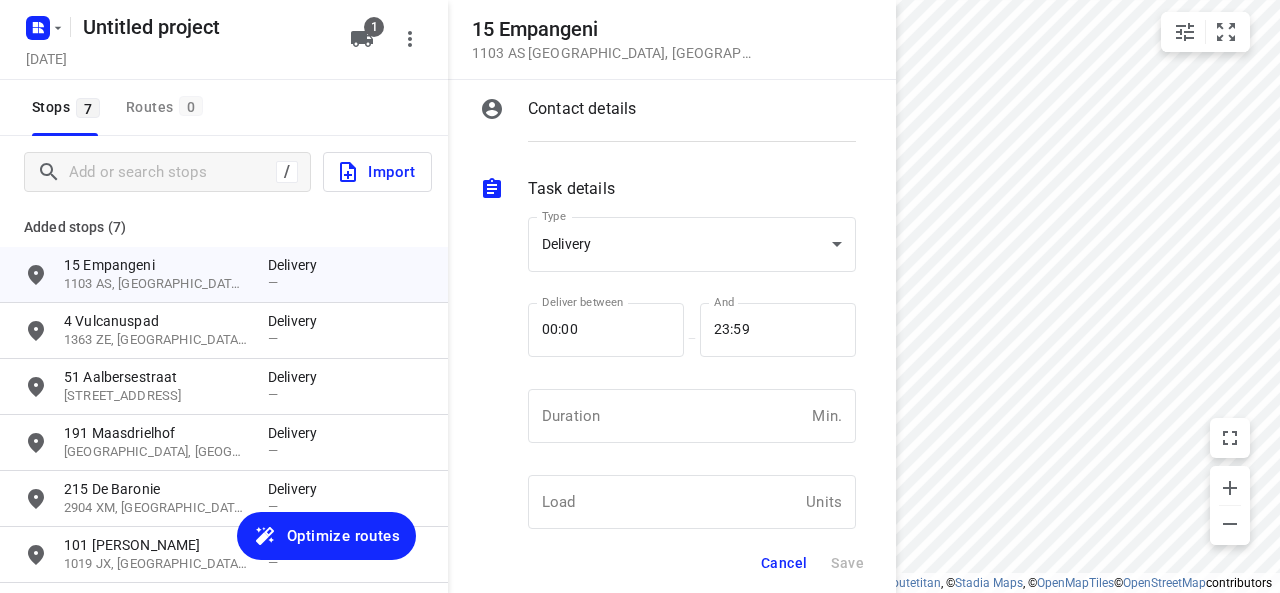 click on "Cancel" at bounding box center (784, 563) 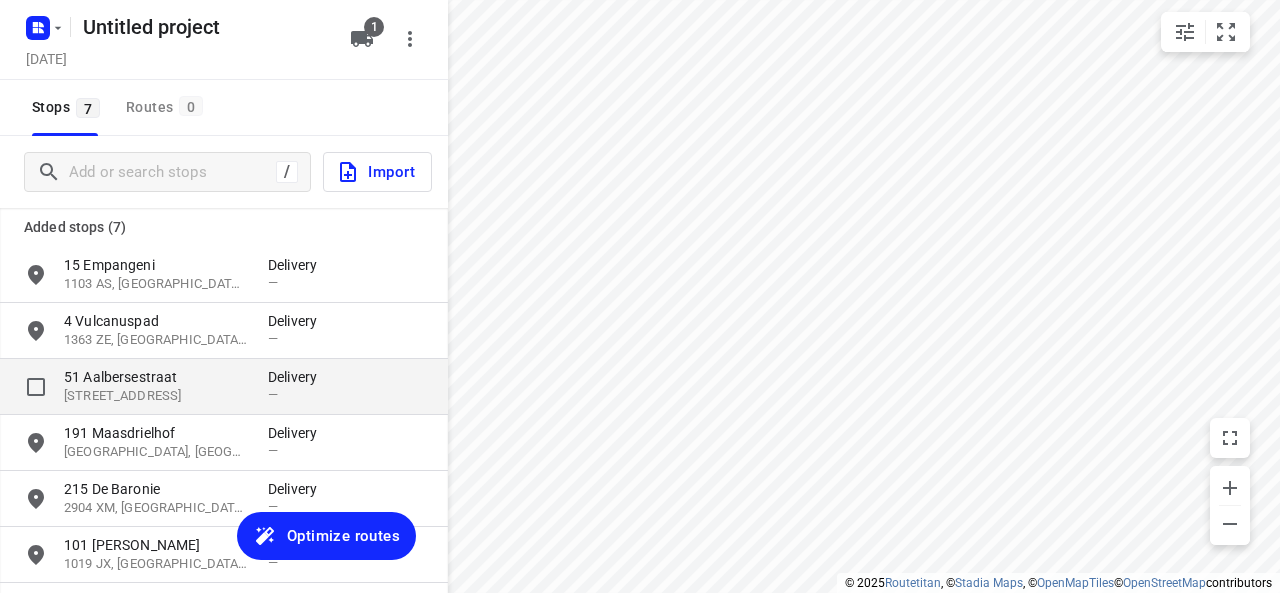 scroll, scrollTop: 138, scrollLeft: 0, axis: vertical 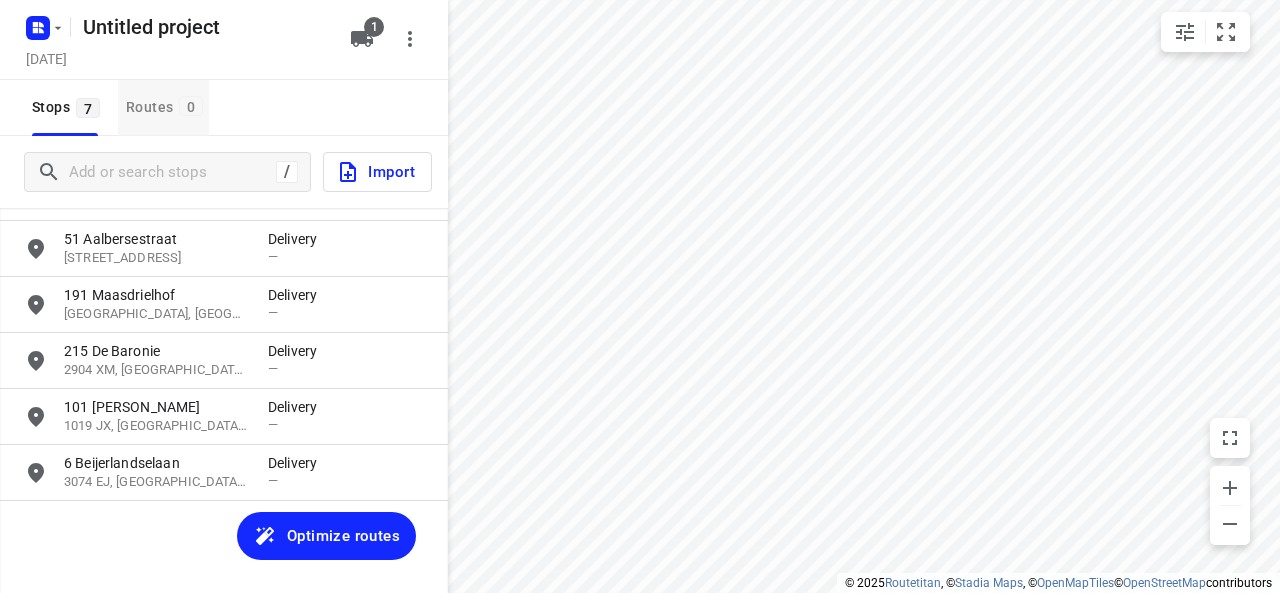 click on "Routes 0" at bounding box center (167, 107) 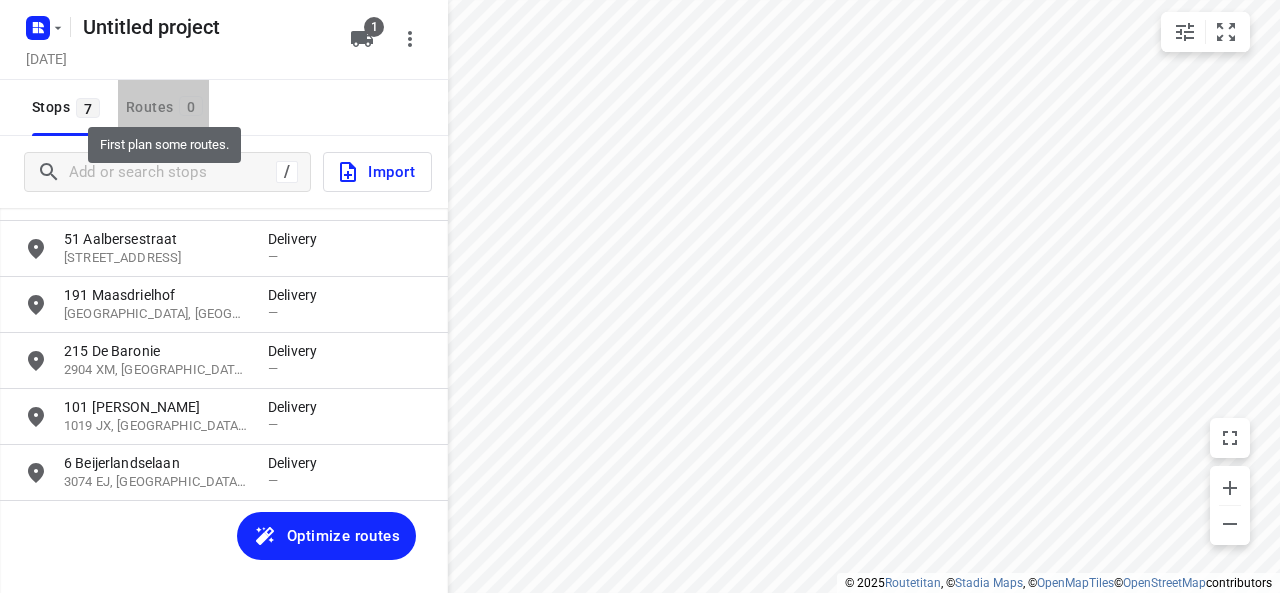 click on "Routes 0" at bounding box center (167, 107) 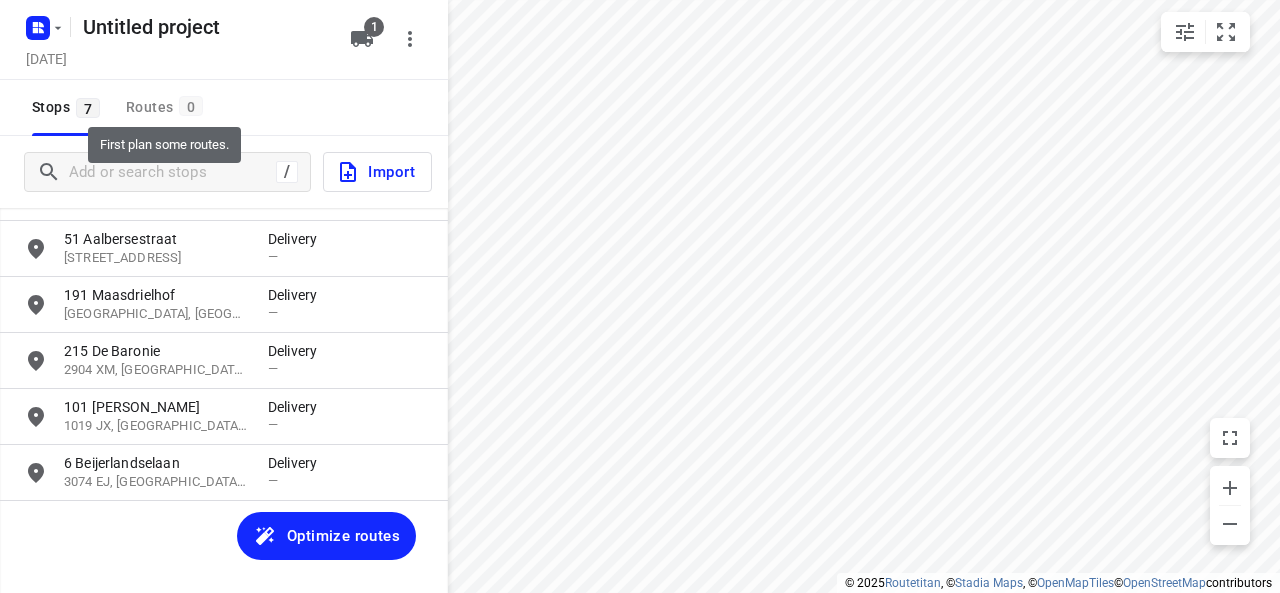 click on "Stops 7 Routes 0" at bounding box center (224, 108) 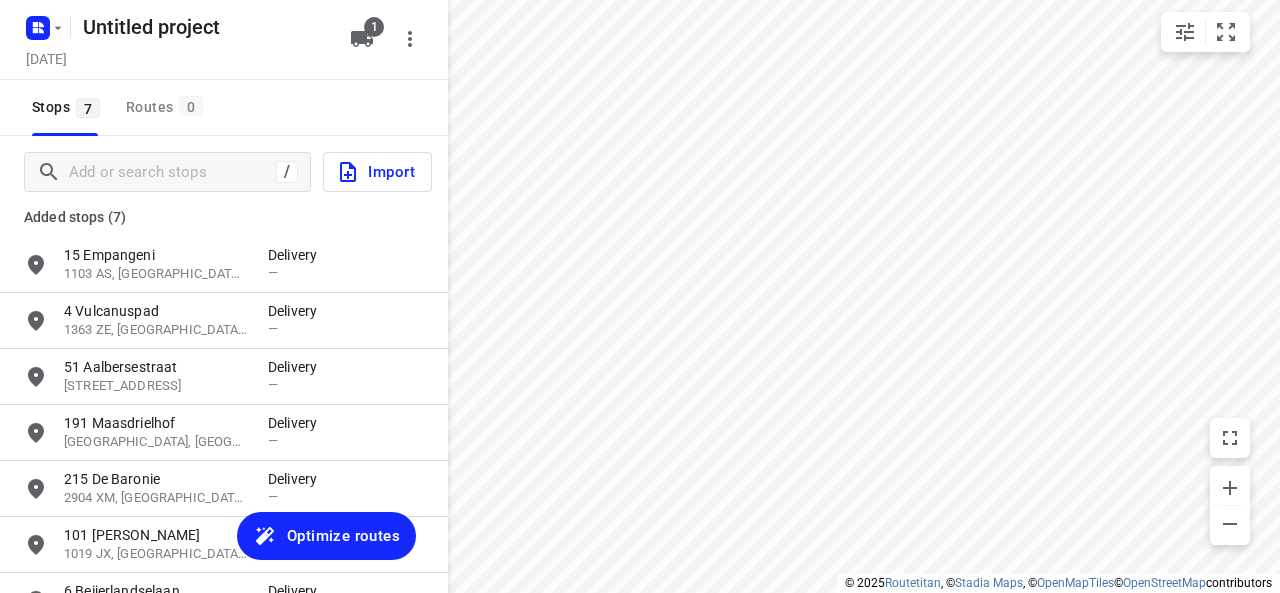 scroll, scrollTop: 0, scrollLeft: 0, axis: both 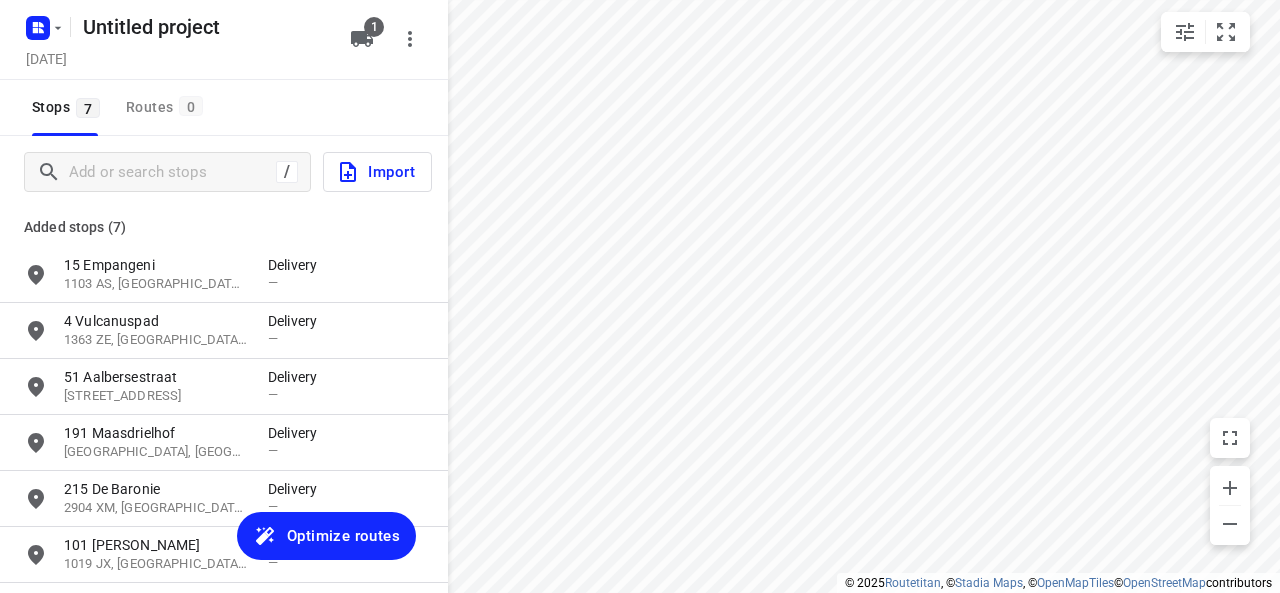 click on "Optimize routes" at bounding box center (343, 536) 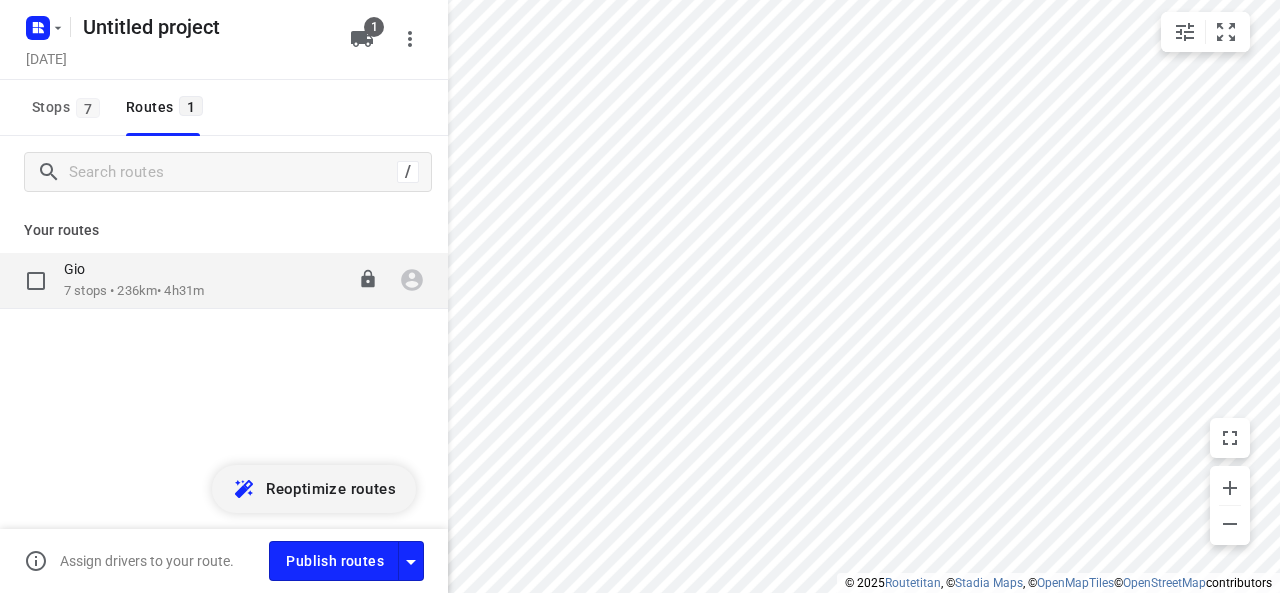 click on "7   stops •   236km  •   4h31m" at bounding box center (134, 291) 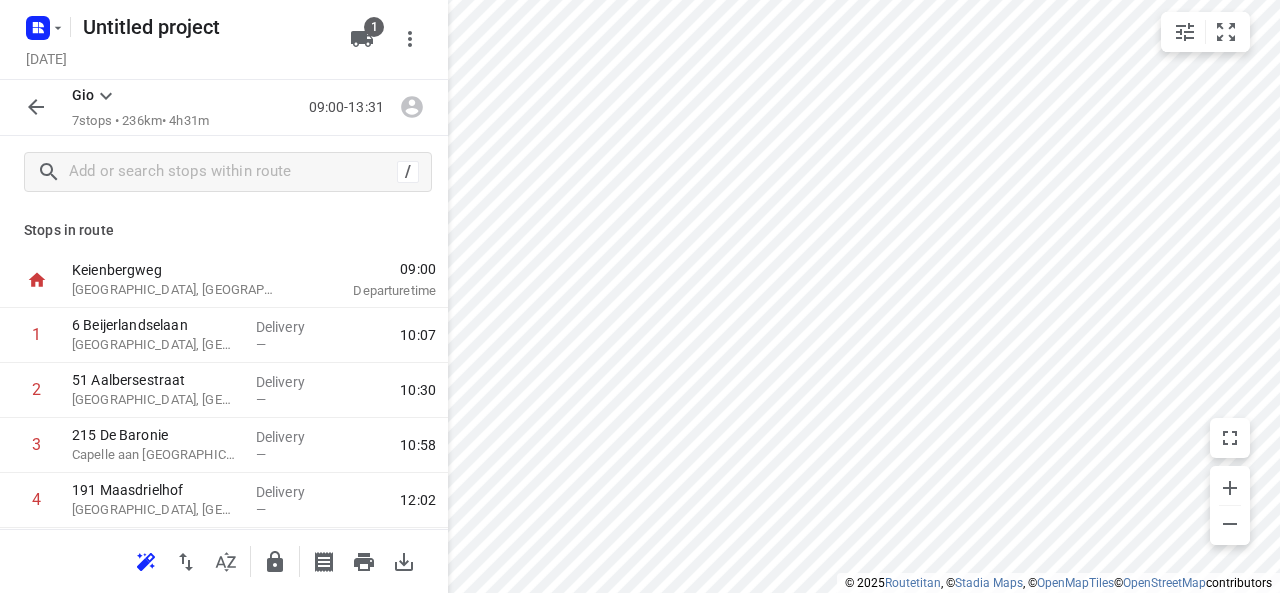 scroll, scrollTop: 0, scrollLeft: 0, axis: both 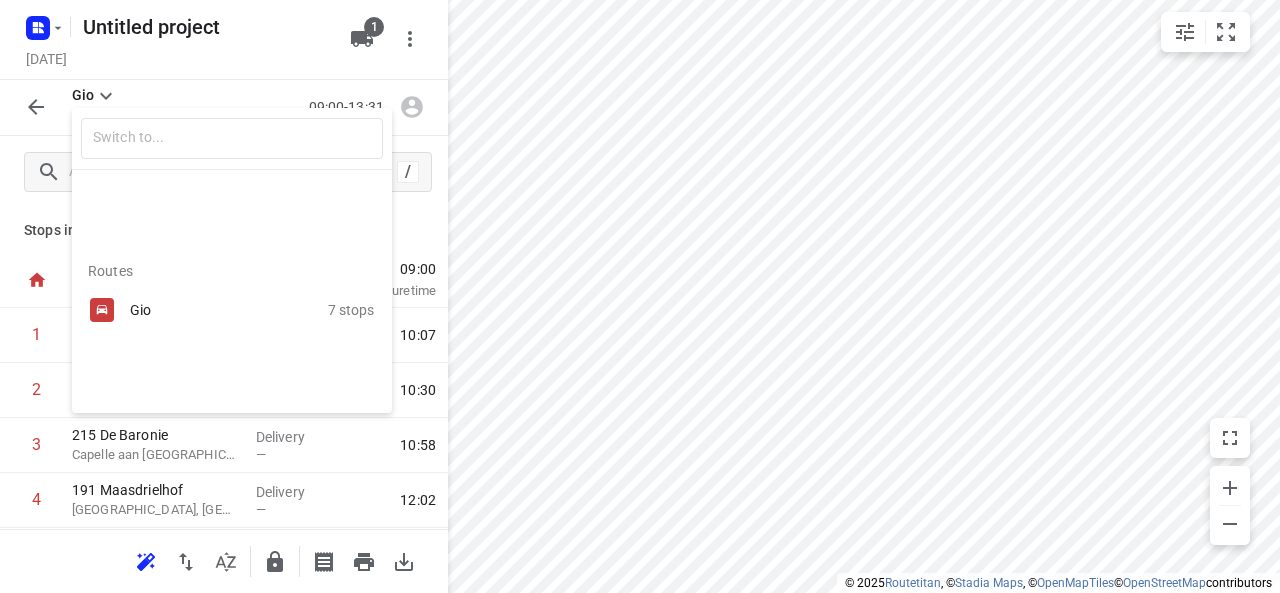 click at bounding box center (640, 296) 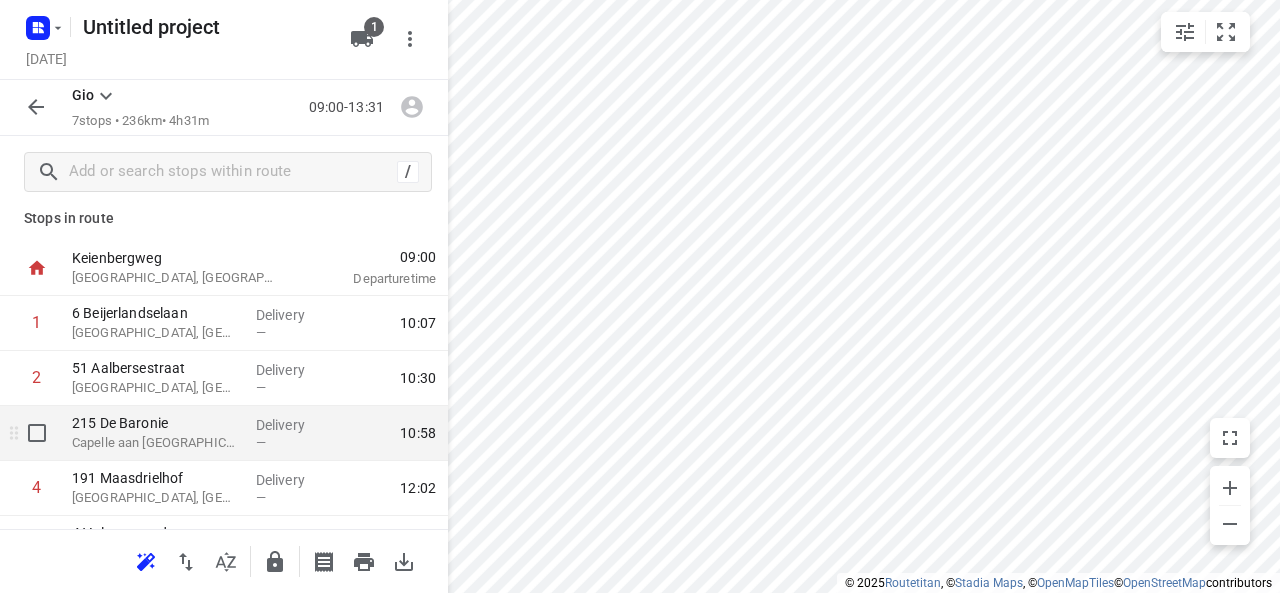 scroll, scrollTop: 0, scrollLeft: 0, axis: both 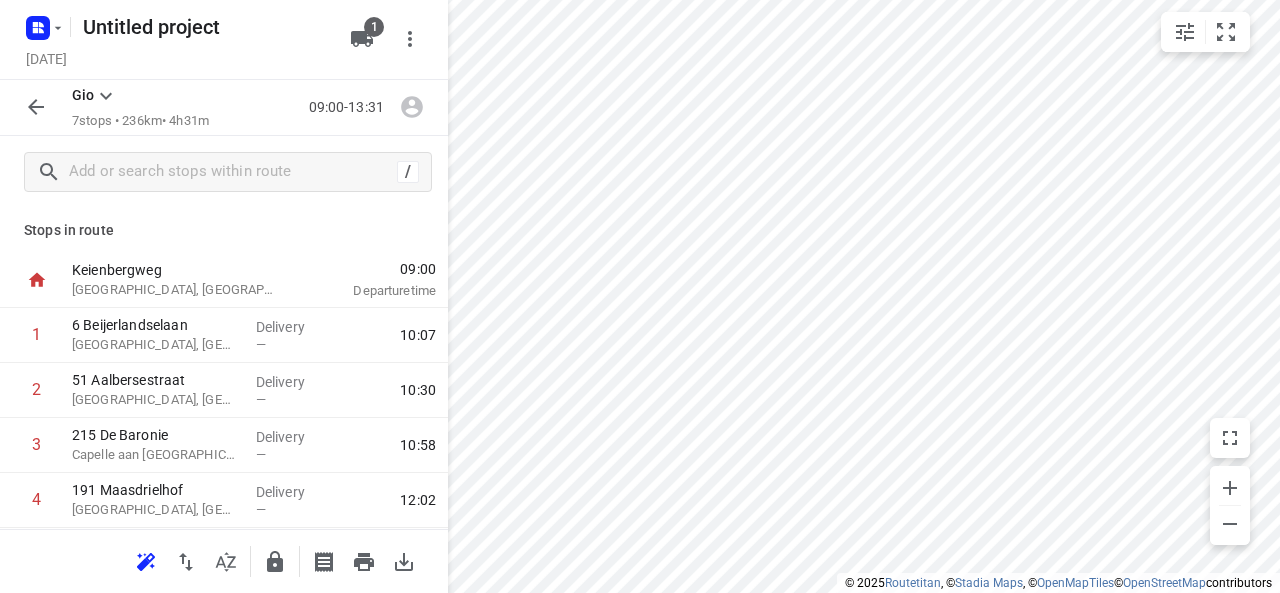 click 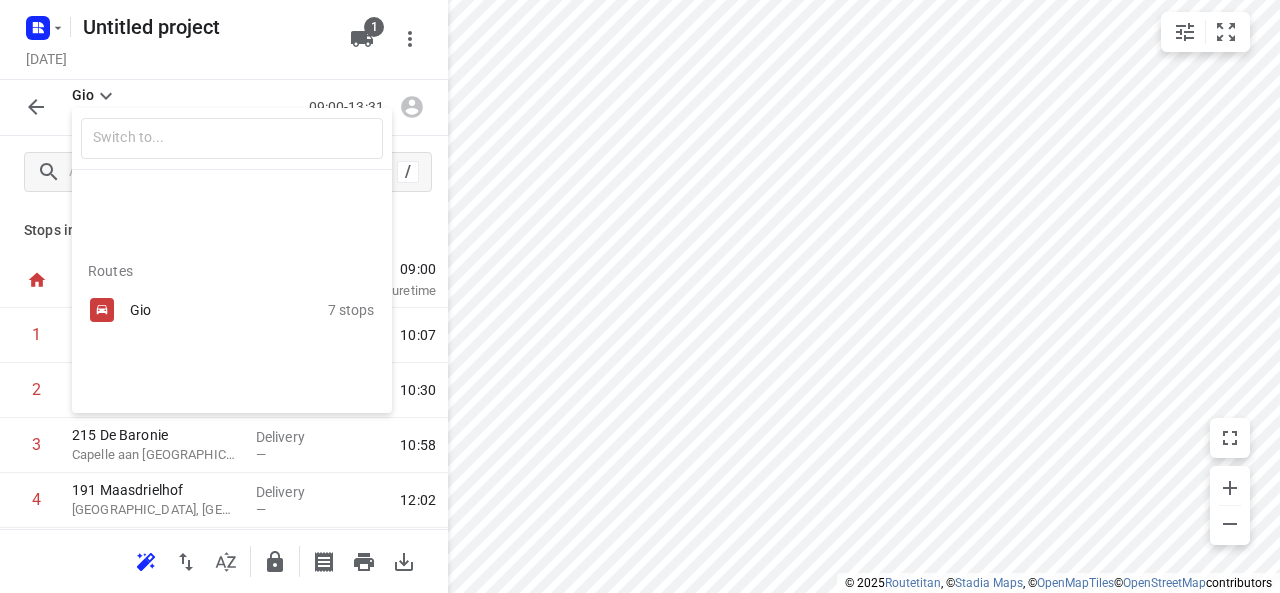click on "Routes" at bounding box center (240, 271) 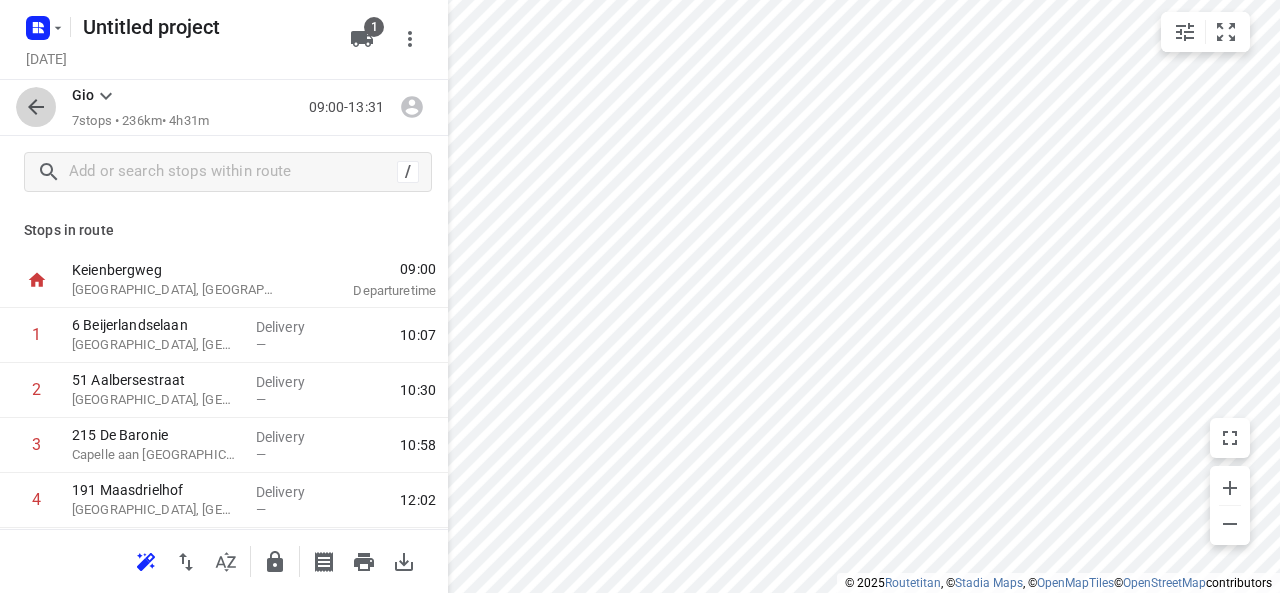 click 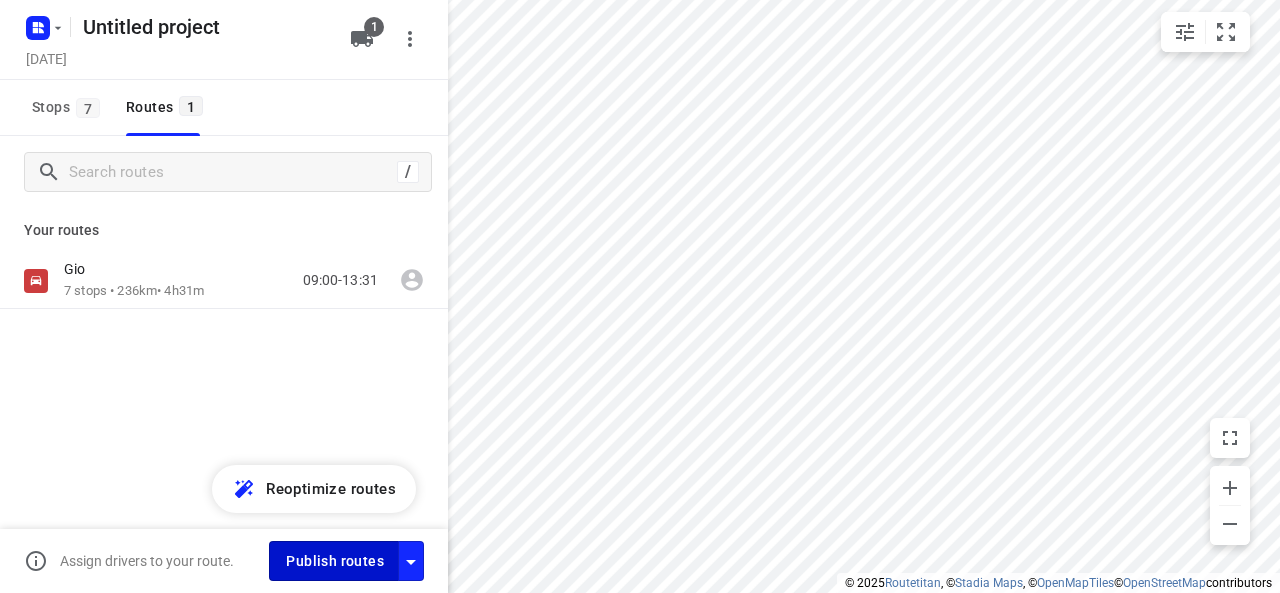 click on "Publish routes" at bounding box center (335, 561) 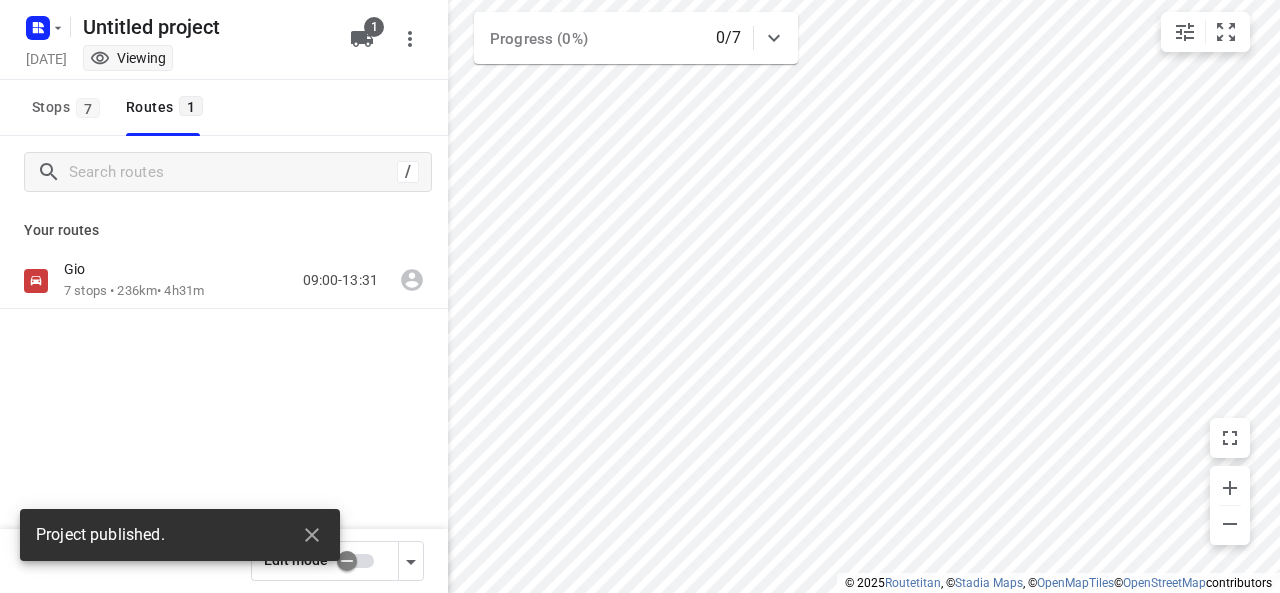 drag, startPoint x: 330, startPoint y: 468, endPoint x: 284, endPoint y: 447, distance: 50.566788 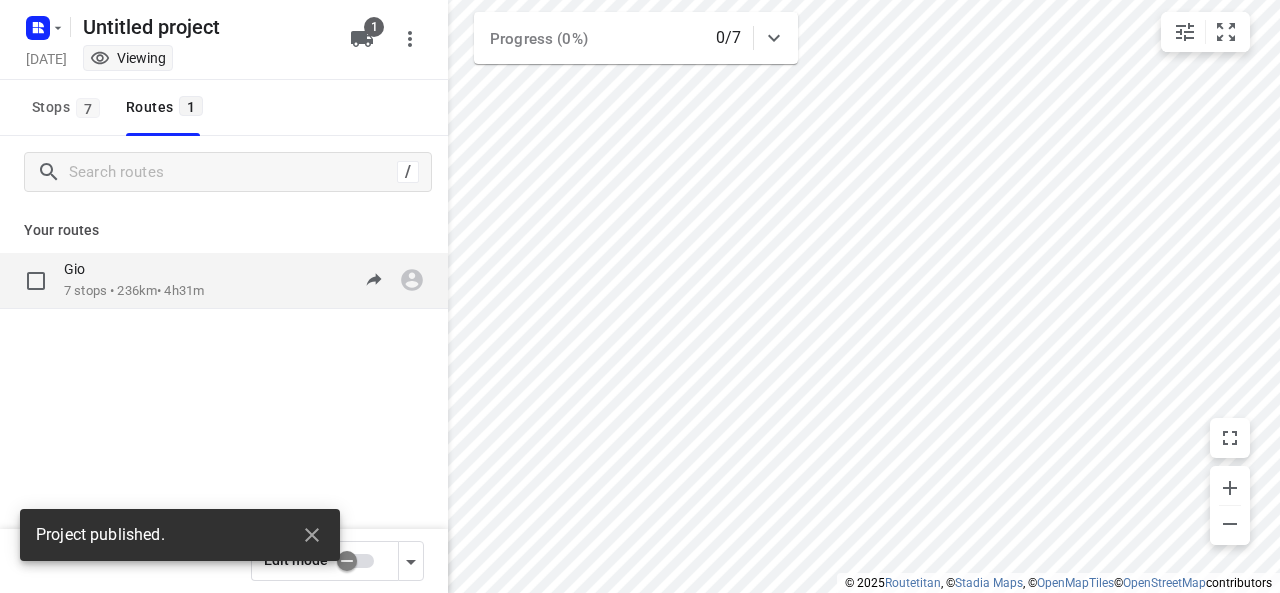 click on "Gio 7   stops •   236km  •   4h31m 09:00-13:31" at bounding box center (224, 281) 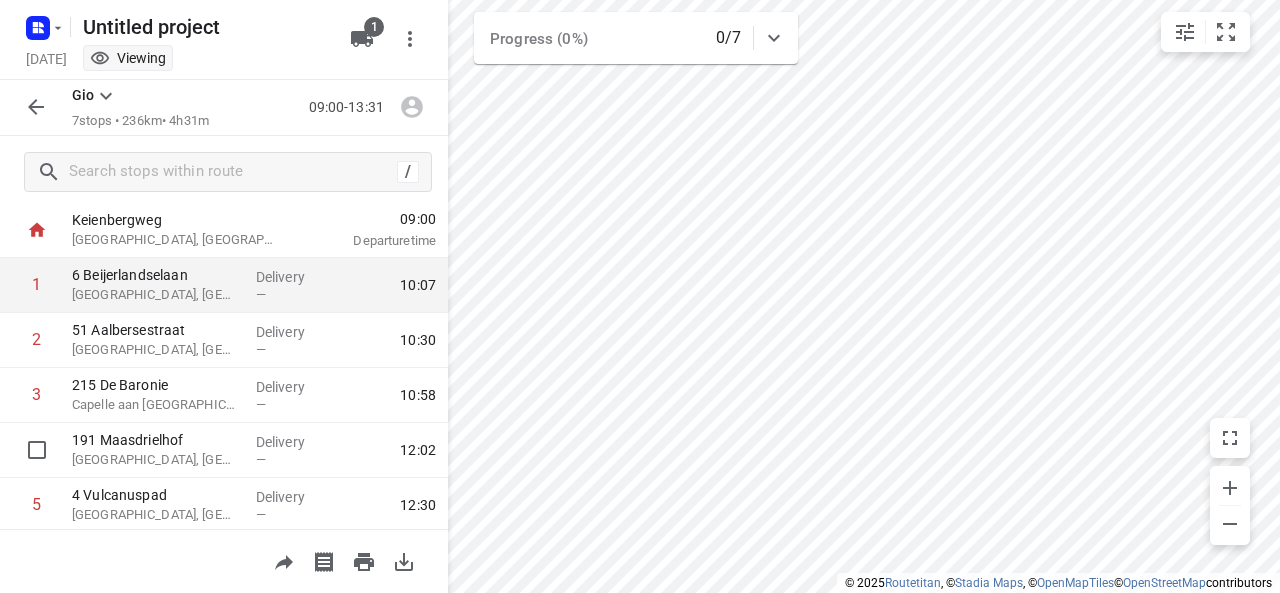 scroll, scrollTop: 0, scrollLeft: 0, axis: both 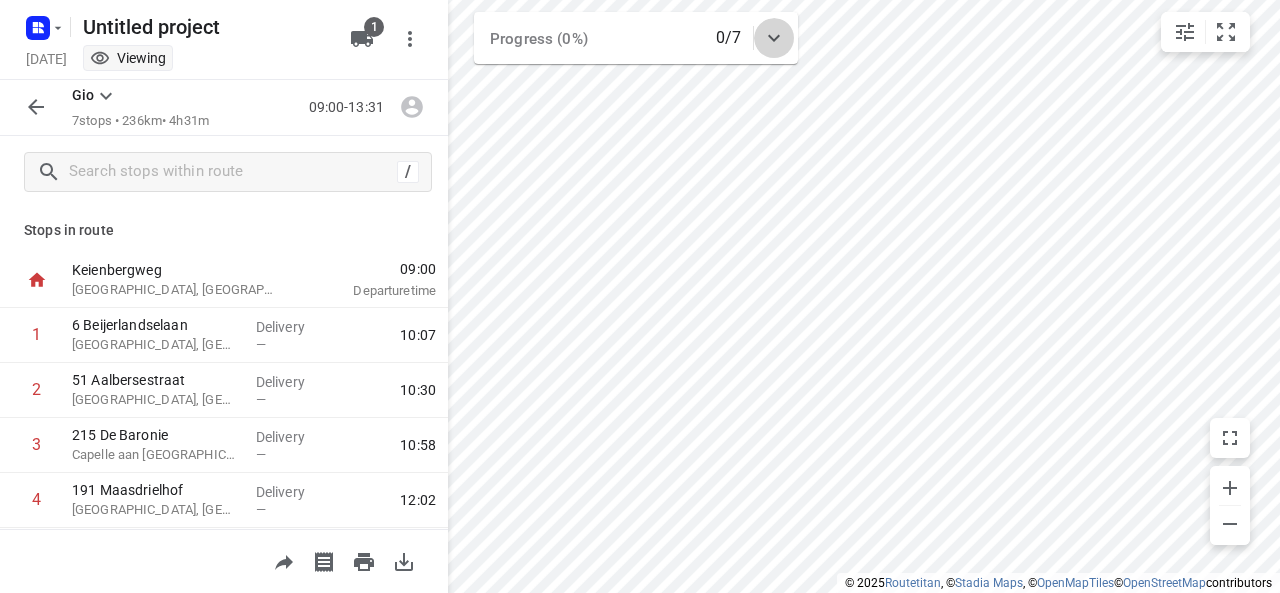 click 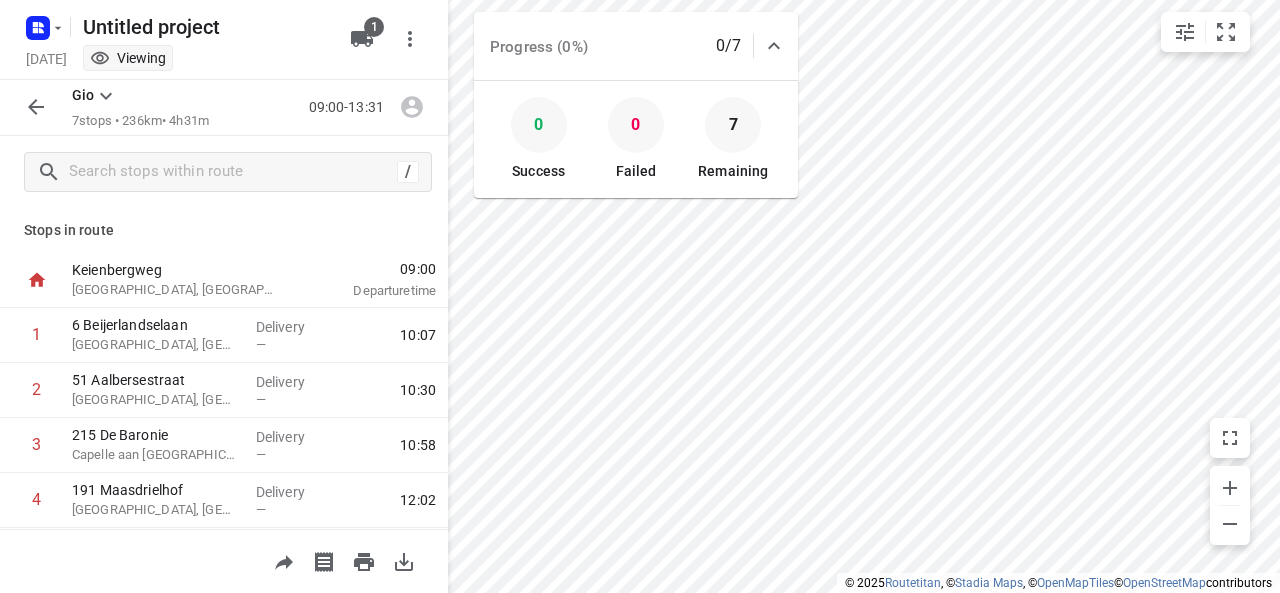 click on "Stops in route" at bounding box center [224, 230] 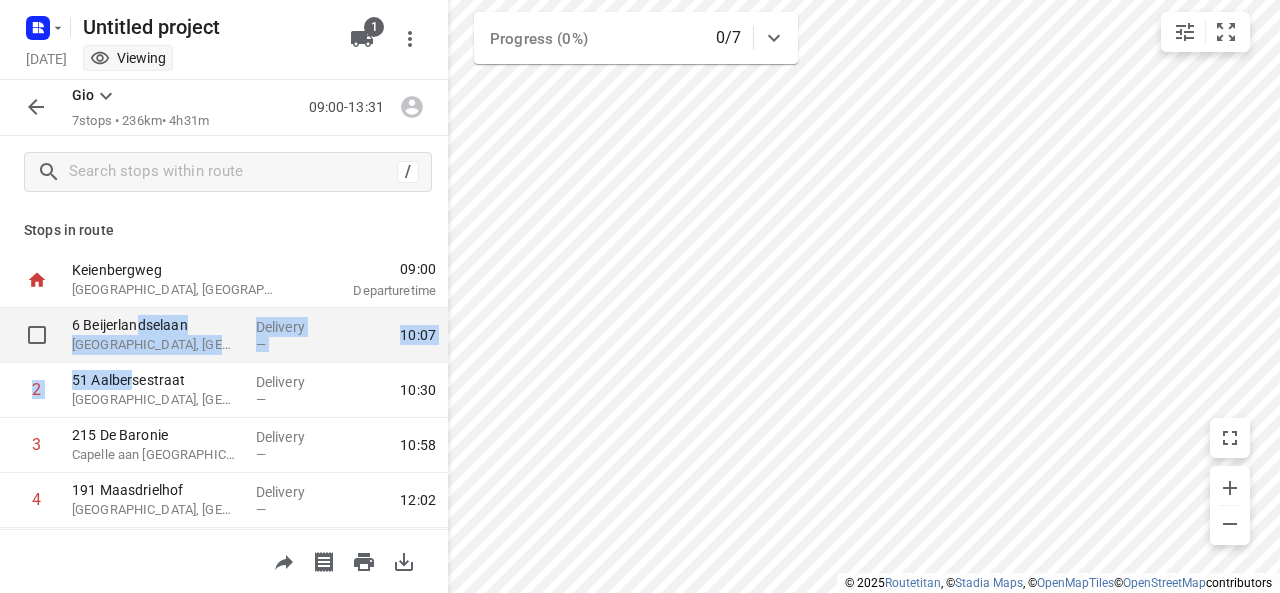 drag, startPoint x: 136, startPoint y: 373, endPoint x: 144, endPoint y: 338, distance: 35.902645 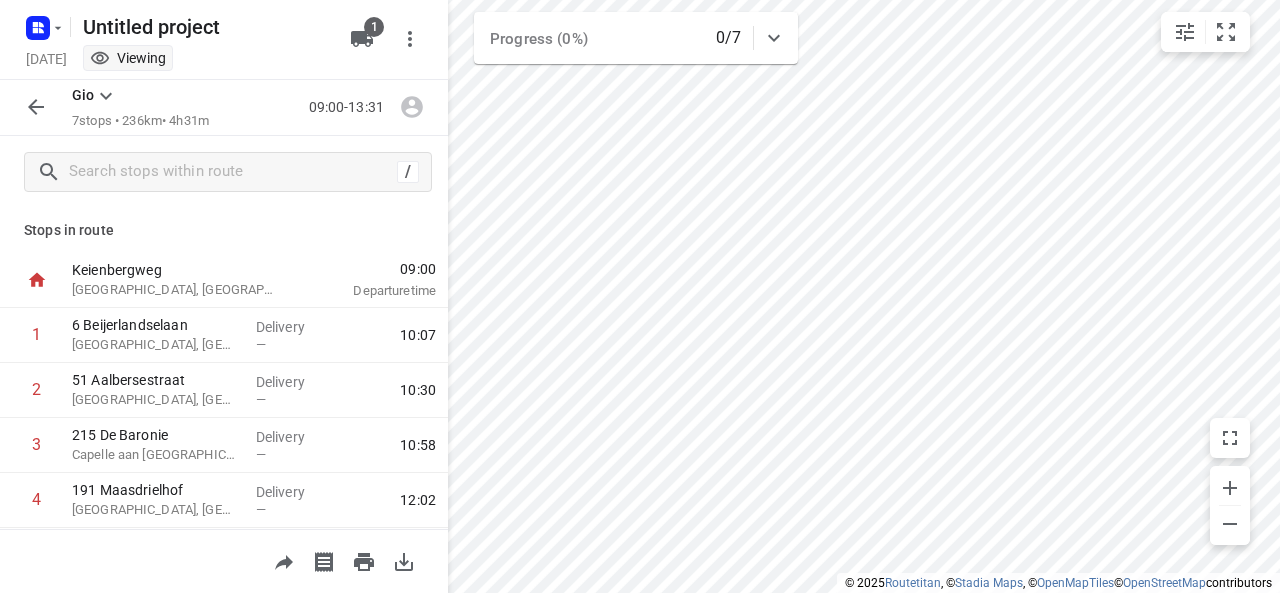 click on "Stops in route" at bounding box center (224, 230) 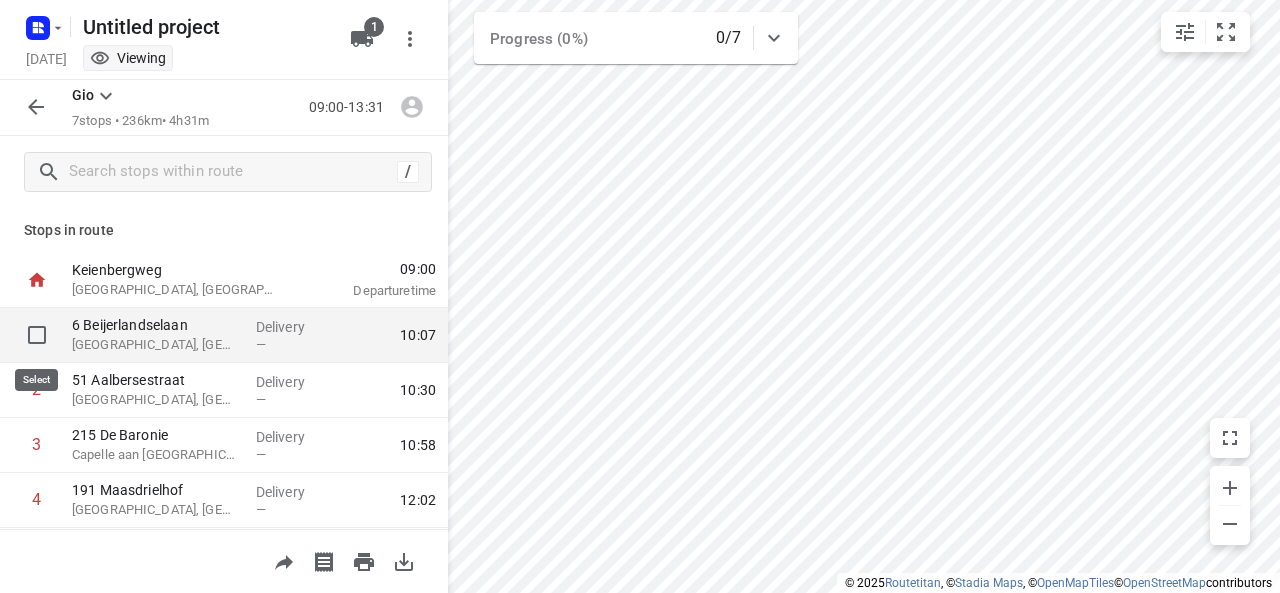 click at bounding box center [37, 335] 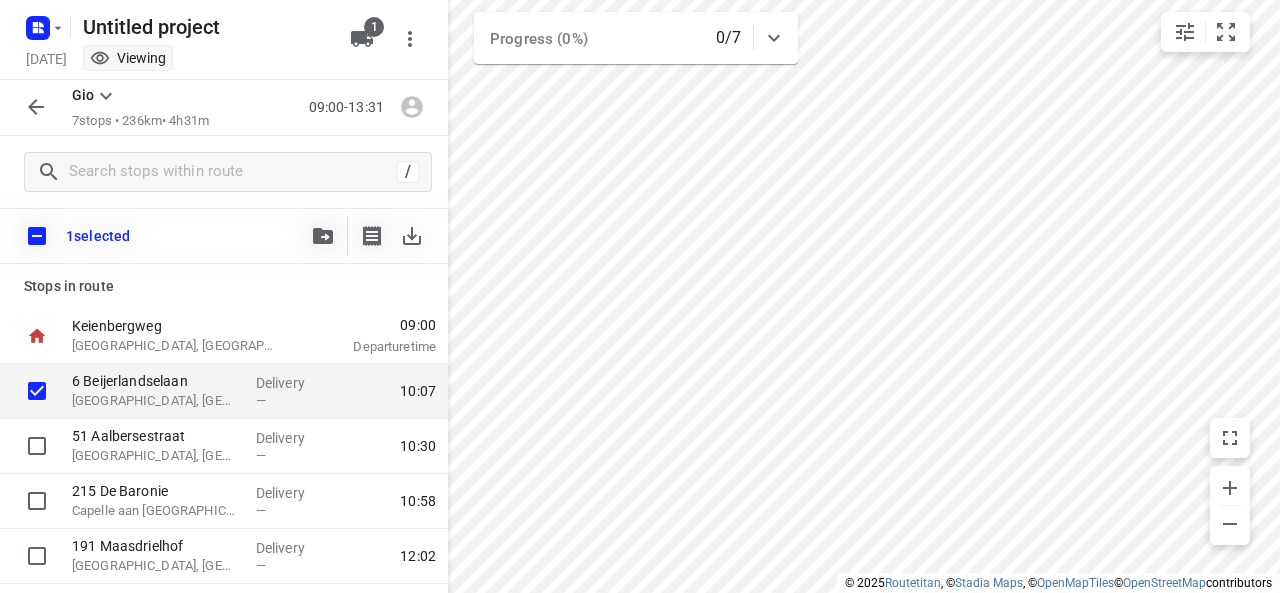 scroll, scrollTop: 100, scrollLeft: 0, axis: vertical 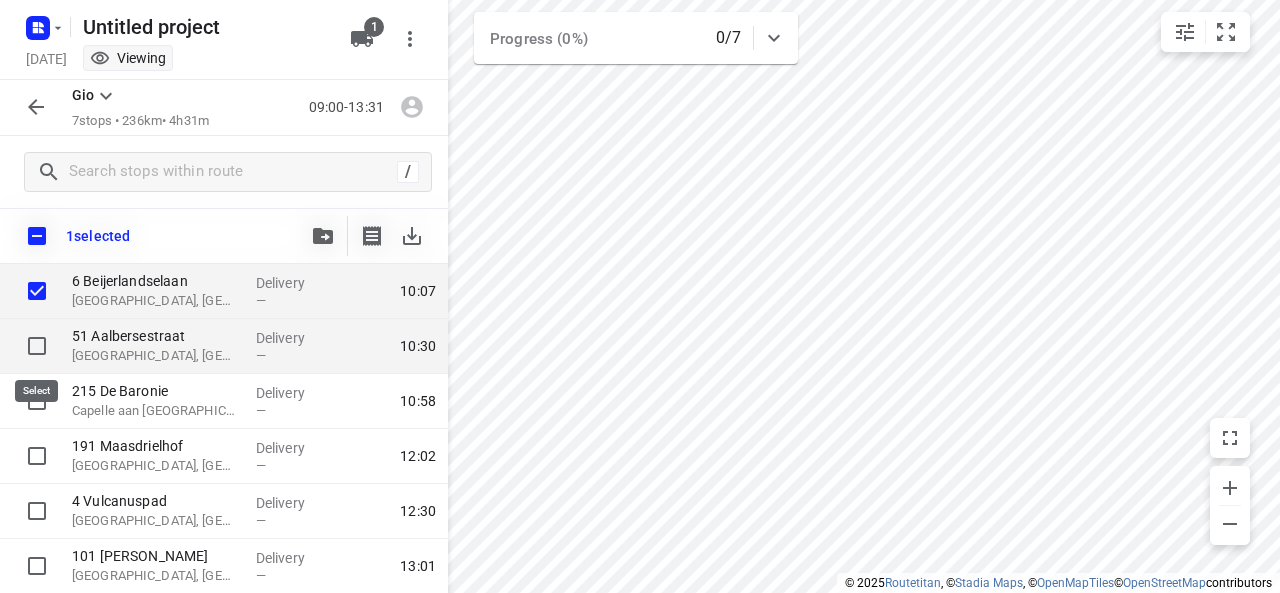 click at bounding box center (37, 346) 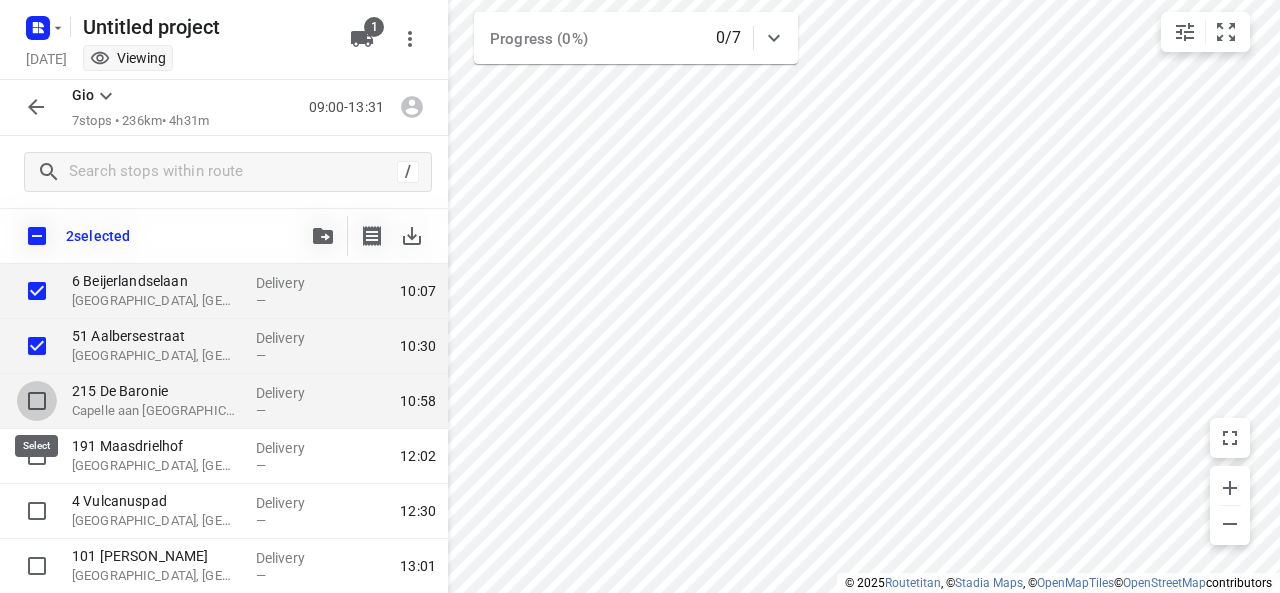 click at bounding box center [37, 401] 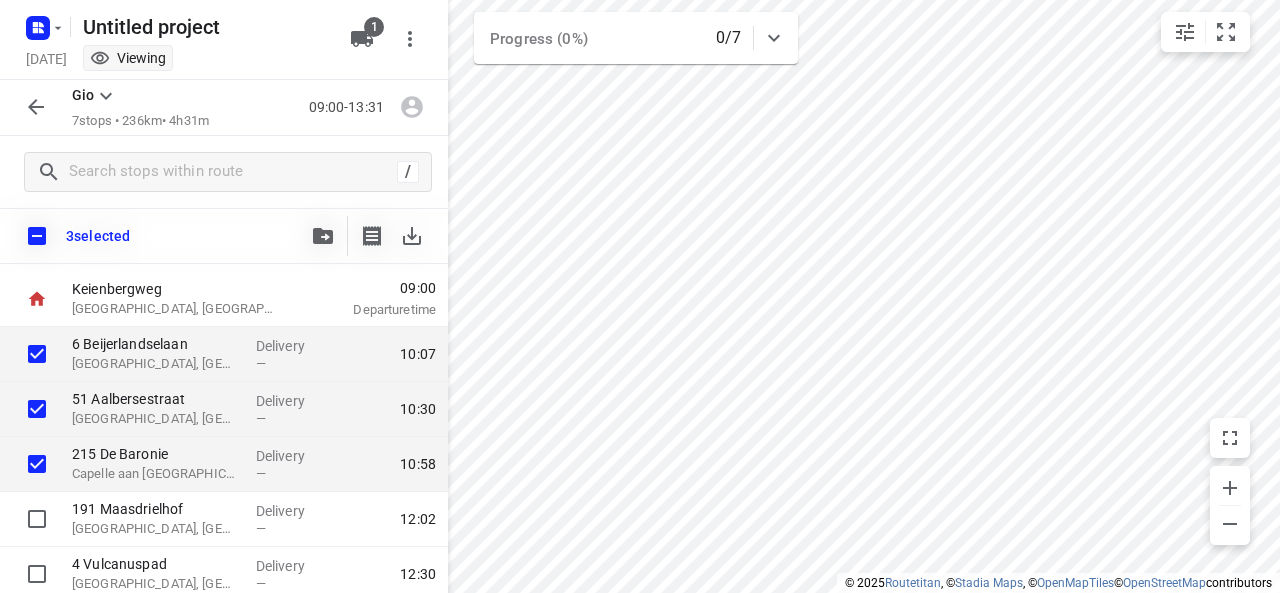 scroll, scrollTop: 0, scrollLeft: 0, axis: both 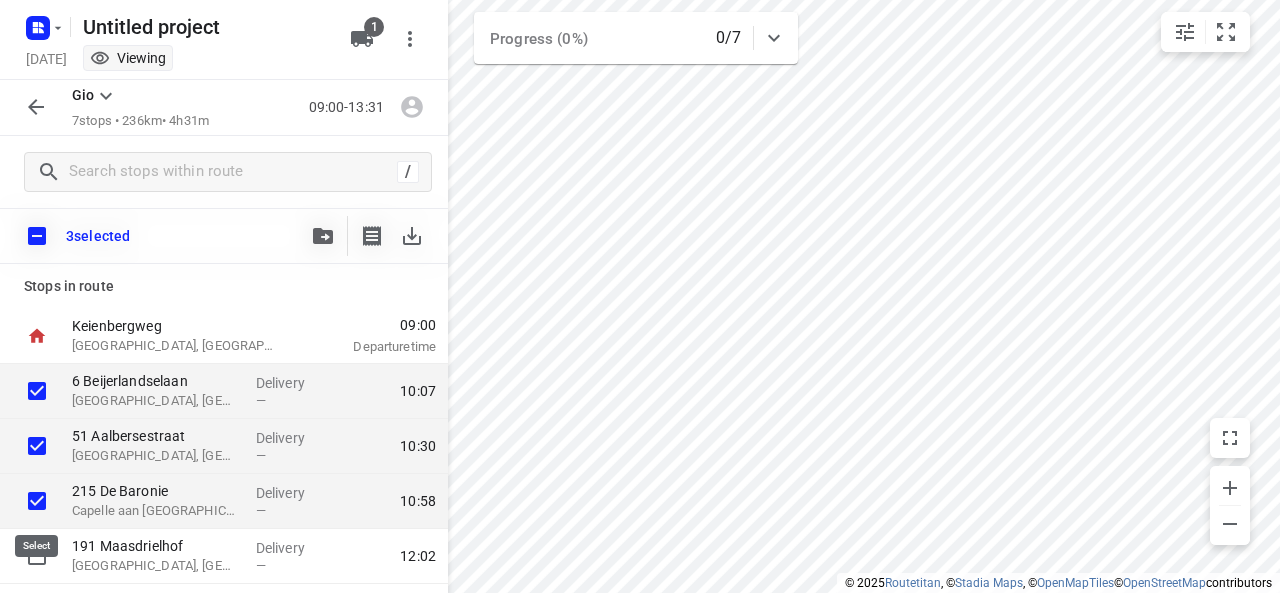 click at bounding box center [37, 501] 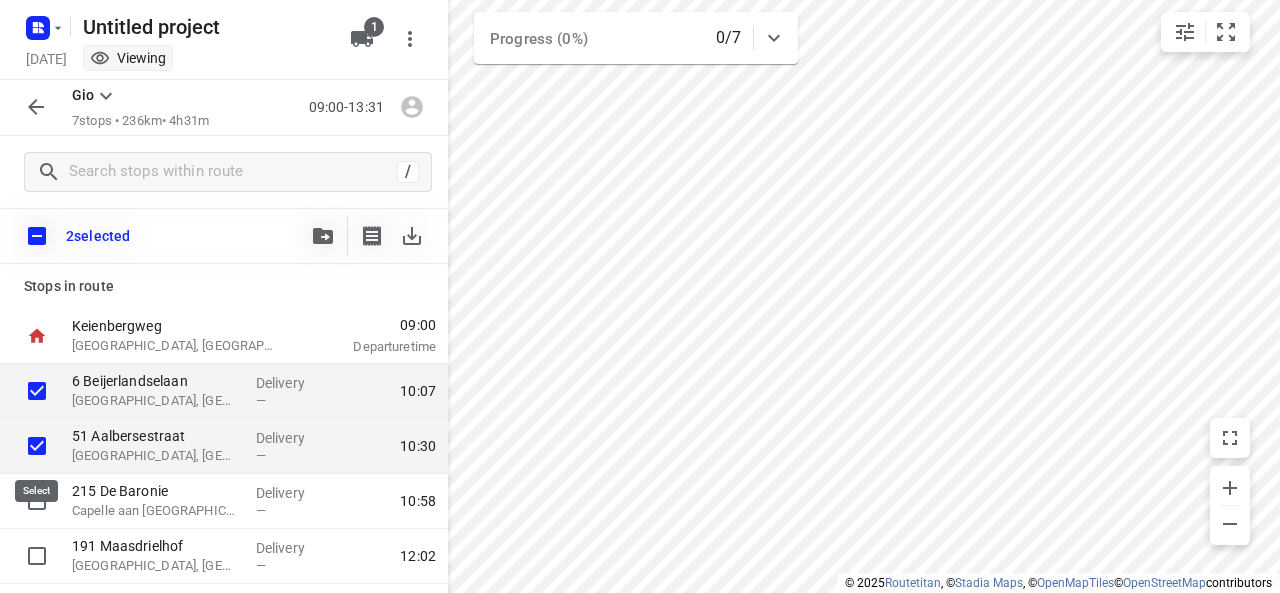 drag, startPoint x: 39, startPoint y: 449, endPoint x: 40, endPoint y: 404, distance: 45.01111 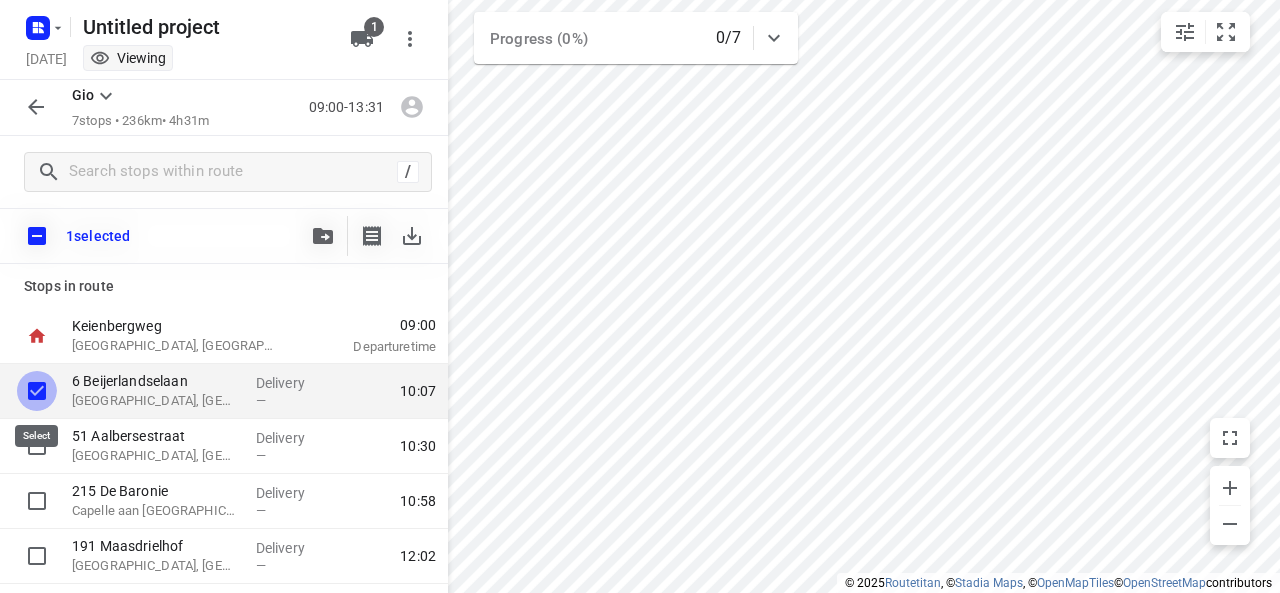 click at bounding box center [37, 391] 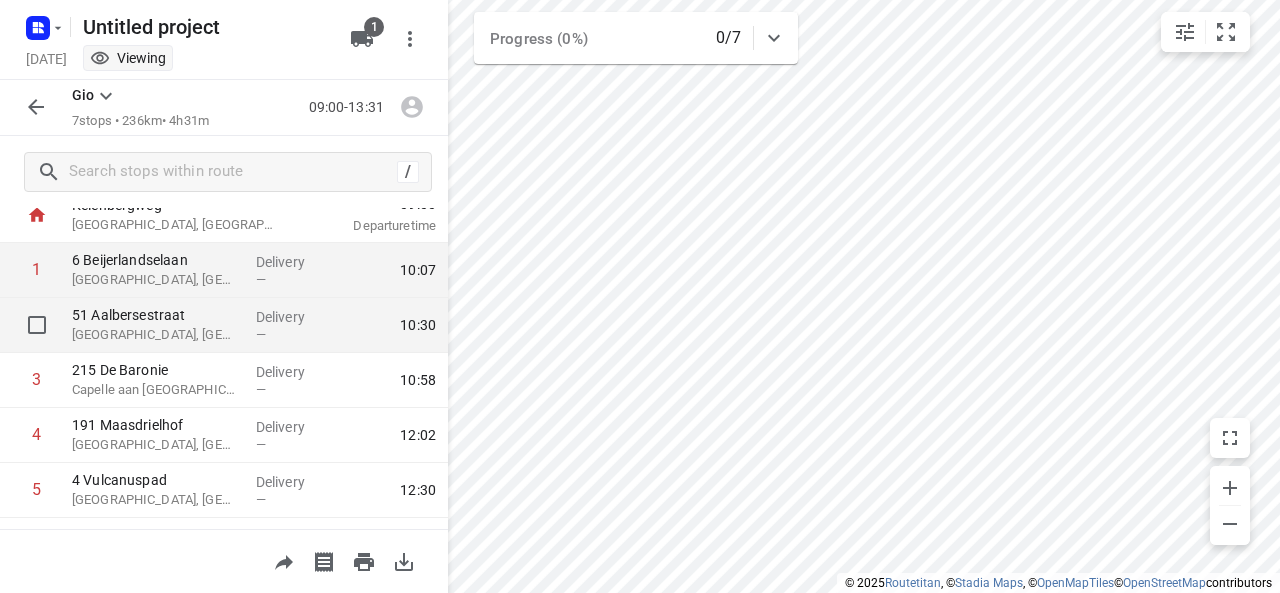 scroll, scrollTop: 0, scrollLeft: 0, axis: both 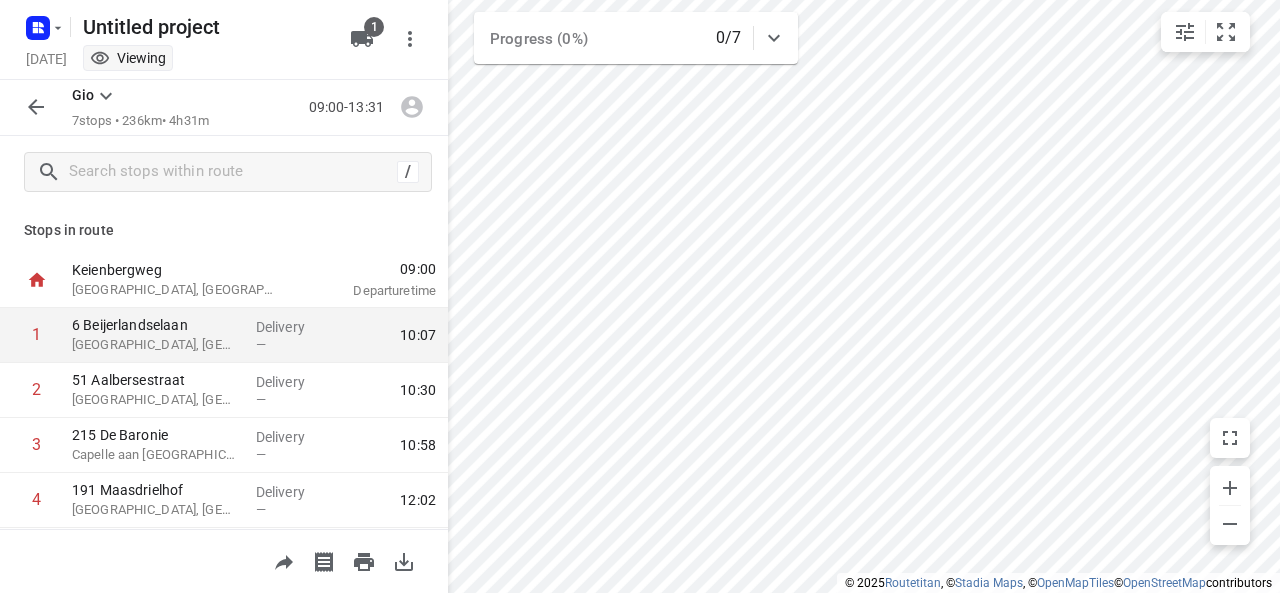 click 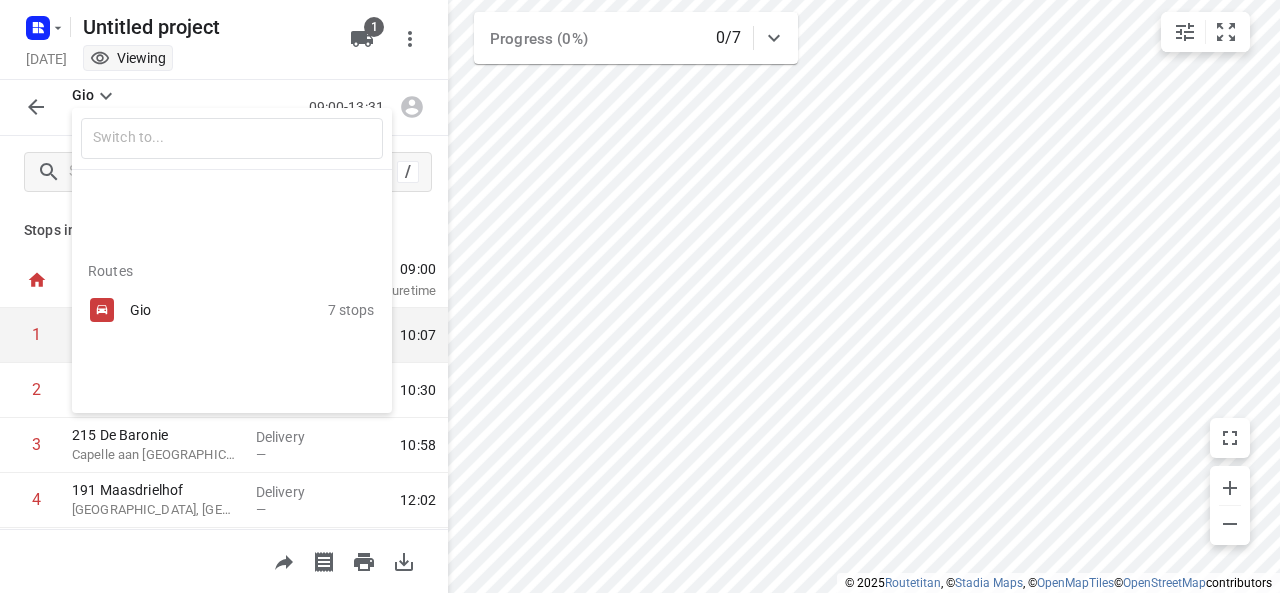 click at bounding box center (640, 296) 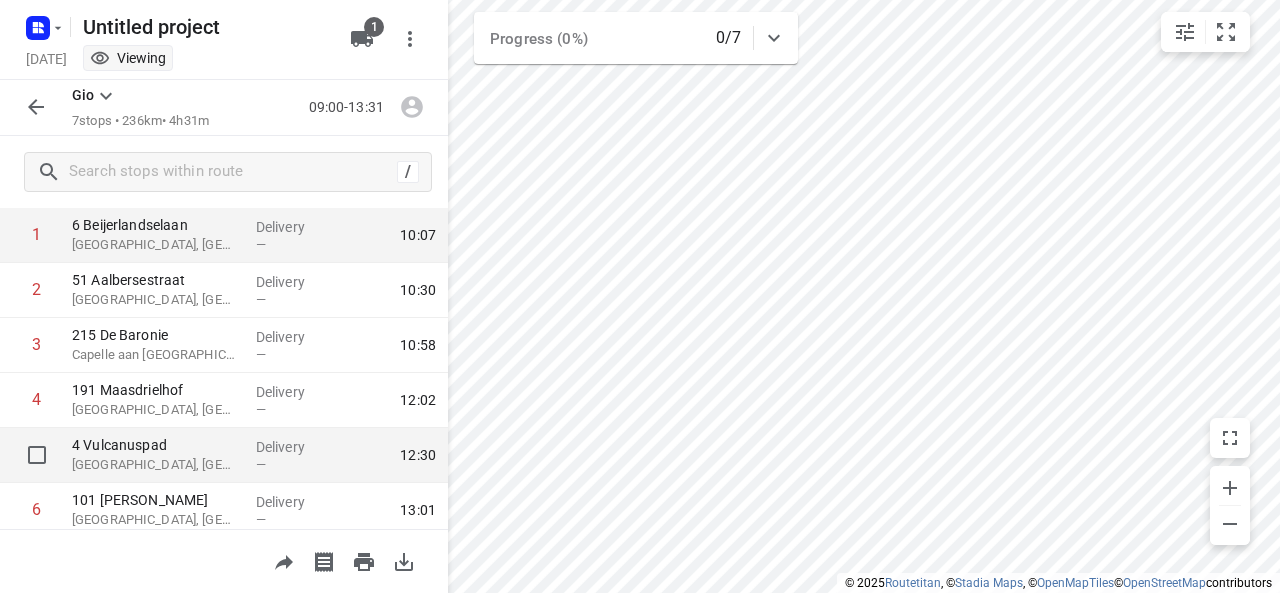 scroll, scrollTop: 0, scrollLeft: 0, axis: both 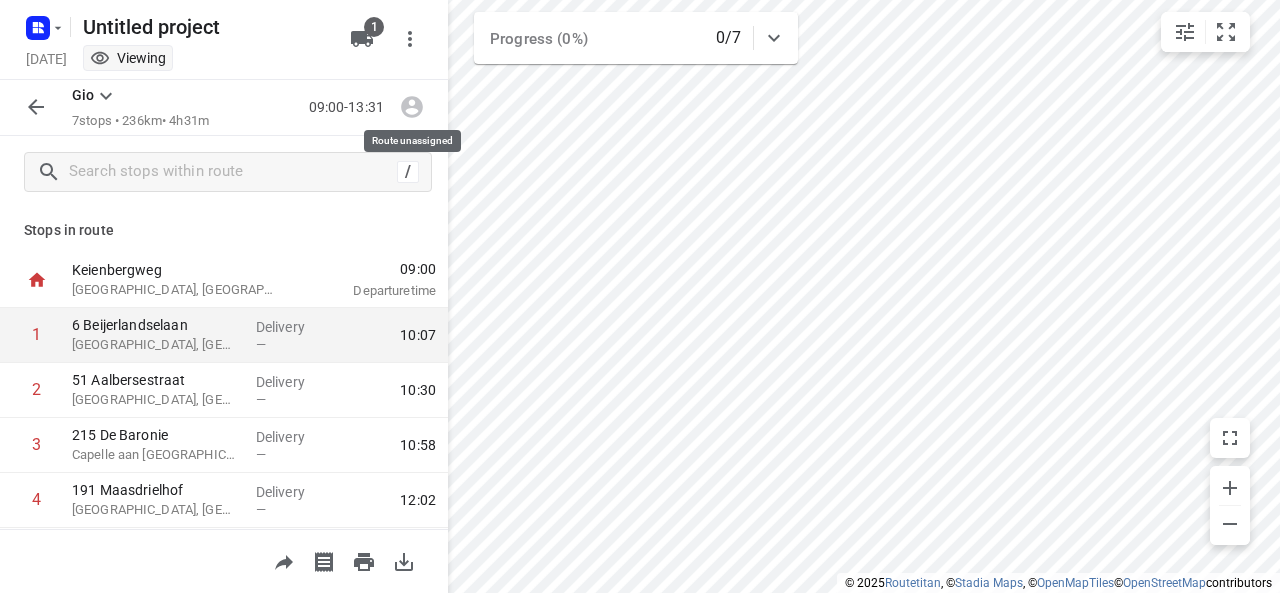 click at bounding box center [412, 106] 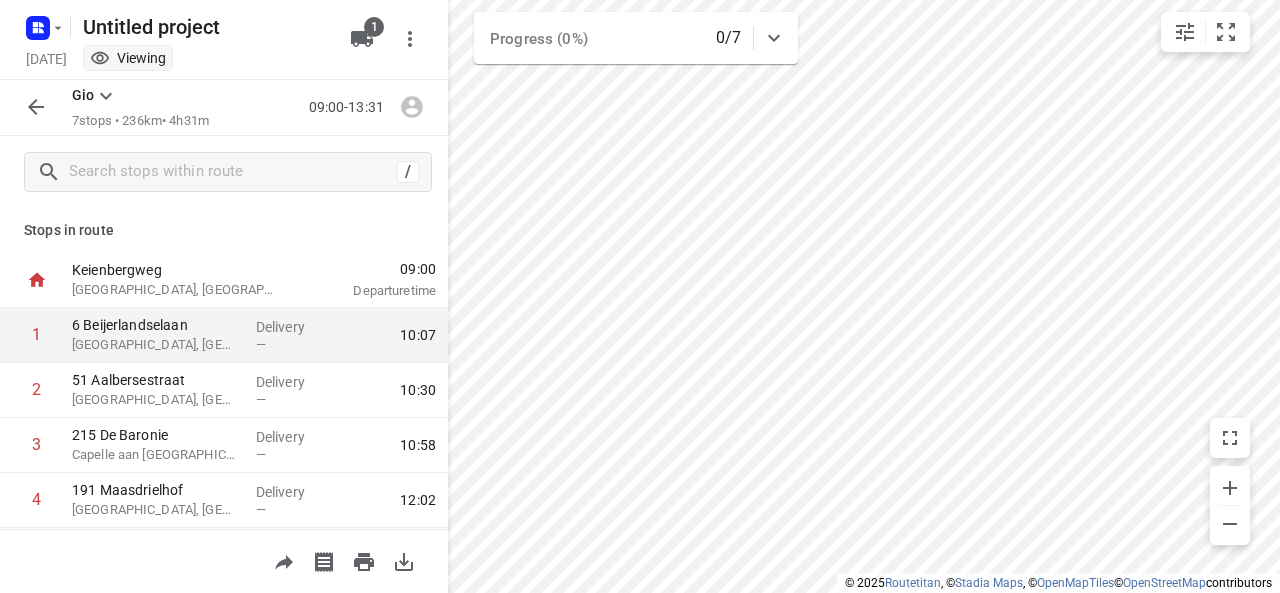click 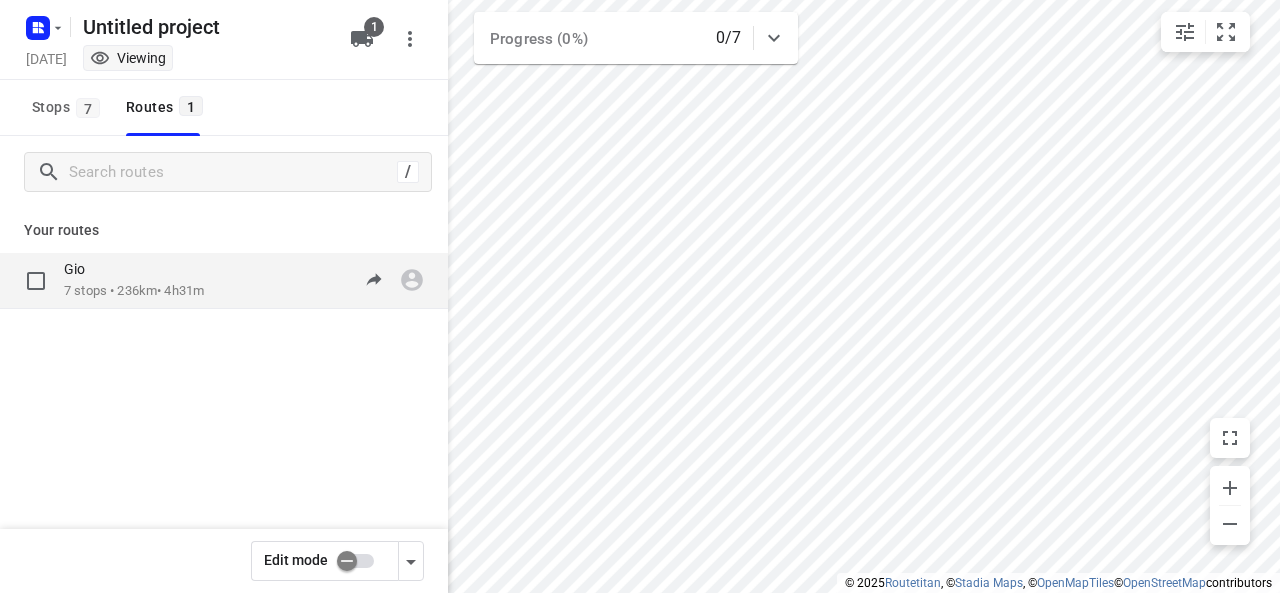 click on "7   stops •   236km  •   4h31m" at bounding box center (134, 291) 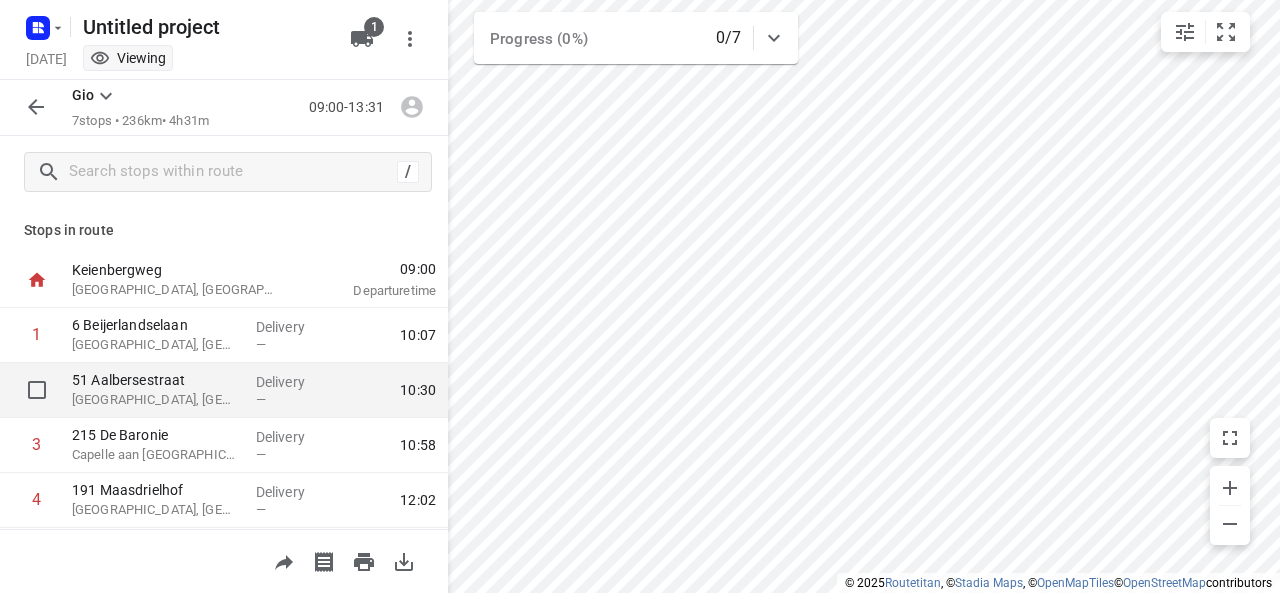 drag, startPoint x: 109, startPoint y: 369, endPoint x: 87, endPoint y: 374, distance: 22.561028 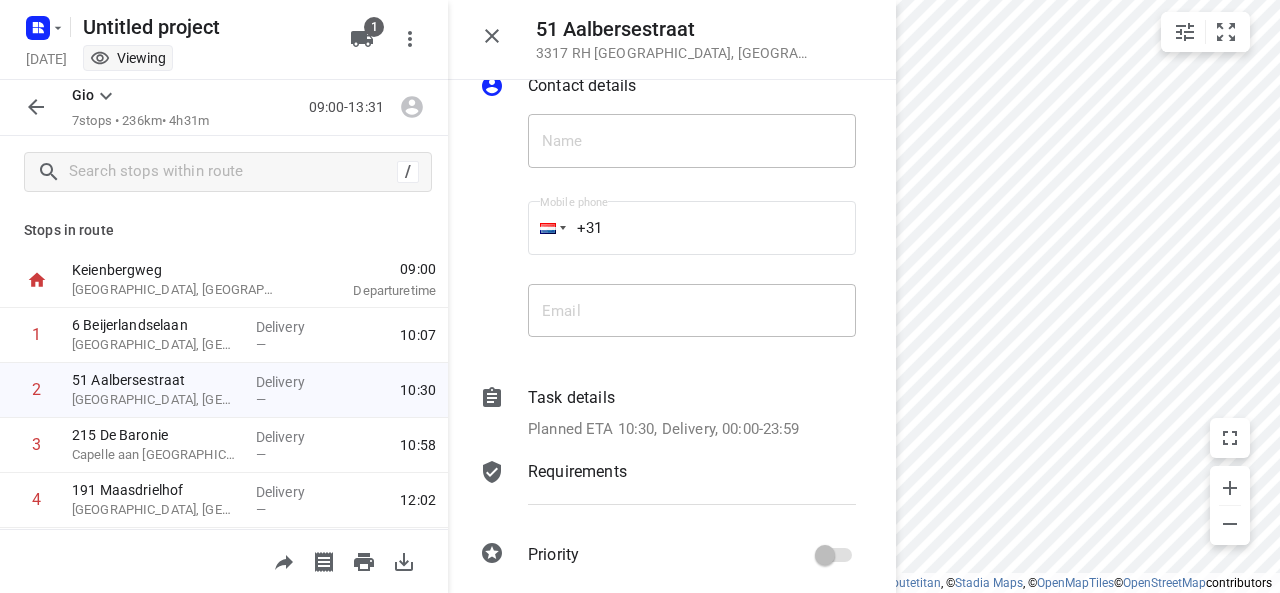 scroll, scrollTop: 50, scrollLeft: 0, axis: vertical 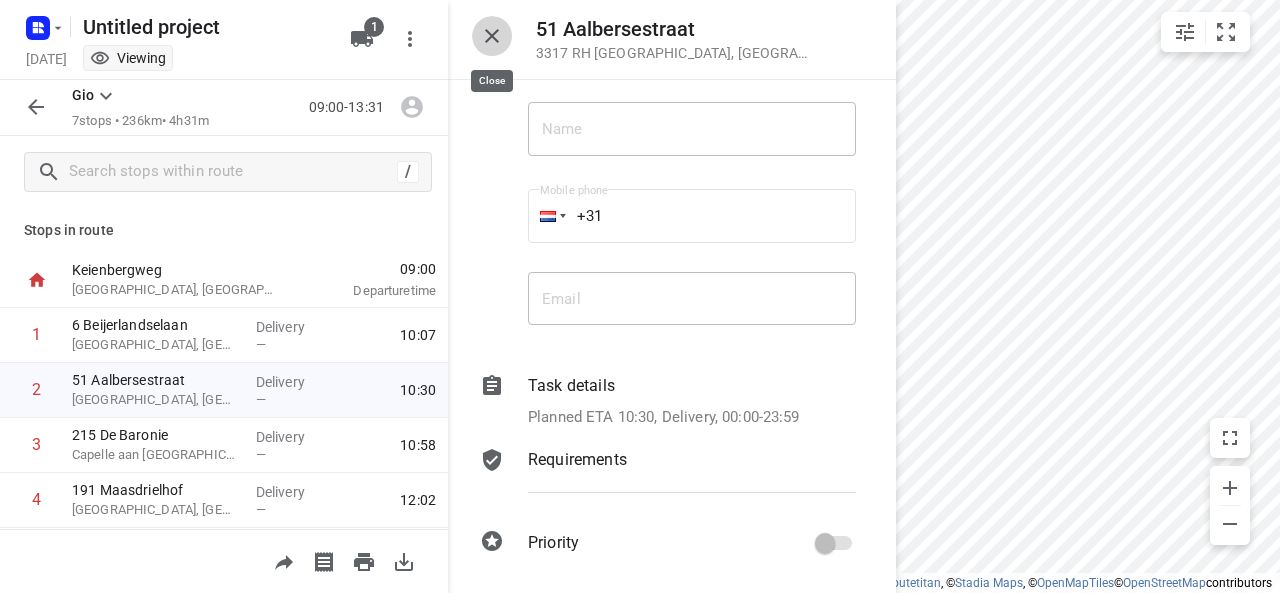 click at bounding box center (492, 36) 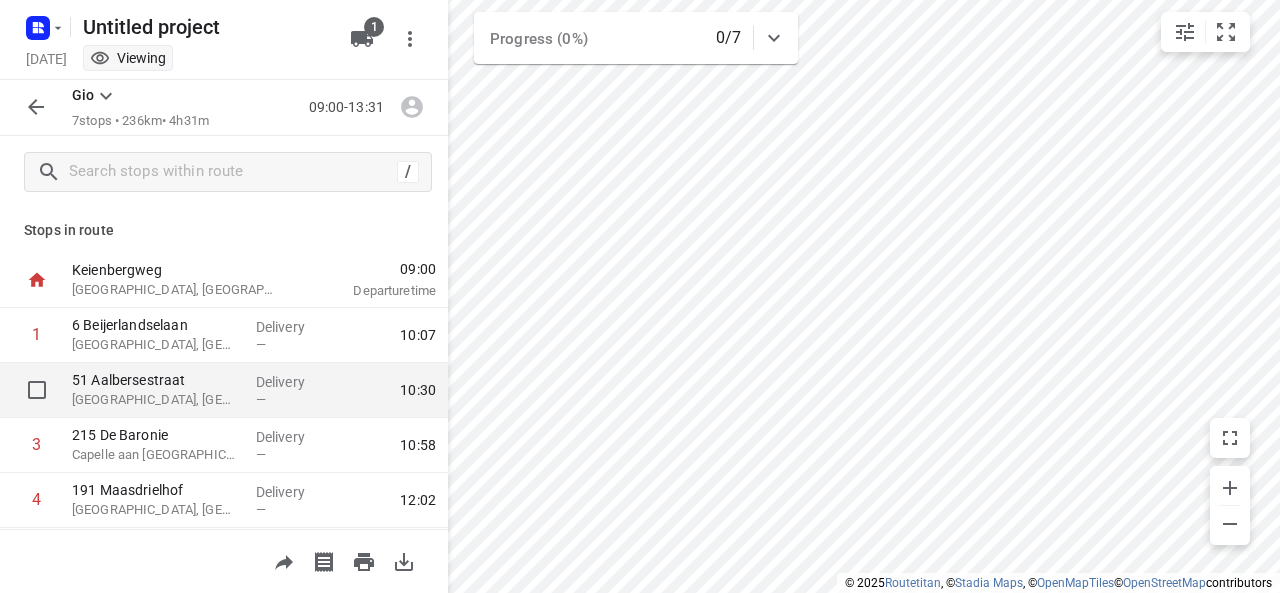 click on "[STREET_ADDRESS] Delivery — 10:30" at bounding box center [224, 390] 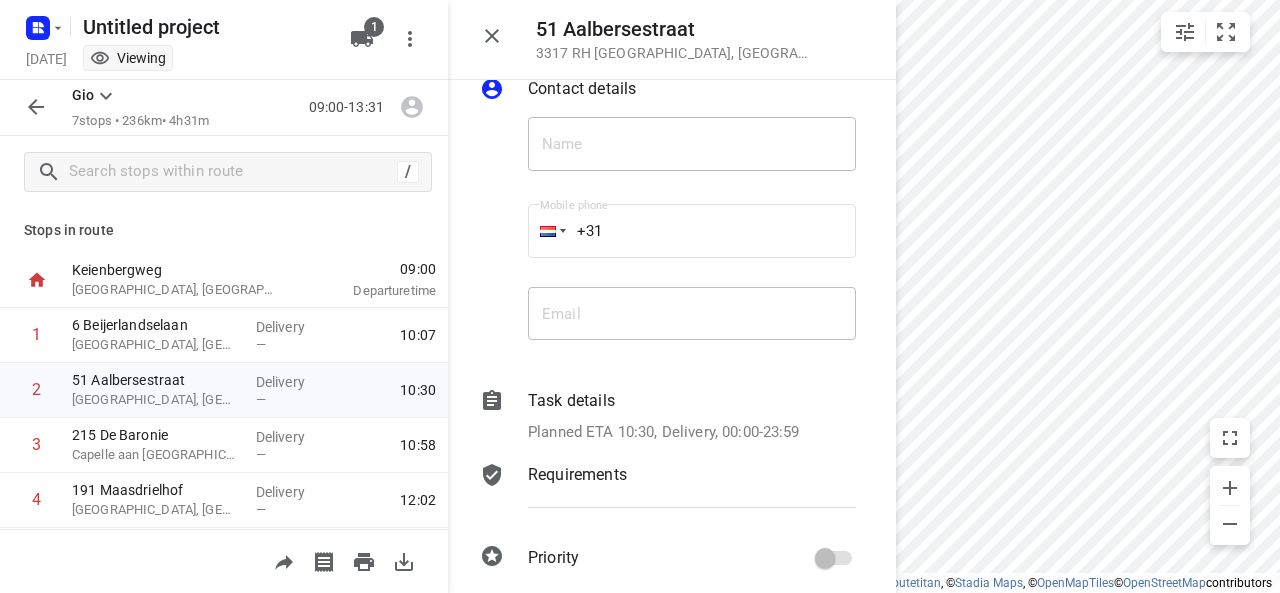 scroll, scrollTop: 50, scrollLeft: 0, axis: vertical 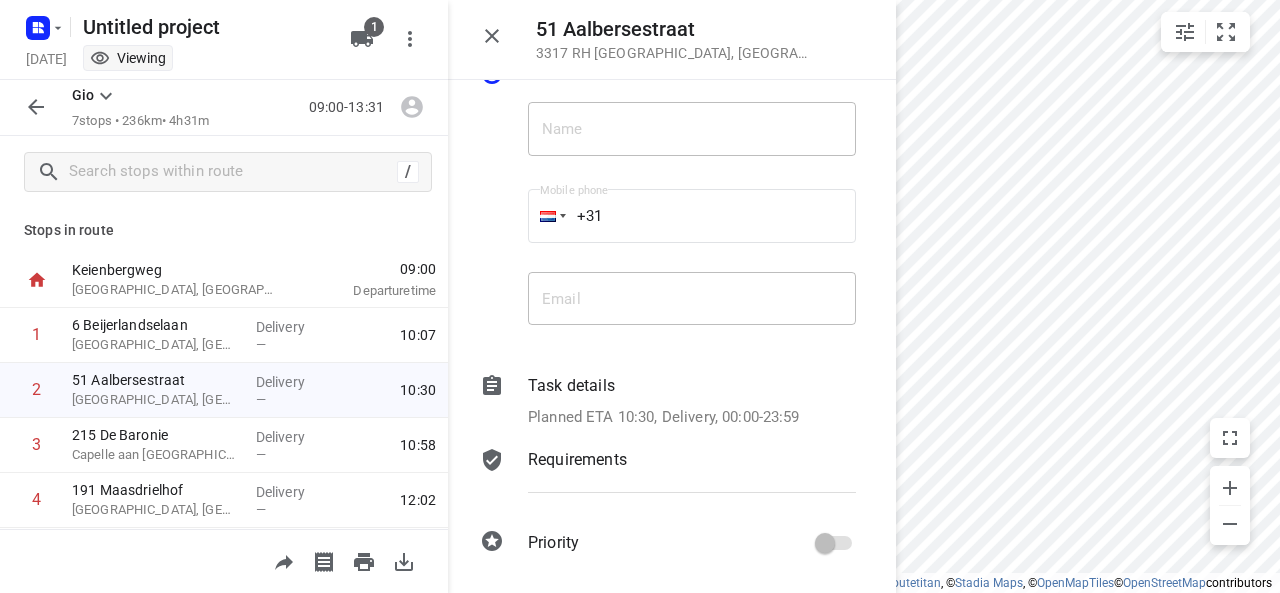 click 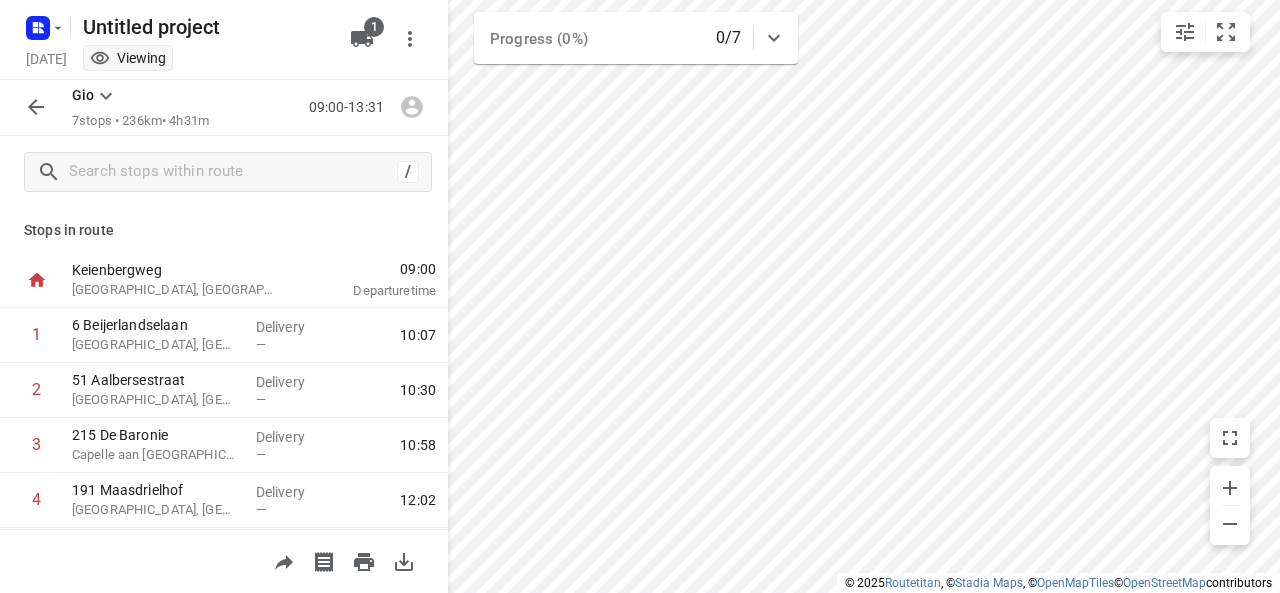 click on "Keienbergweg" at bounding box center (176, 270) 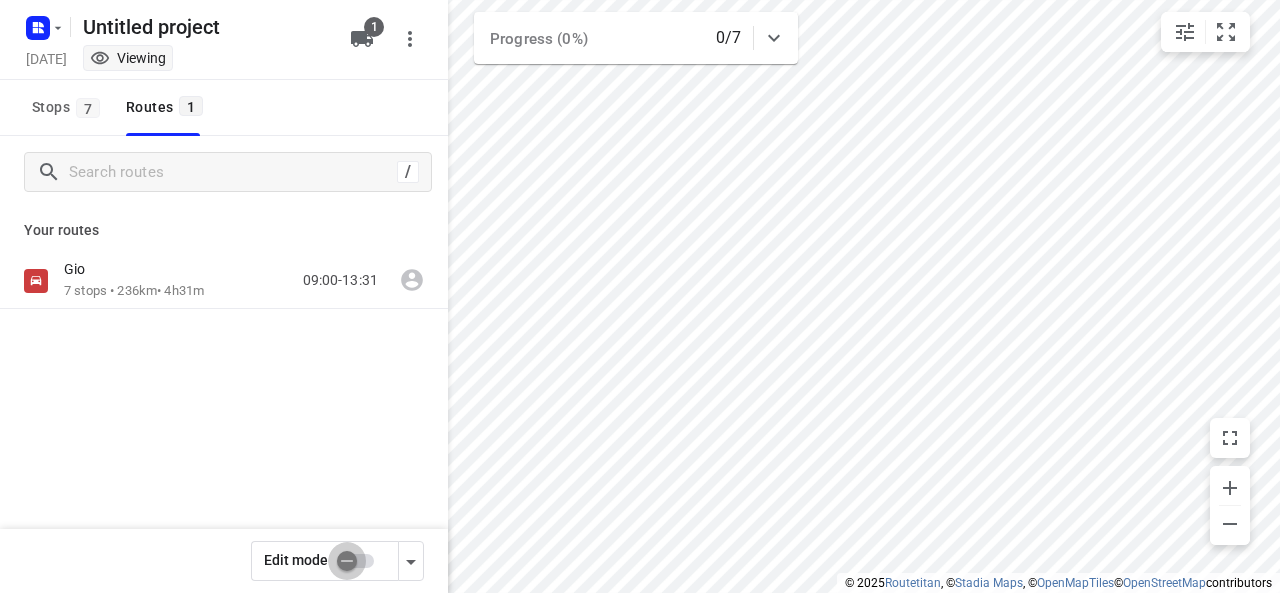 click at bounding box center [347, 561] 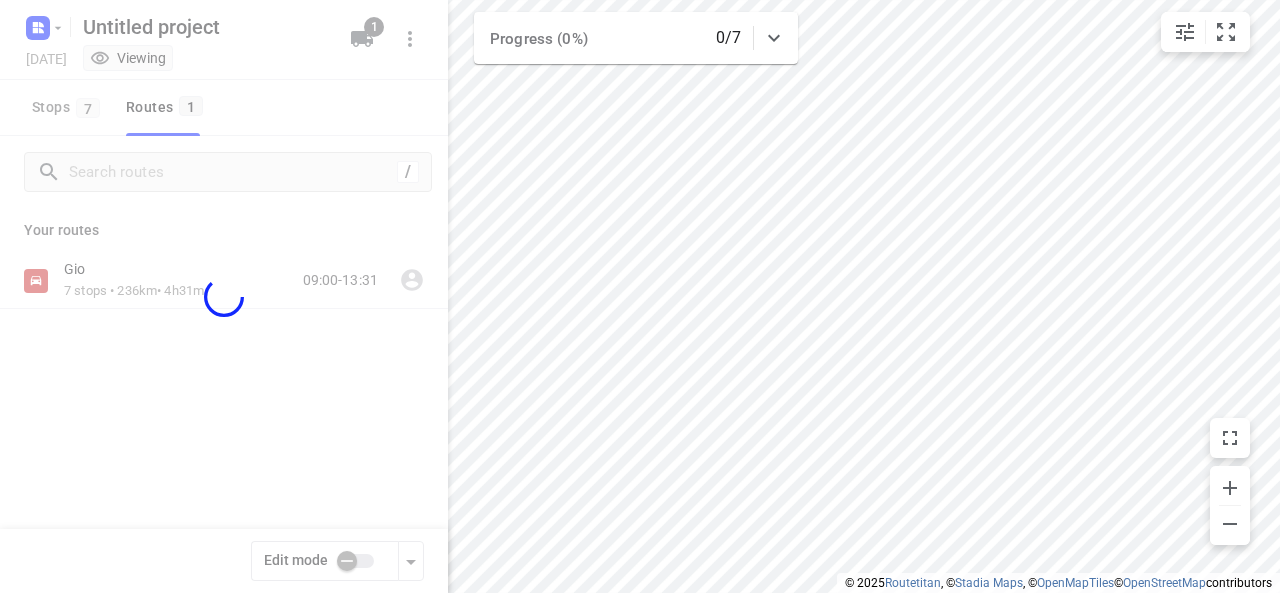 checkbox on "true" 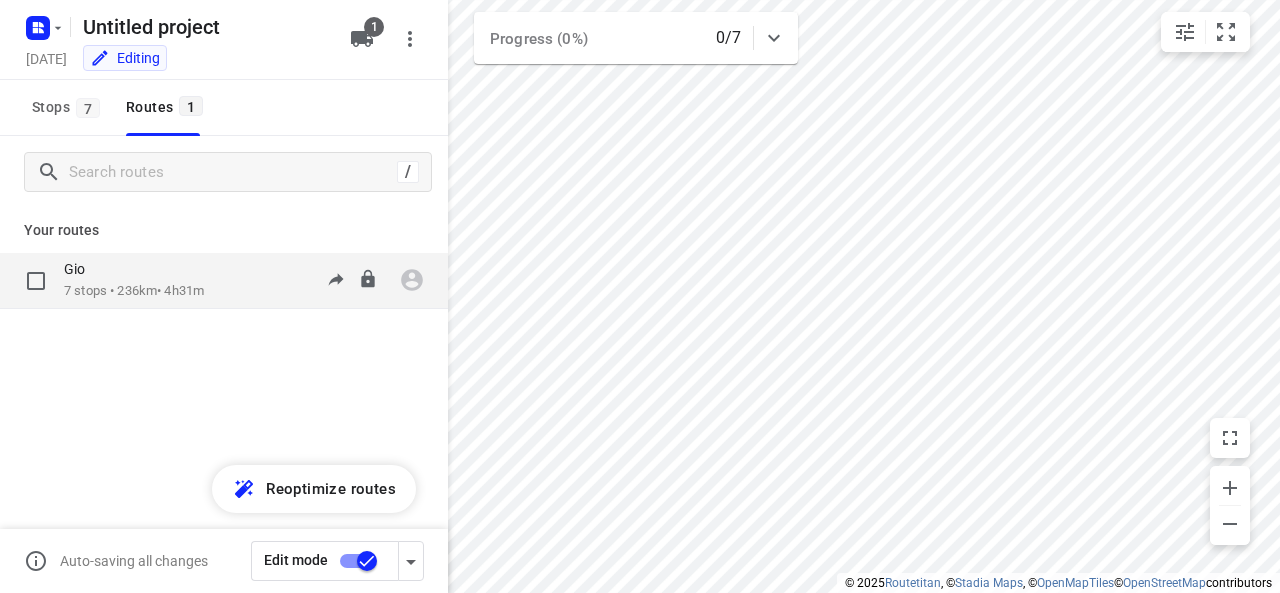 click on "Gio" at bounding box center [134, 271] 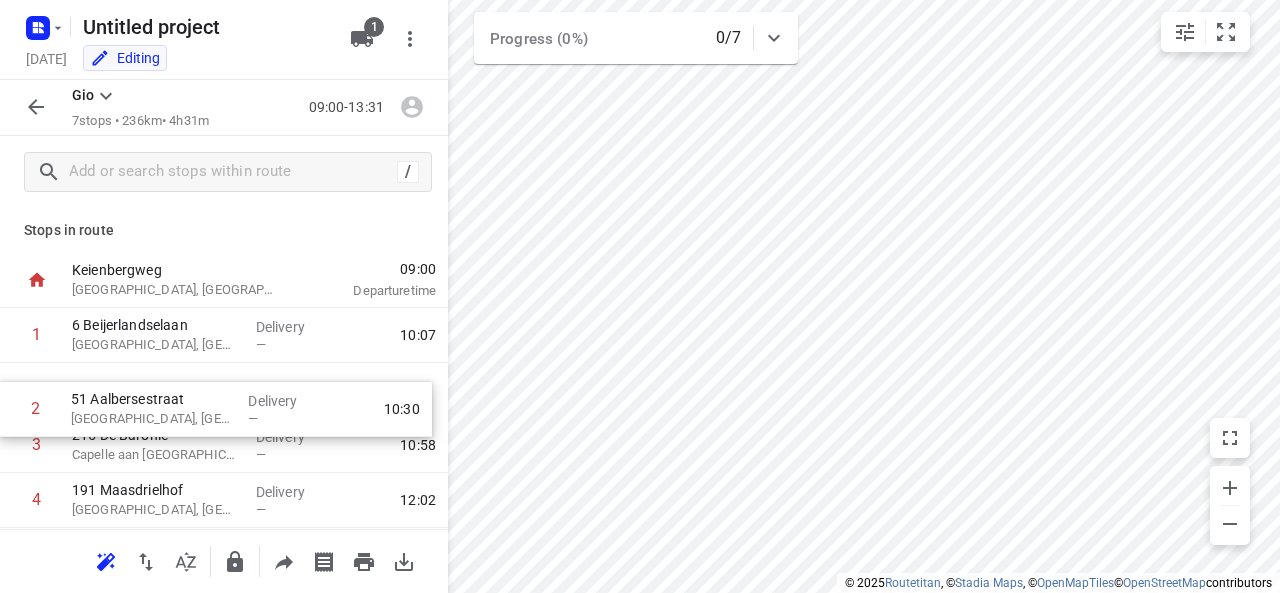 drag, startPoint x: 106, startPoint y: 401, endPoint x: 106, endPoint y: 387, distance: 14 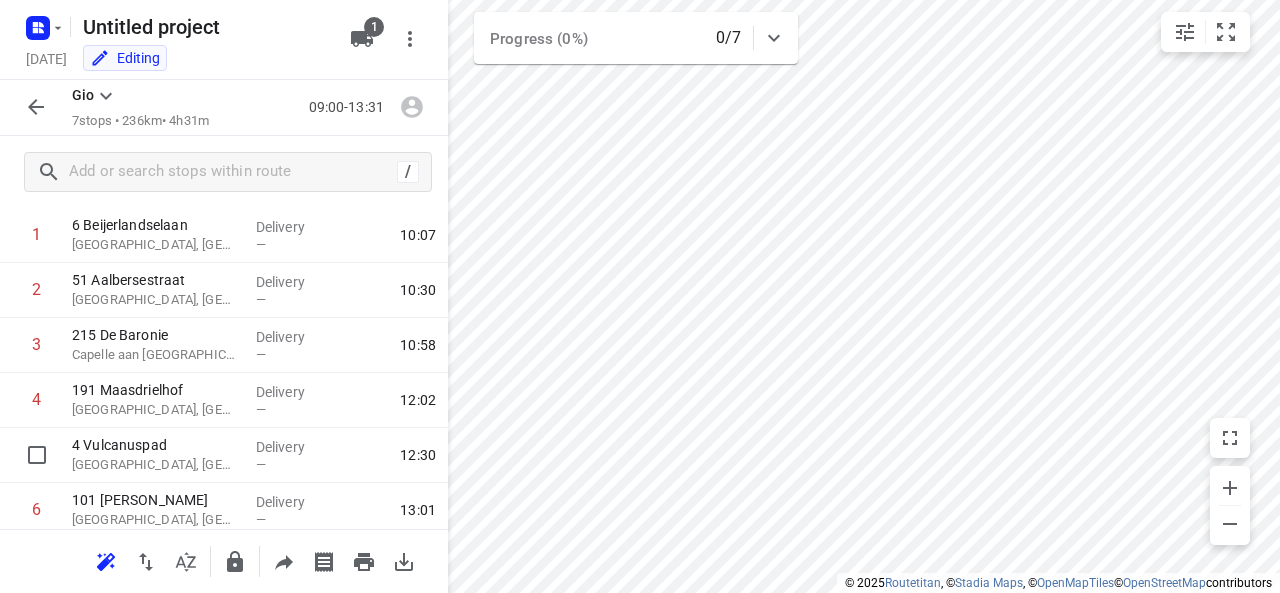 scroll, scrollTop: 101, scrollLeft: 0, axis: vertical 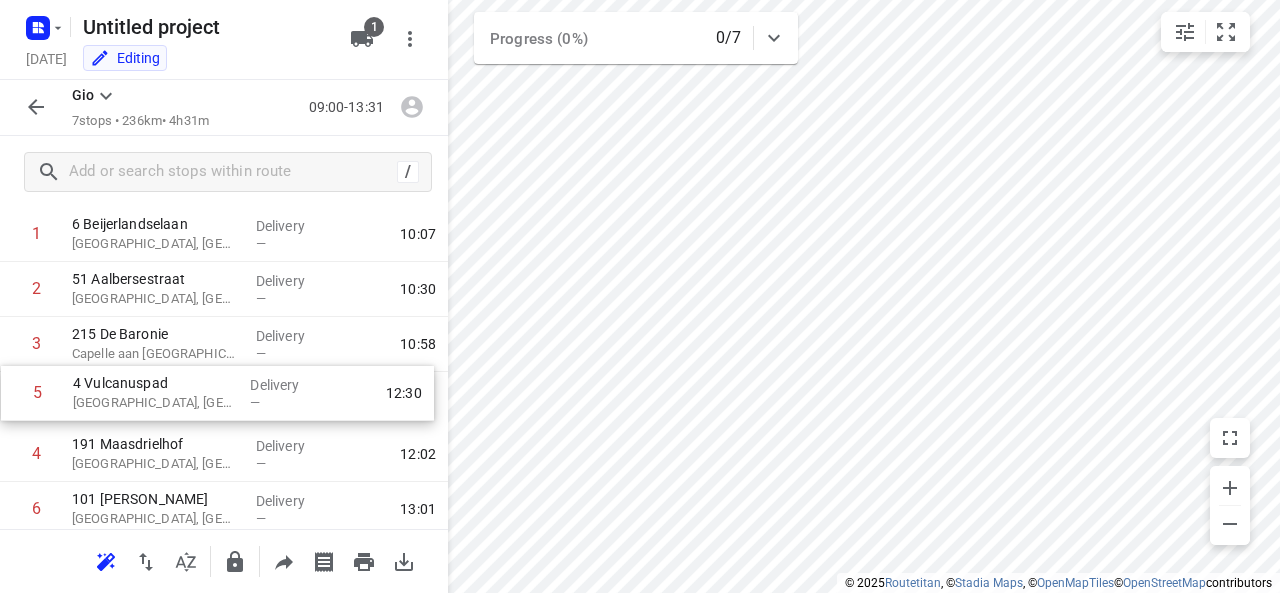 drag, startPoint x: 104, startPoint y: 463, endPoint x: 105, endPoint y: 395, distance: 68.007355 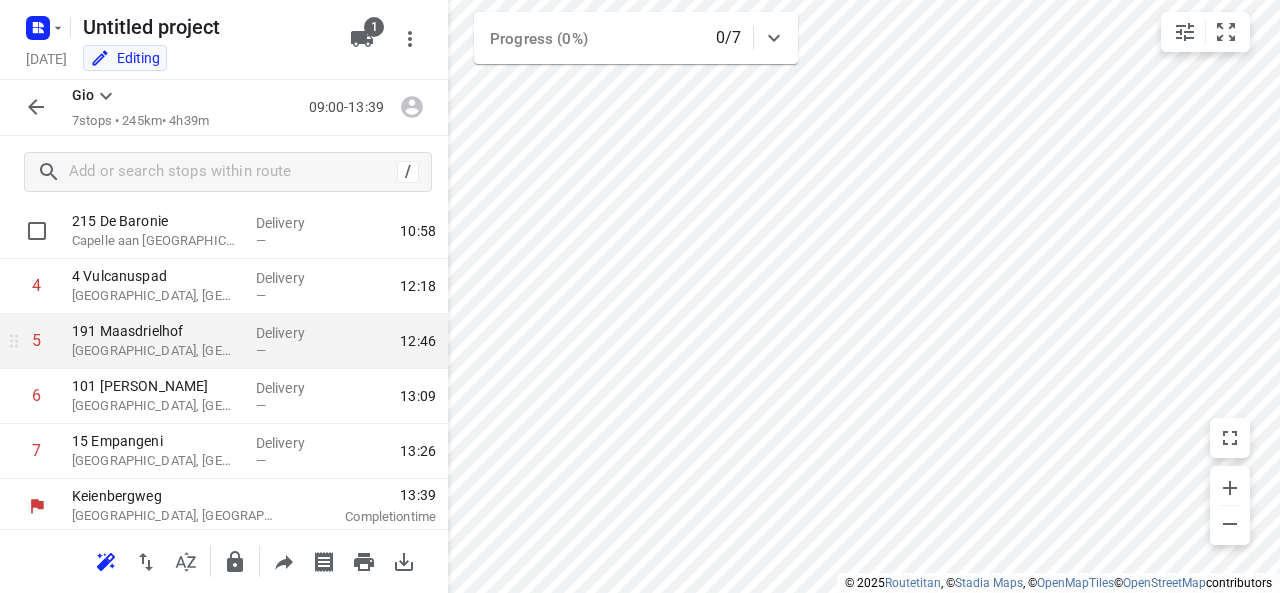 scroll, scrollTop: 218, scrollLeft: 0, axis: vertical 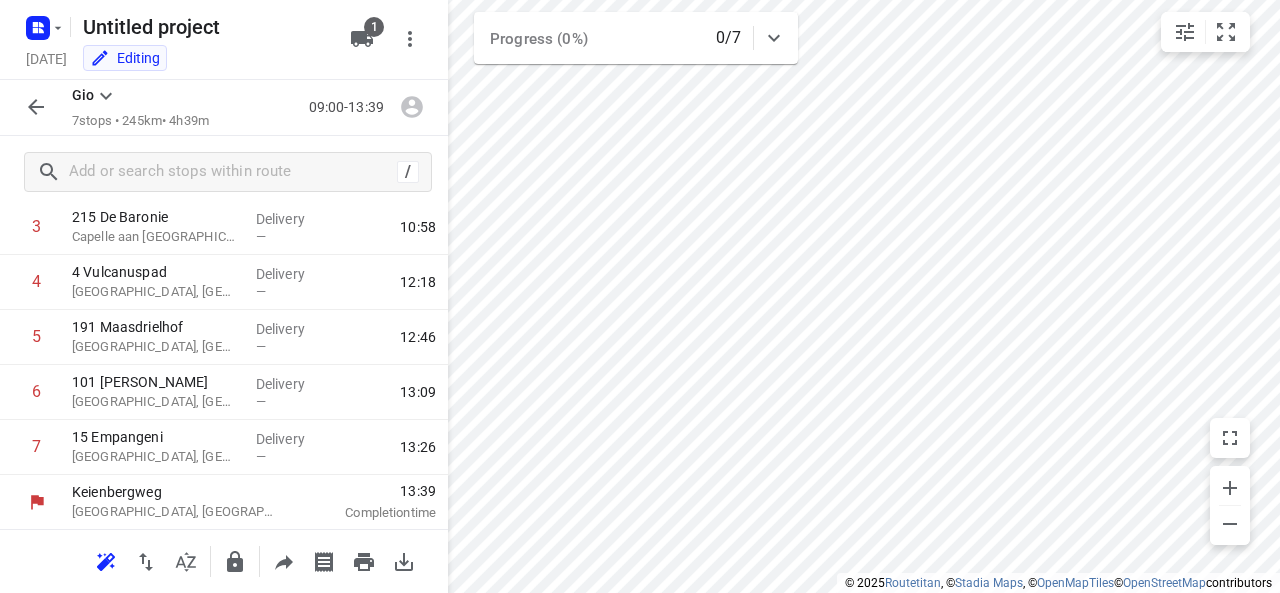 click 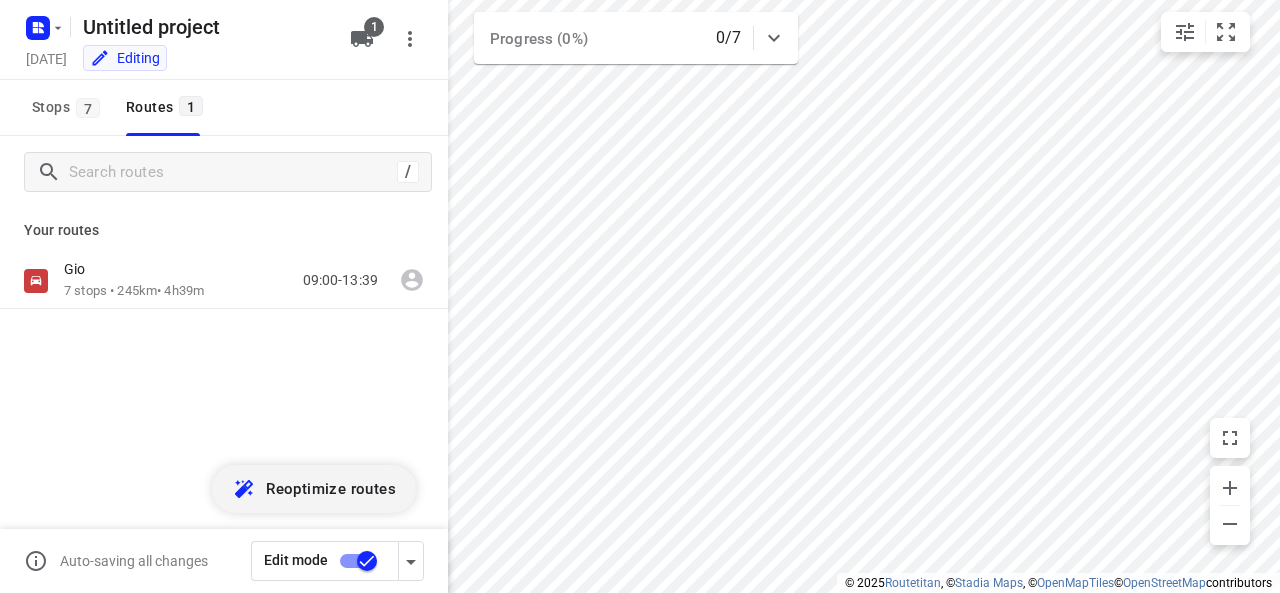 click on "Reoptimize routes" at bounding box center (314, 489) 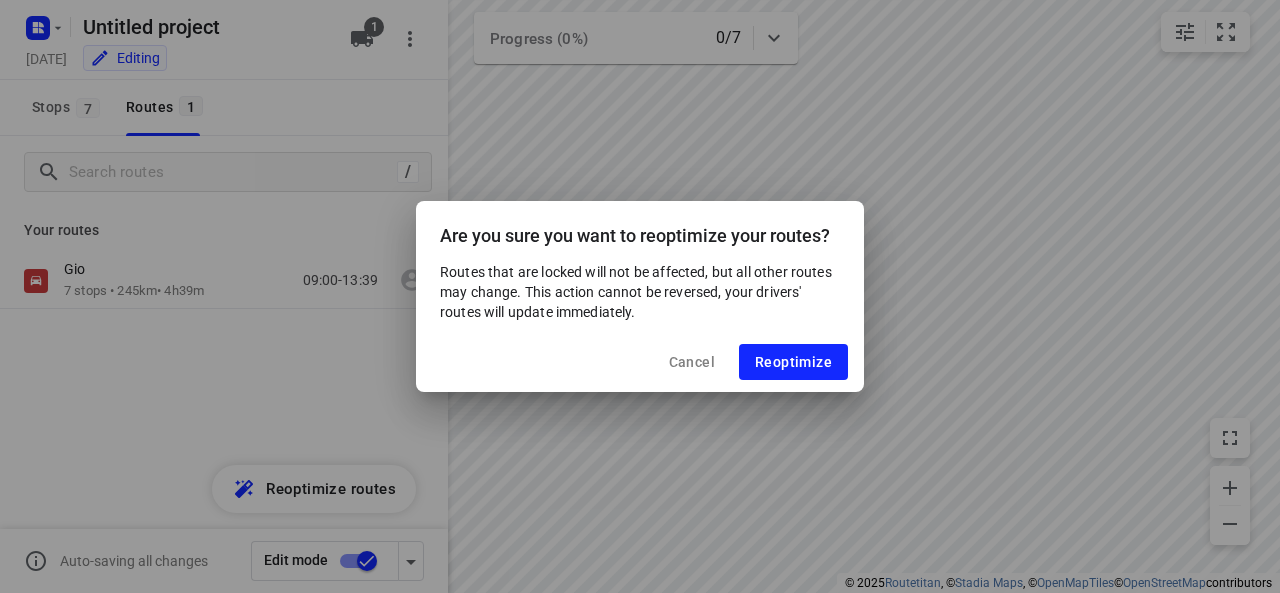 click on "Cancel" at bounding box center [692, 362] 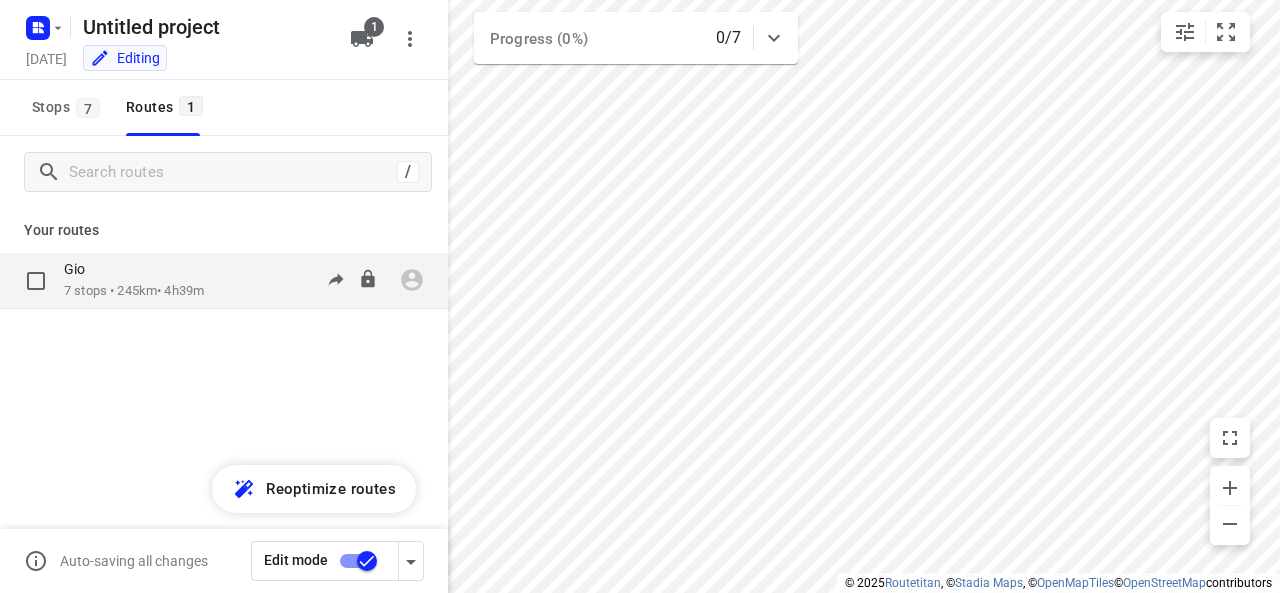 click on "Gio 7   stops •   245km  •   4h39m 09:00-13:39" at bounding box center (256, 280) 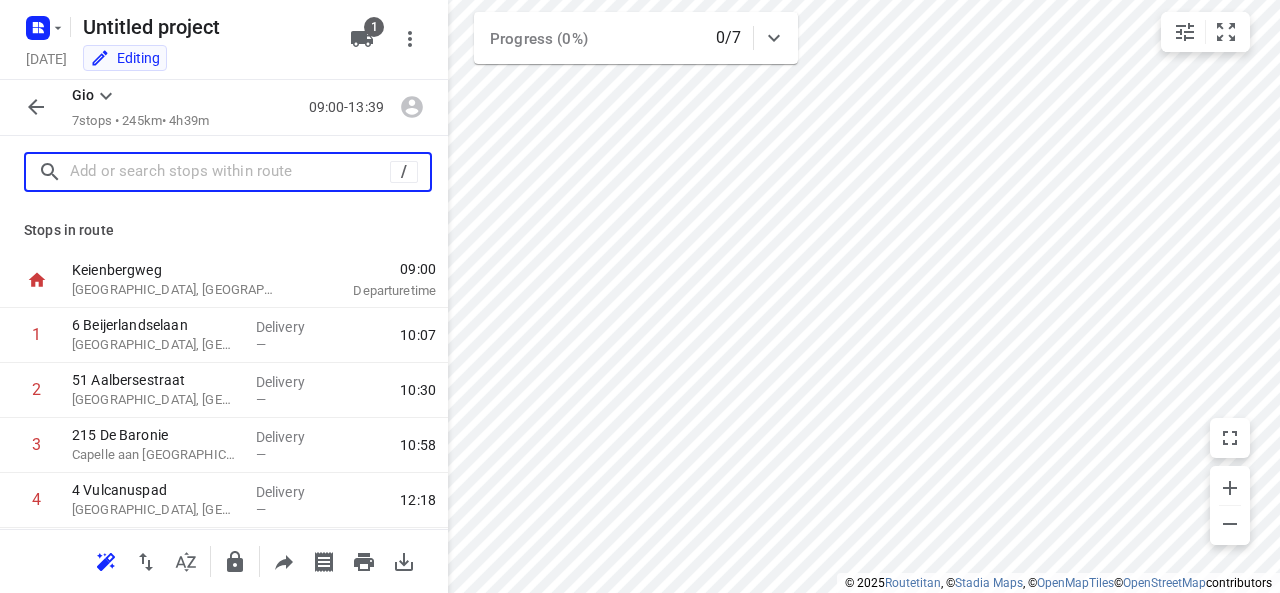 click at bounding box center (230, 172) 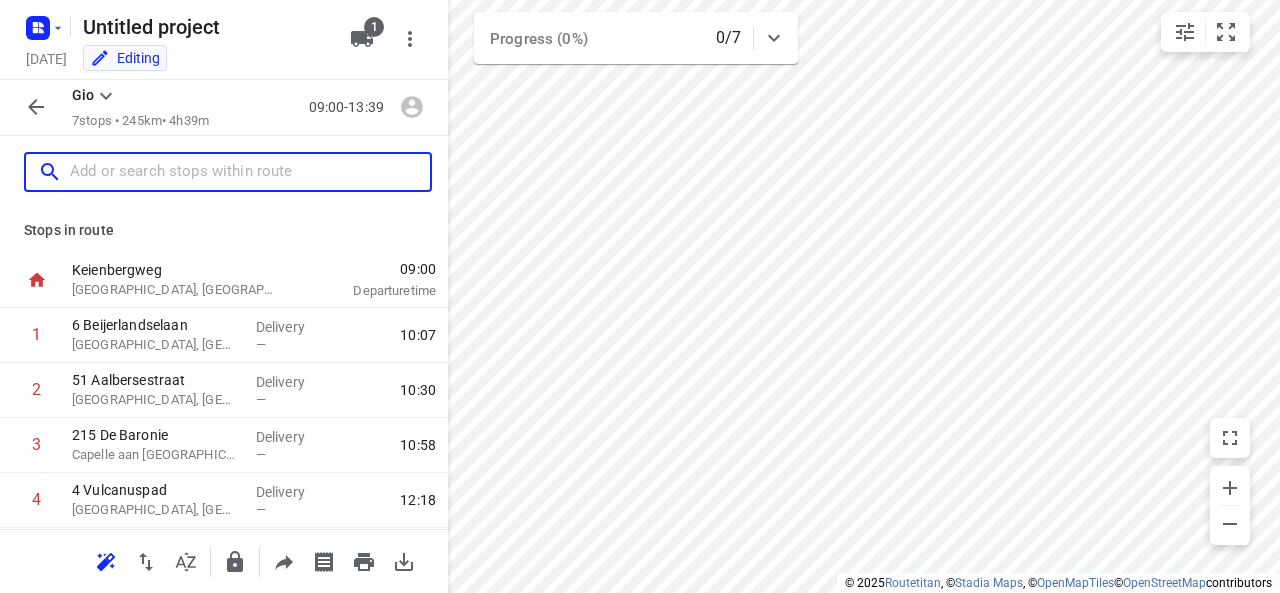 paste on "[STREET_ADDRESS]" 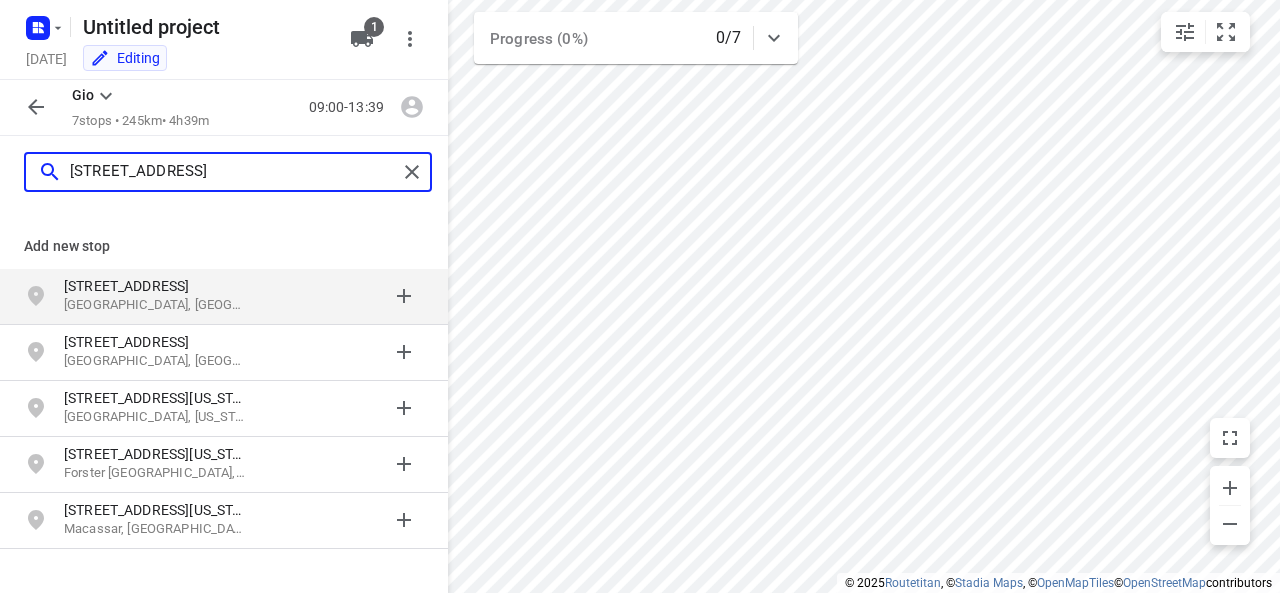 paste on "1339NW" 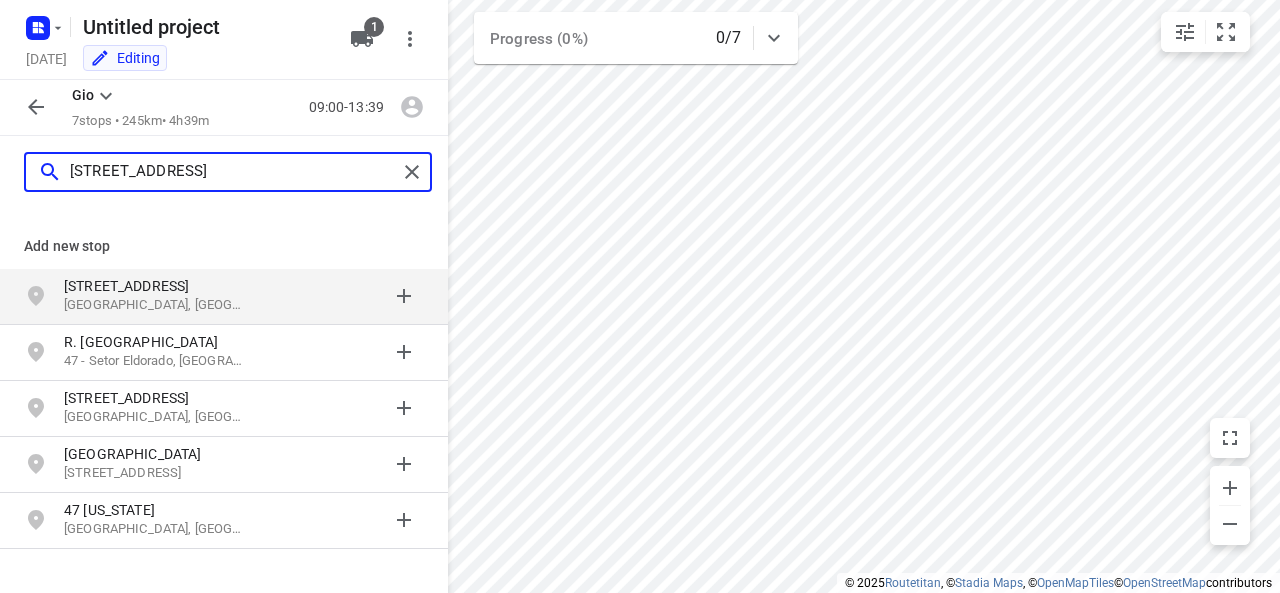 type on "[STREET_ADDRESS]" 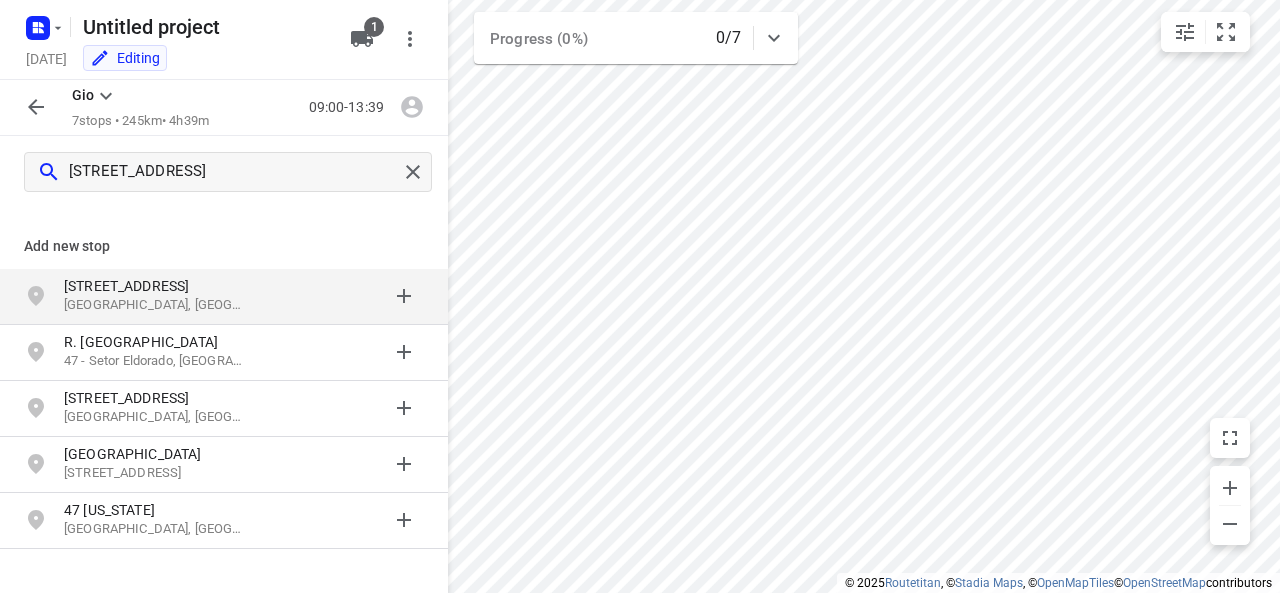 click on "[GEOGRAPHIC_DATA], [GEOGRAPHIC_DATA]" at bounding box center (156, 305) 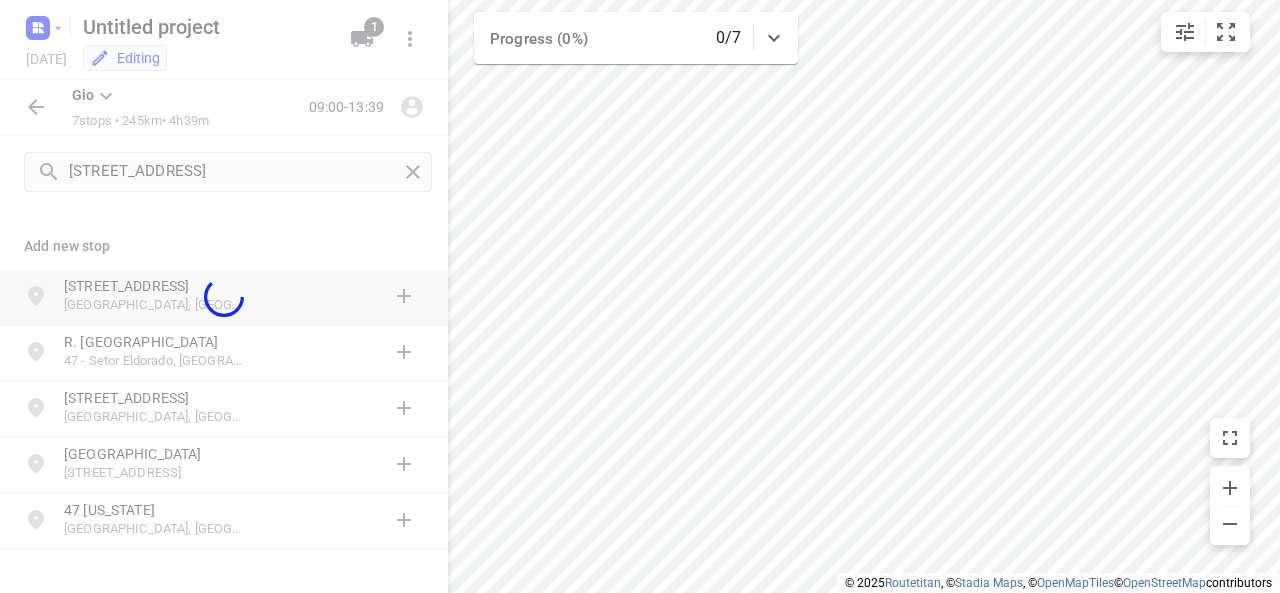 type 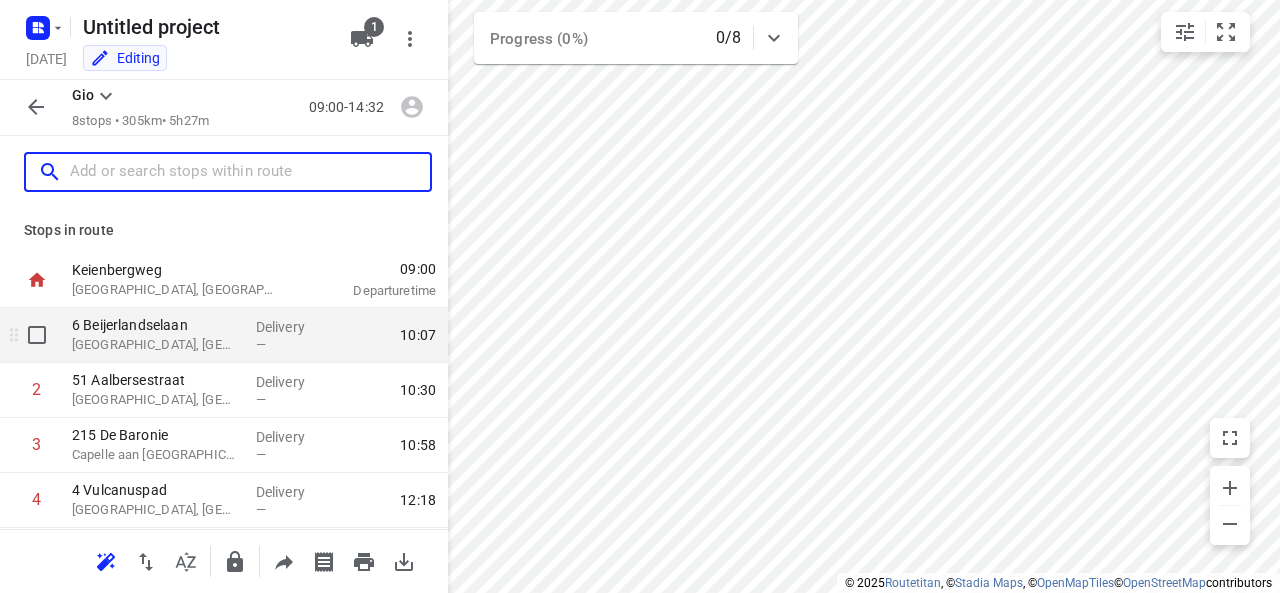 scroll, scrollTop: 100, scrollLeft: 0, axis: vertical 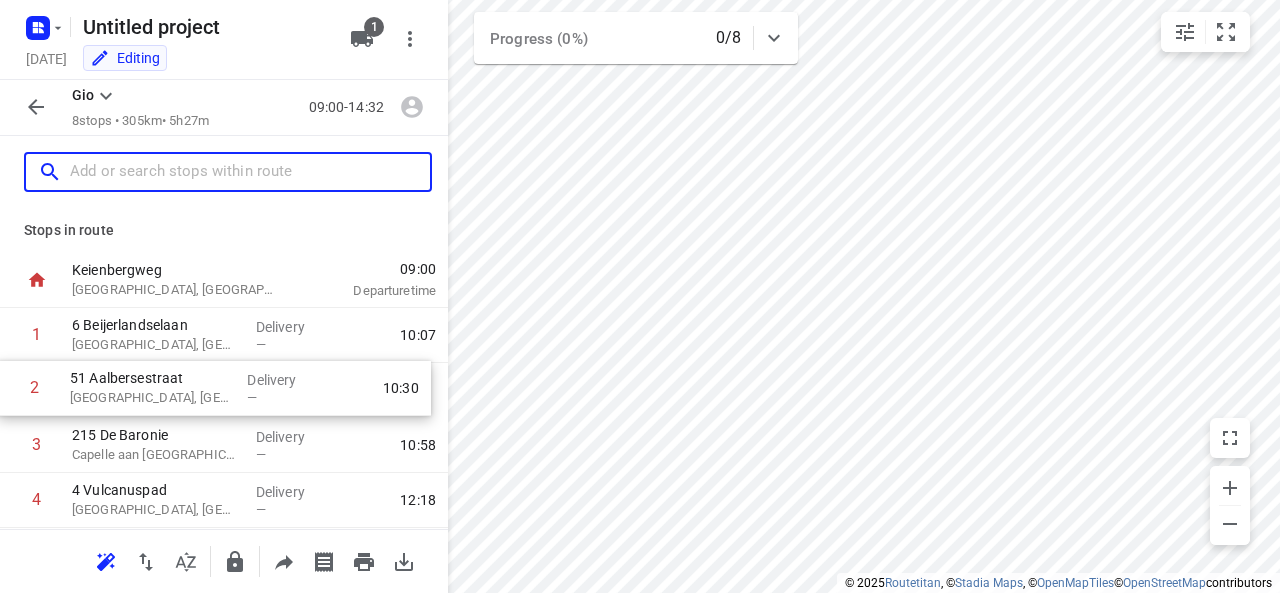 drag, startPoint x: 95, startPoint y: 394, endPoint x: 93, endPoint y: 380, distance: 14.142136 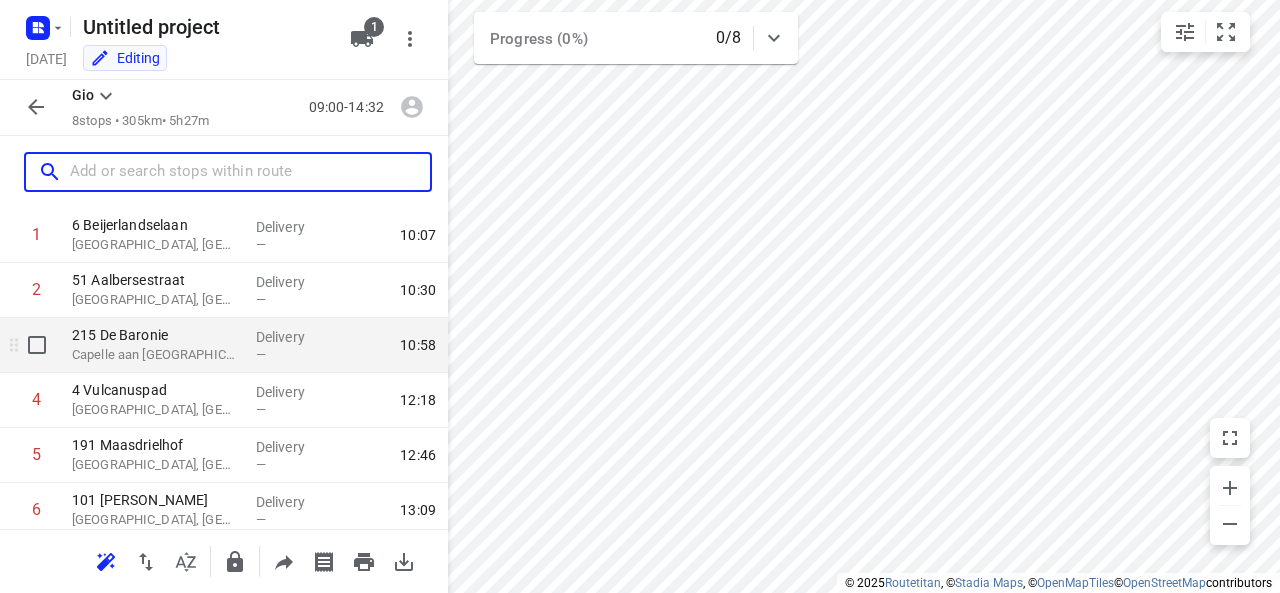 scroll, scrollTop: 200, scrollLeft: 0, axis: vertical 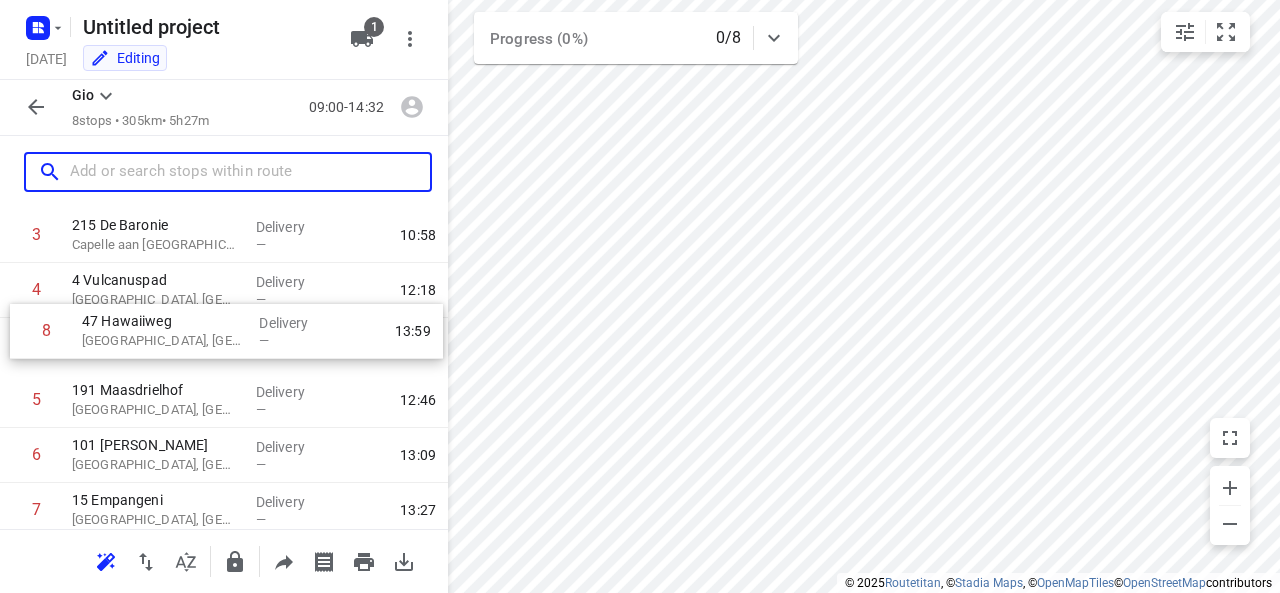drag, startPoint x: 162, startPoint y: 522, endPoint x: 176, endPoint y: 328, distance: 194.5045 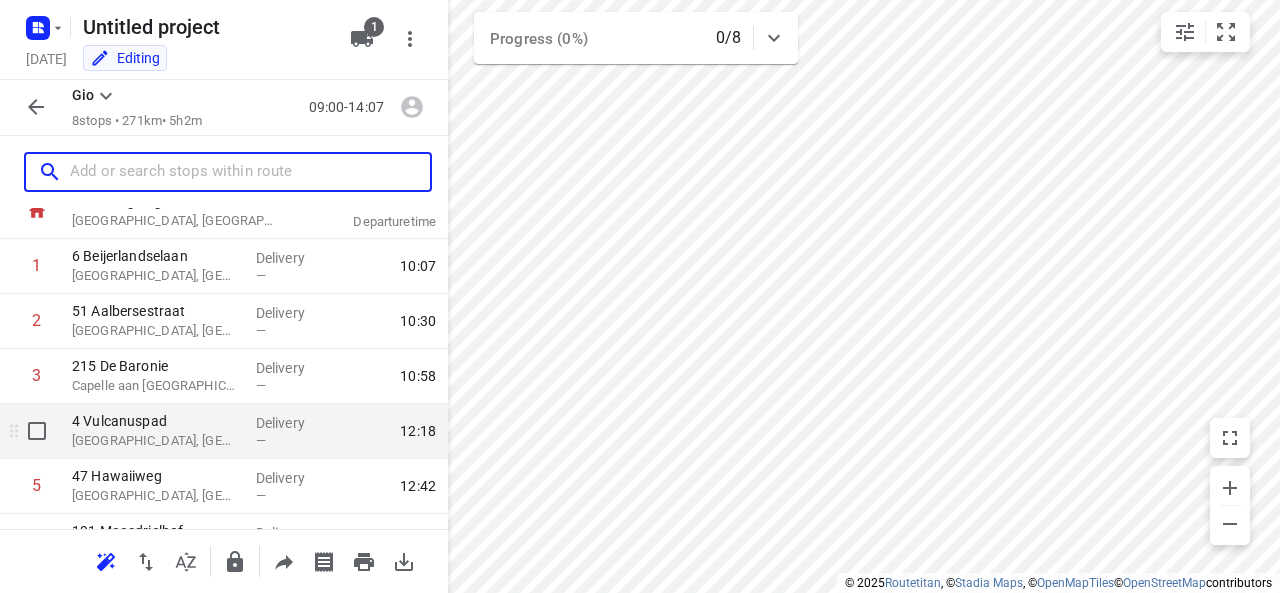 scroll, scrollTop: 100, scrollLeft: 0, axis: vertical 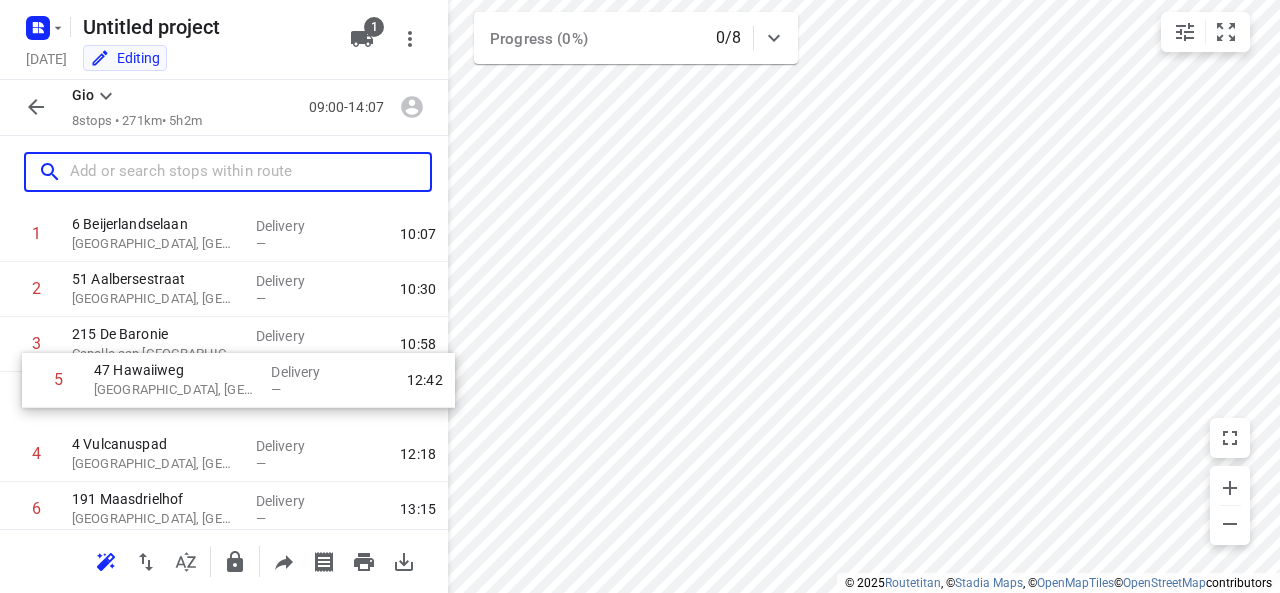 drag, startPoint x: 94, startPoint y: 440, endPoint x: 110, endPoint y: 377, distance: 65 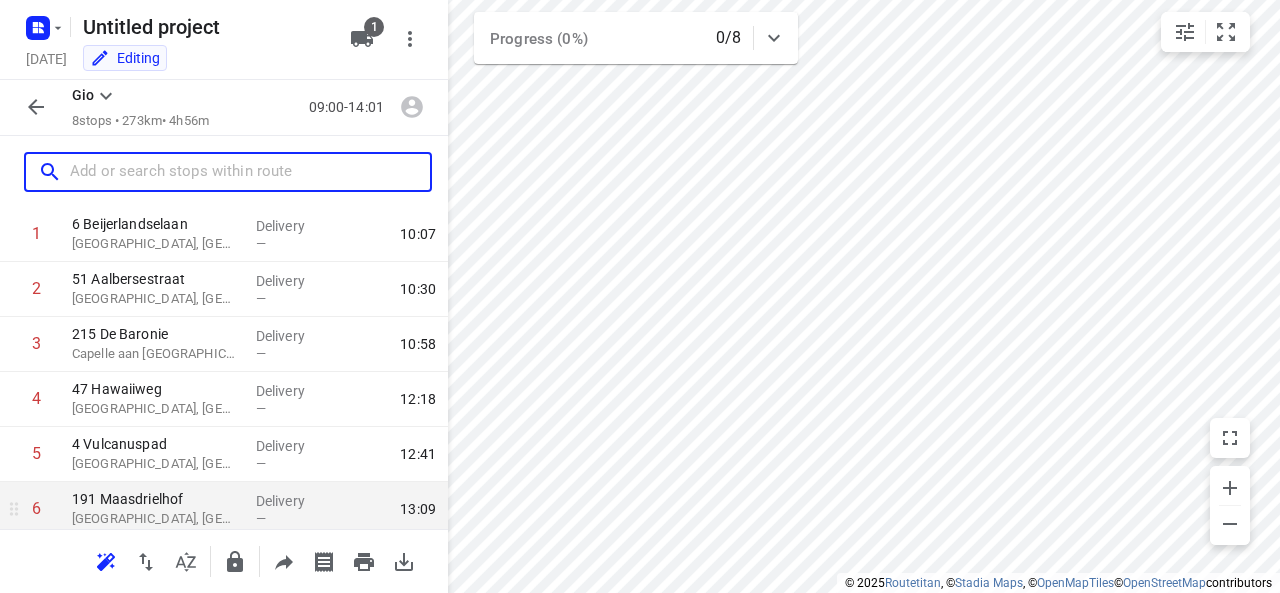 scroll, scrollTop: 201, scrollLeft: 0, axis: vertical 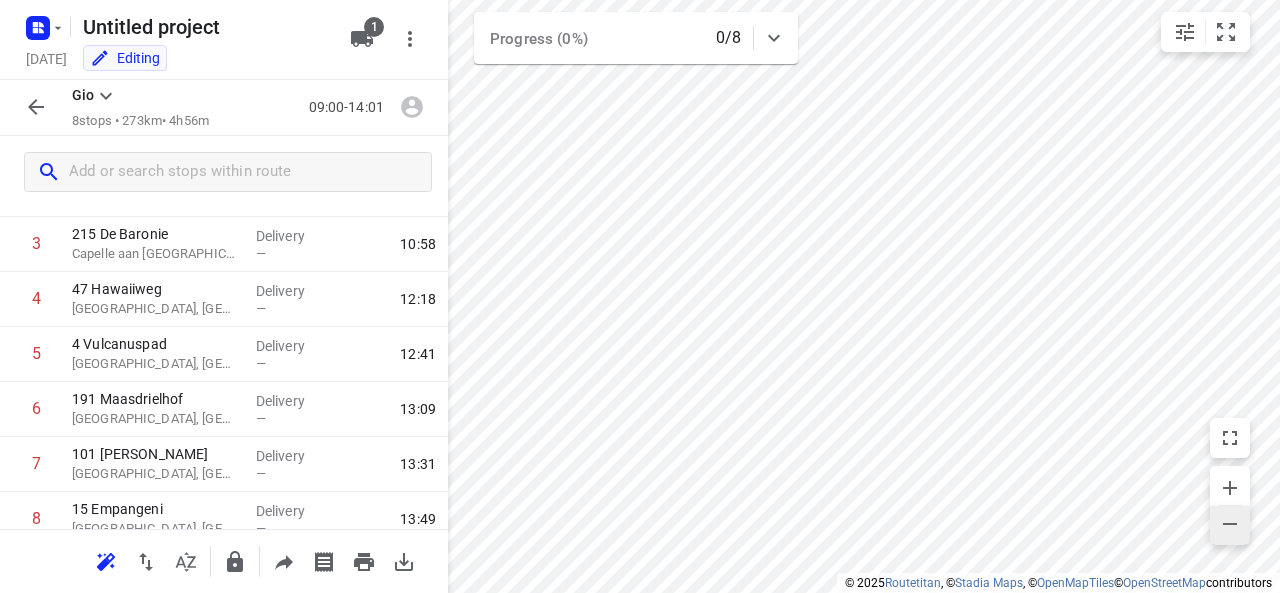 click 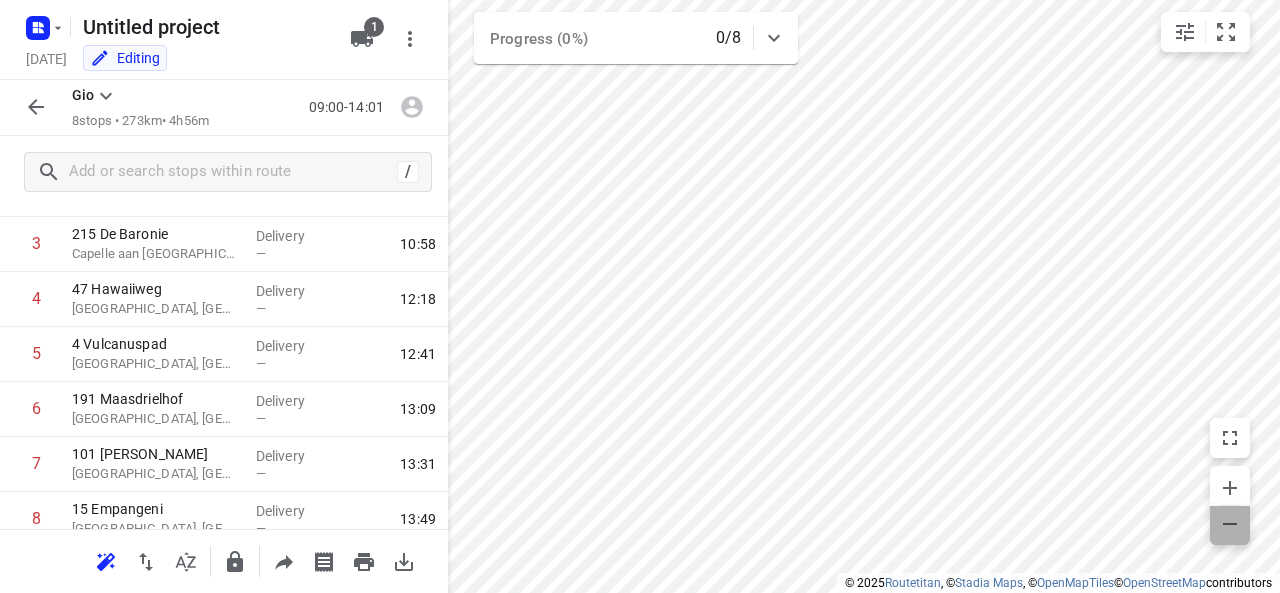 click 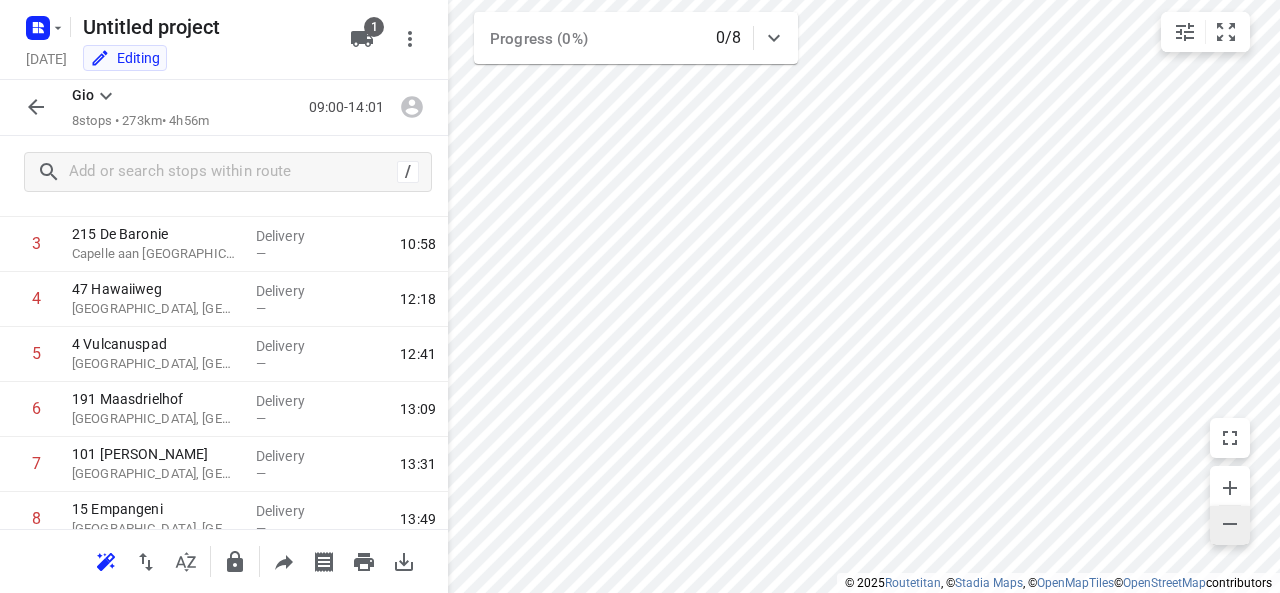 click 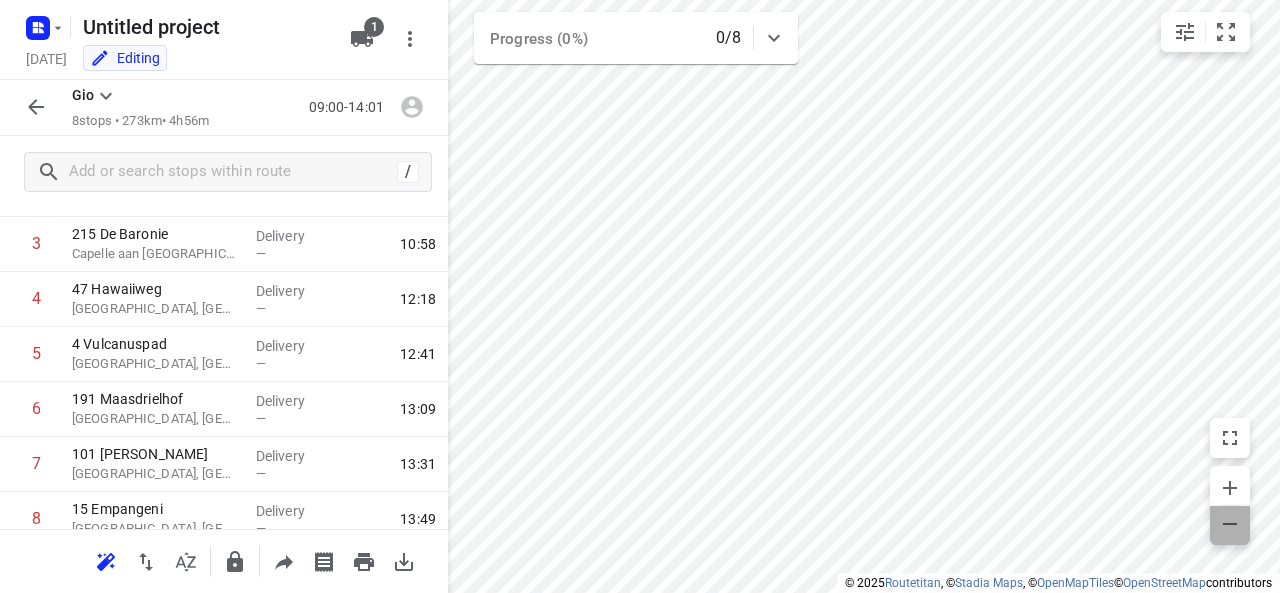 click 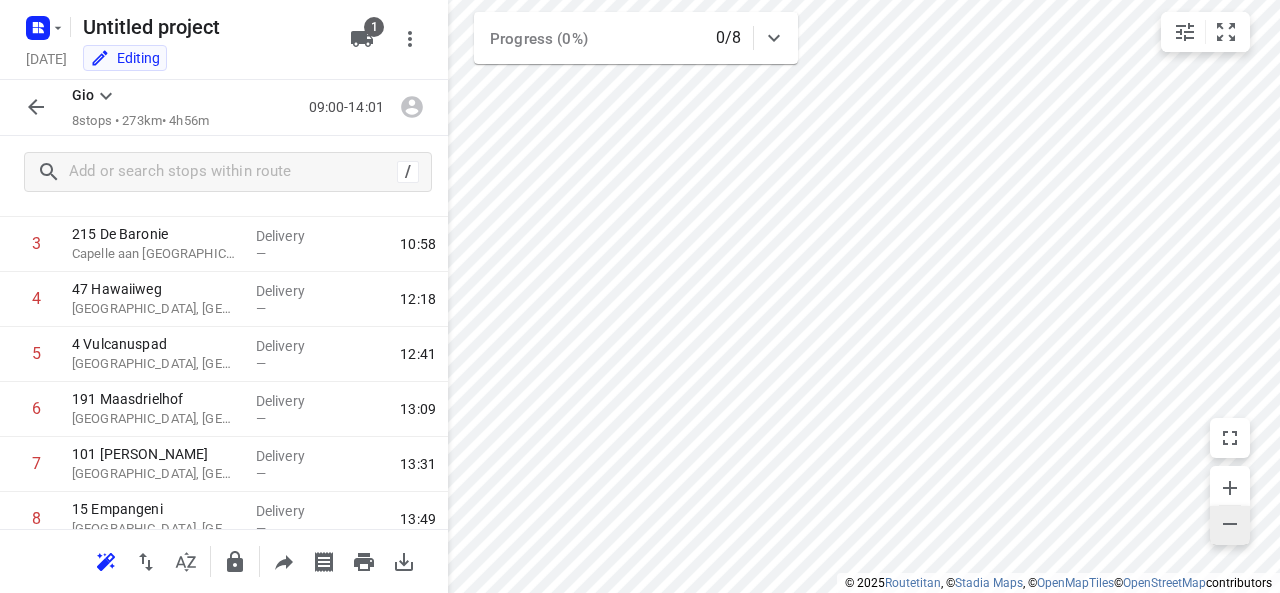 click 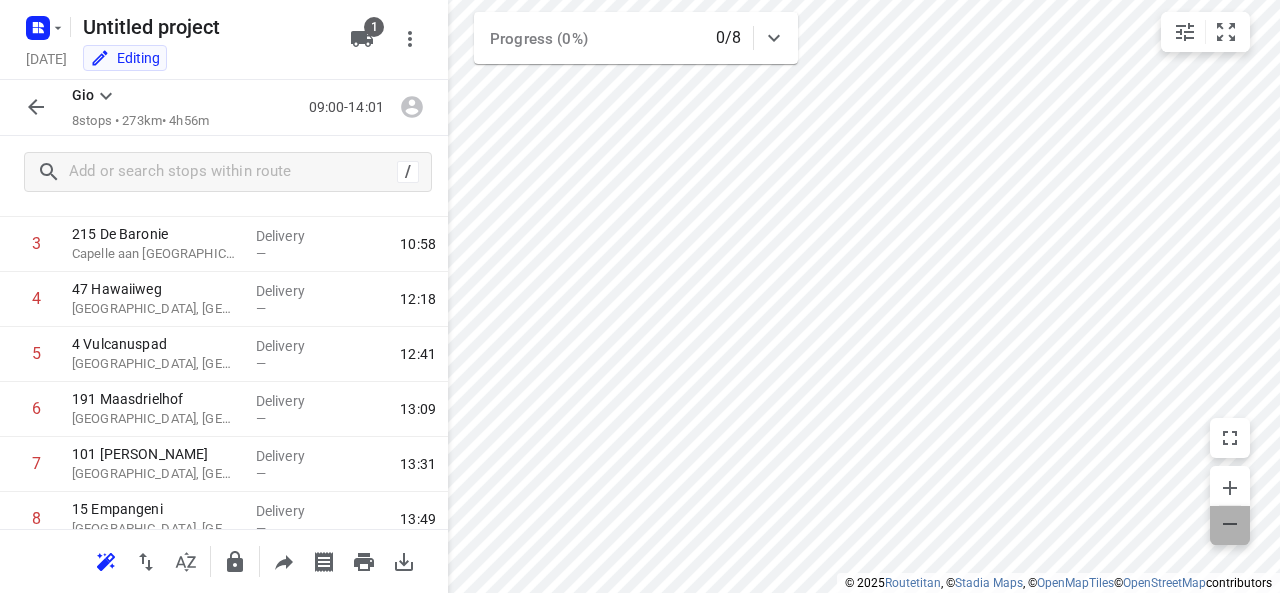 click 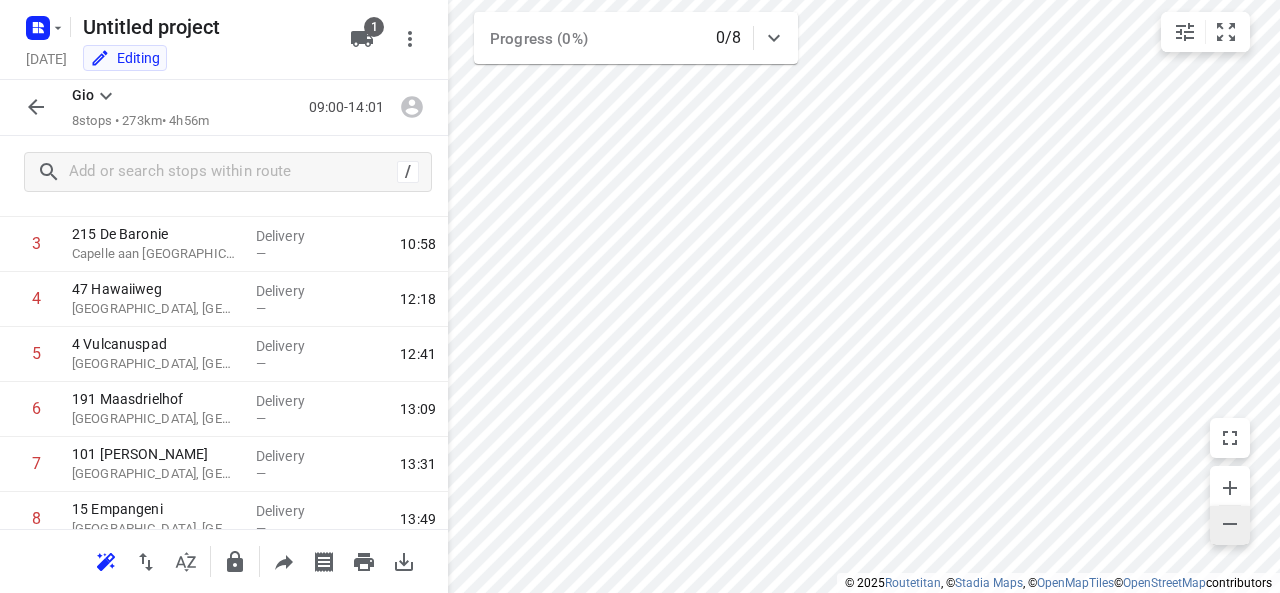 click 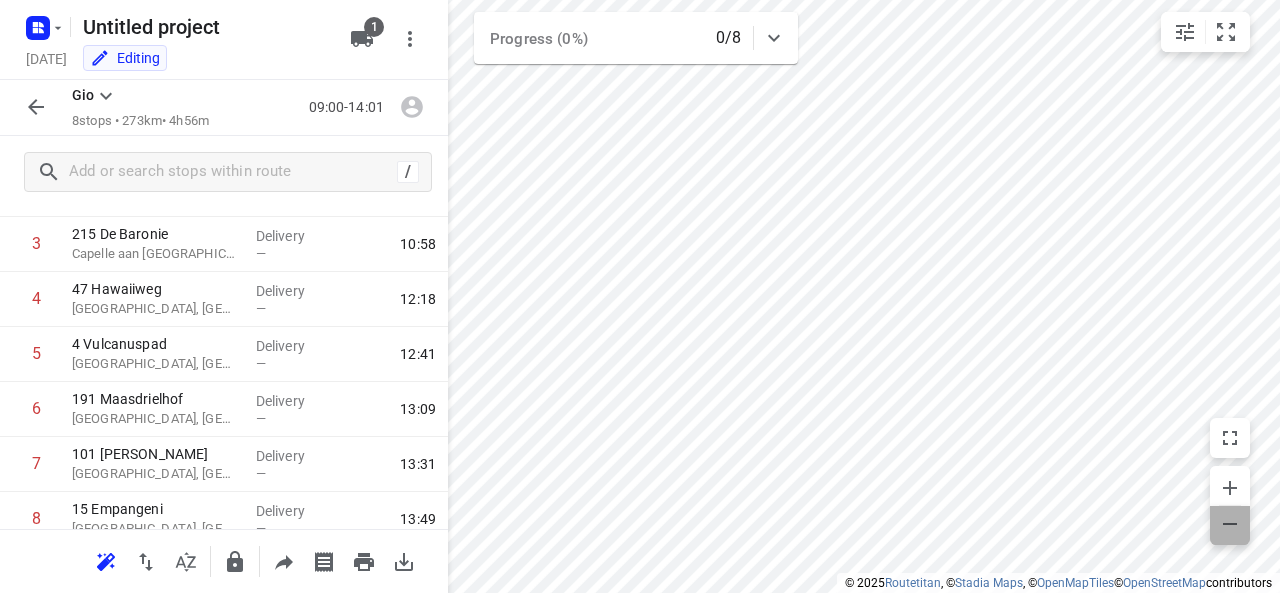 click 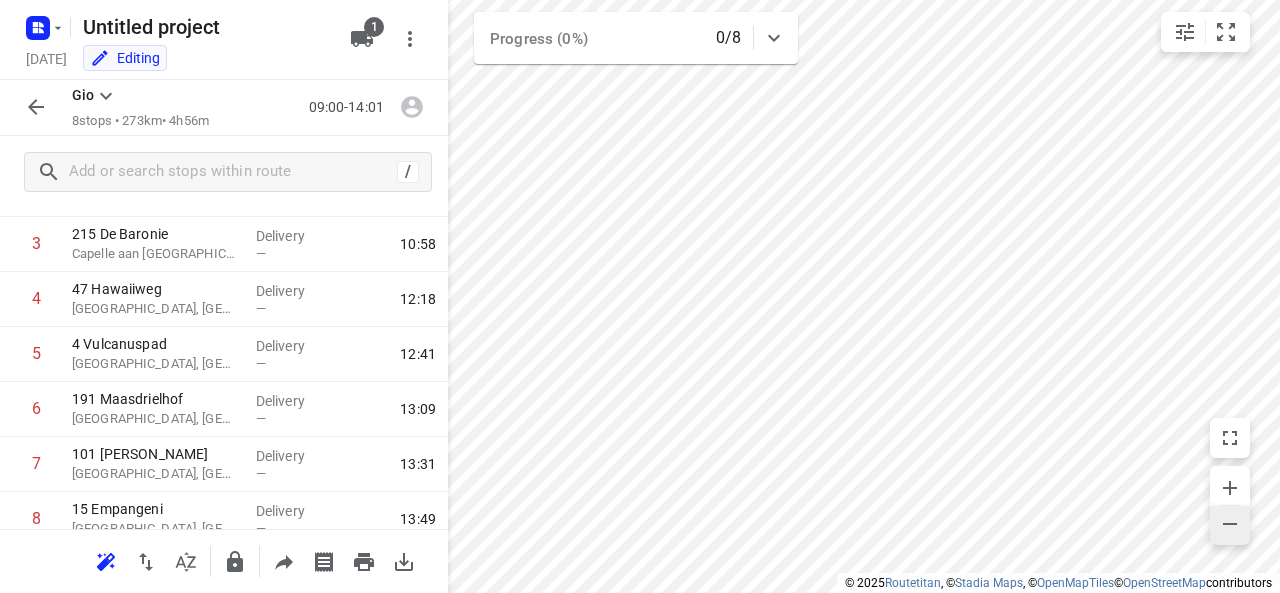 click 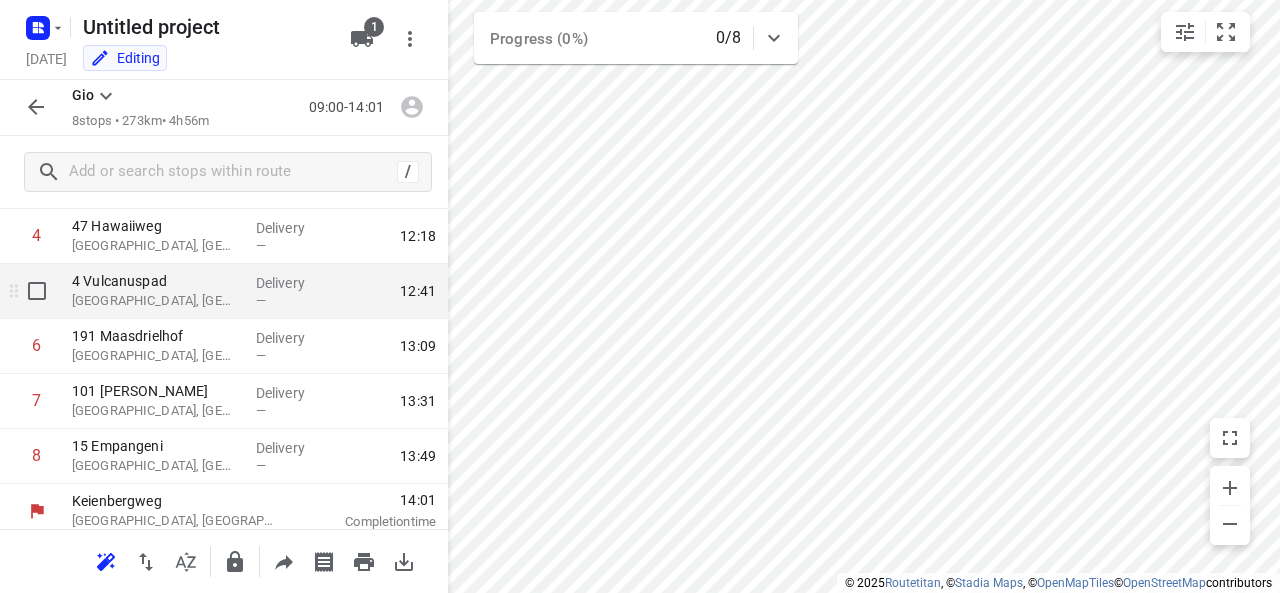 scroll, scrollTop: 273, scrollLeft: 0, axis: vertical 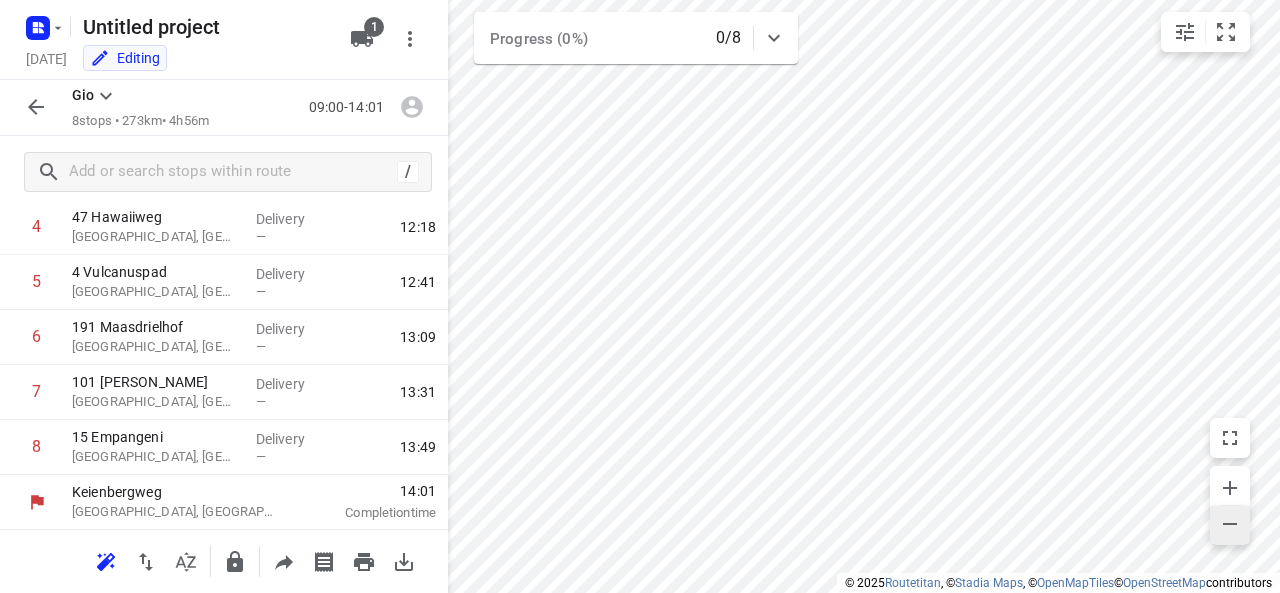click 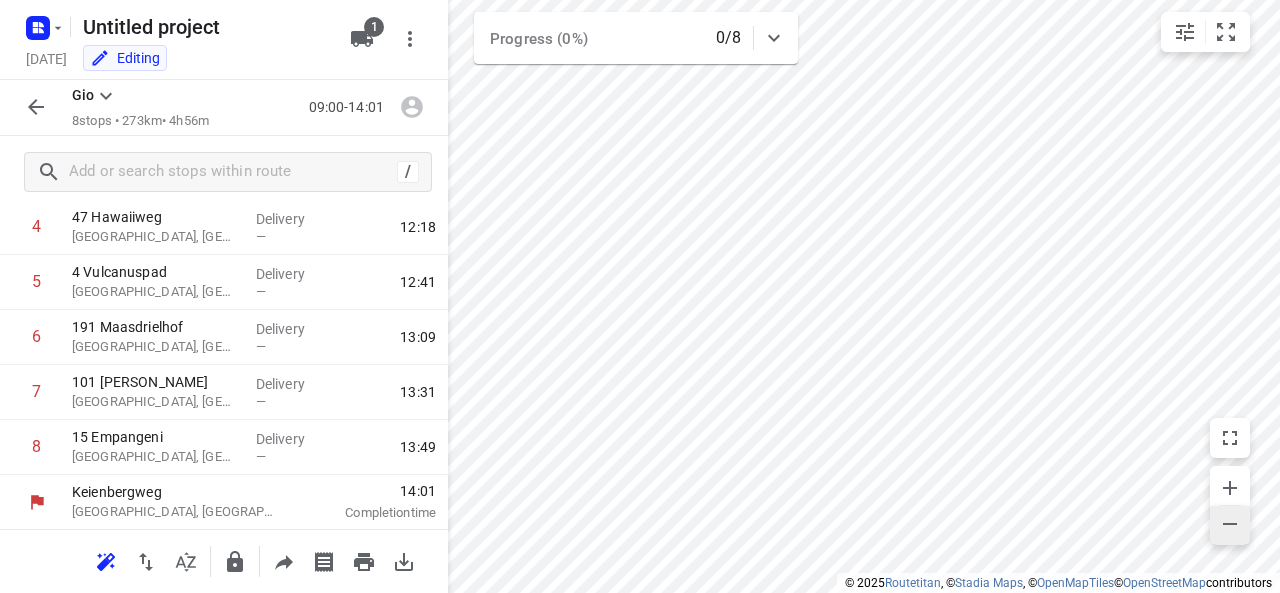 click at bounding box center [1230, 526] 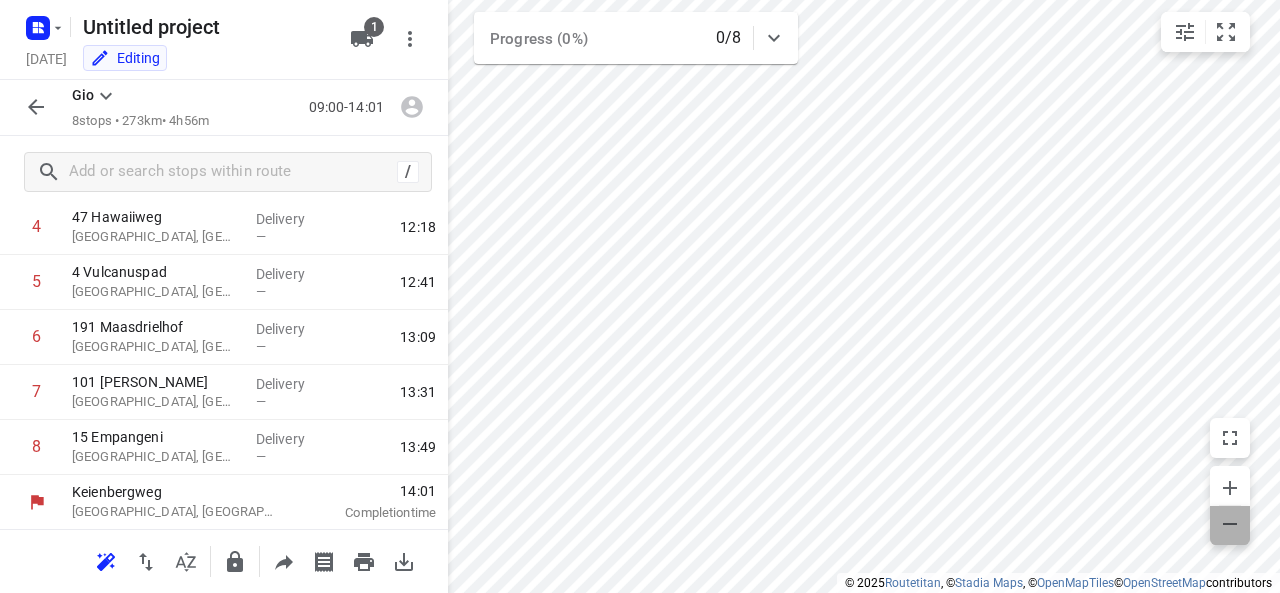 click at bounding box center (1230, 526) 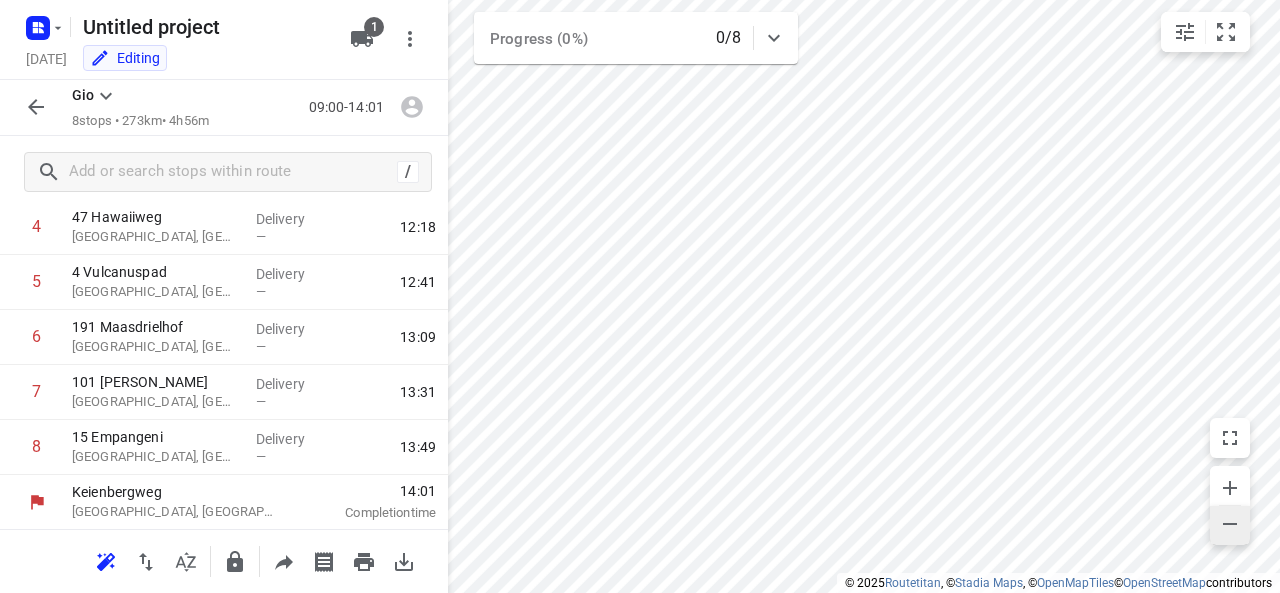 click at bounding box center (1230, 526) 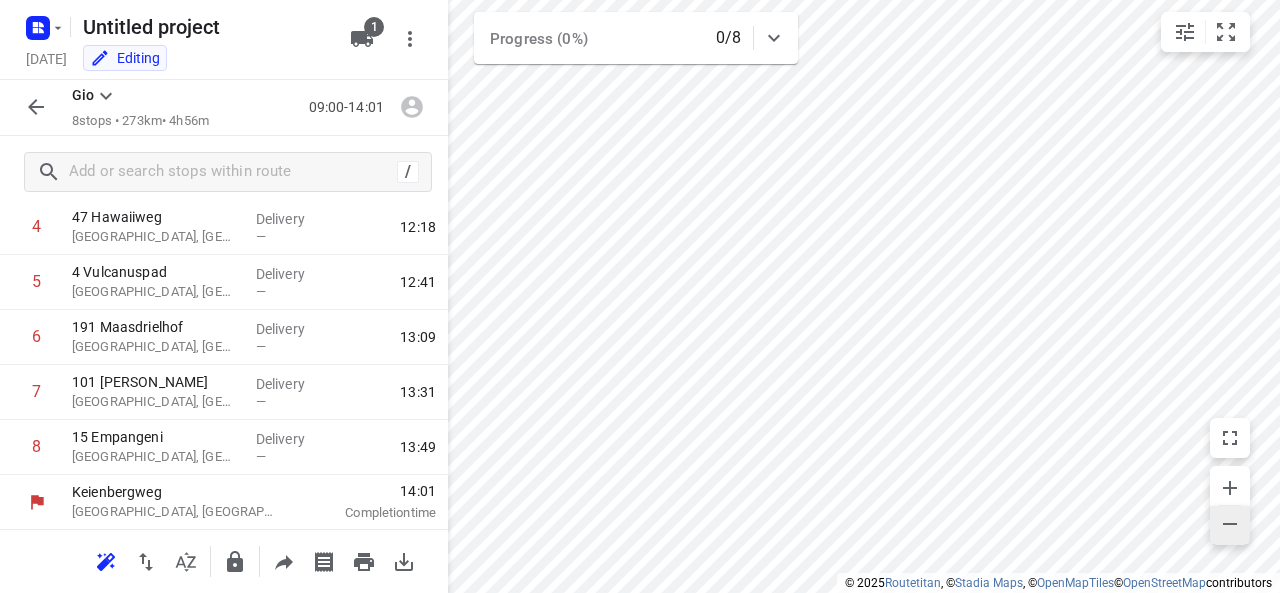 click at bounding box center (1230, 526) 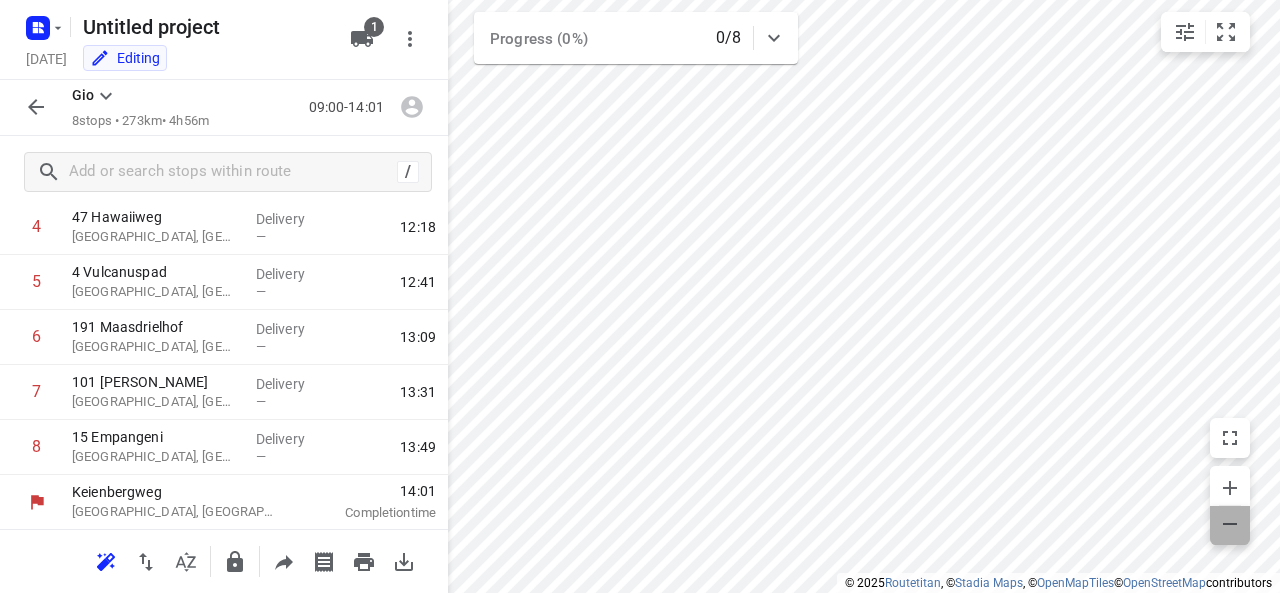 click at bounding box center (1230, 526) 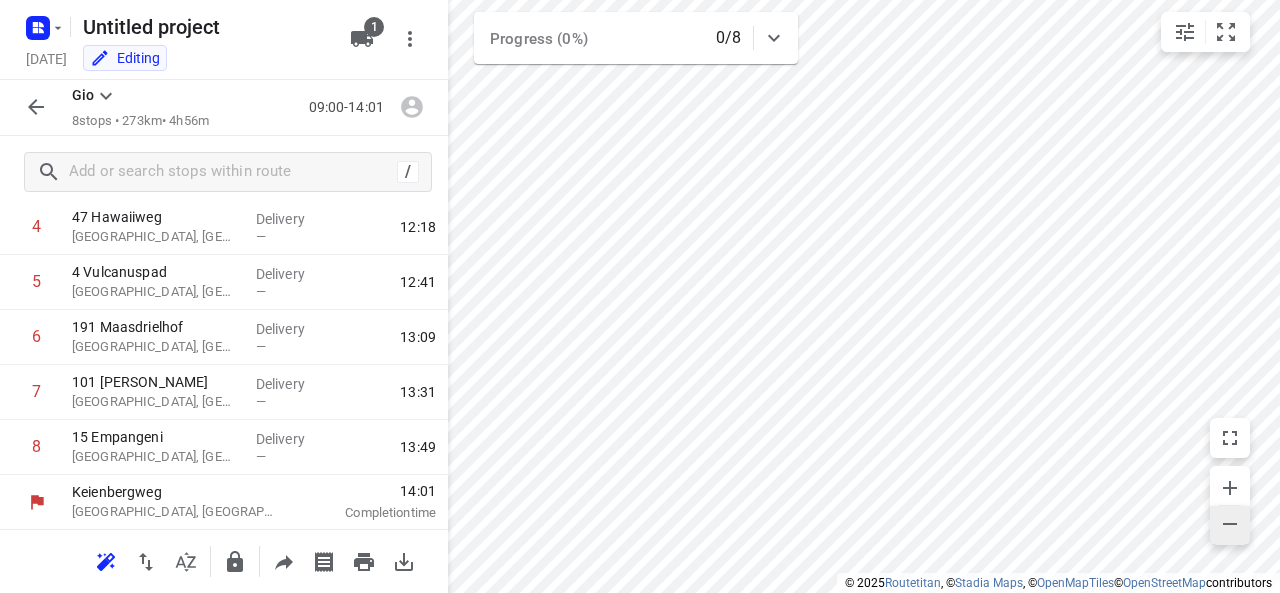 click at bounding box center (1230, 526) 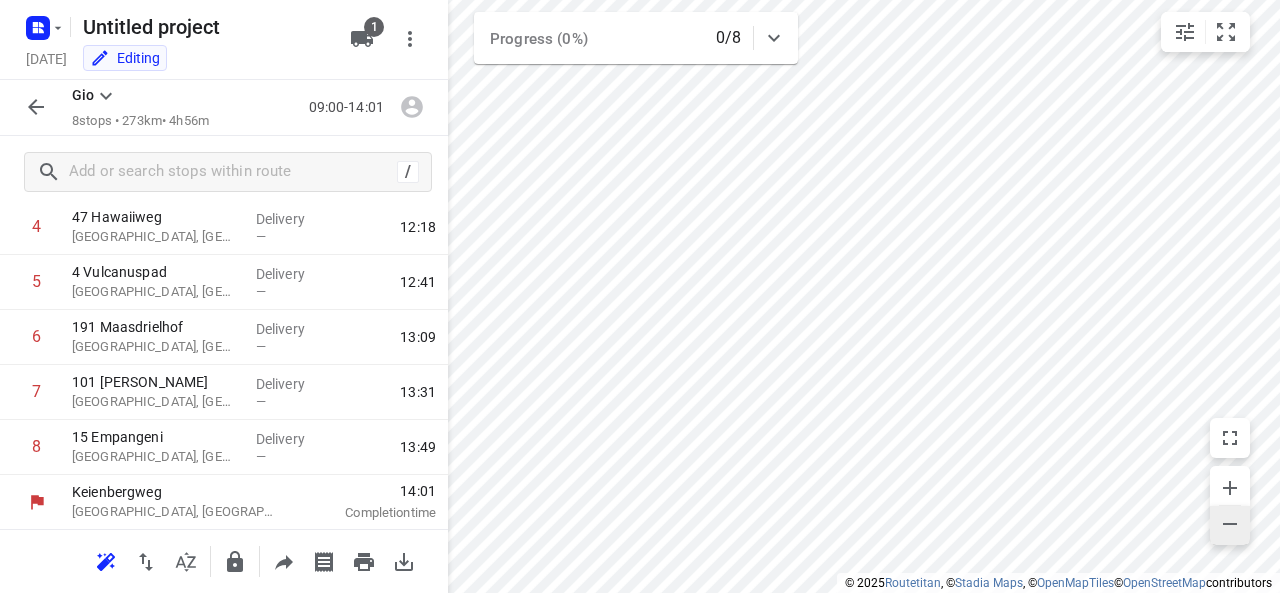 click at bounding box center [1230, 526] 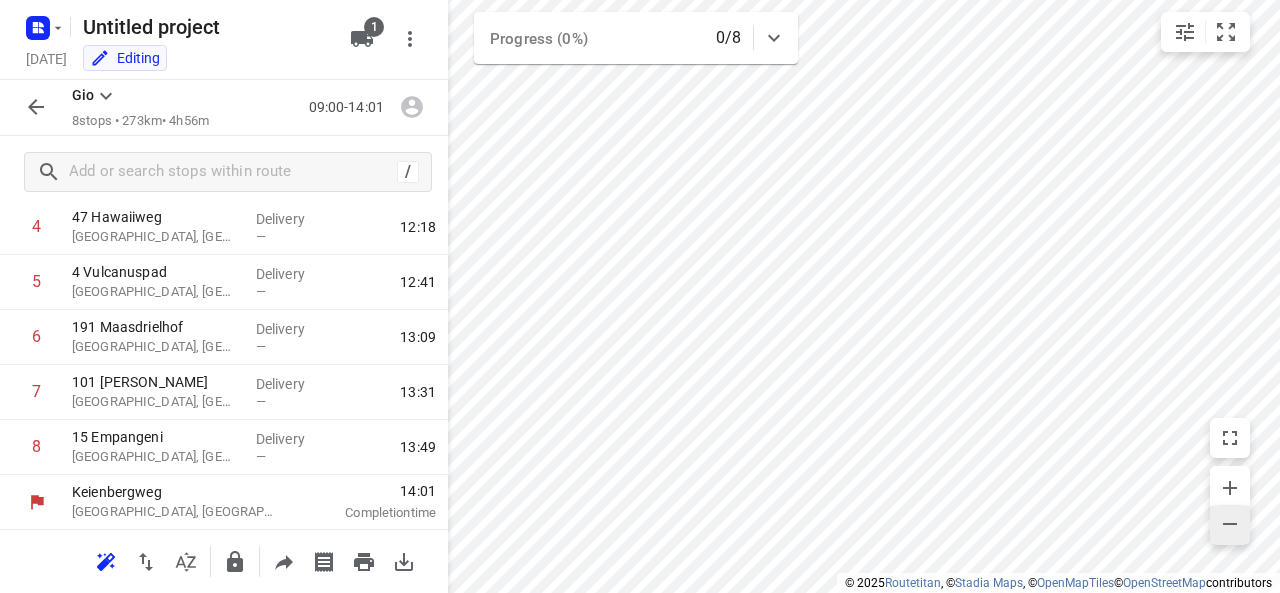 click at bounding box center (1230, 526) 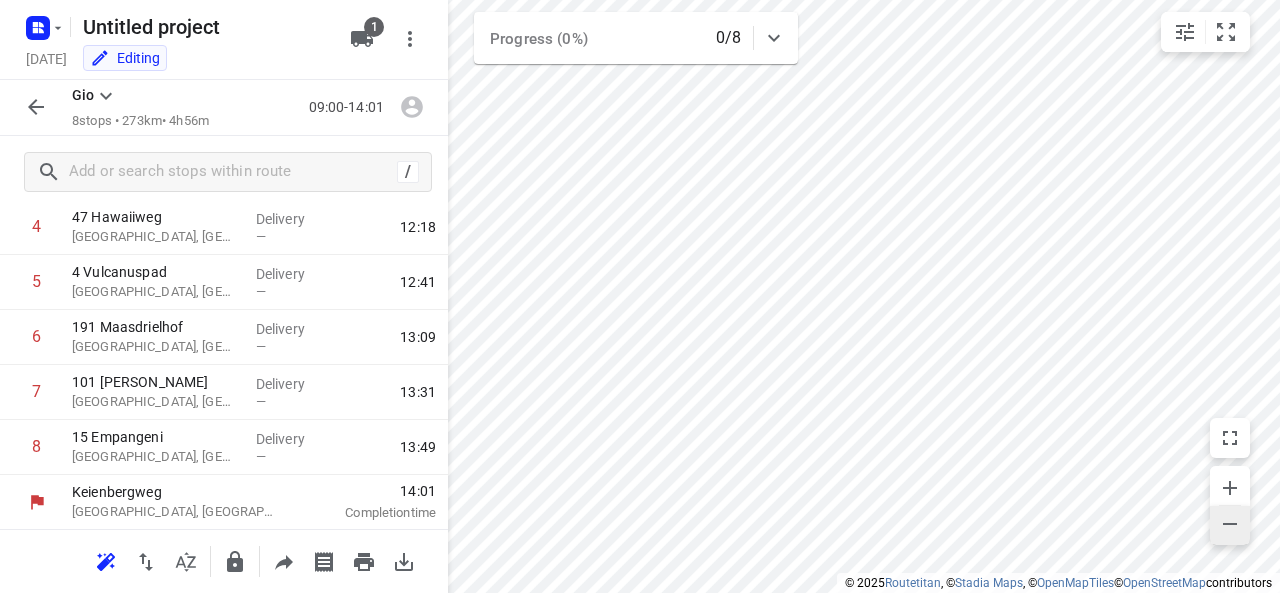 click at bounding box center [1230, 526] 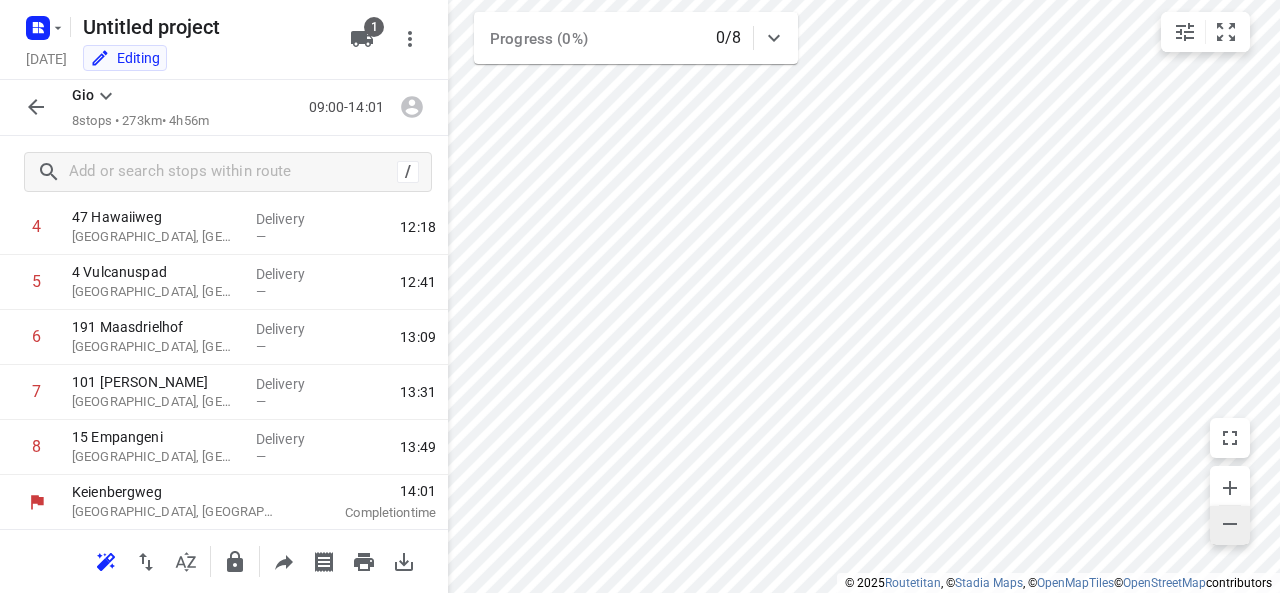 click at bounding box center [1230, 526] 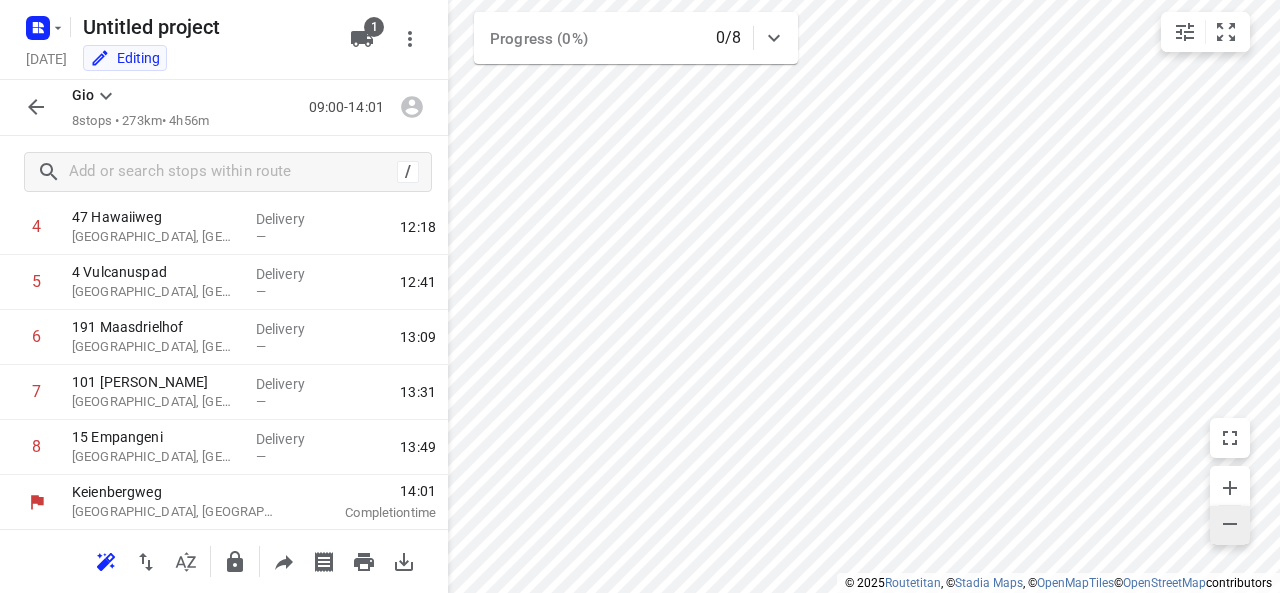 click 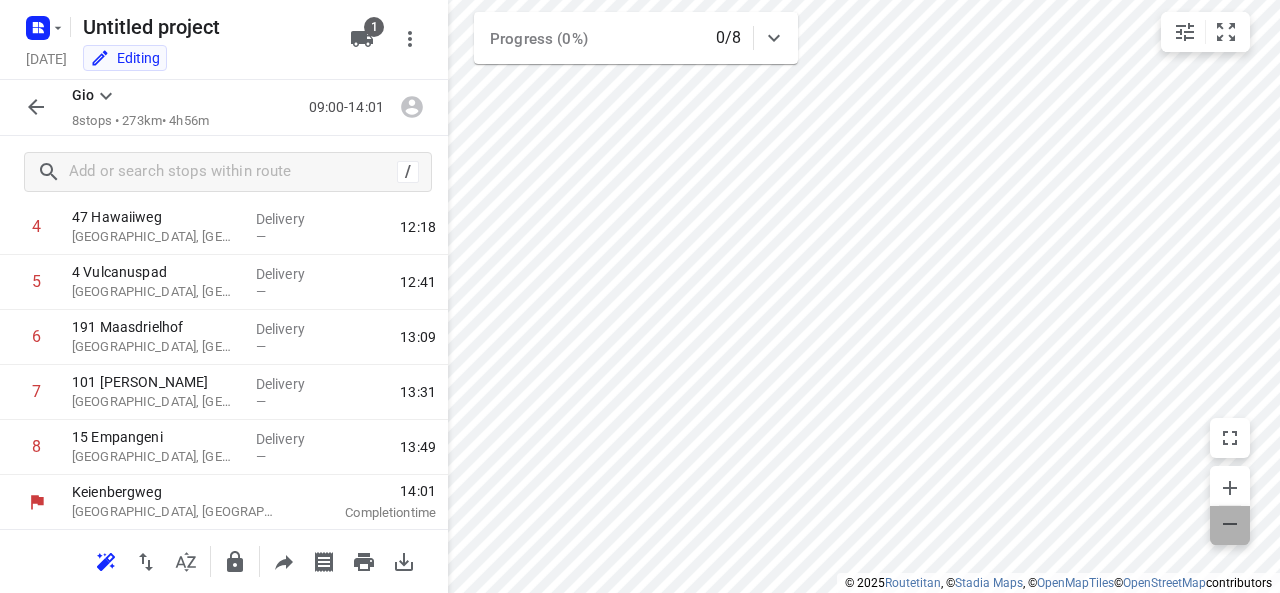 click 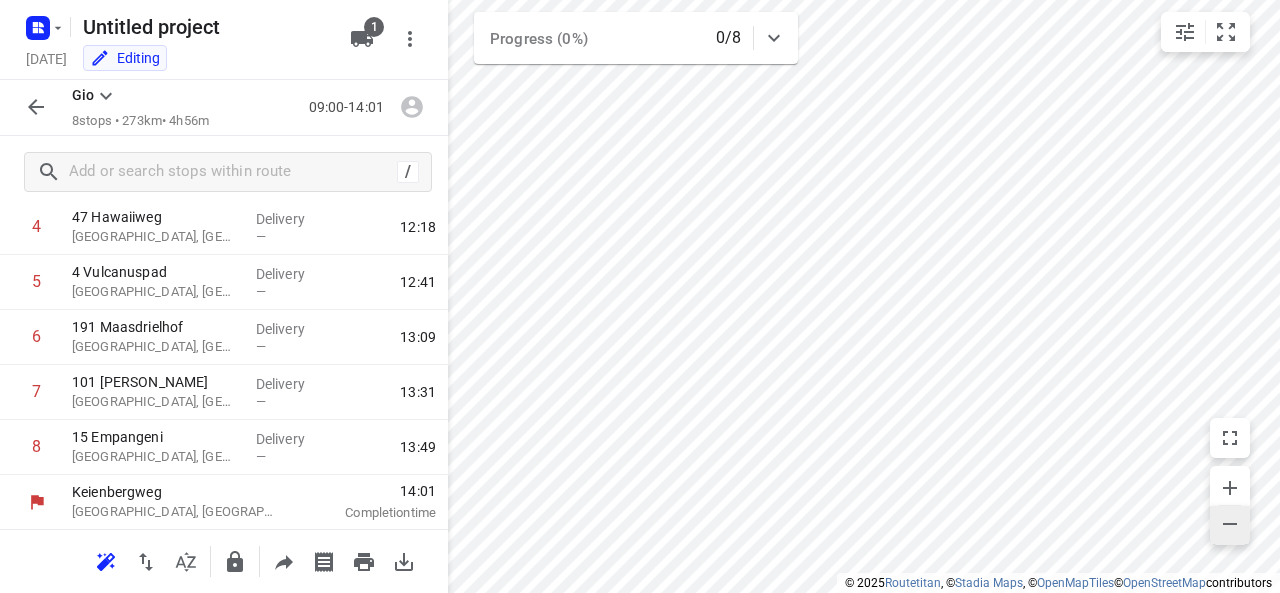 click 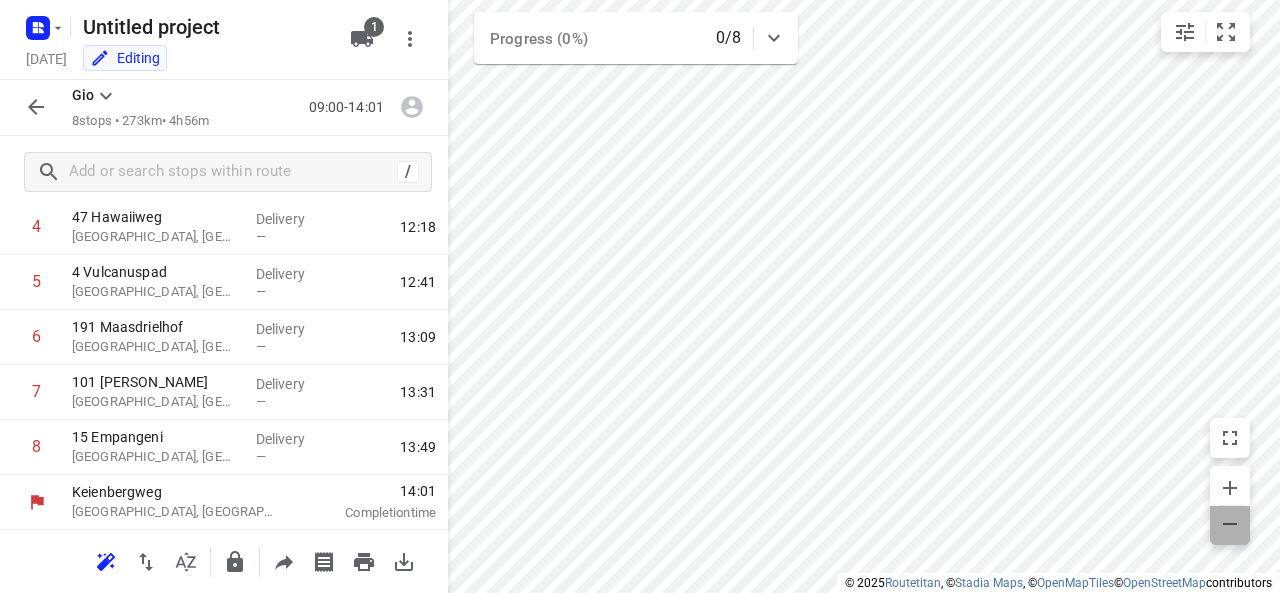 click 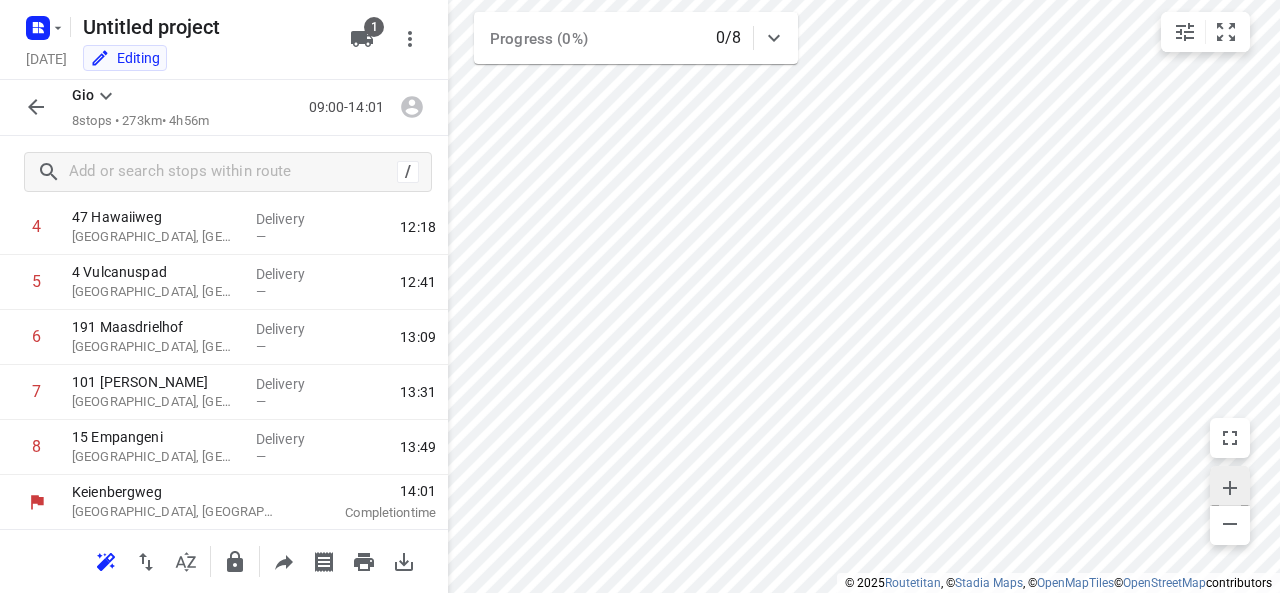 click 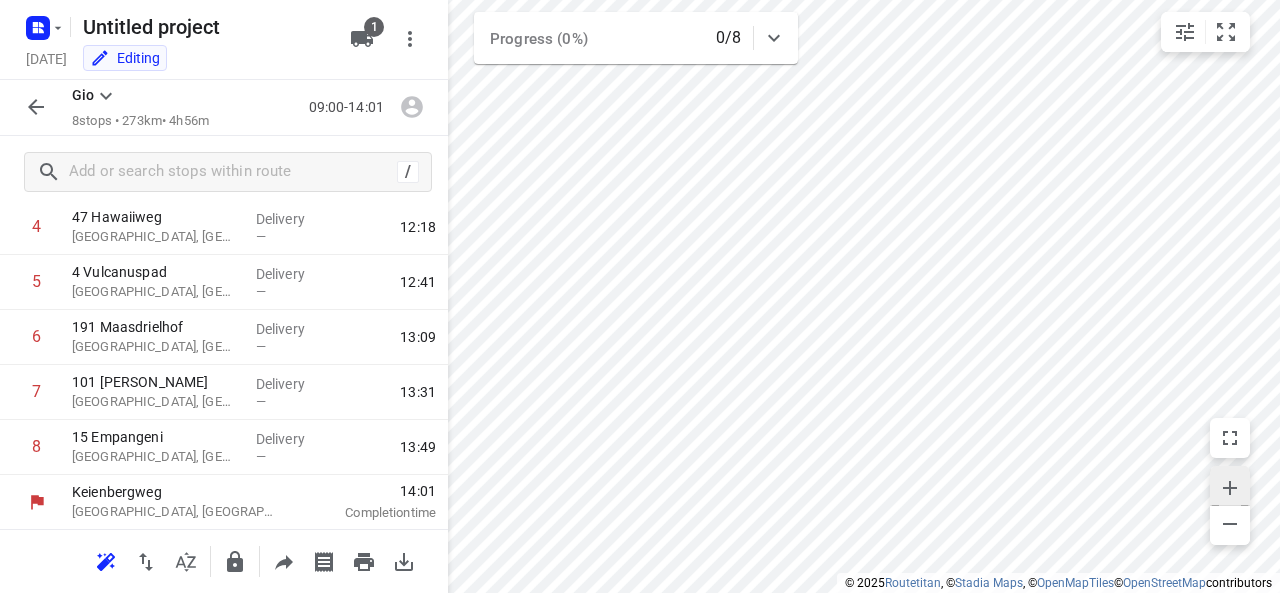 click 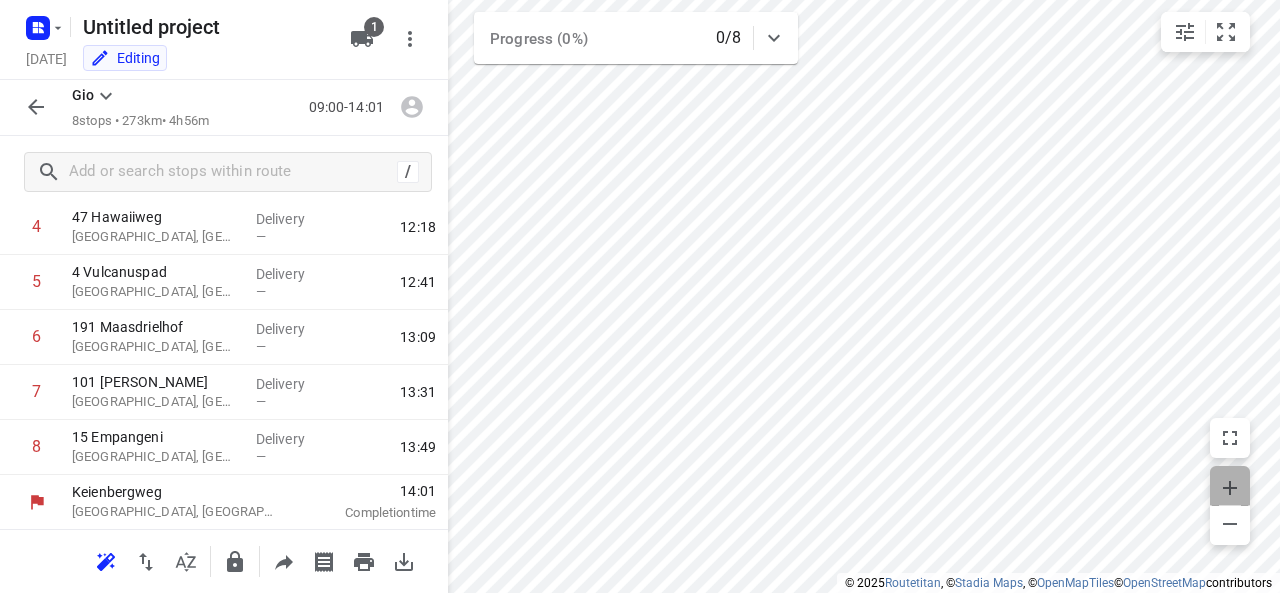 click 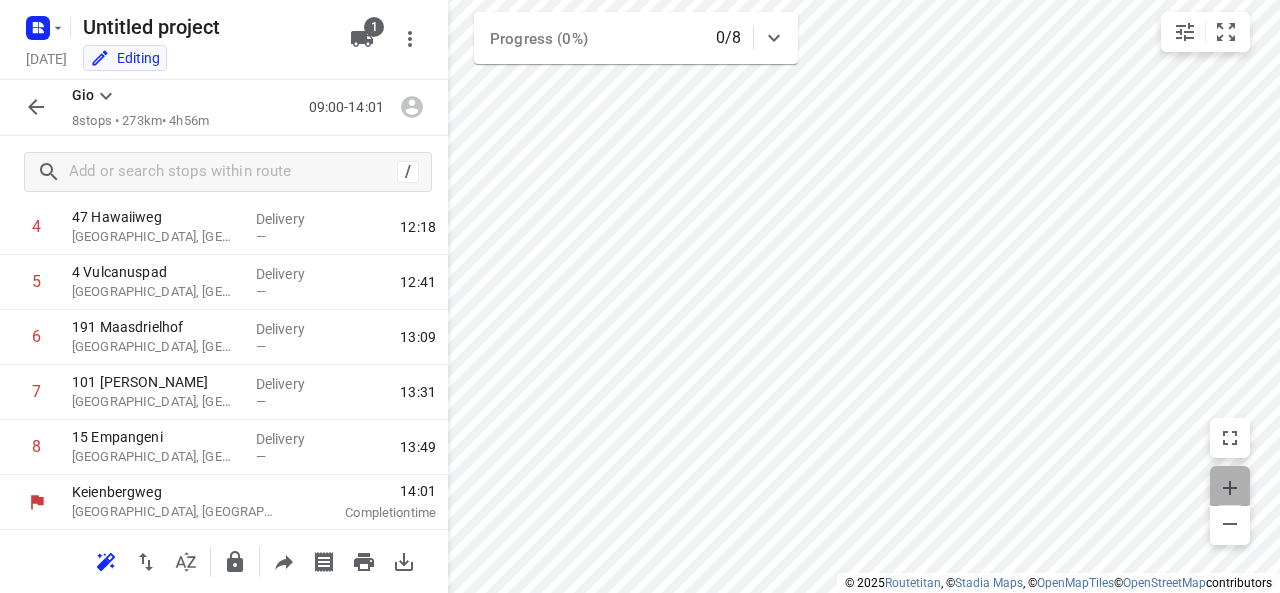 click 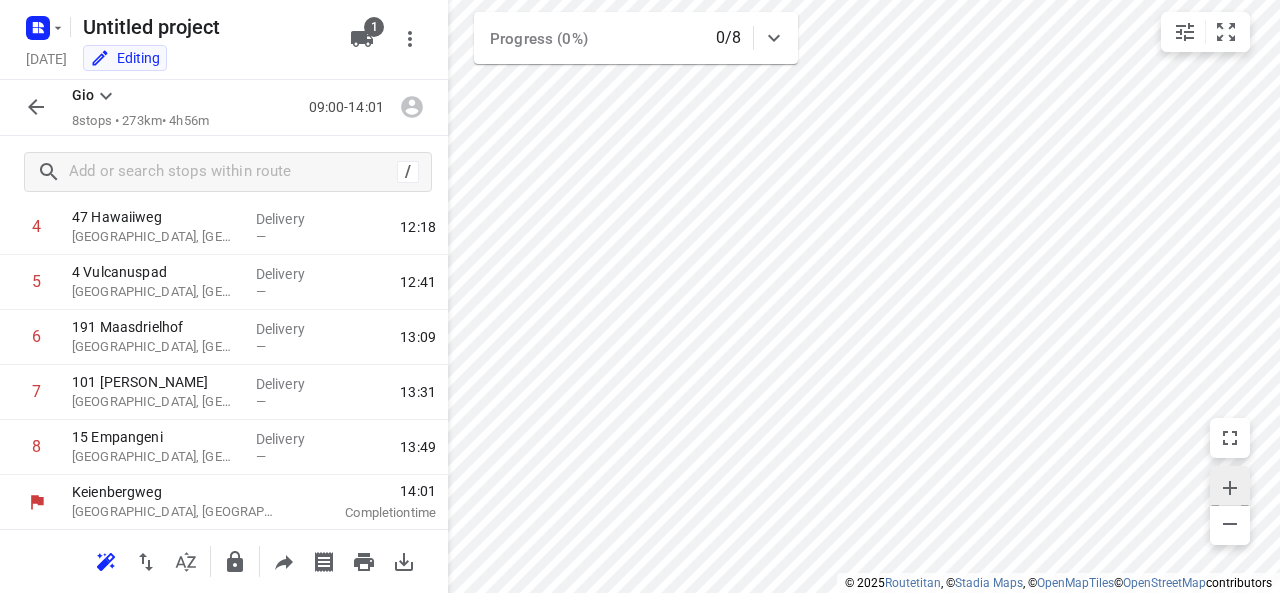 click 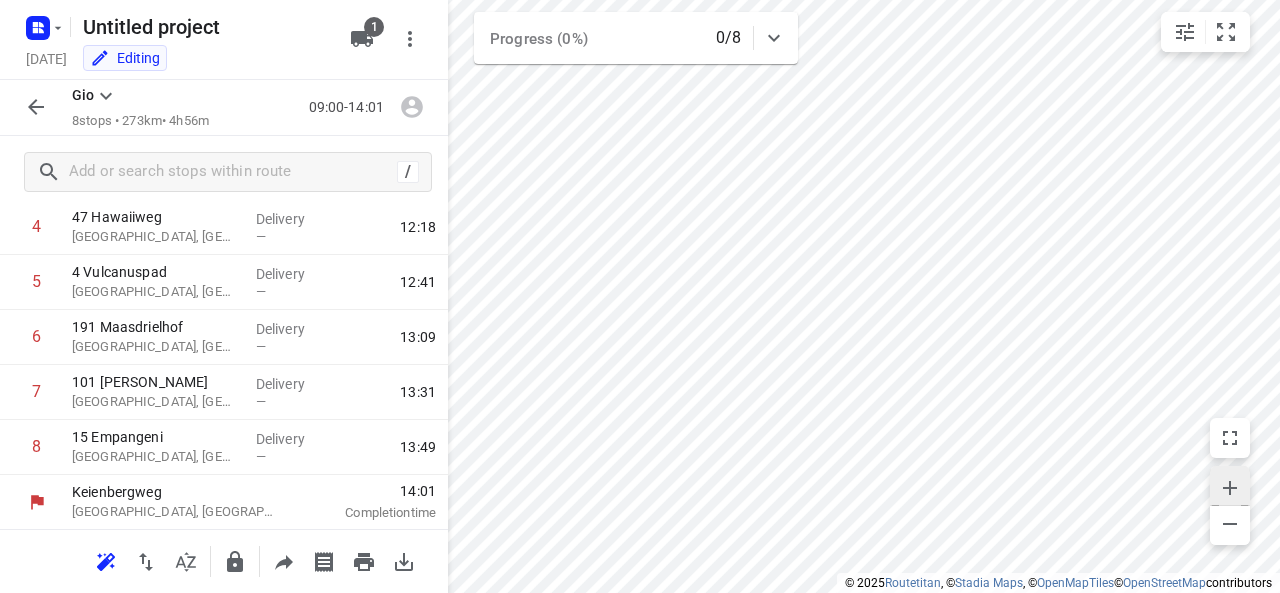 click 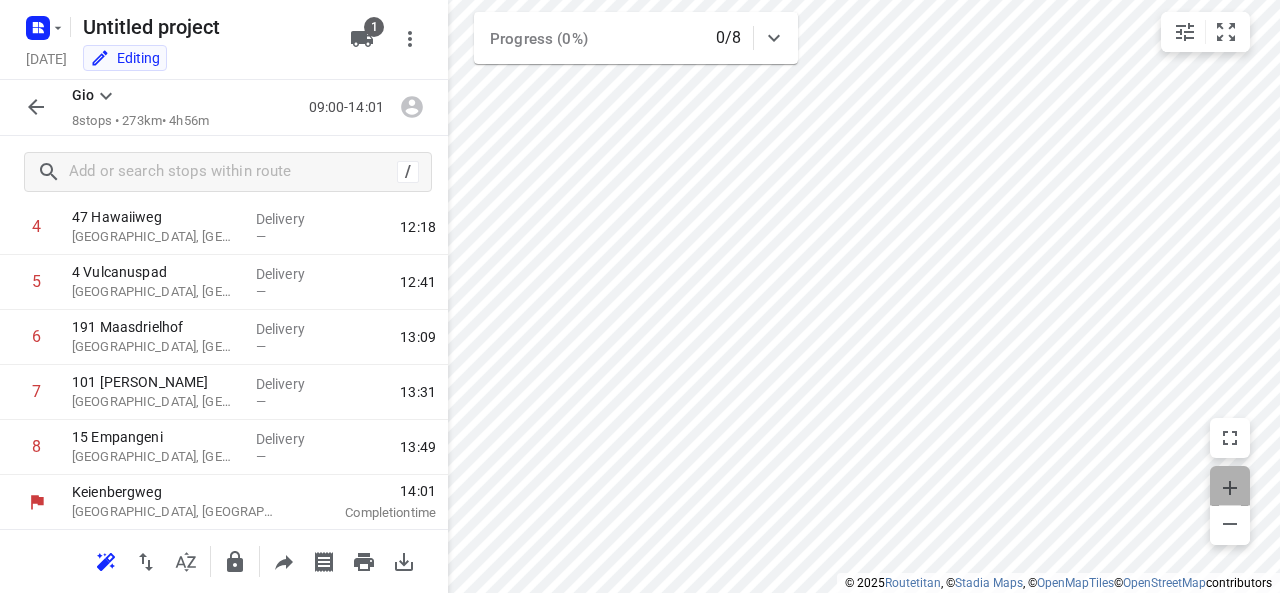 click 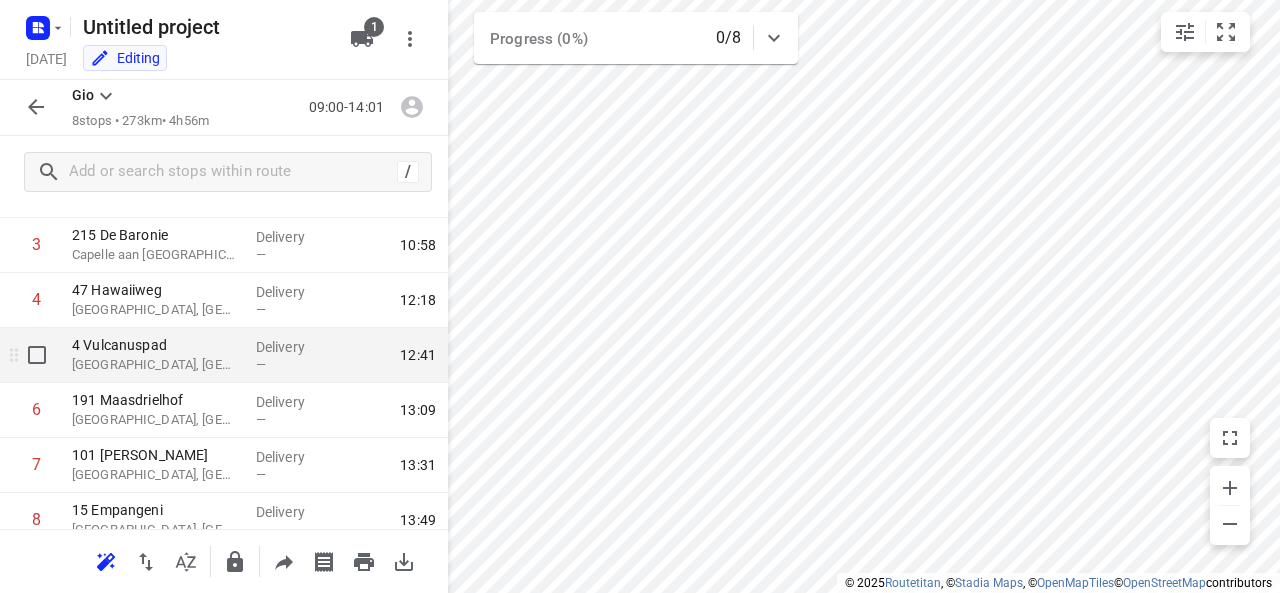 scroll, scrollTop: 273, scrollLeft: 0, axis: vertical 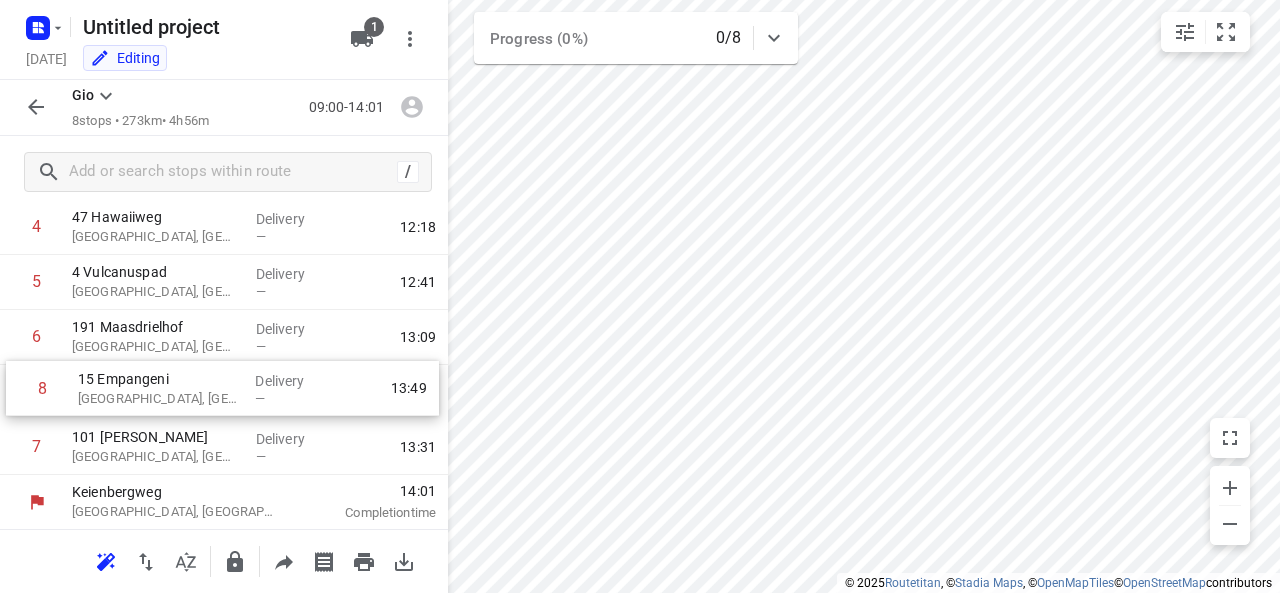 drag, startPoint x: 158, startPoint y: 430, endPoint x: 162, endPoint y: 387, distance: 43.185646 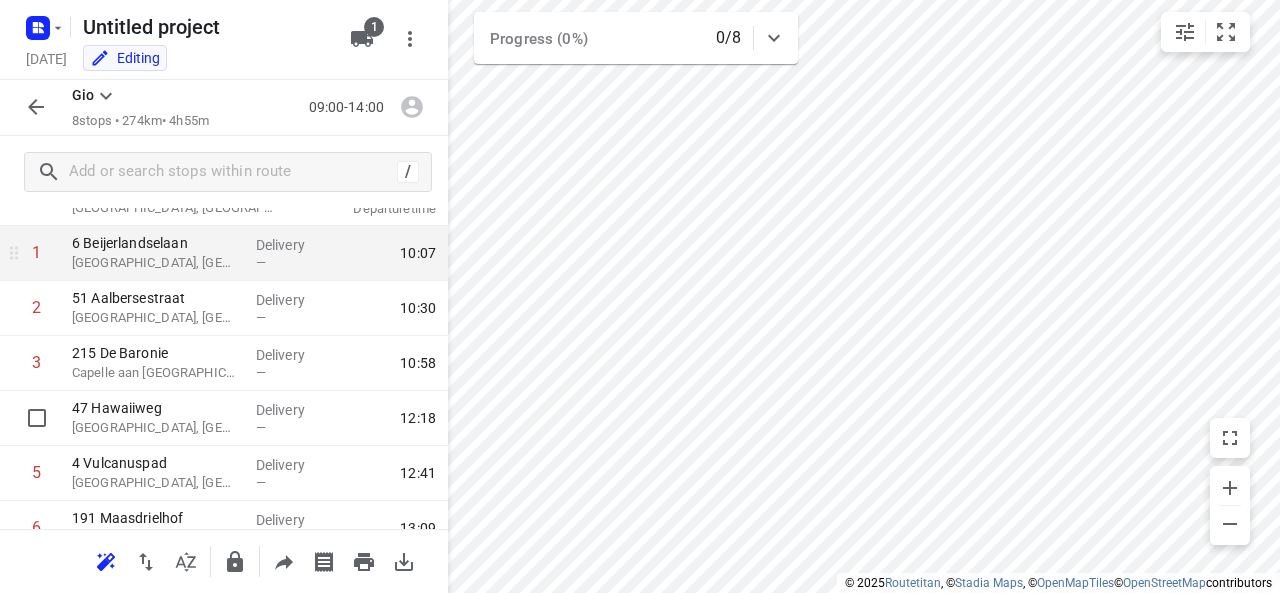 scroll, scrollTop: 0, scrollLeft: 0, axis: both 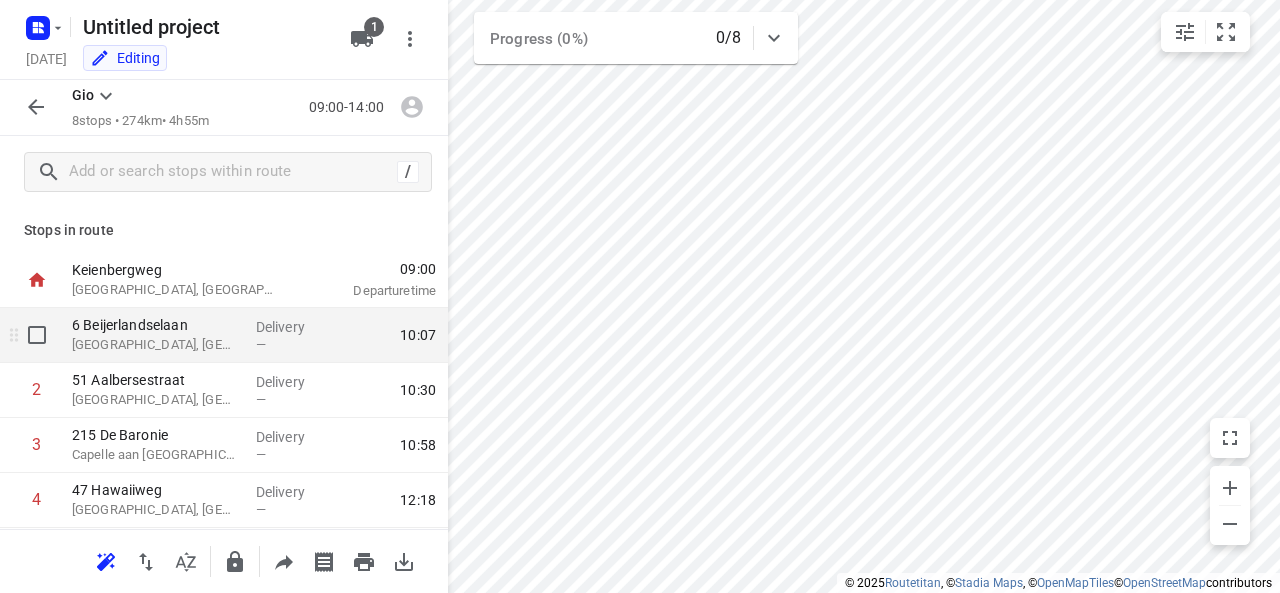 click on "10:07" at bounding box center [418, 335] 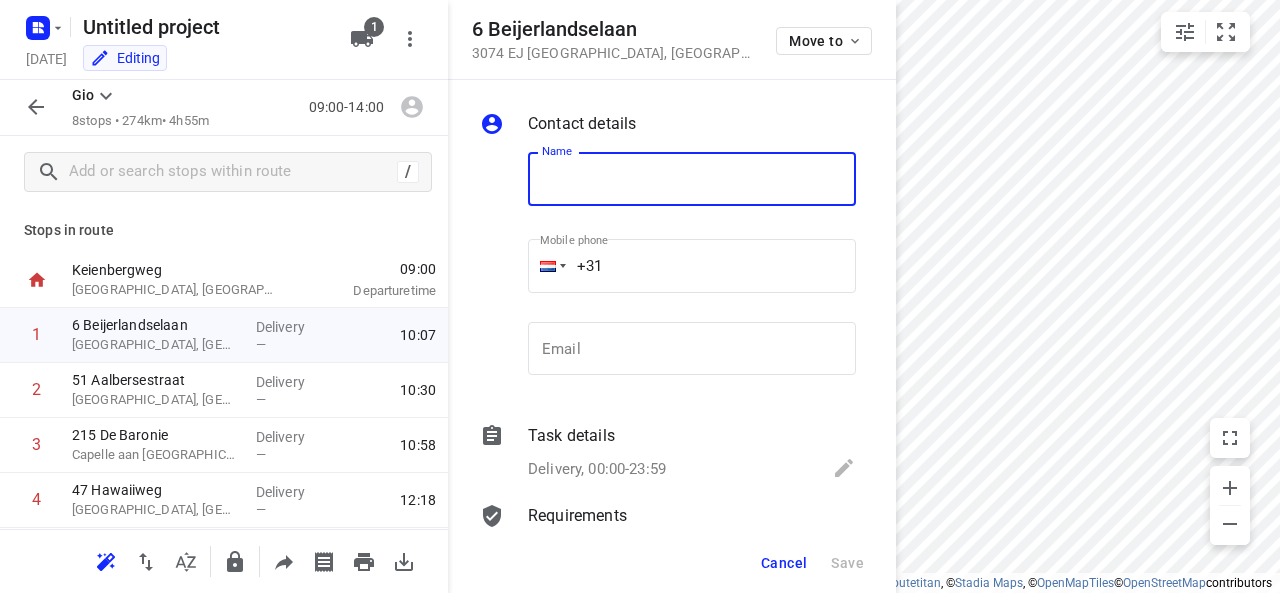 click on "Departure  time" at bounding box center [370, 291] 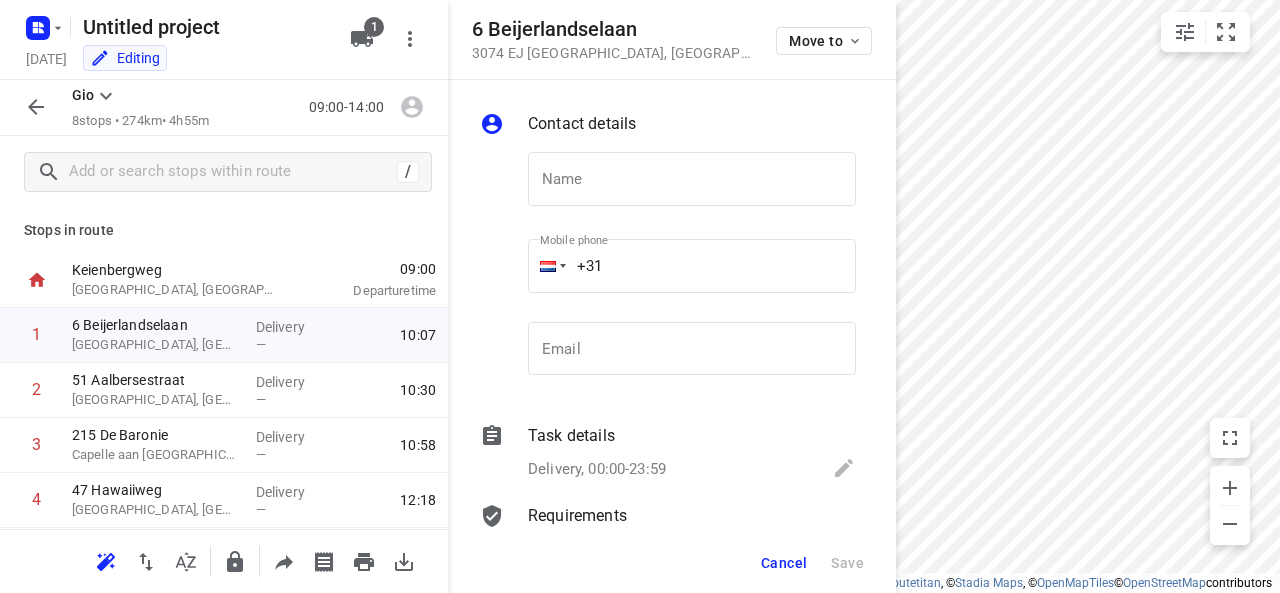 click on "09:00" at bounding box center (370, 269) 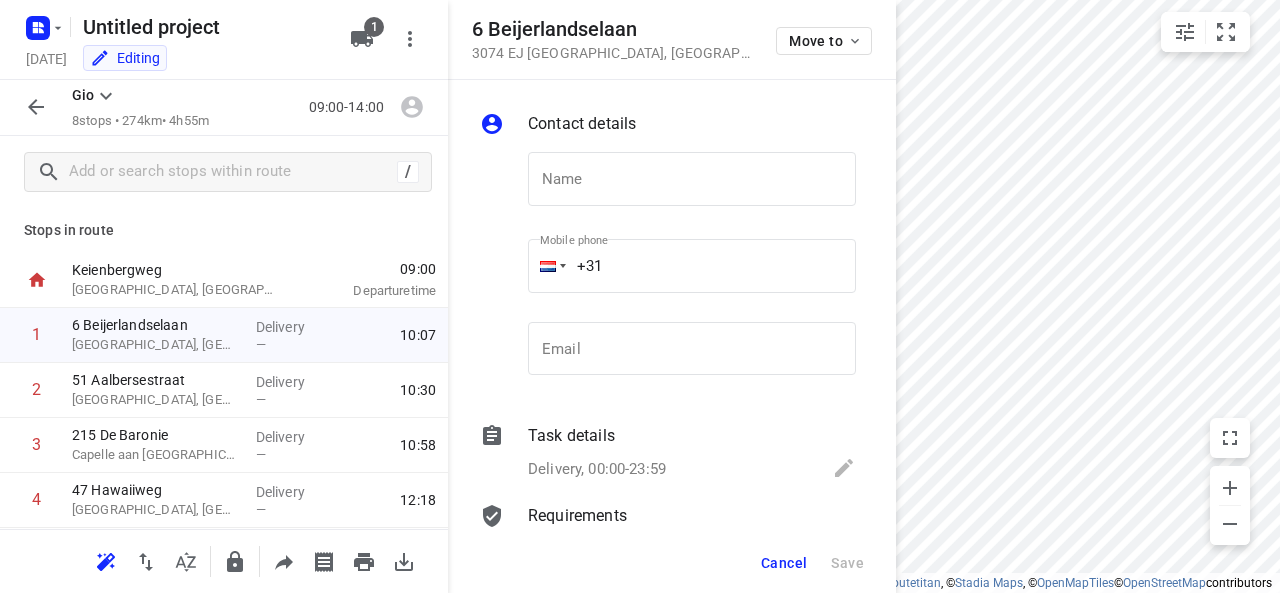 click on "Stops in route [GEOGRAPHIC_DATA] [GEOGRAPHIC_DATA], [GEOGRAPHIC_DATA] 09:00 Departure  time 1 6 Beijerlandselaan [GEOGRAPHIC_DATA], [GEOGRAPHIC_DATA] Delivery — 10:07 2 51 [GEOGRAPHIC_DATA], [GEOGRAPHIC_DATA] Delivery — 10:30 3 215 [GEOGRAPHIC_DATA], [GEOGRAPHIC_DATA] Delivery — 10:58 4 47 Hawaiiweg [GEOGRAPHIC_DATA], [GEOGRAPHIC_DATA] Delivery — 12:18 5 4 Vulcanuspad [GEOGRAPHIC_DATA], [GEOGRAPHIC_DATA] Delivery — 12:41 6 191 Maasdrielhof [GEOGRAPHIC_DATA], [GEOGRAPHIC_DATA] Delivery — 13:09 7 15 Empangeni [GEOGRAPHIC_DATA], [GEOGRAPHIC_DATA] Delivery — 13:21 8 101 C.J.K [GEOGRAPHIC_DATA], [GEOGRAPHIC_DATA] Delivery — 13:40 [GEOGRAPHIC_DATA], [GEOGRAPHIC_DATA] 14:00 Completion  time" at bounding box center [224, 368] 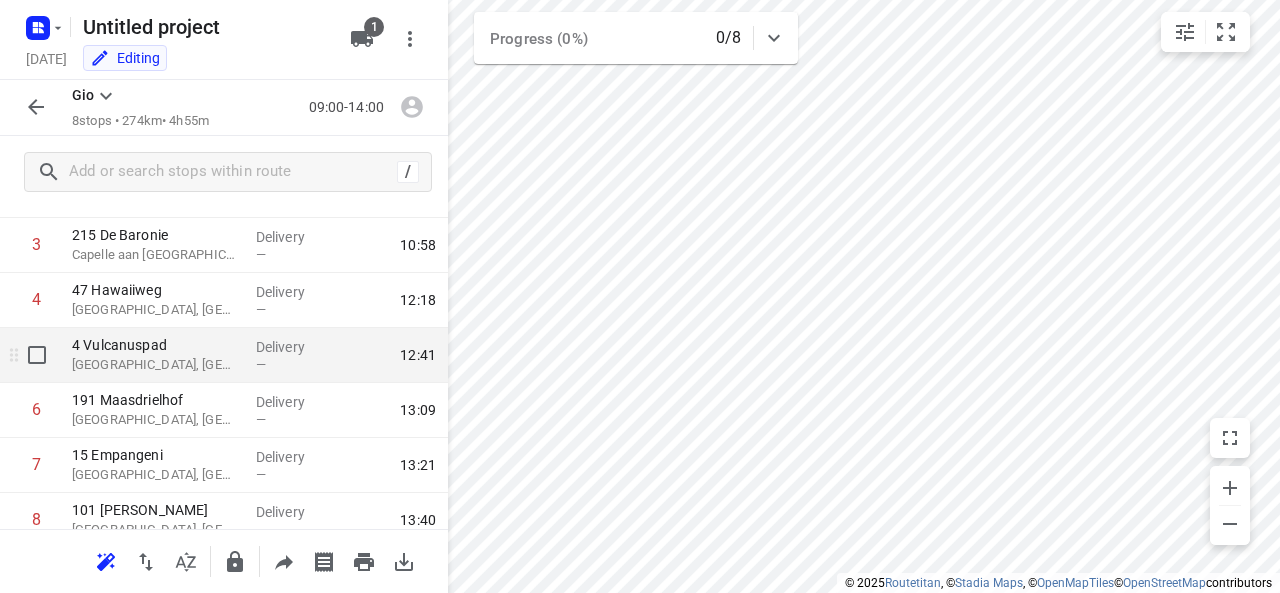 scroll, scrollTop: 273, scrollLeft: 0, axis: vertical 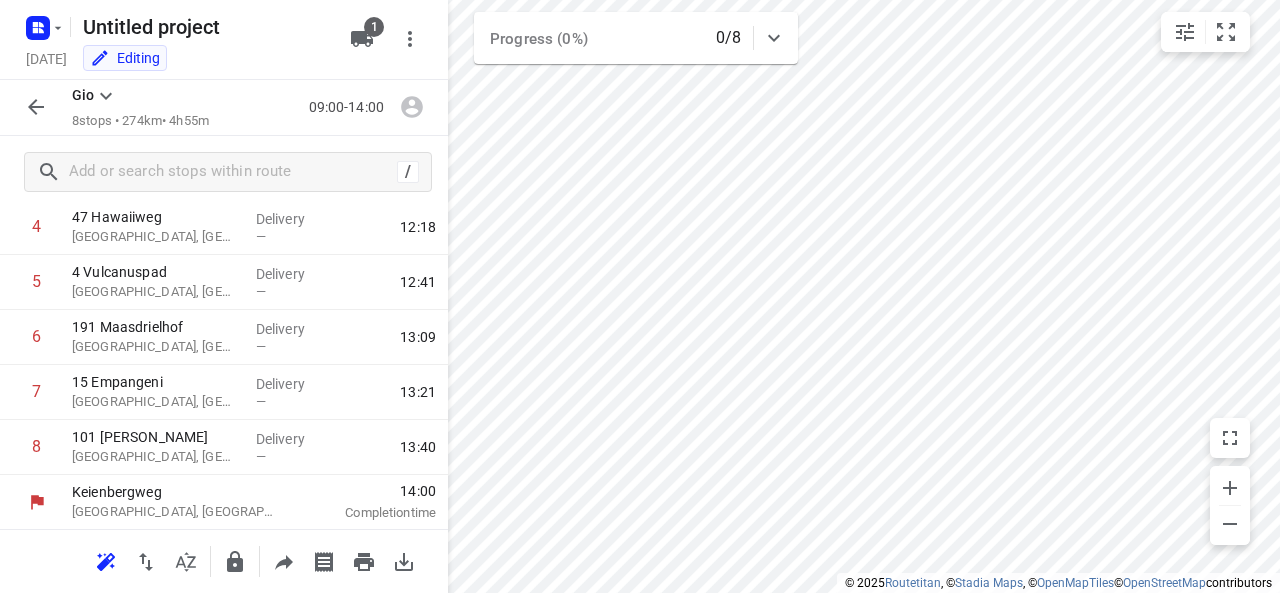 click on "09:00-14:00" at bounding box center (350, 107) 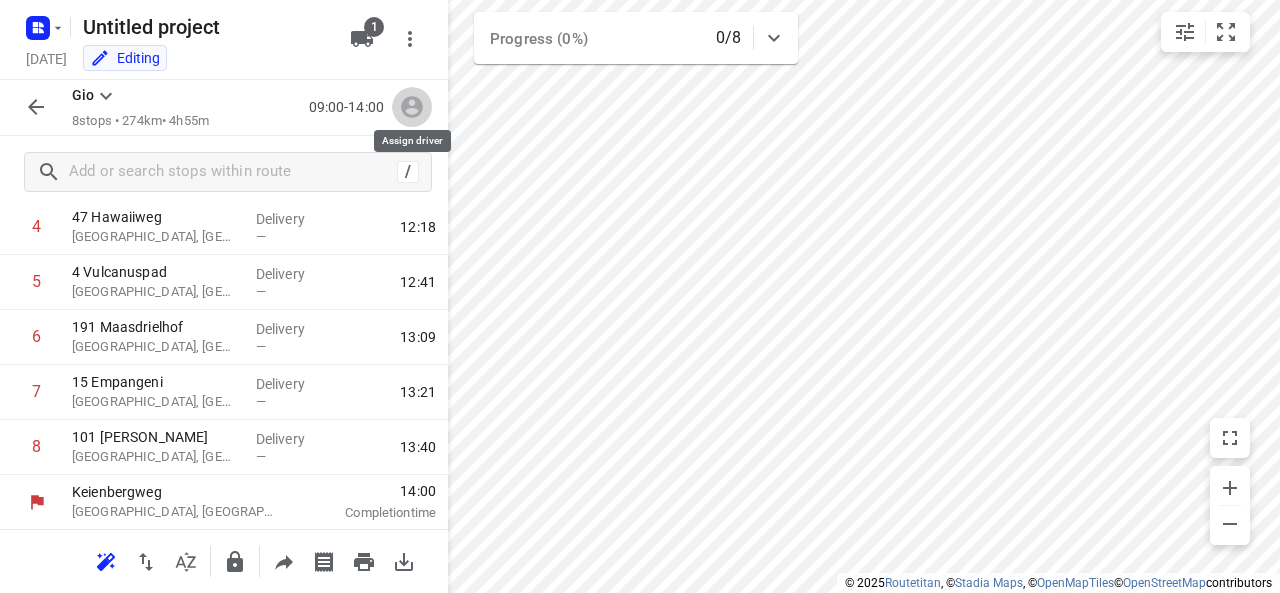 click 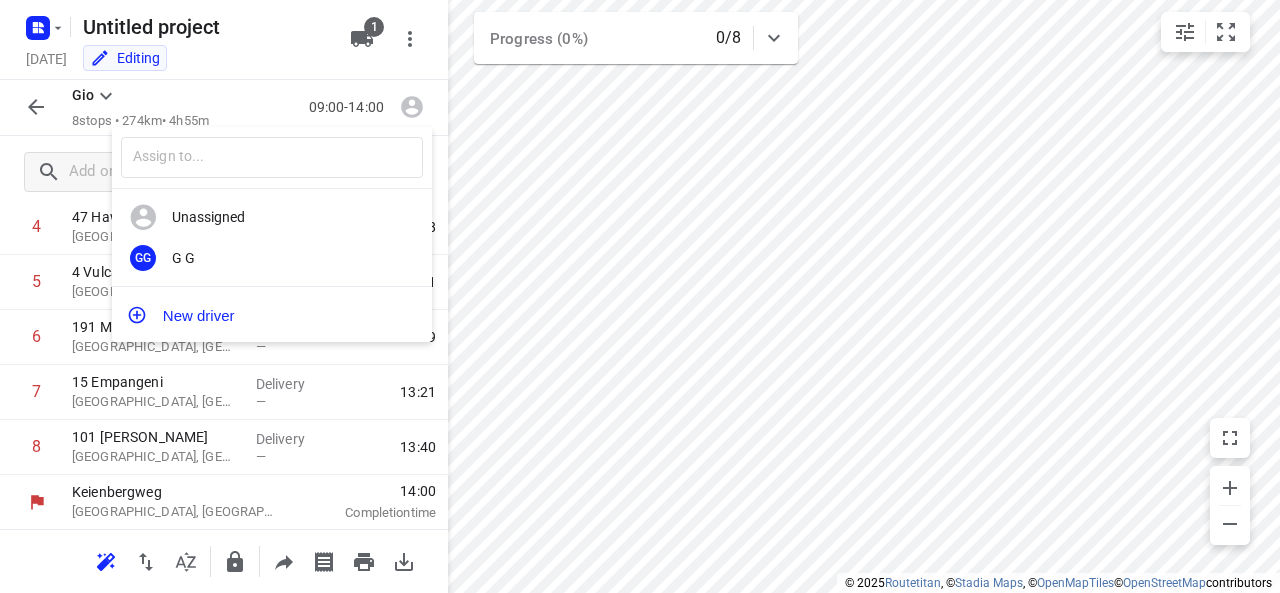click at bounding box center (640, 296) 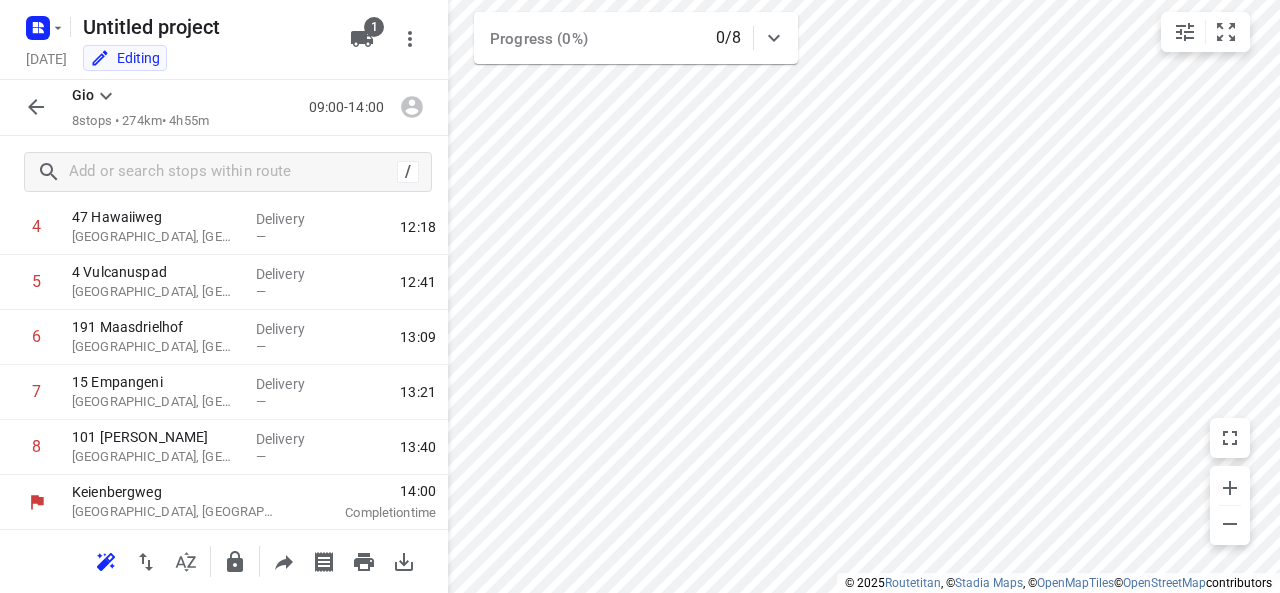 click 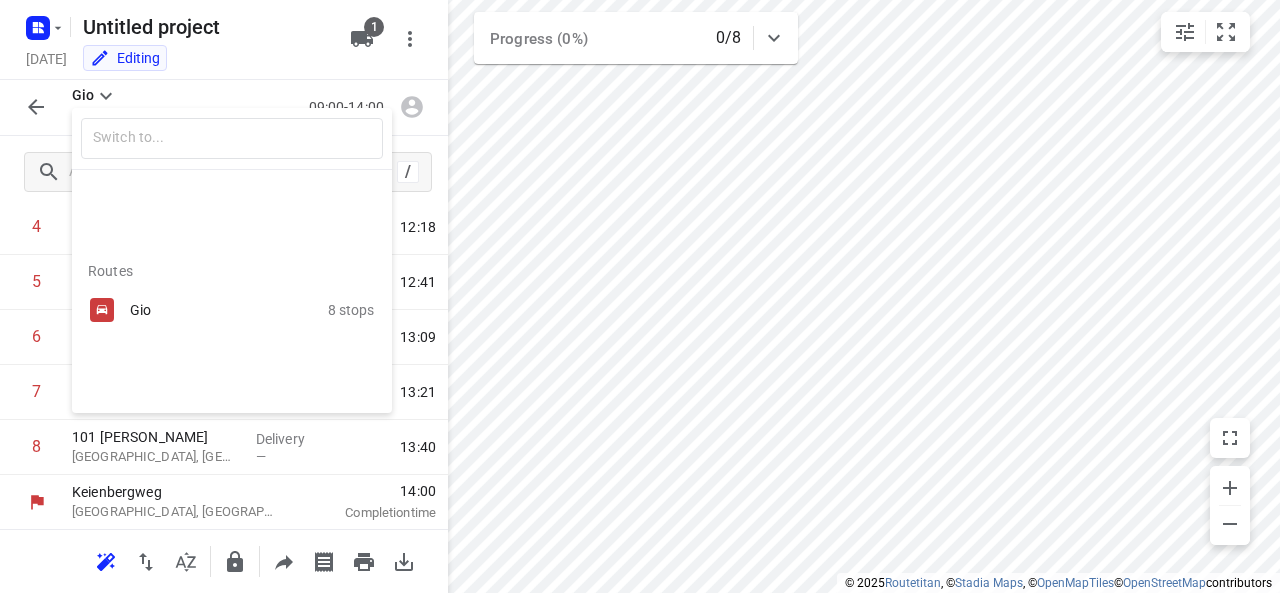 click at bounding box center [640, 296] 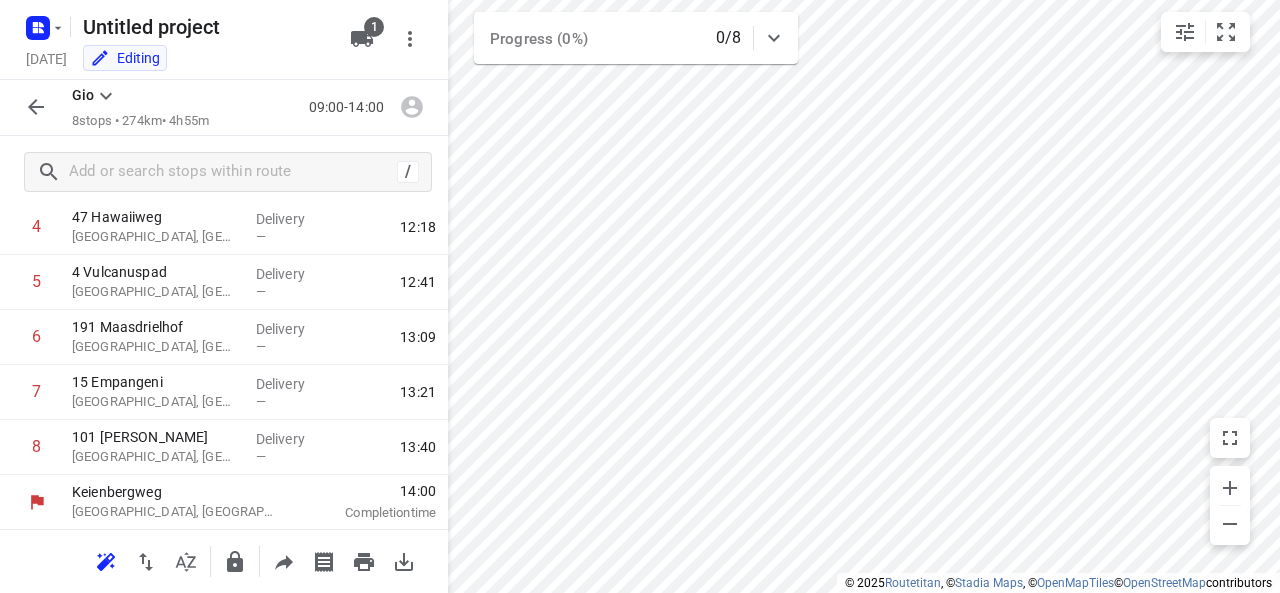 drag, startPoint x: 421, startPoint y: 127, endPoint x: 410, endPoint y: 125, distance: 11.18034 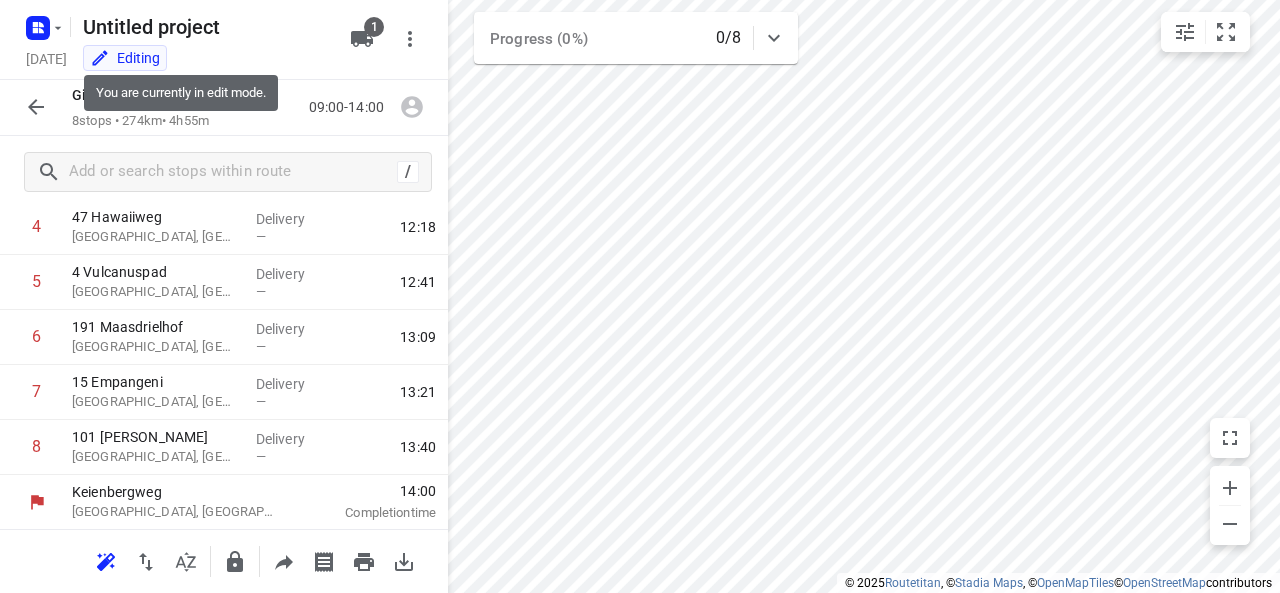 click 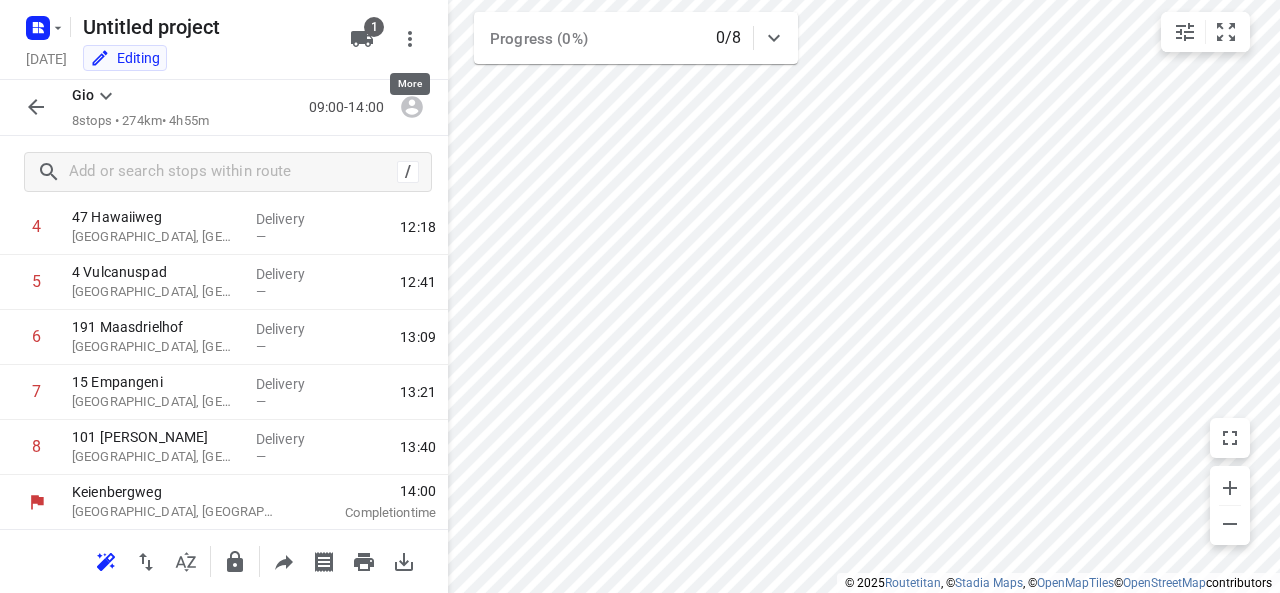 click 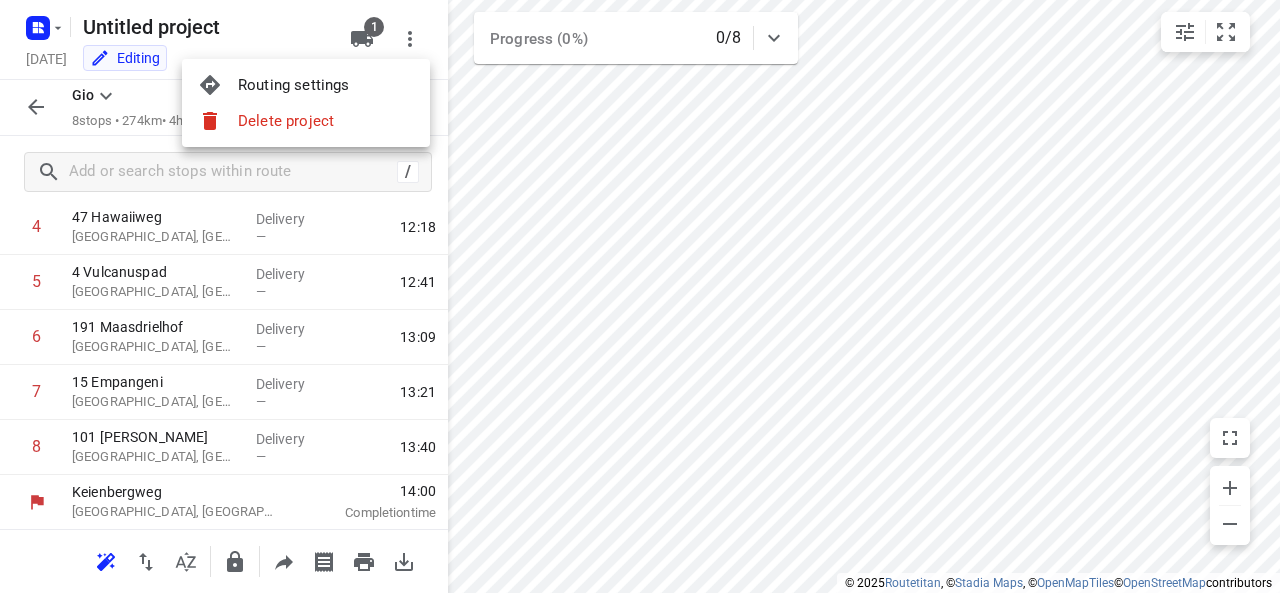 click on "Routing settings" at bounding box center (326, 85) 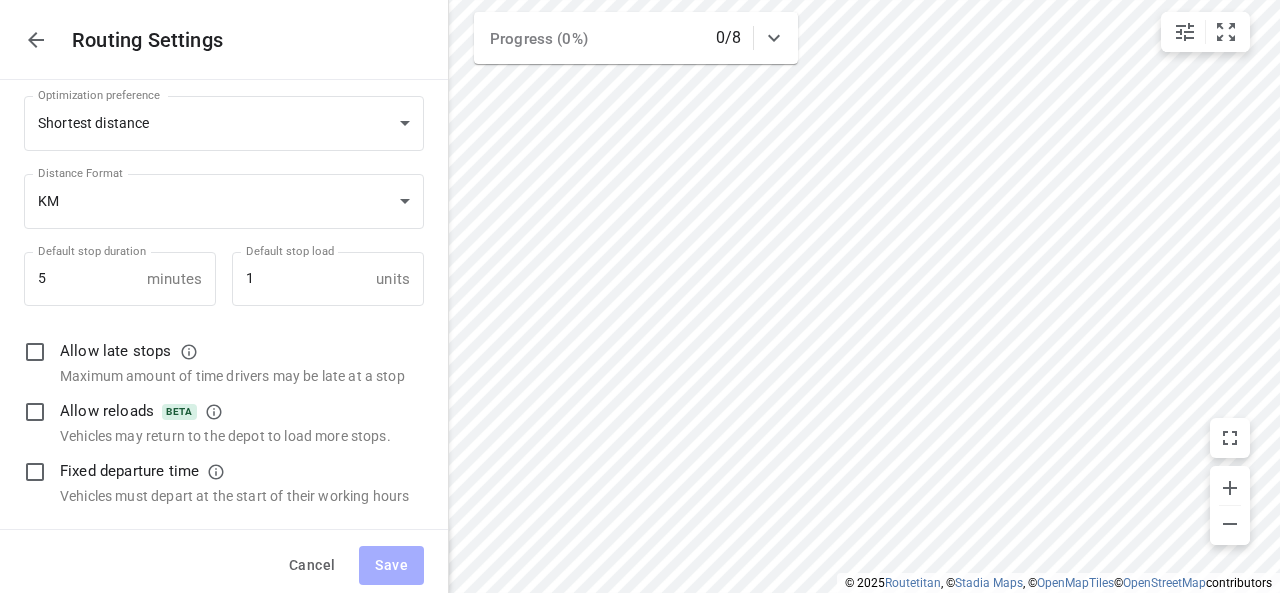 scroll, scrollTop: 0, scrollLeft: 0, axis: both 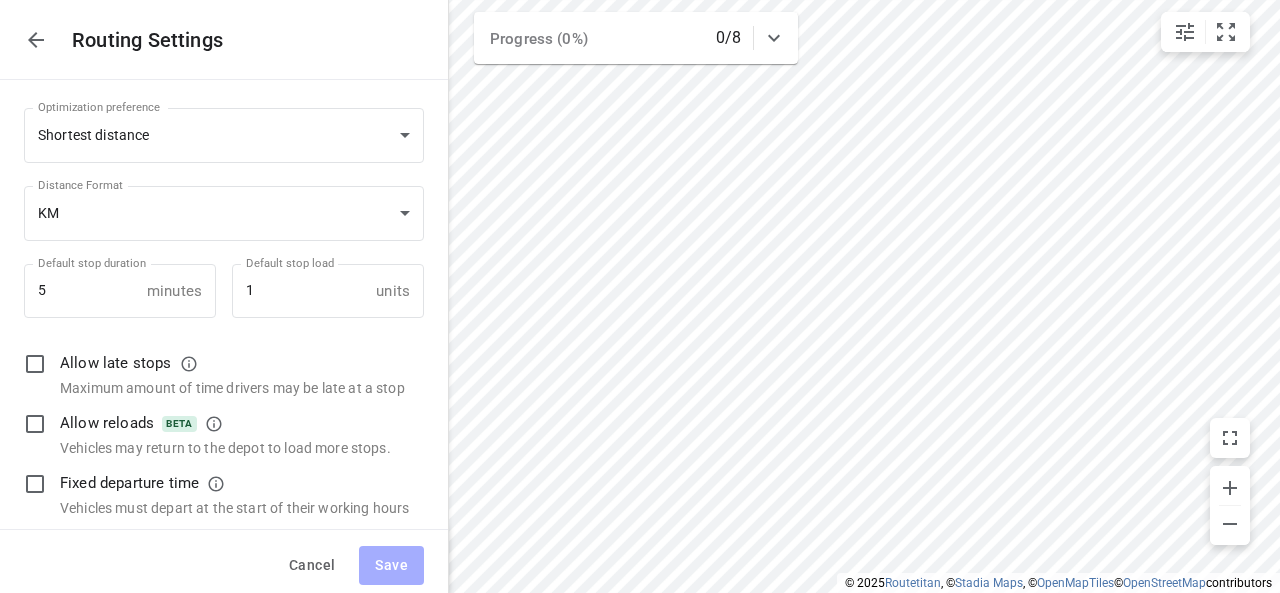 click on "Cancel" at bounding box center (312, 565) 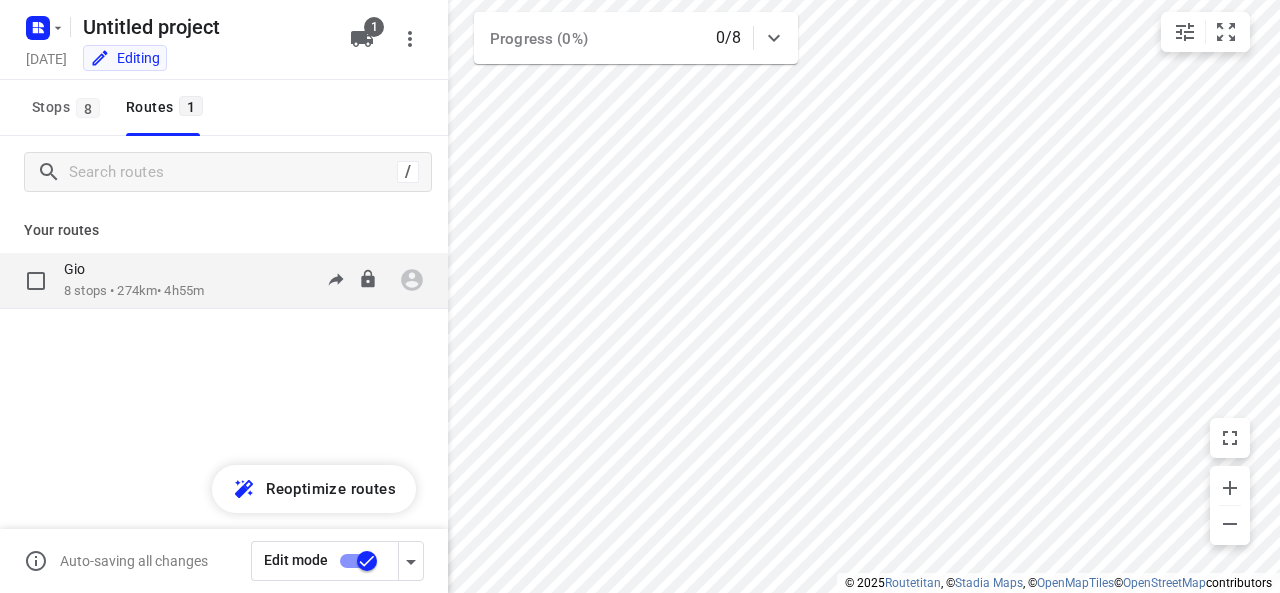 click on "Gio 8   stops •   274km  •   4h55m 09:00-14:00" at bounding box center (256, 280) 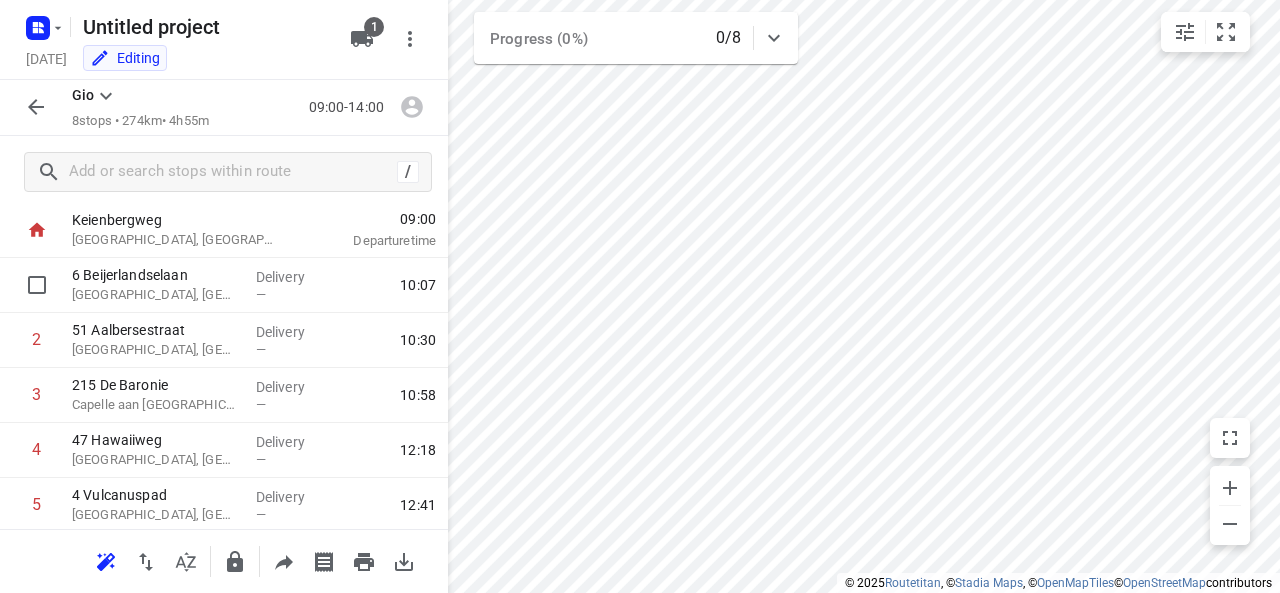 scroll, scrollTop: 0, scrollLeft: 0, axis: both 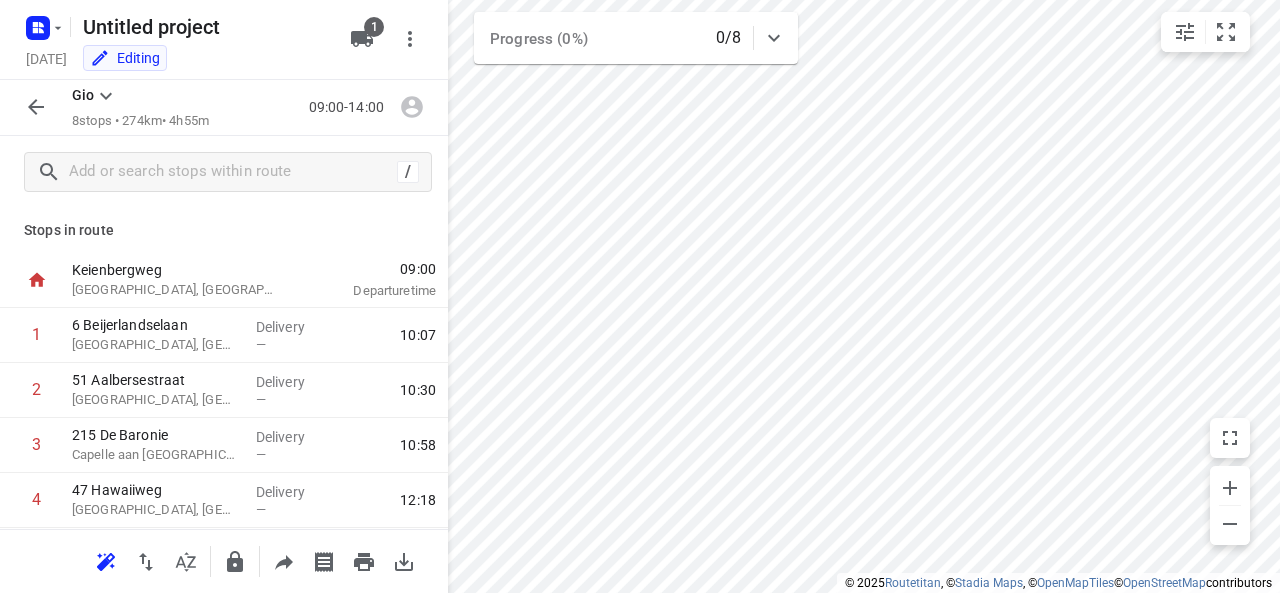 click 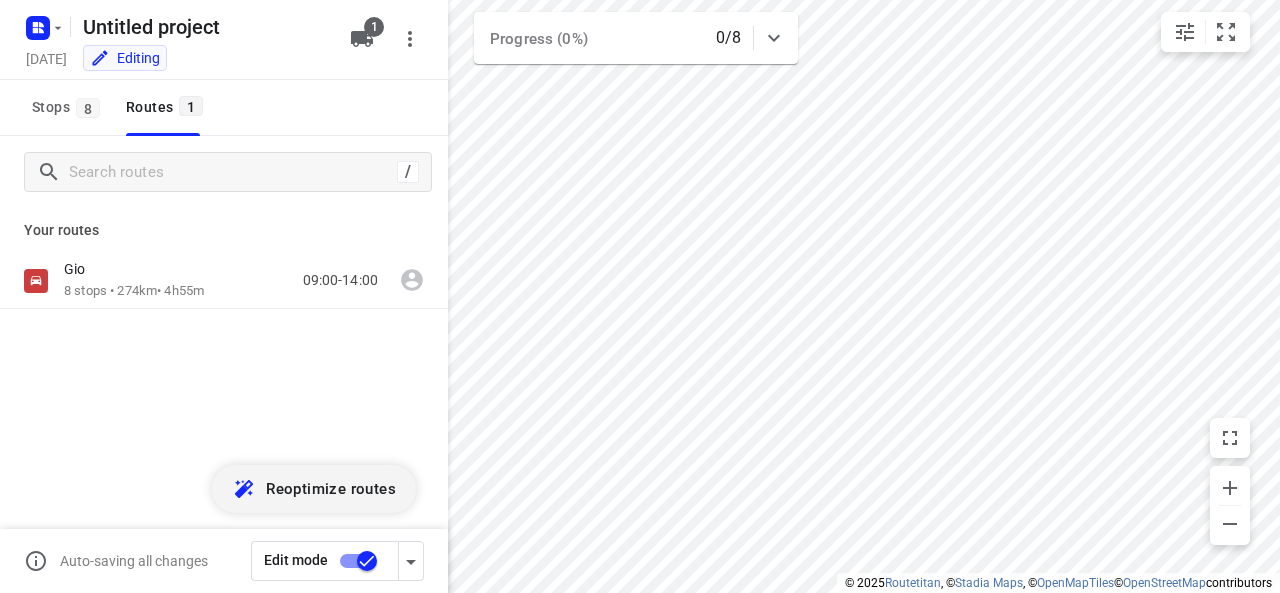 click on "Reoptimize routes" at bounding box center [314, 489] 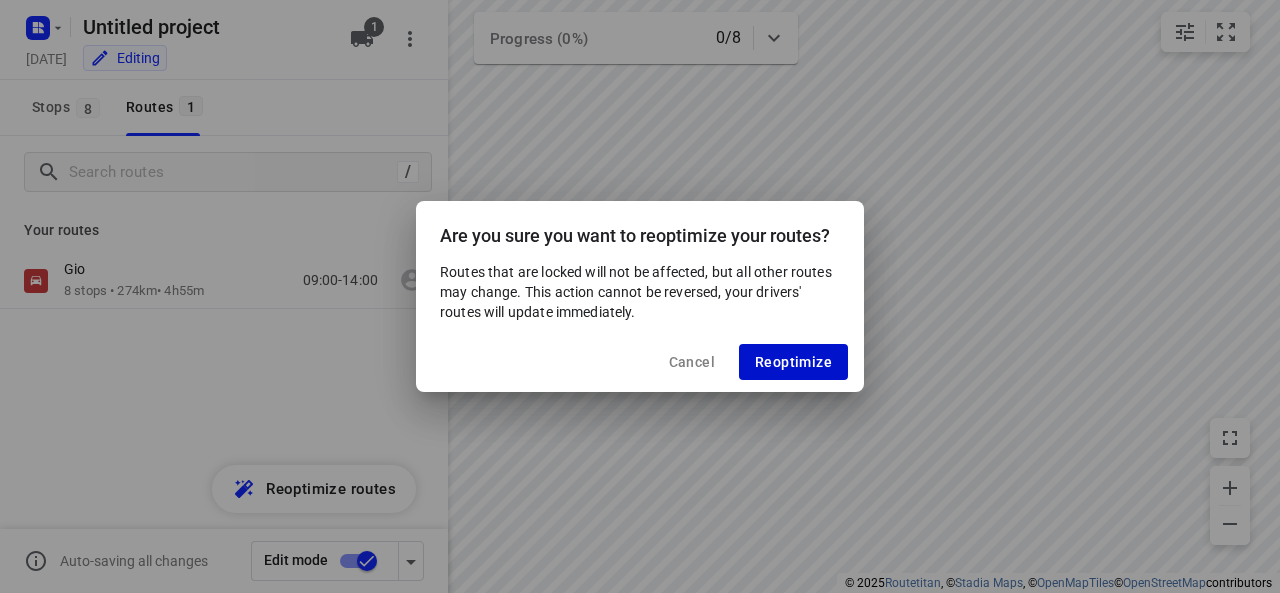 click on "Reoptimize" at bounding box center [793, 362] 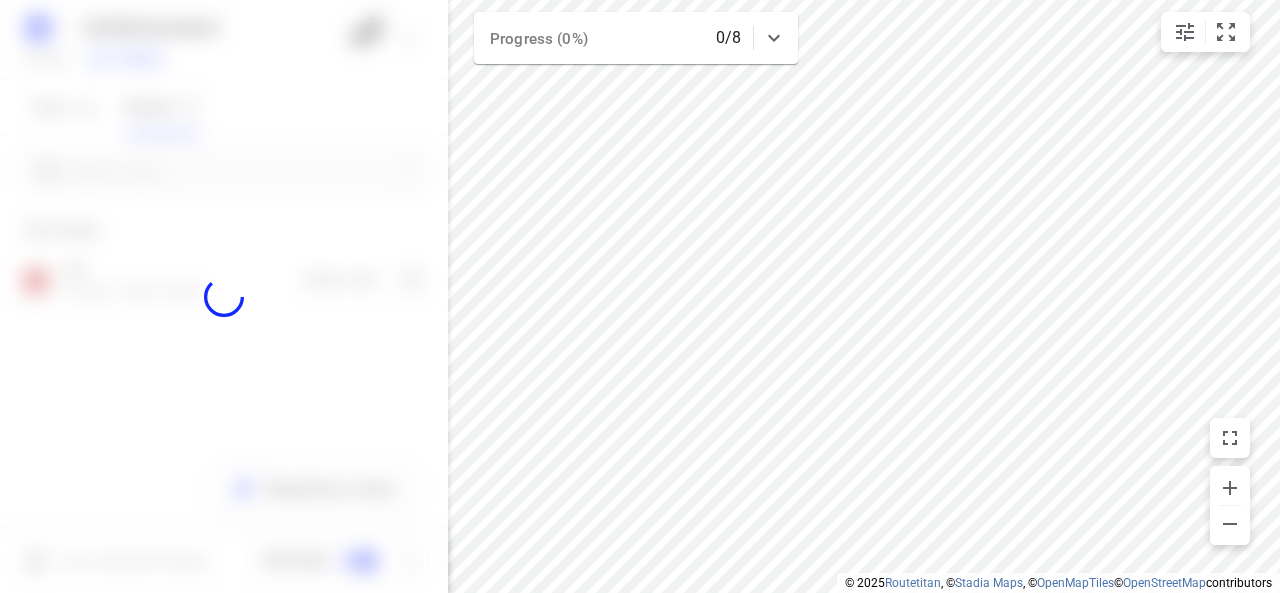 click on "Progress (0%) 0/8" at bounding box center [622, 38] 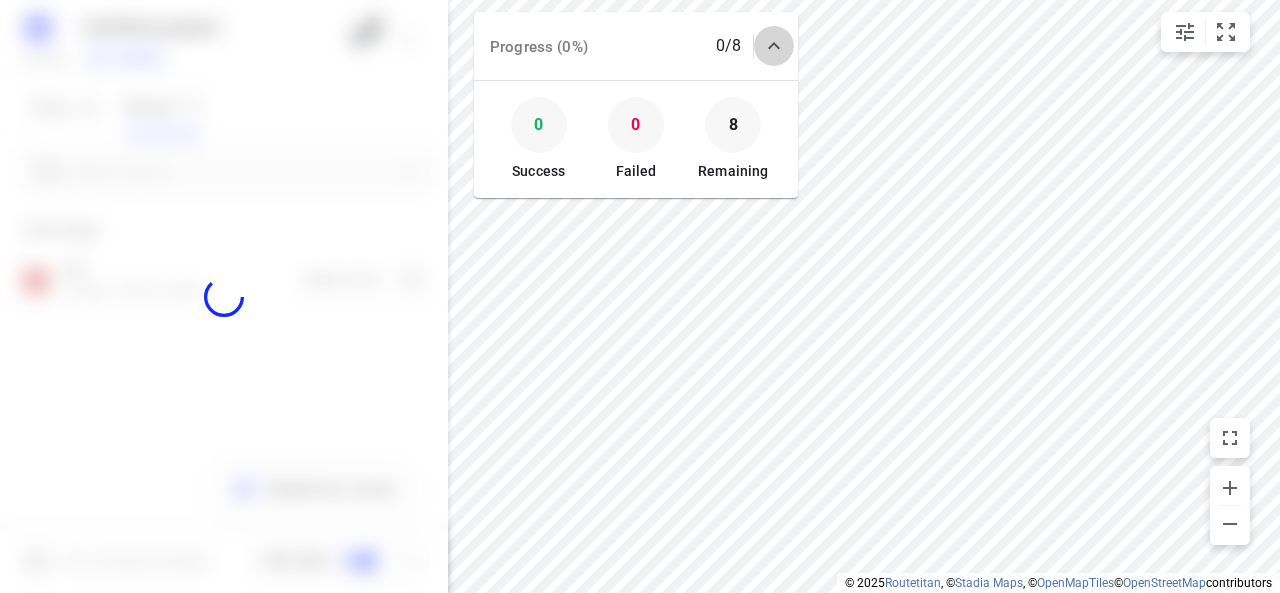 click at bounding box center (774, 46) 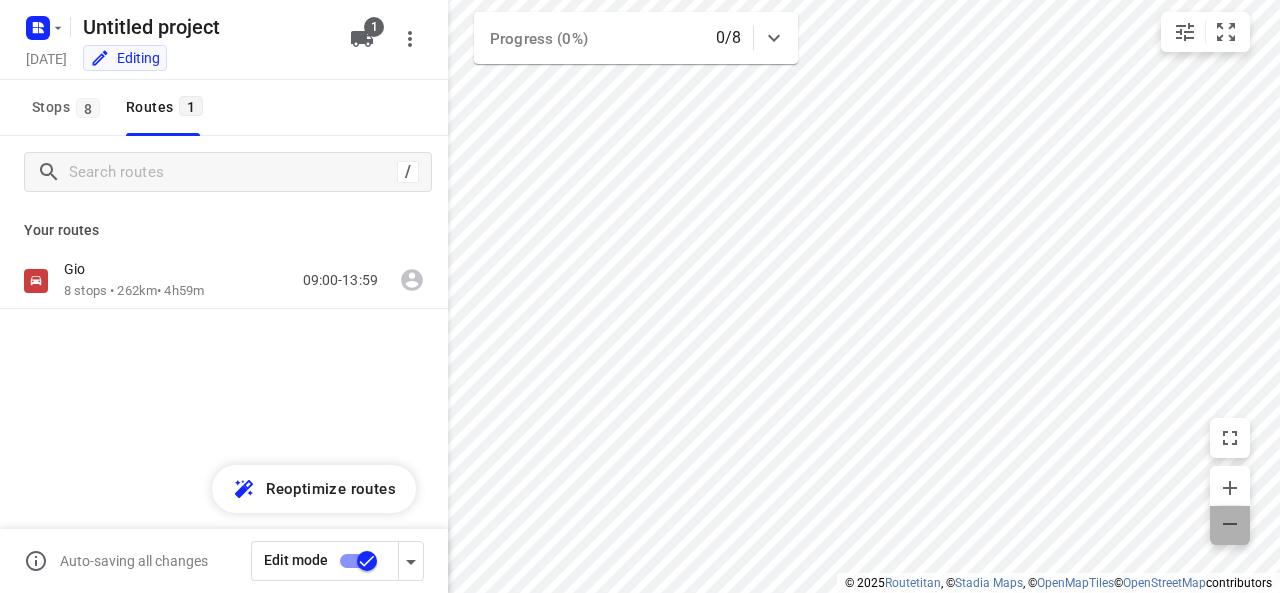 click at bounding box center (1230, 526) 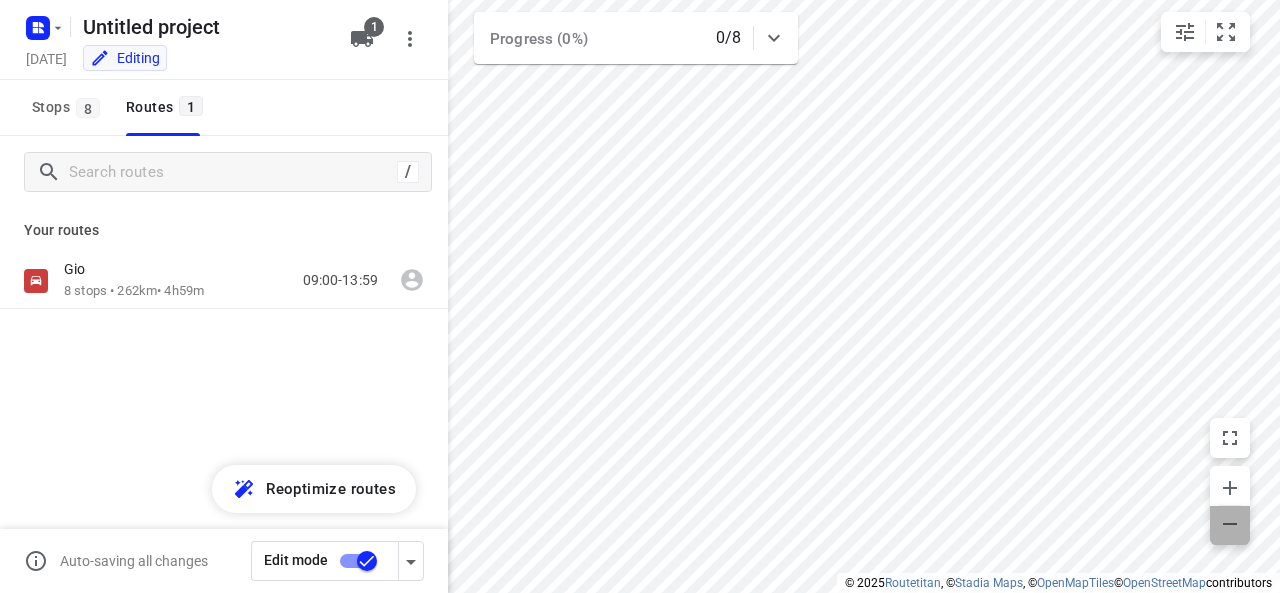 click 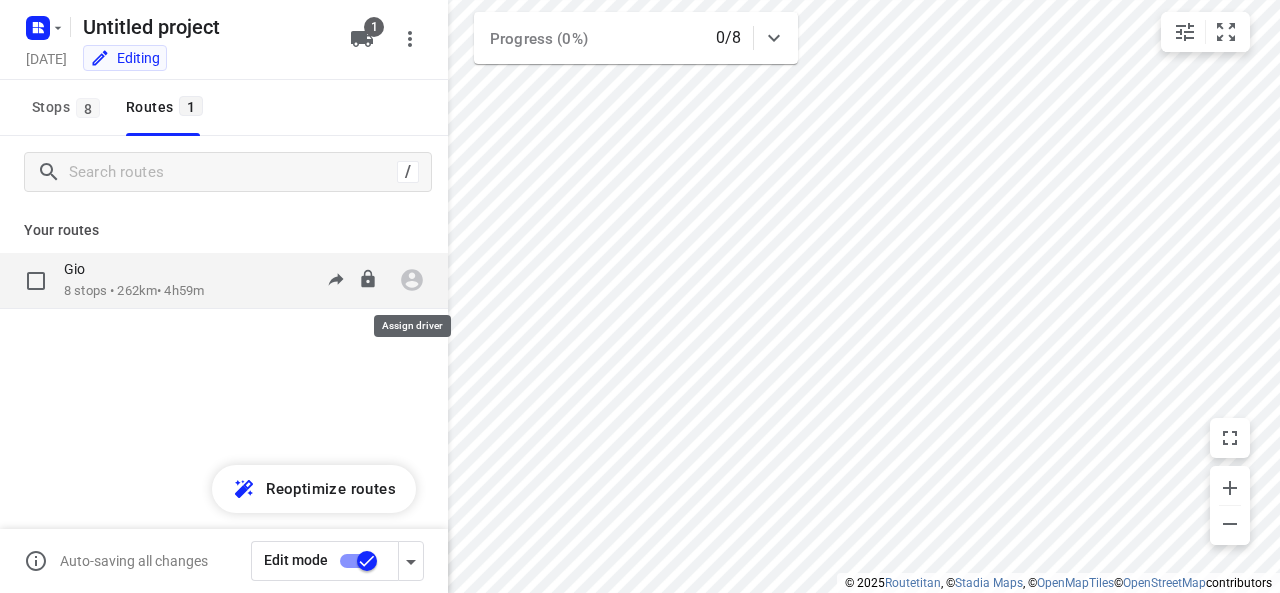 click 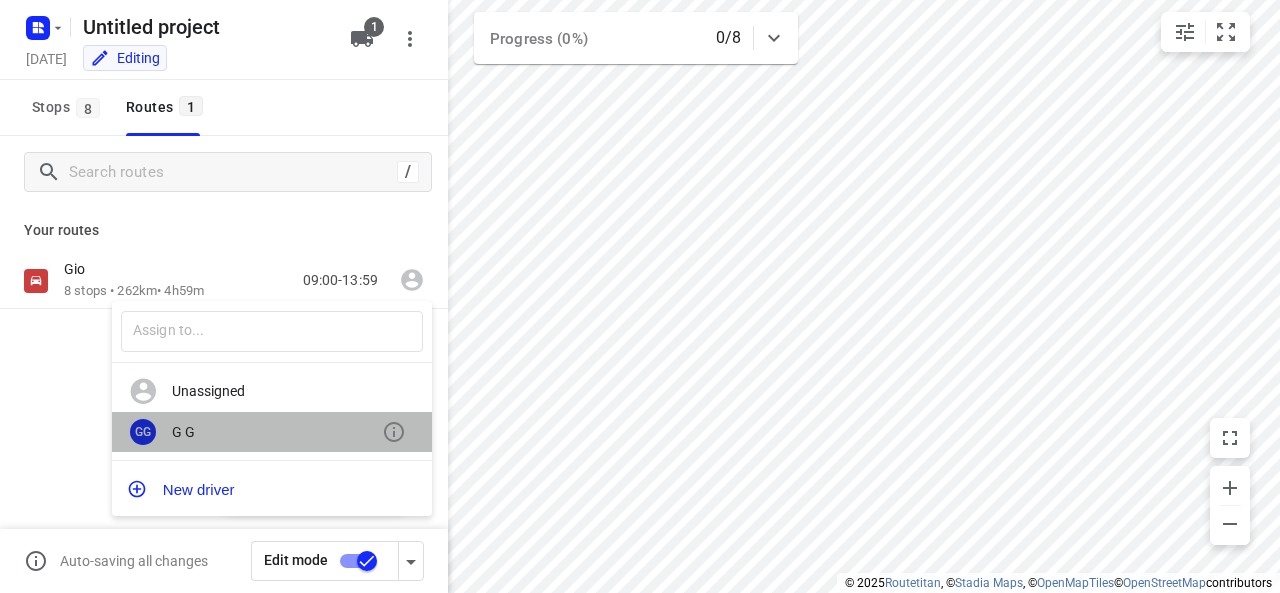 click on "G G" at bounding box center (277, 432) 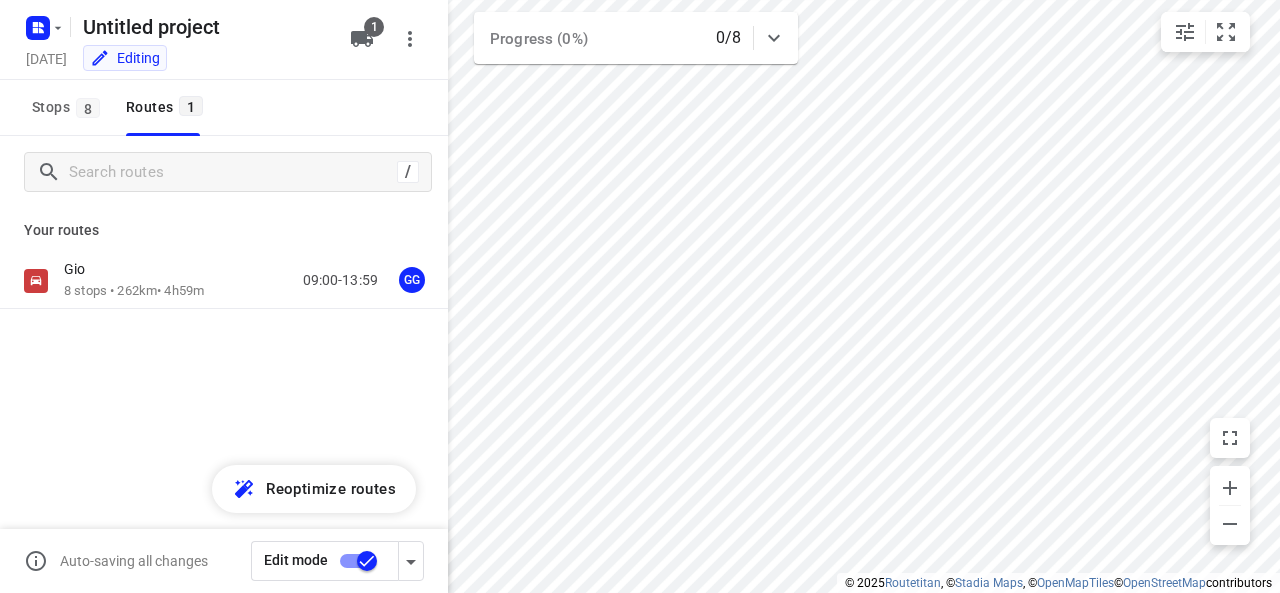 click on "Edit mode" at bounding box center [349, 561] 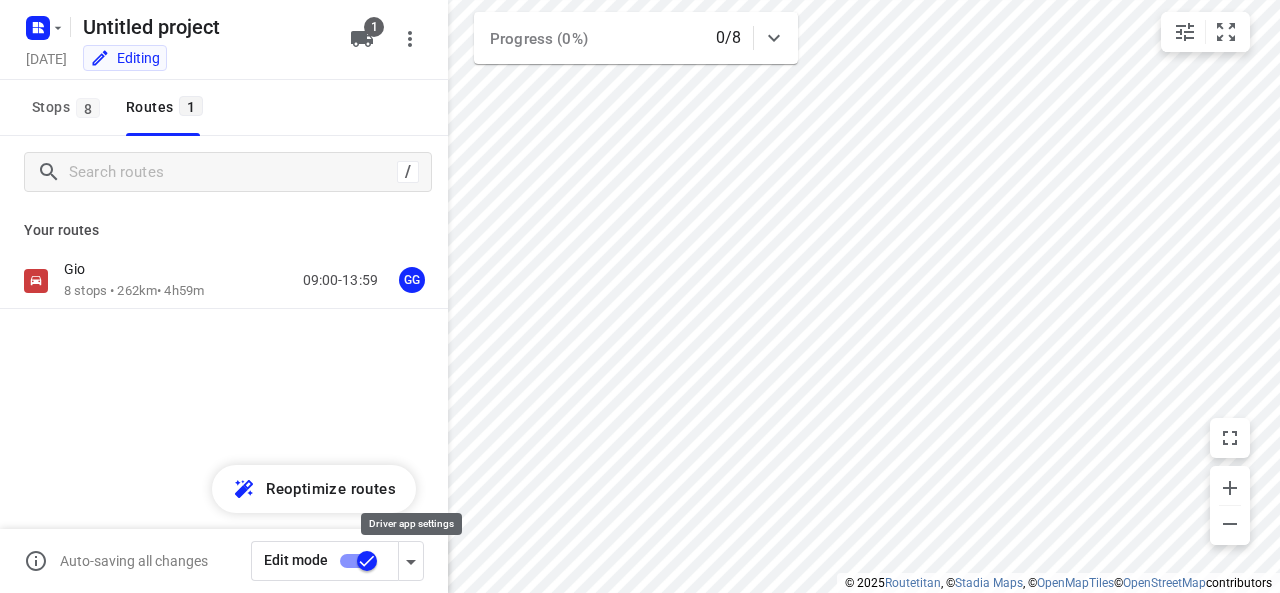 click 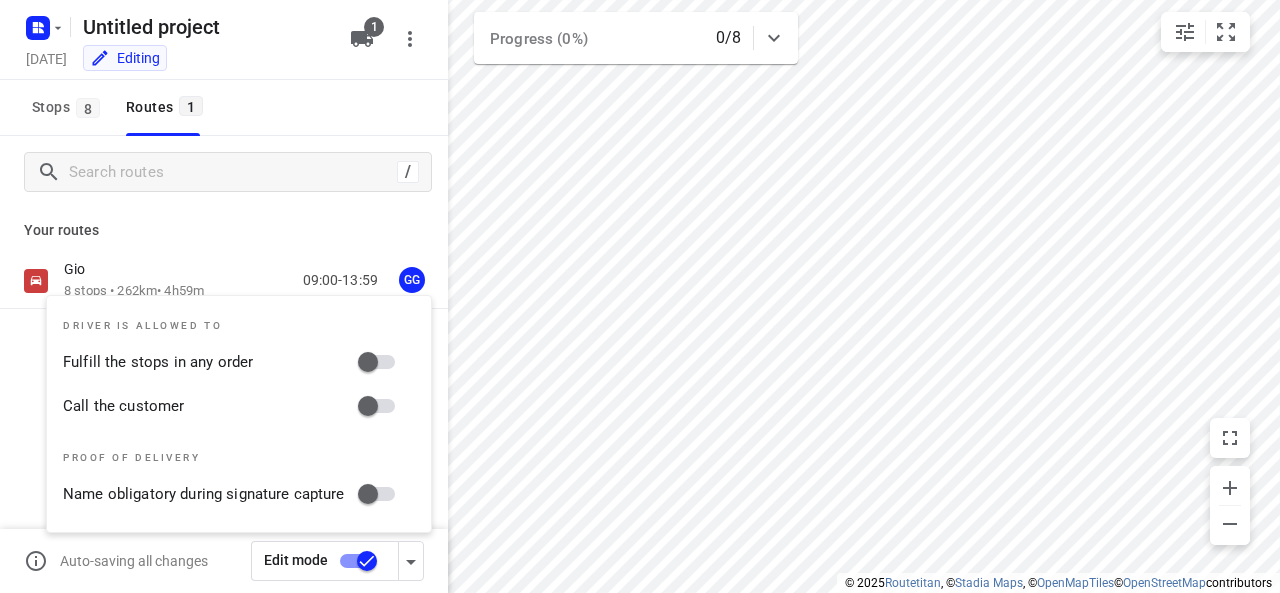 click on "/ Your routes   Gio 8   stops •   262km  •   4h59m 09:00-13:59 GG" at bounding box center [224, 292] 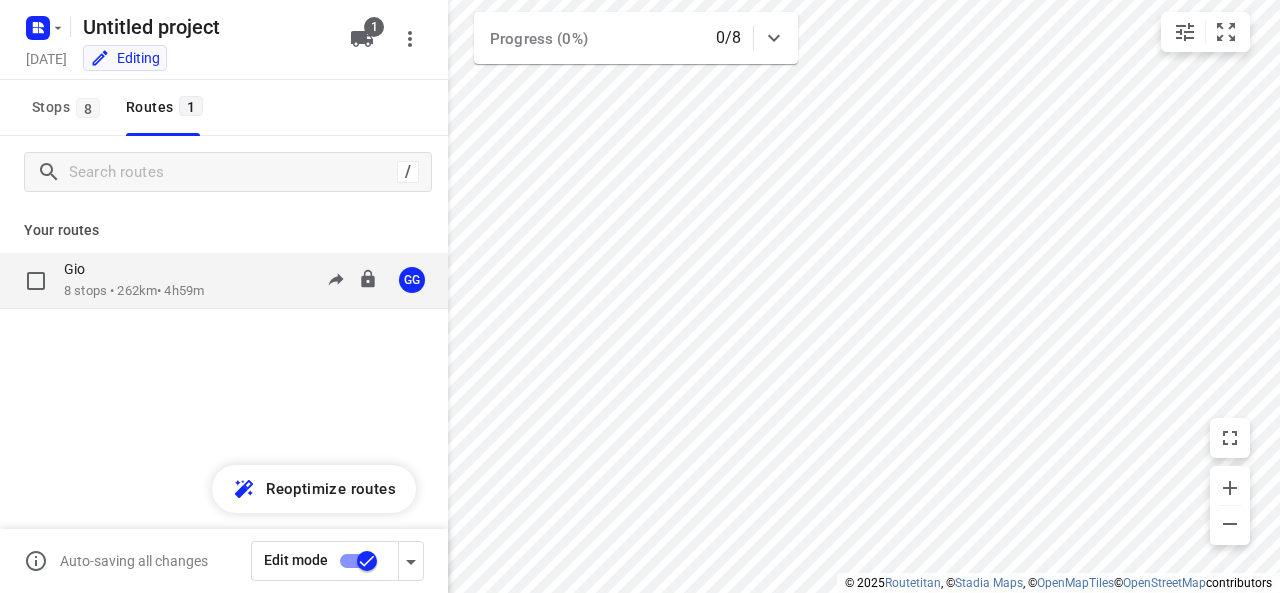 click on "8   stops •   262km  •   4h59m" at bounding box center [134, 291] 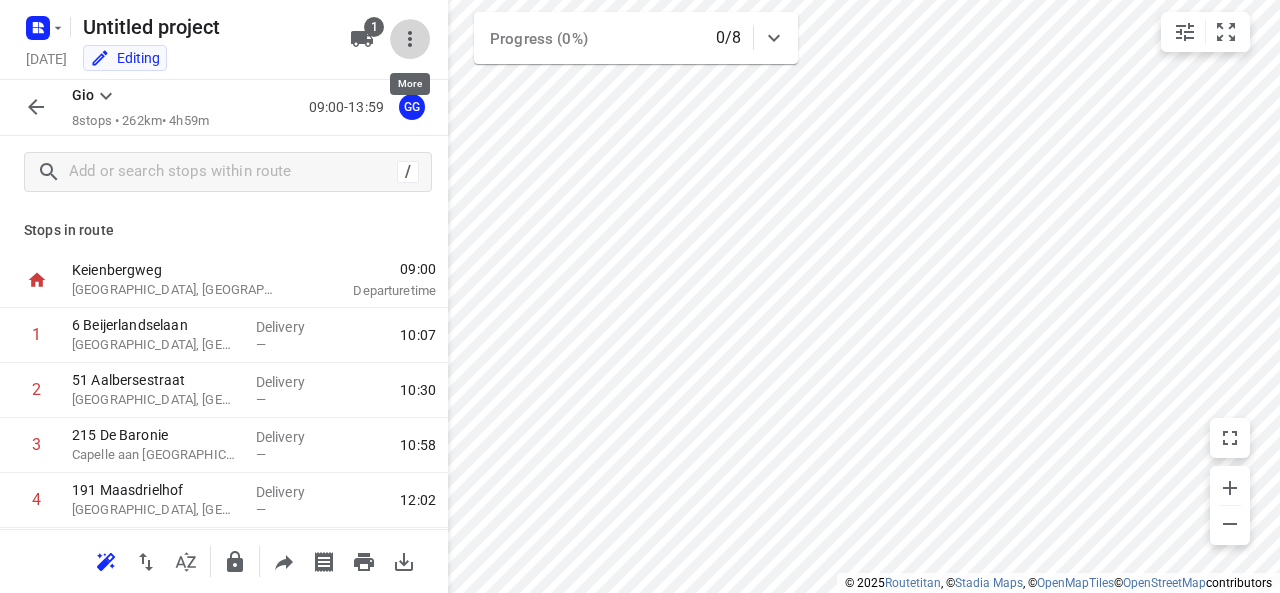 click at bounding box center (410, 39) 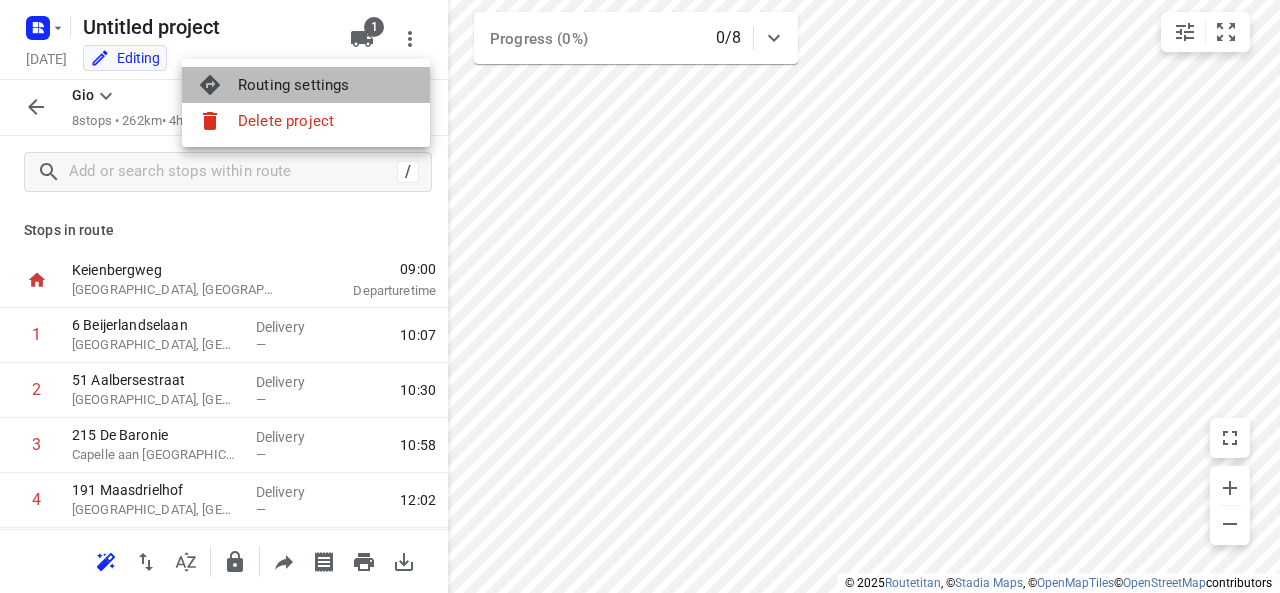 click on "Routing settings" at bounding box center (306, 85) 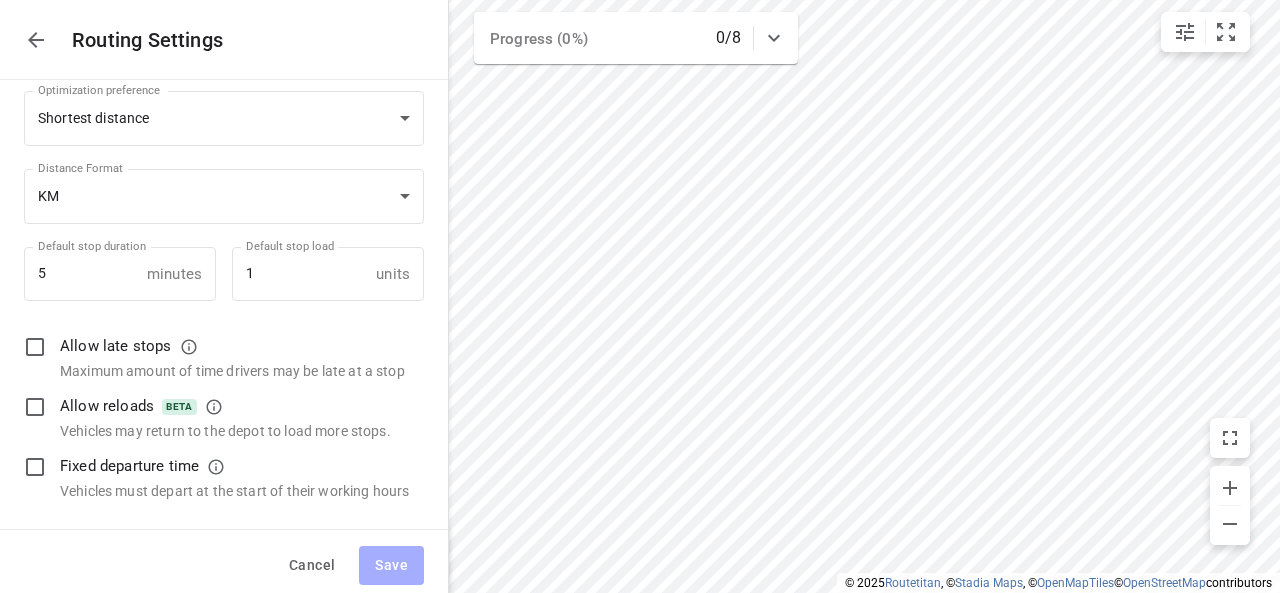 scroll, scrollTop: 0, scrollLeft: 0, axis: both 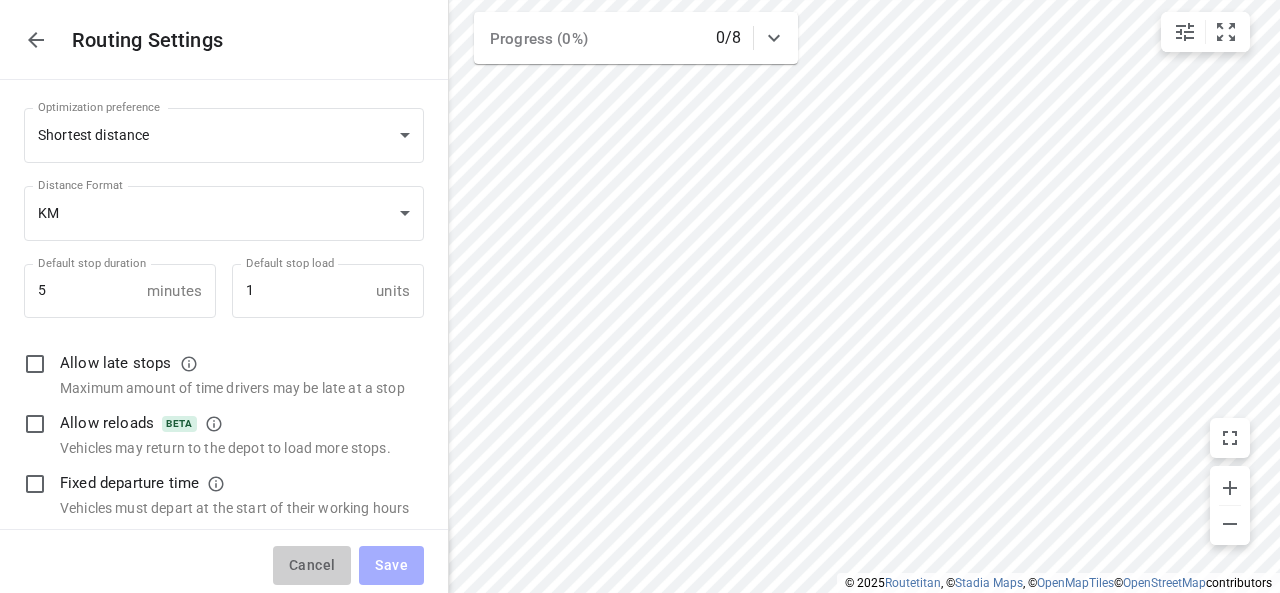 click on "Cancel" at bounding box center (312, 565) 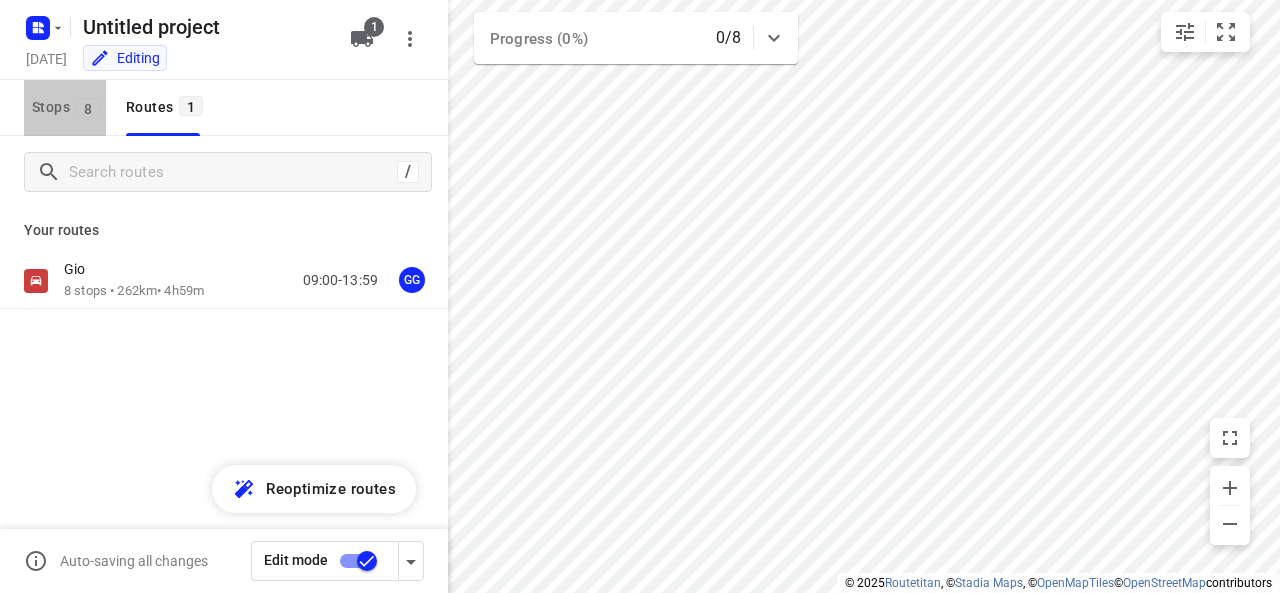 click on "Stops 8" at bounding box center (69, 107) 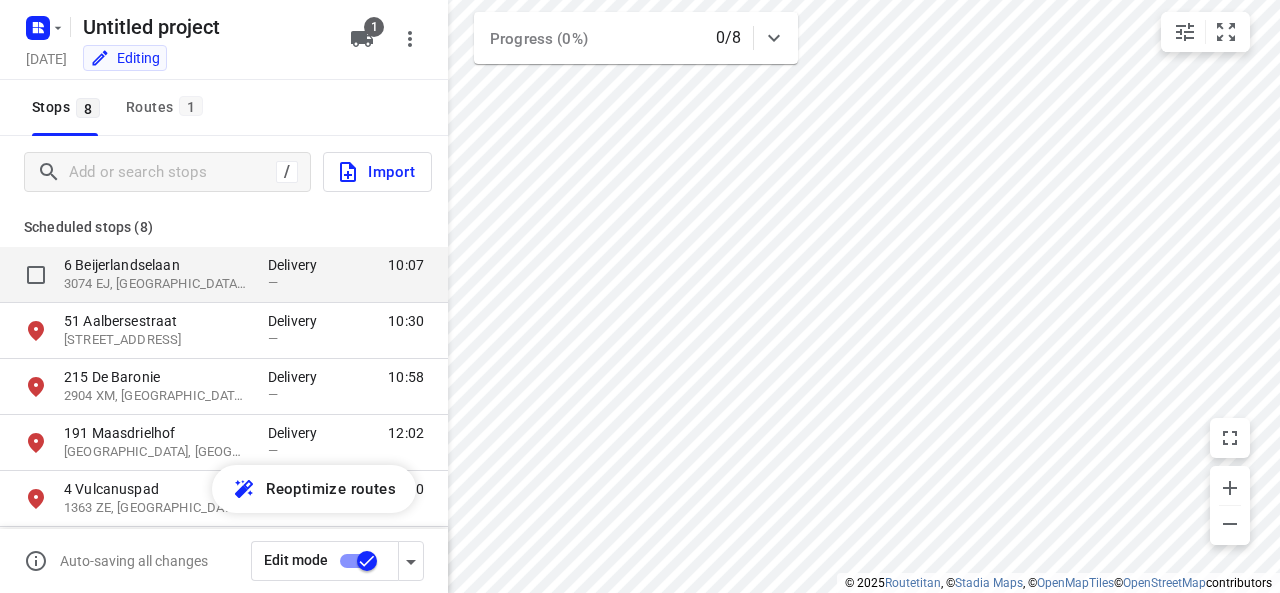 click on "10:07" at bounding box center (406, 265) 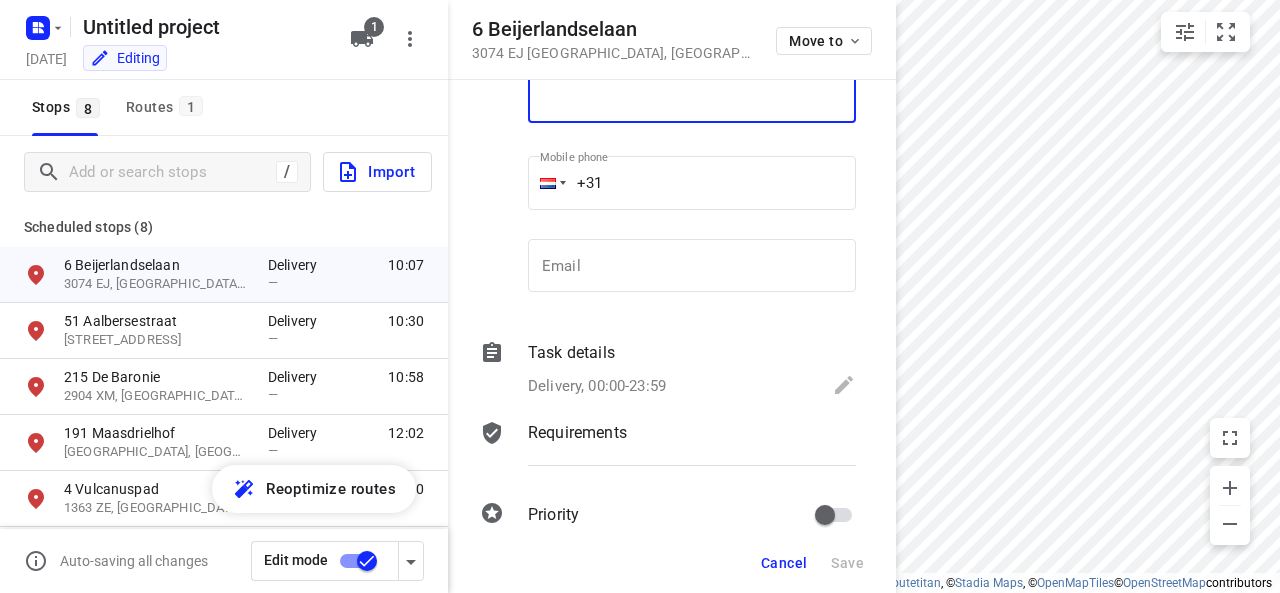 scroll, scrollTop: 115, scrollLeft: 0, axis: vertical 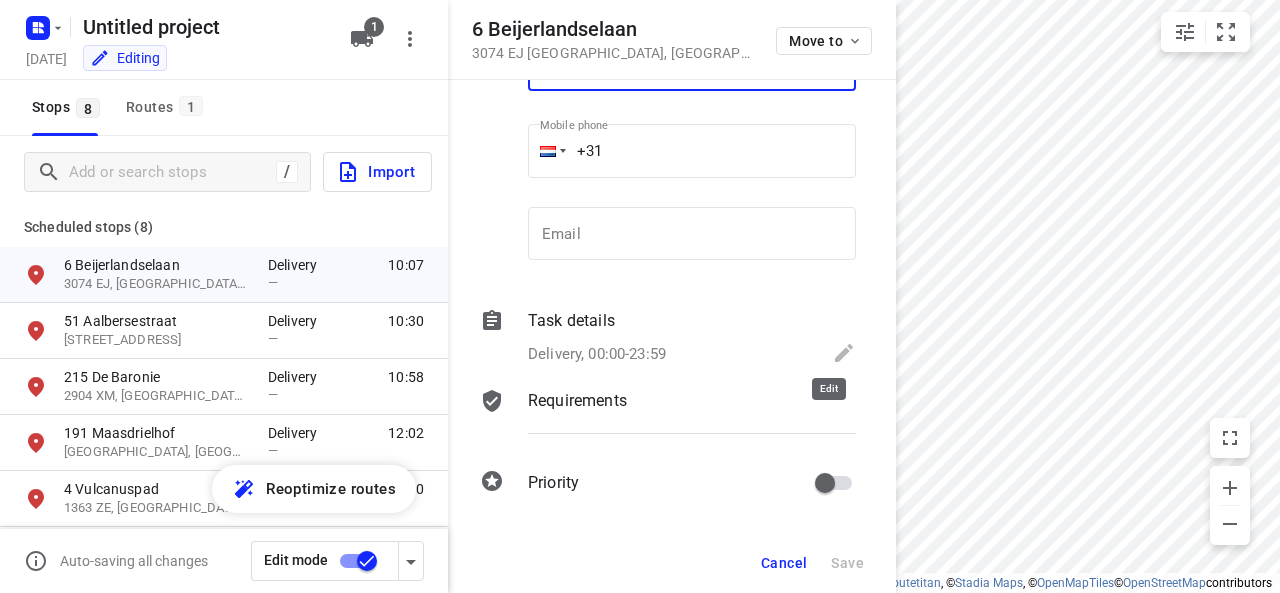 click 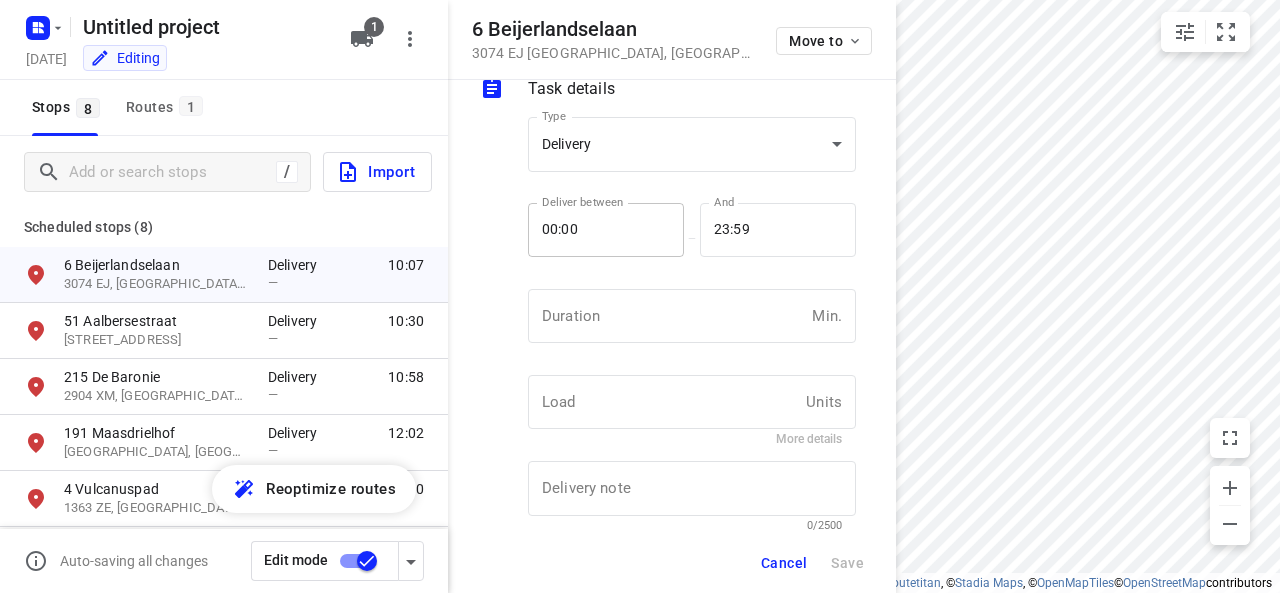 click on "00:00" at bounding box center (595, 230) 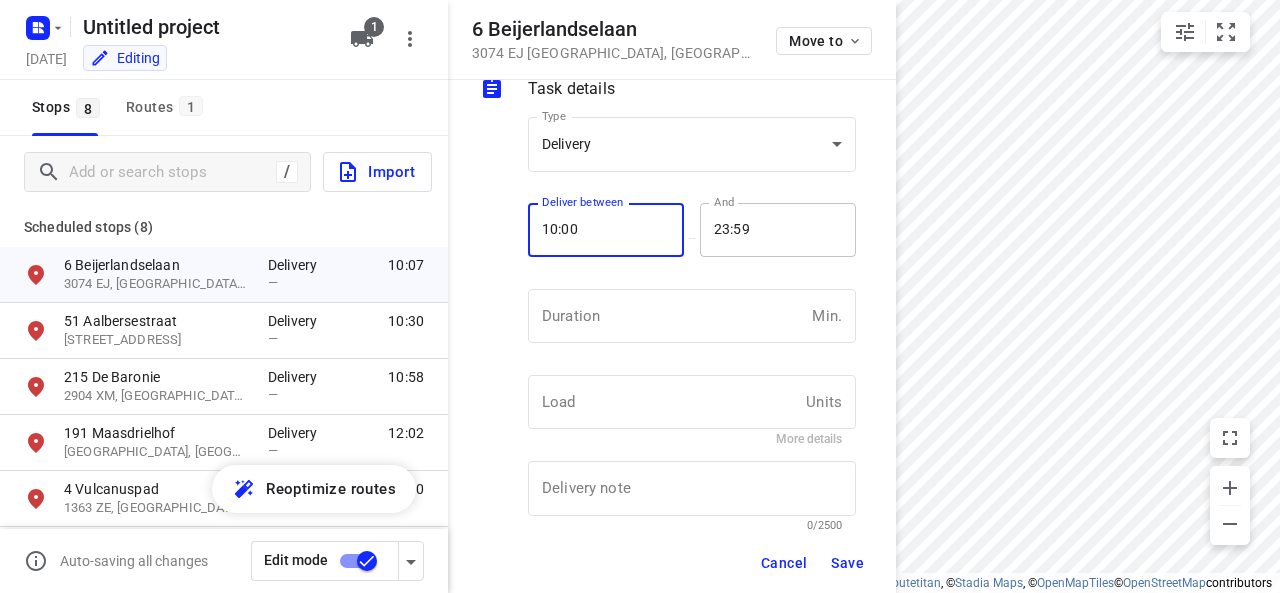 type on "10:00" 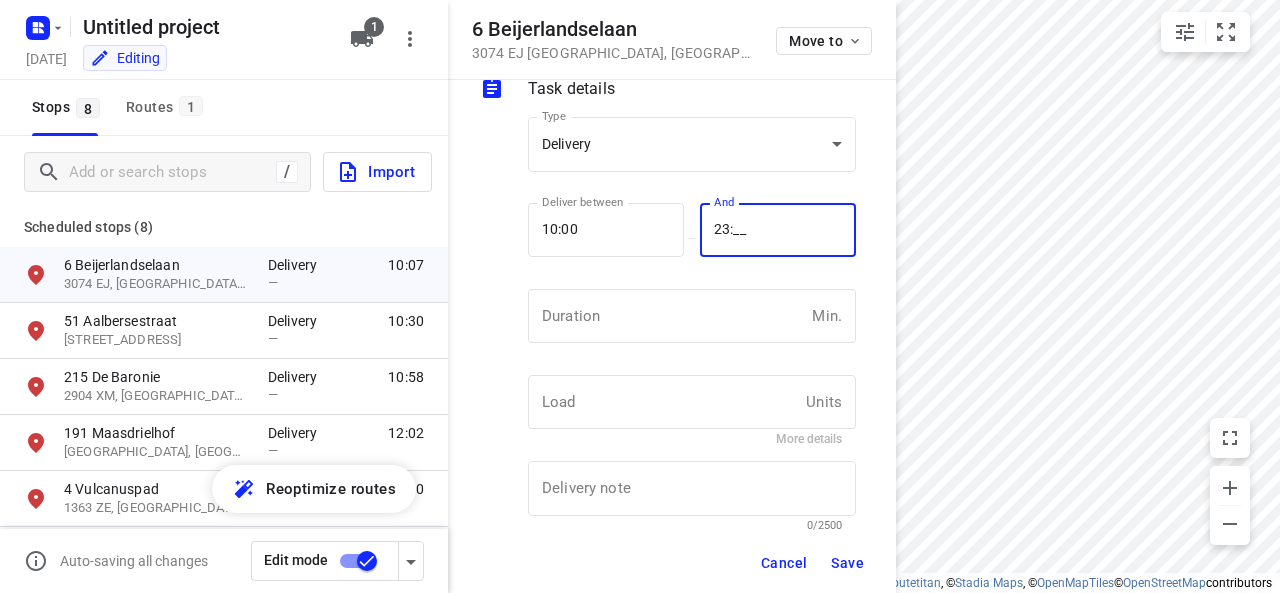 type on "2_:__" 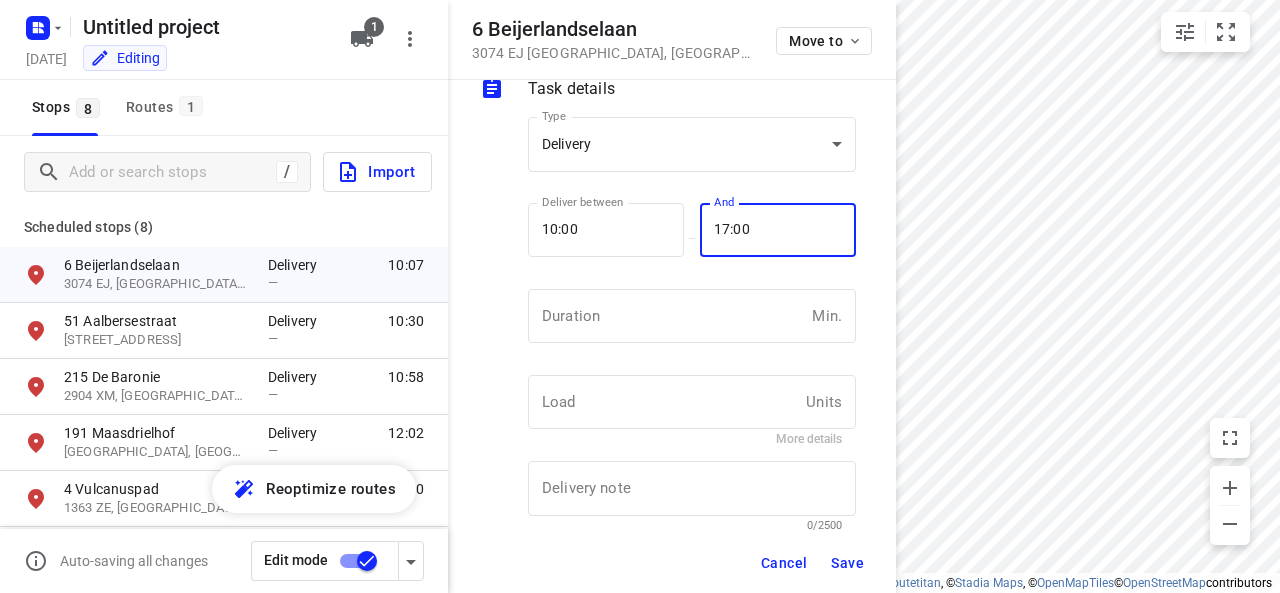 type on "17:00" 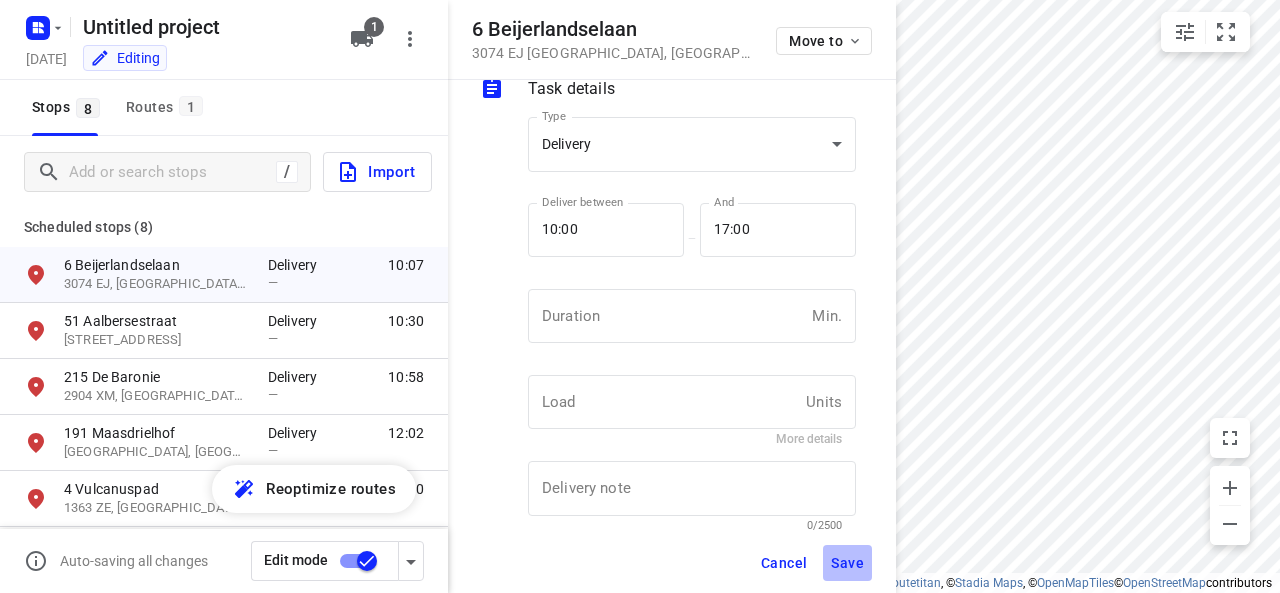 click on "Save" at bounding box center [847, 563] 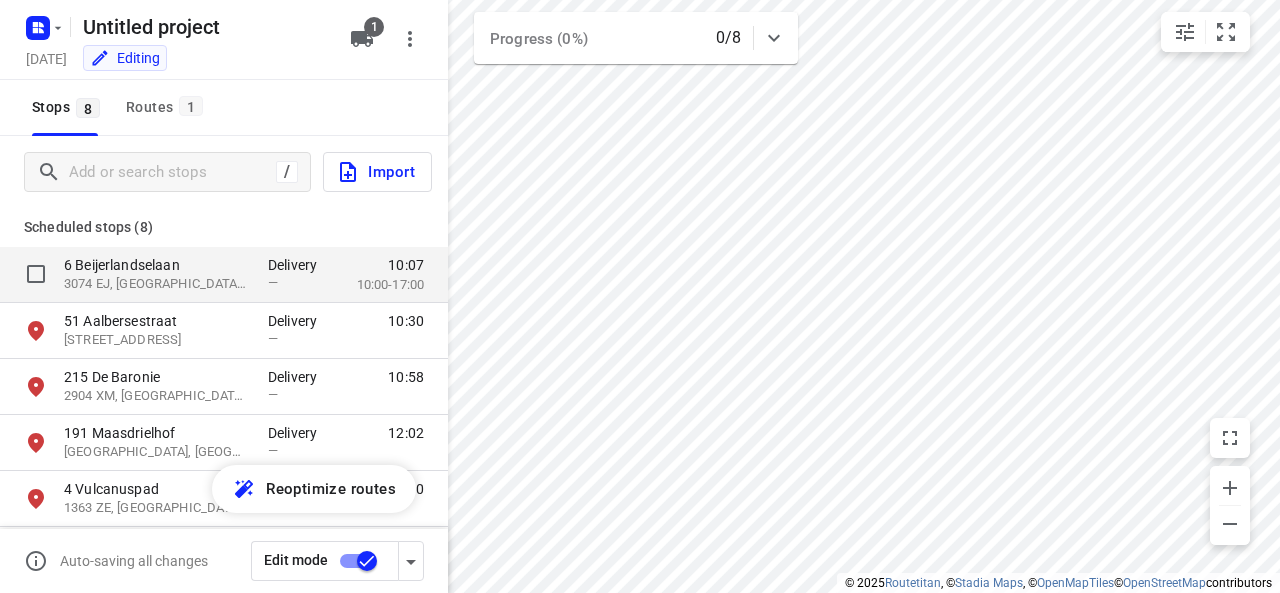 click on "10:00-17:00" at bounding box center [390, 285] 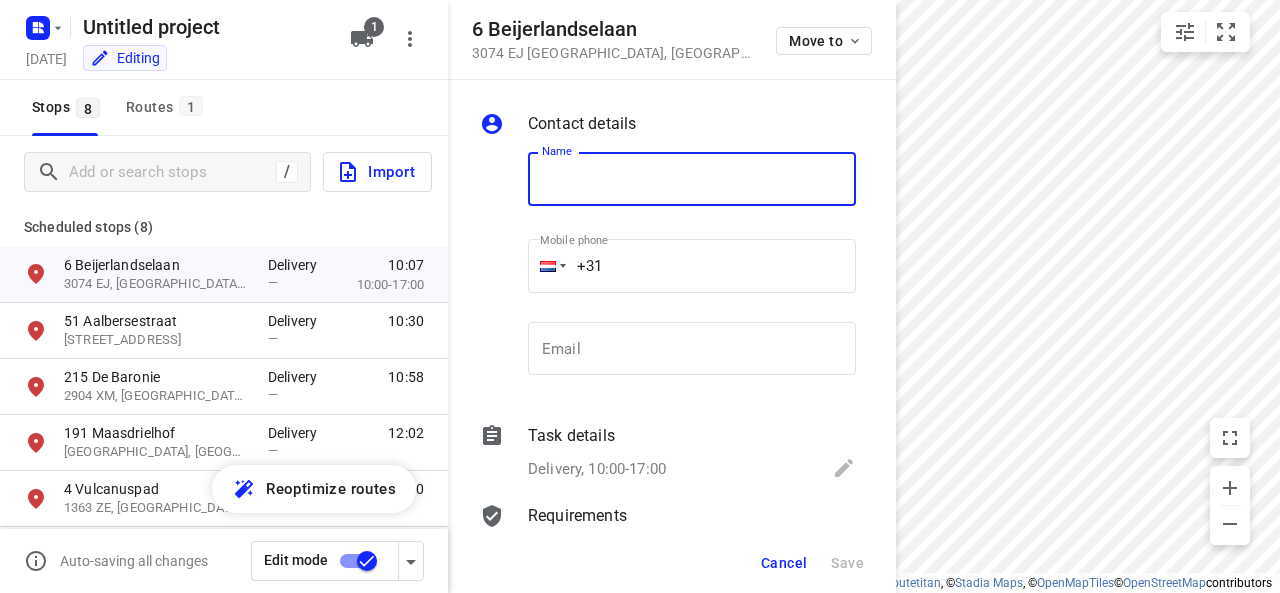 click on "Stops 8 Routes 1" at bounding box center (224, 108) 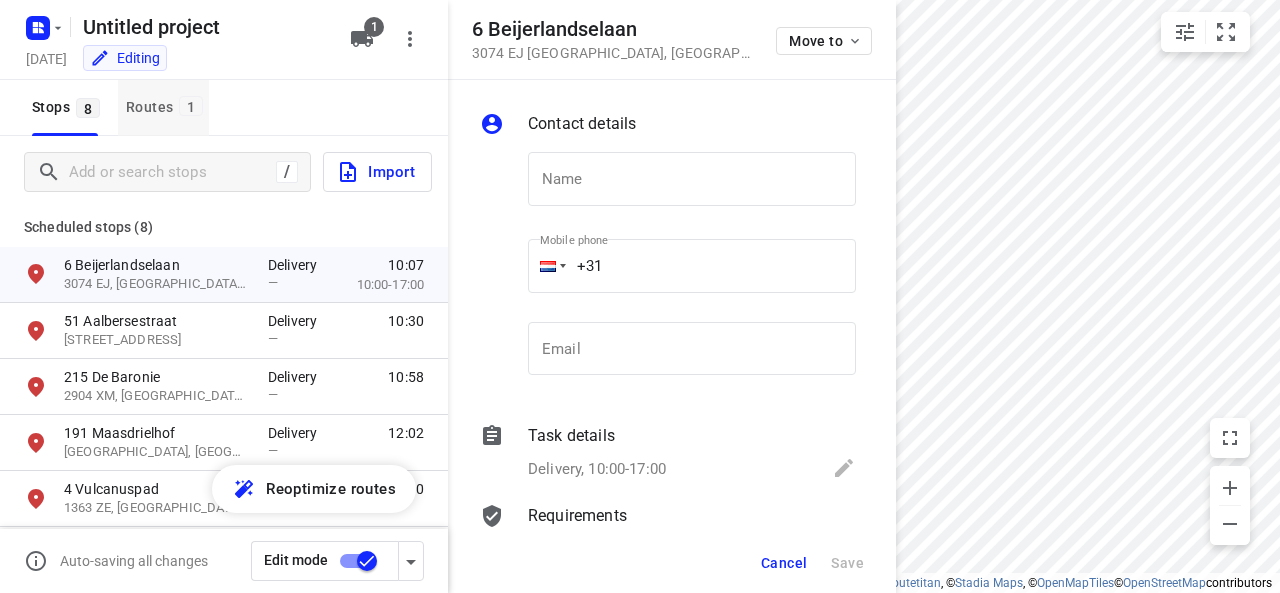 click on "Routes 1" at bounding box center (167, 107) 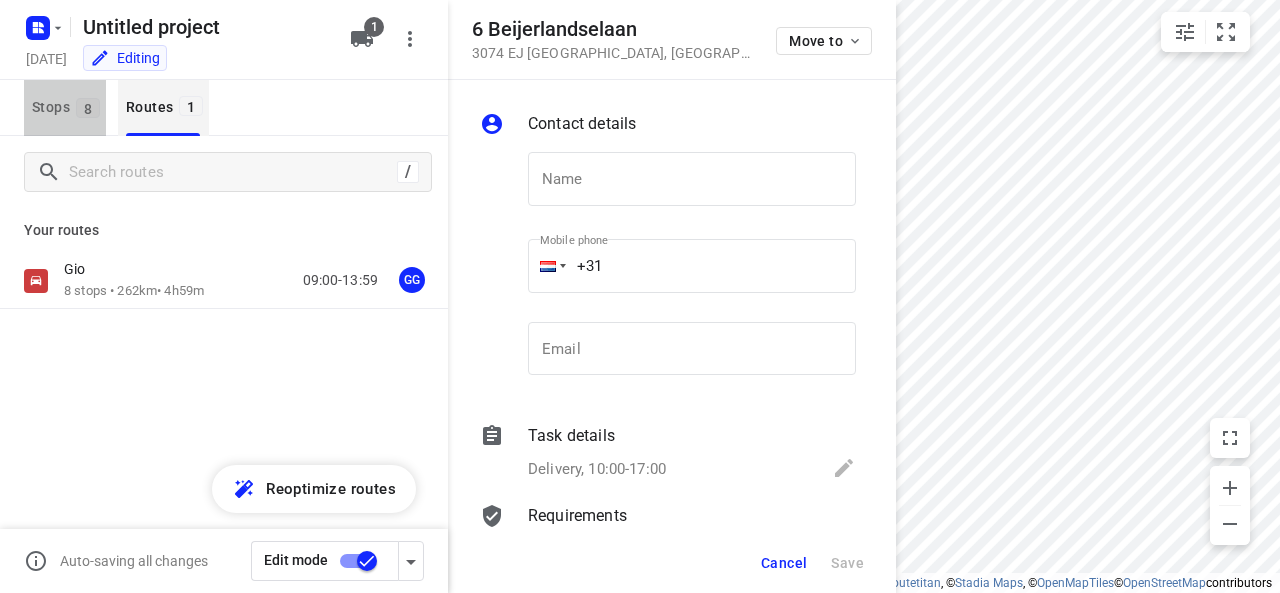 drag, startPoint x: 58, startPoint y: 93, endPoint x: 179, endPoint y: 109, distance: 122.05327 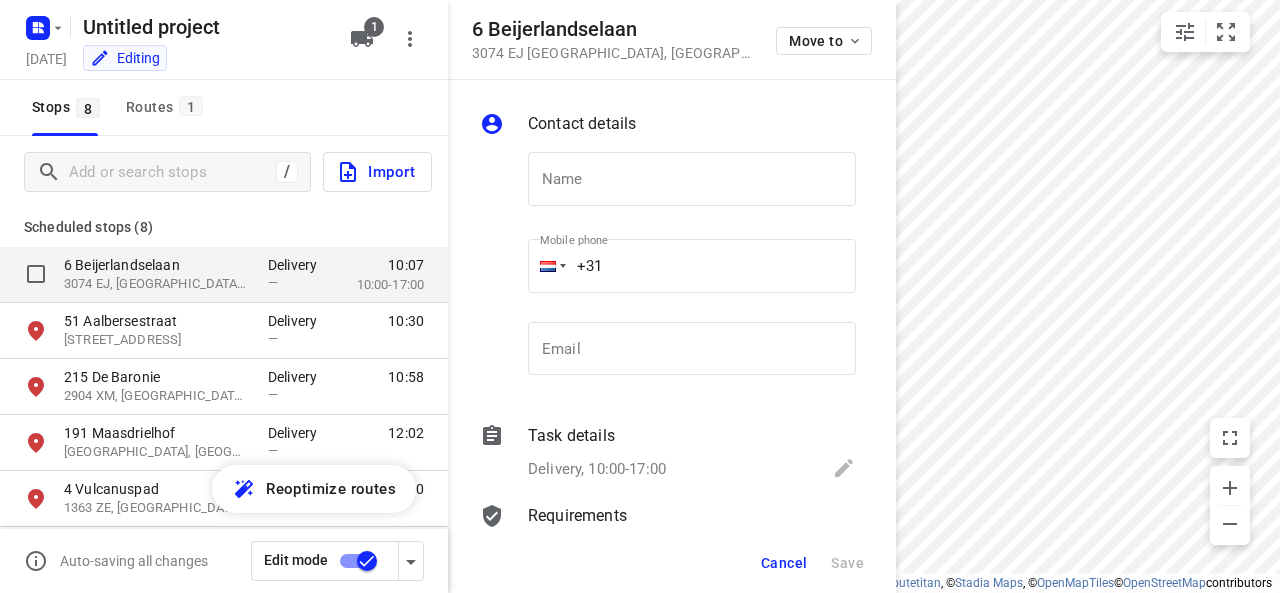 click on "10:00-17:00" at bounding box center (390, 285) 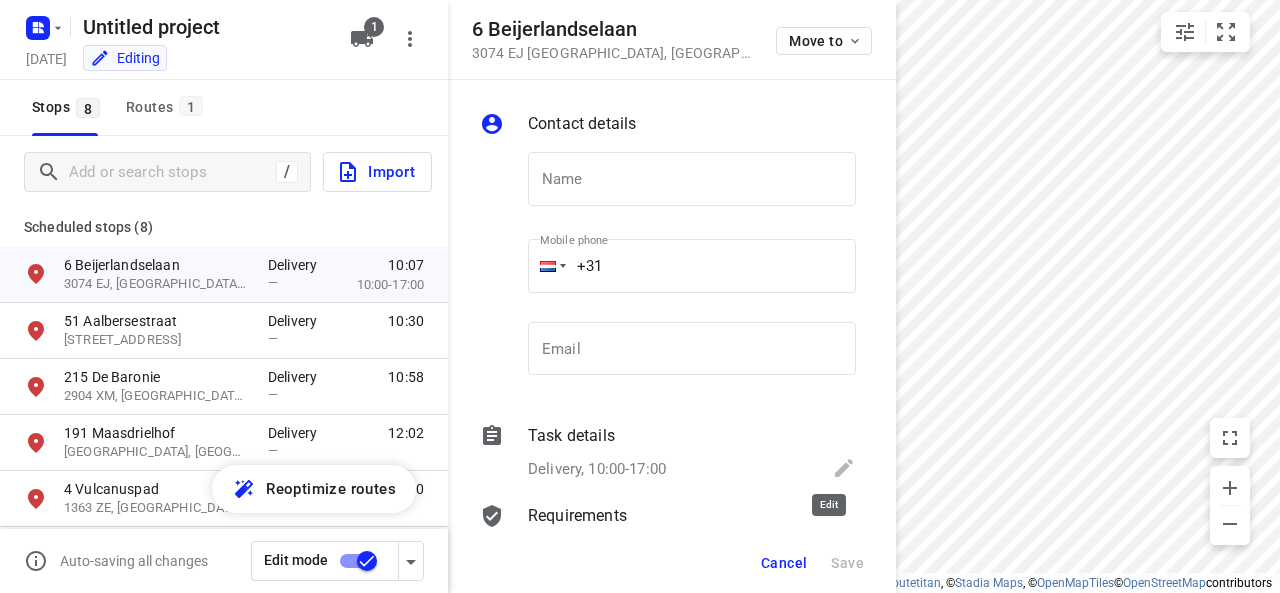 click 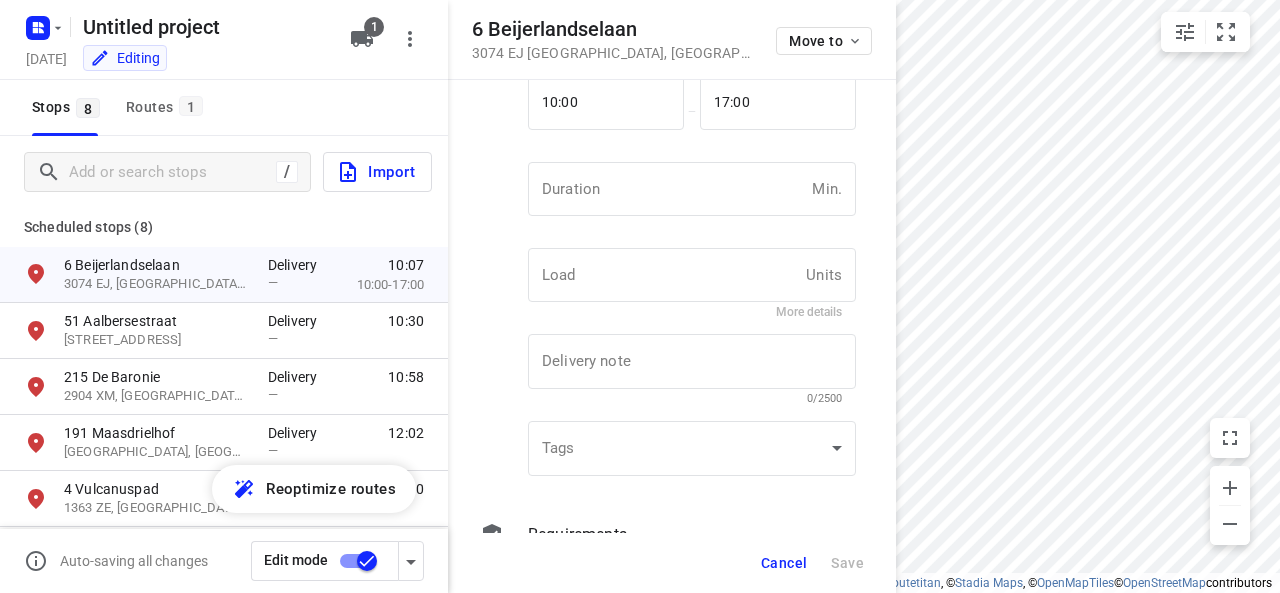 scroll, scrollTop: 376, scrollLeft: 0, axis: vertical 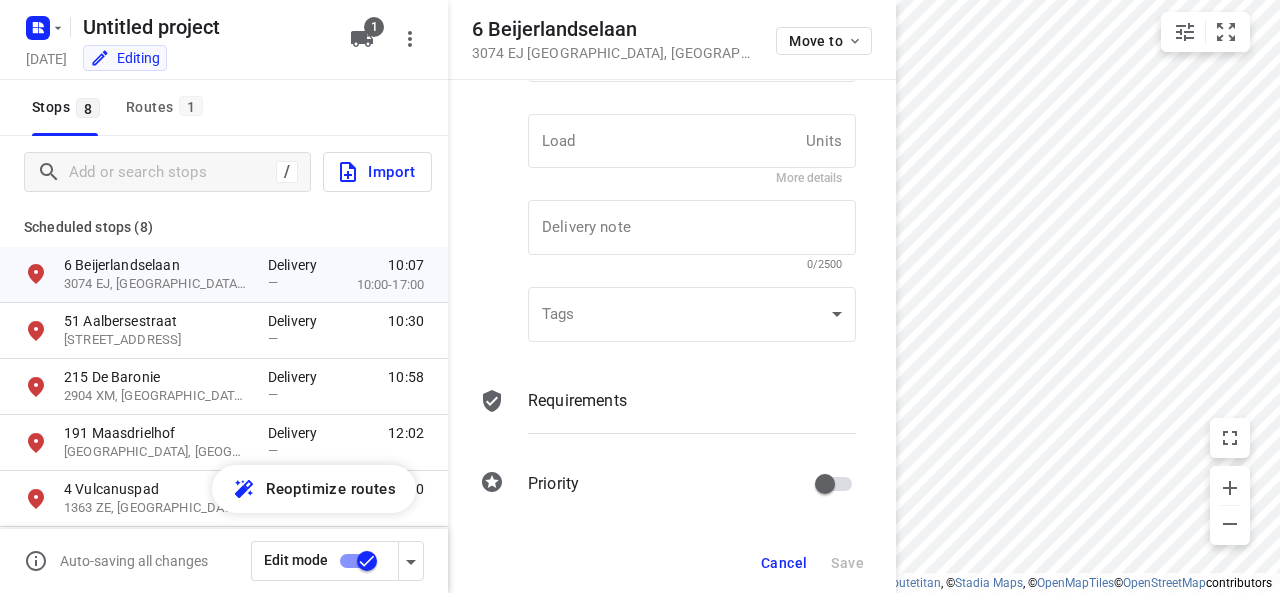 click on "Cancel" at bounding box center (784, 563) 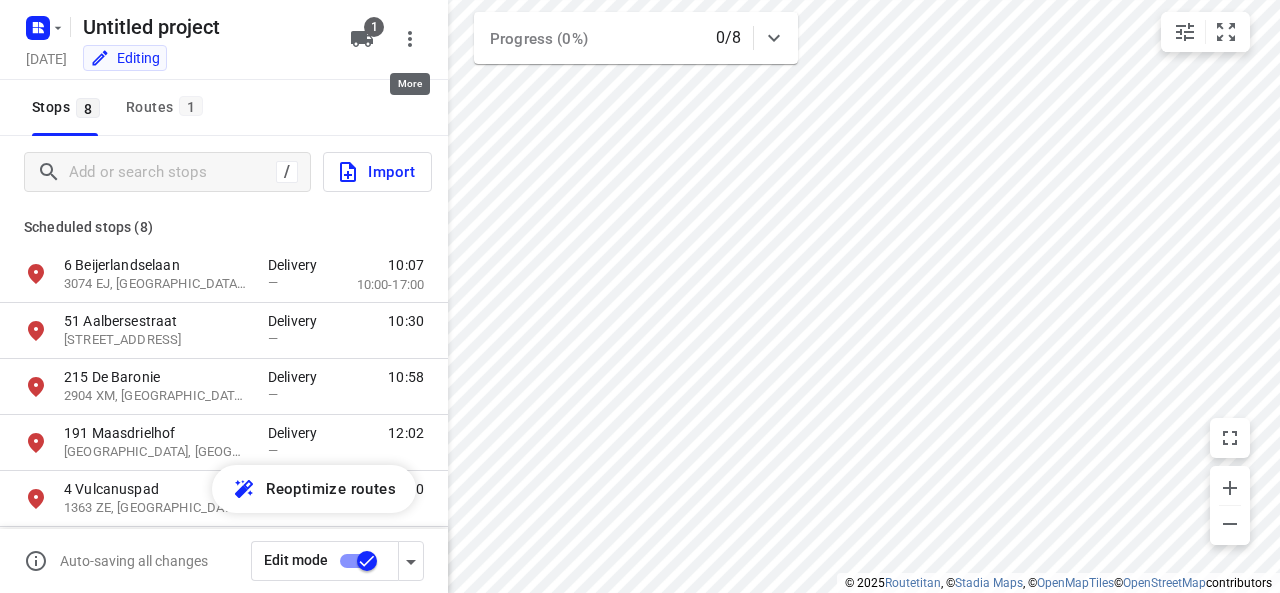 click 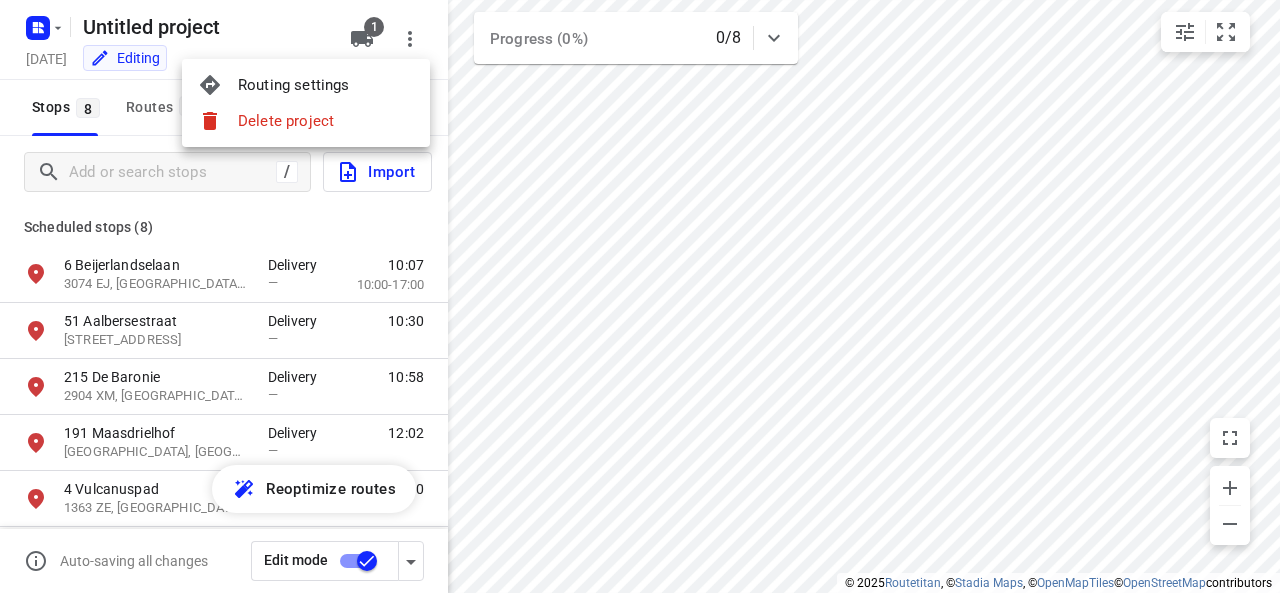 click on "Routing settings" at bounding box center (326, 85) 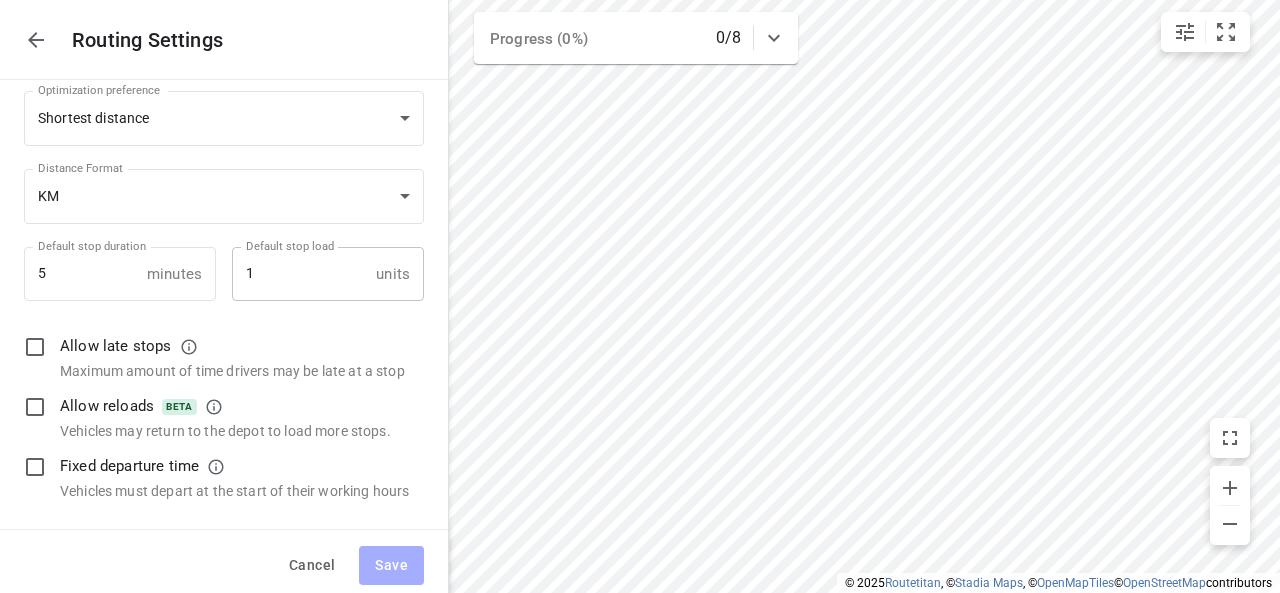 scroll, scrollTop: 36, scrollLeft: 0, axis: vertical 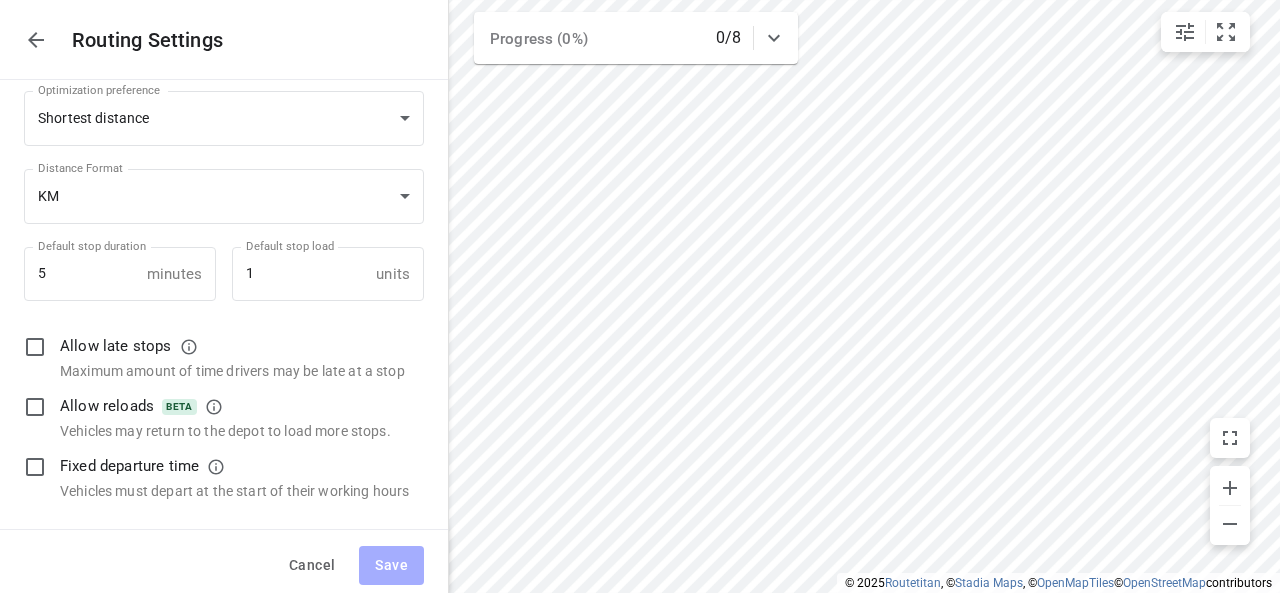 click on "Cancel" at bounding box center [312, 565] 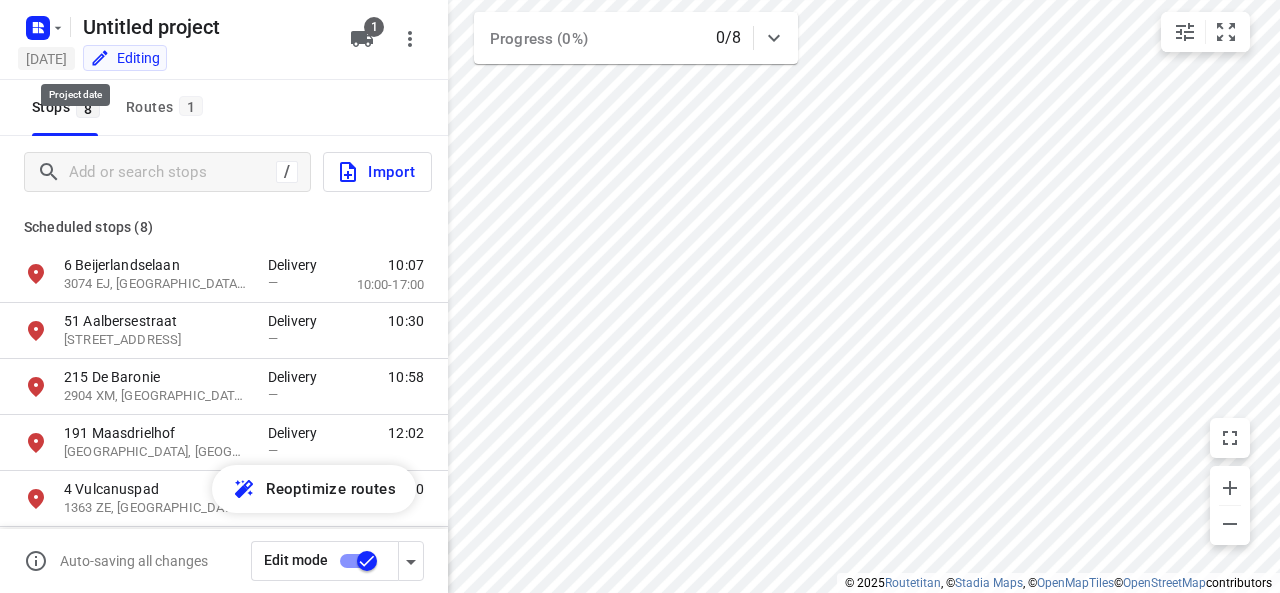 click on "[DATE]" at bounding box center [46, 58] 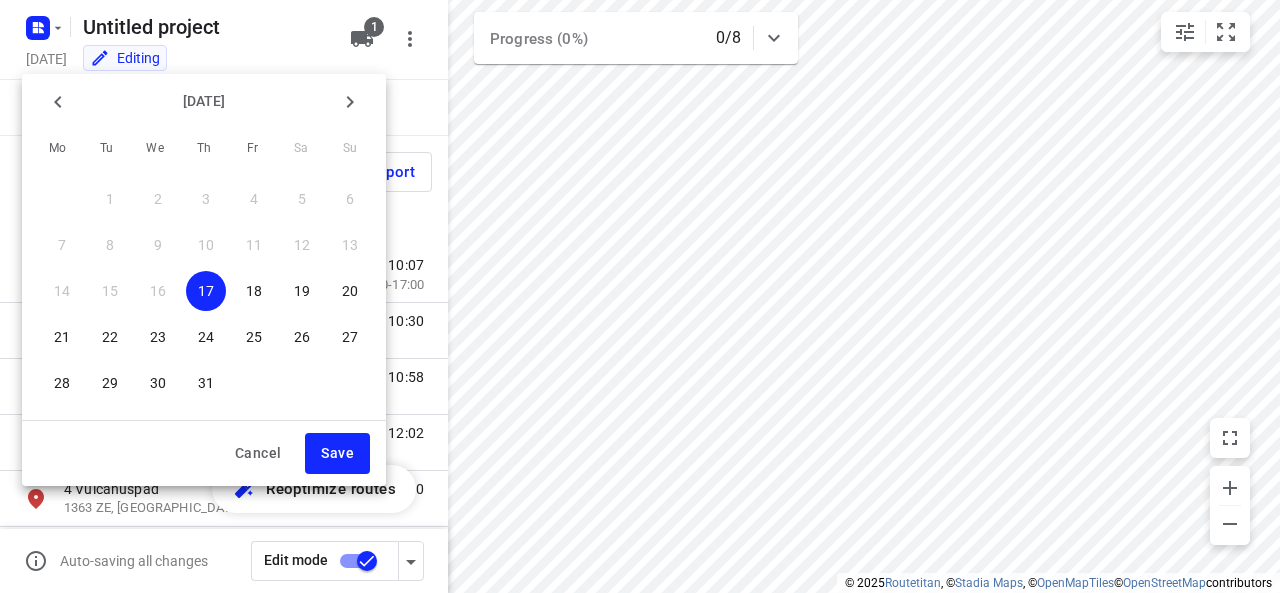 click at bounding box center (640, 296) 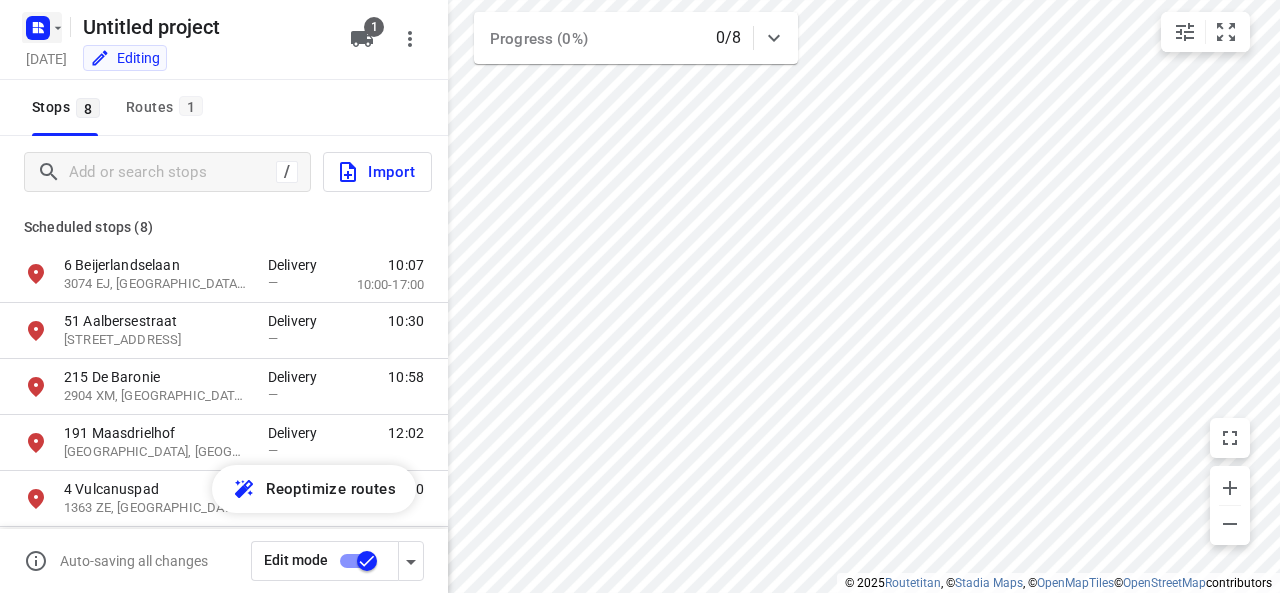 click 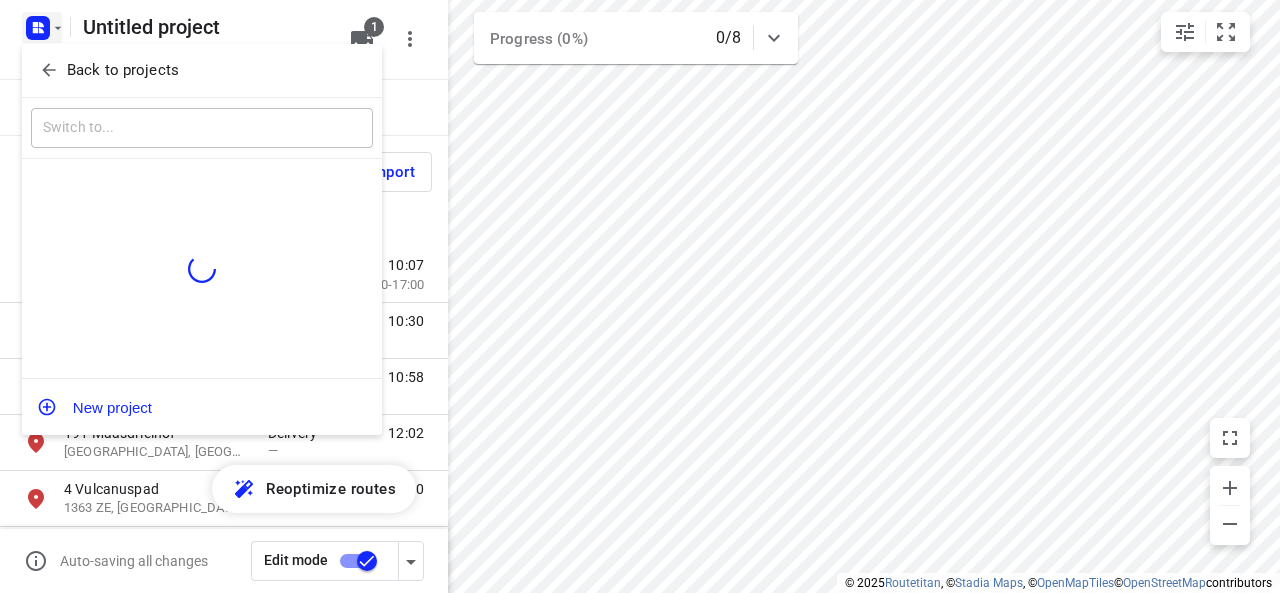 click at bounding box center [640, 296] 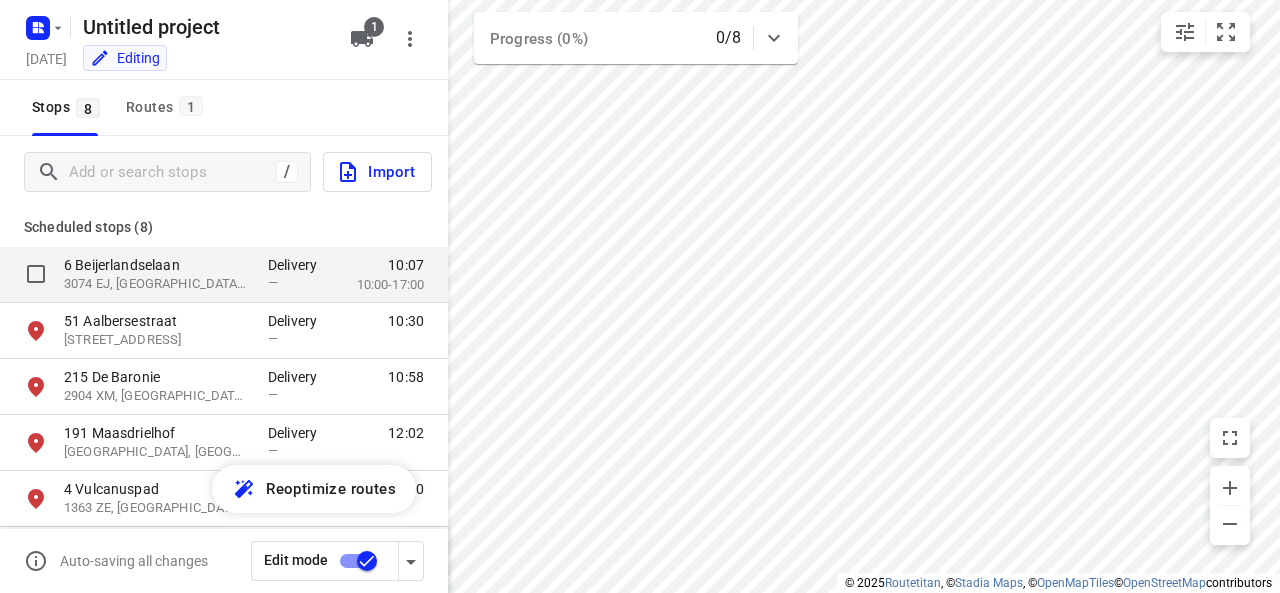 drag, startPoint x: 392, startPoint y: 283, endPoint x: 416, endPoint y: 293, distance: 26 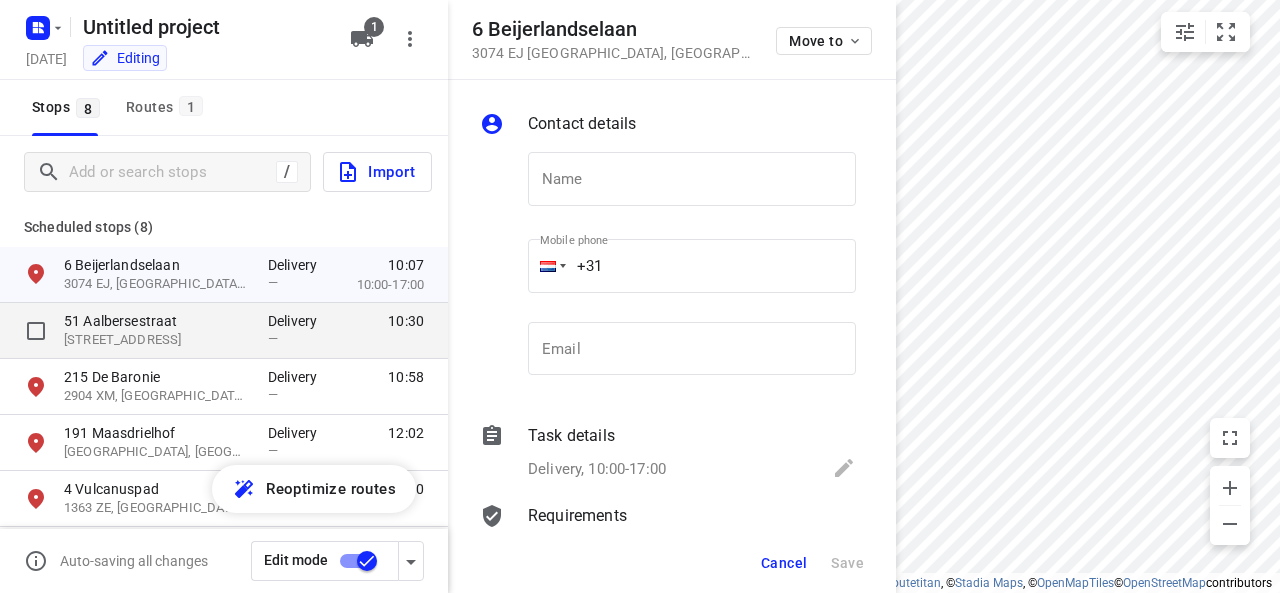 click on "10:30" at bounding box center [376, 330] 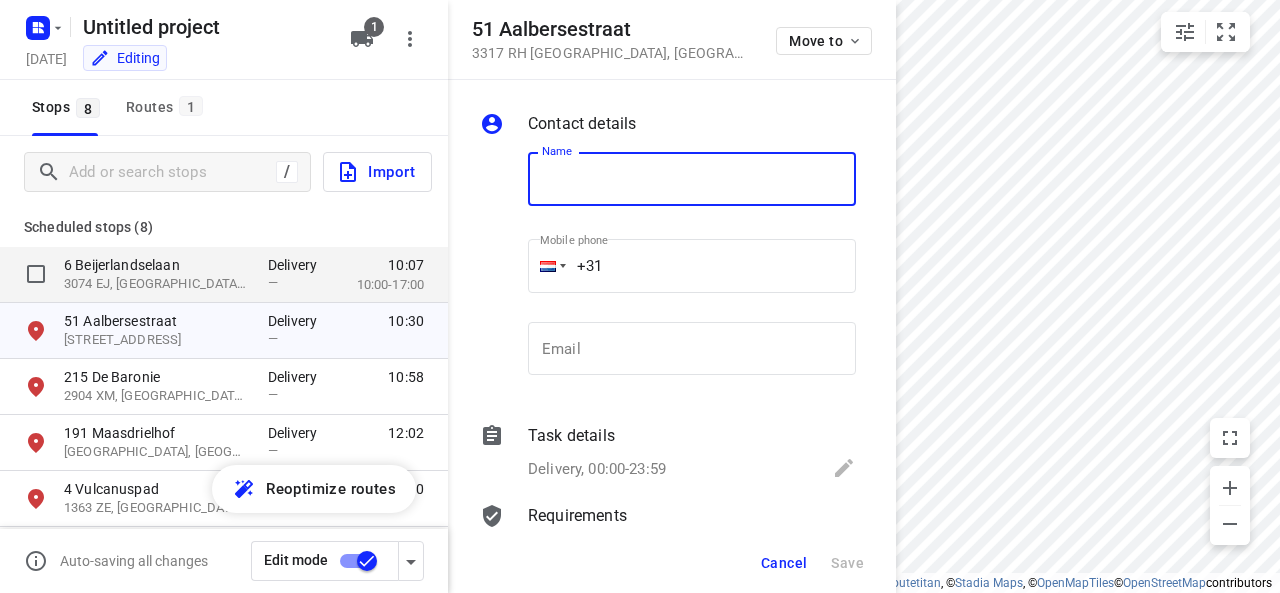 click on "10:07 10:00-17:00" at bounding box center [376, 275] 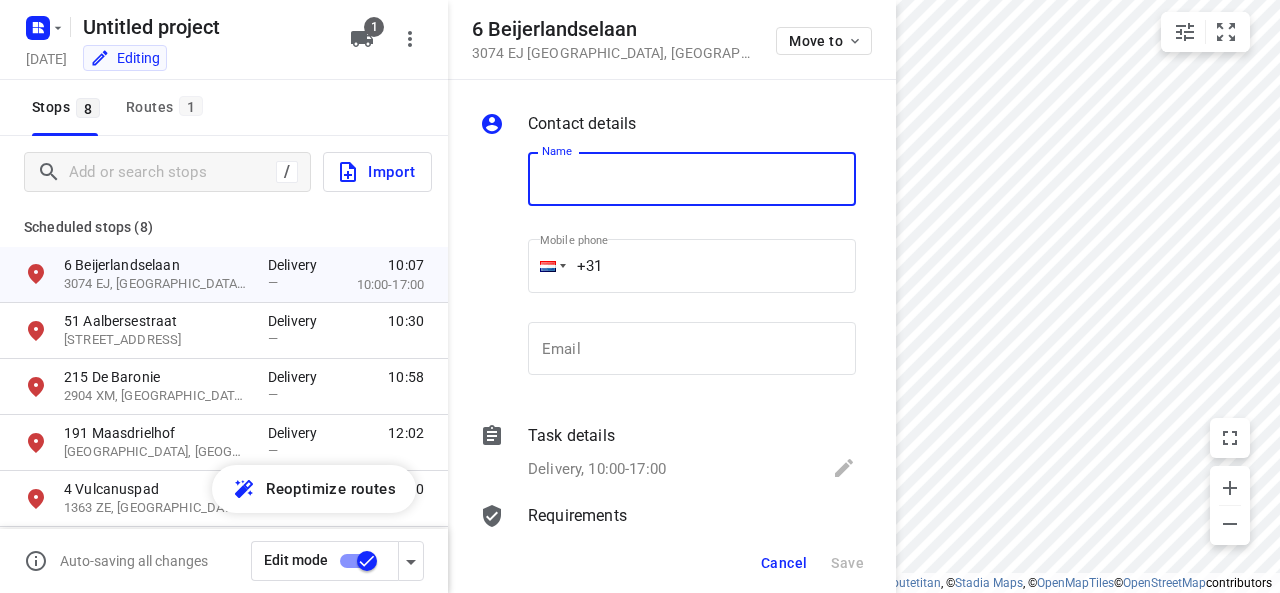 click on "Task details Delivery, 10:00-17:00" at bounding box center [692, 454] 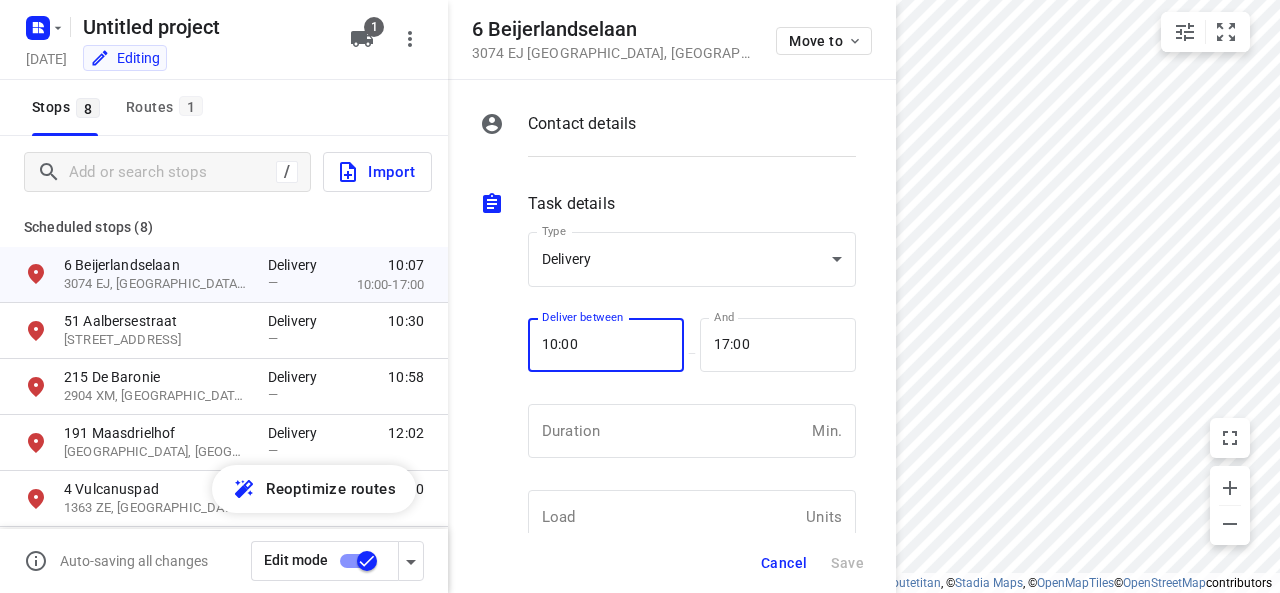 click on "10:00" at bounding box center (595, 345) 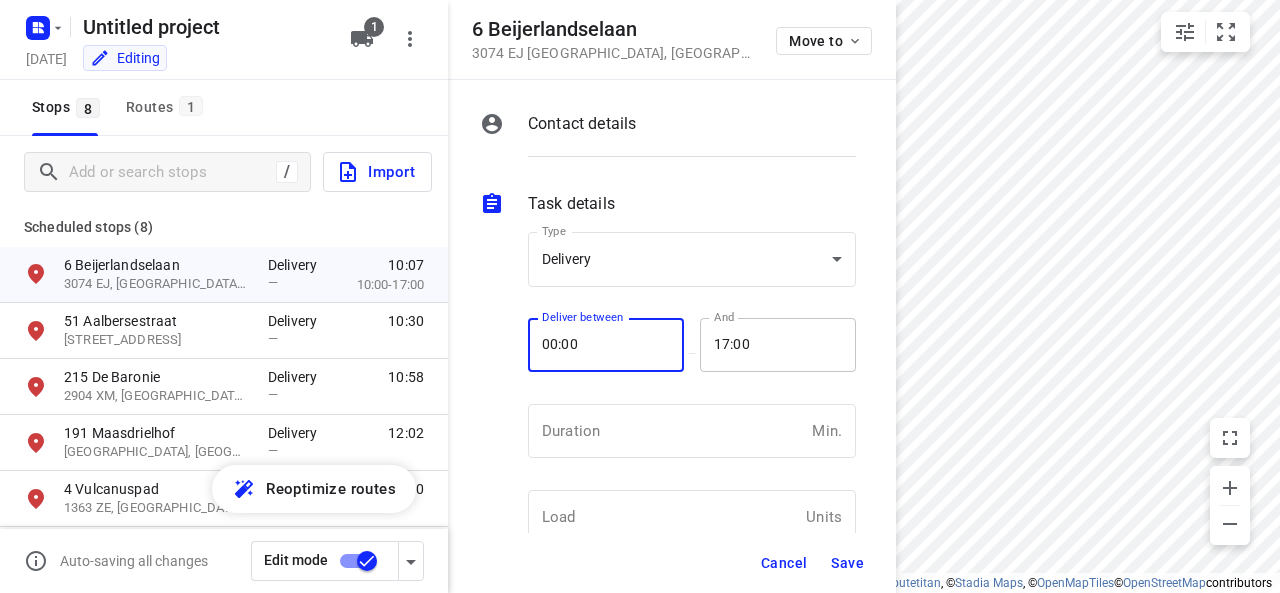 type on "00:00" 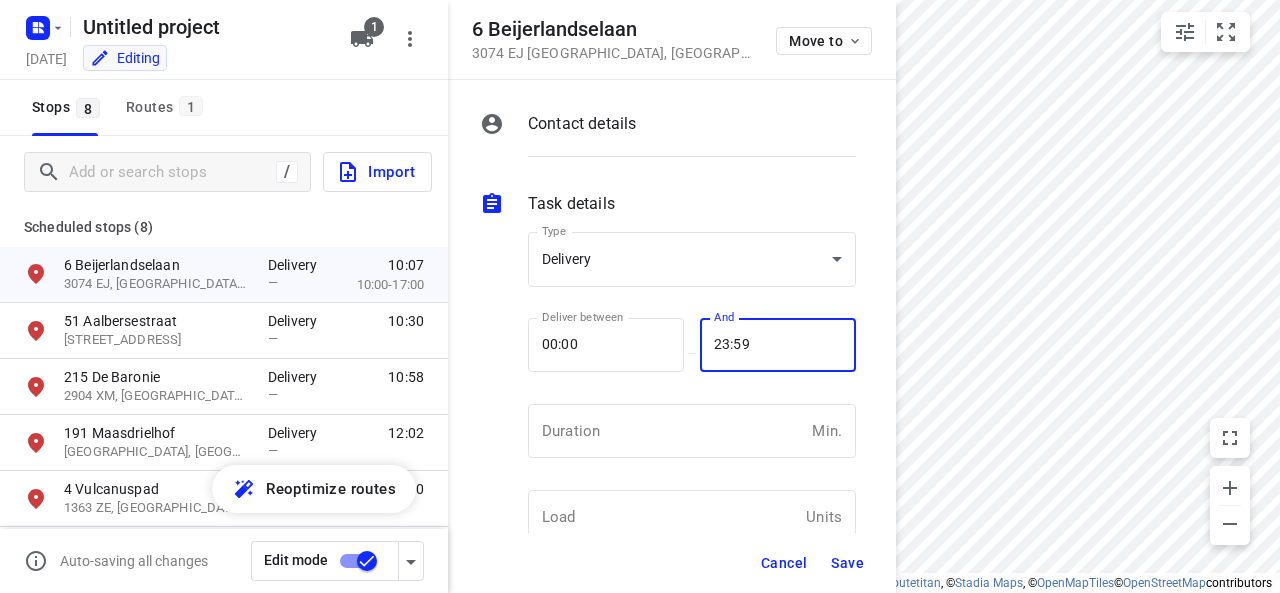 type on "23:59" 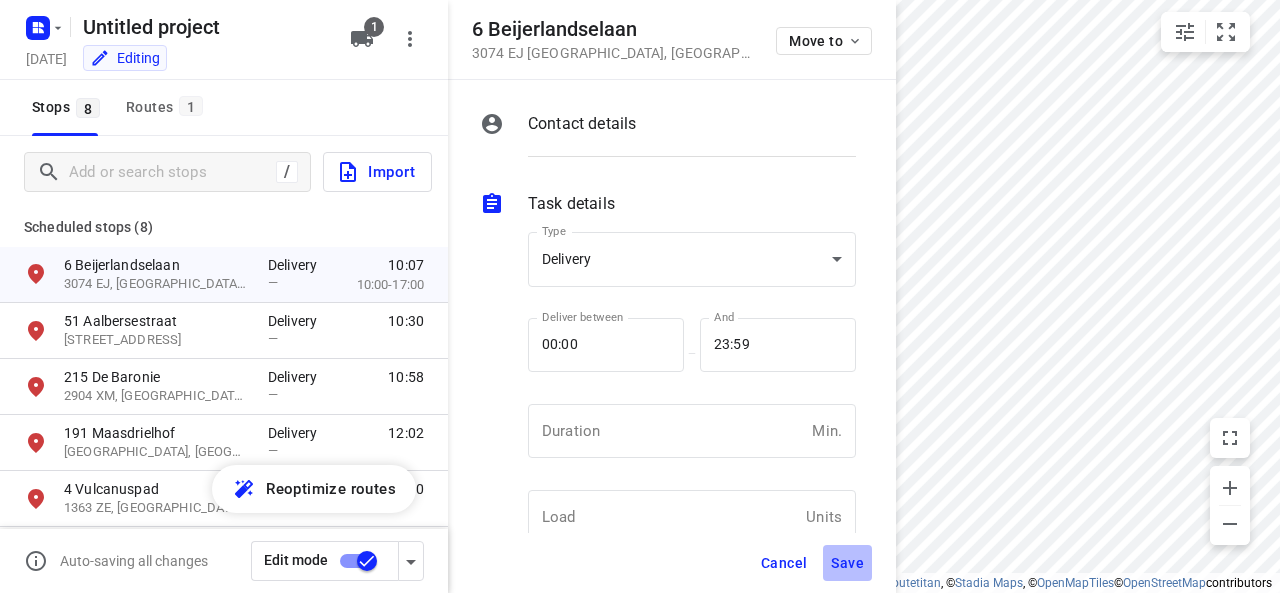click on "Save" at bounding box center (847, 563) 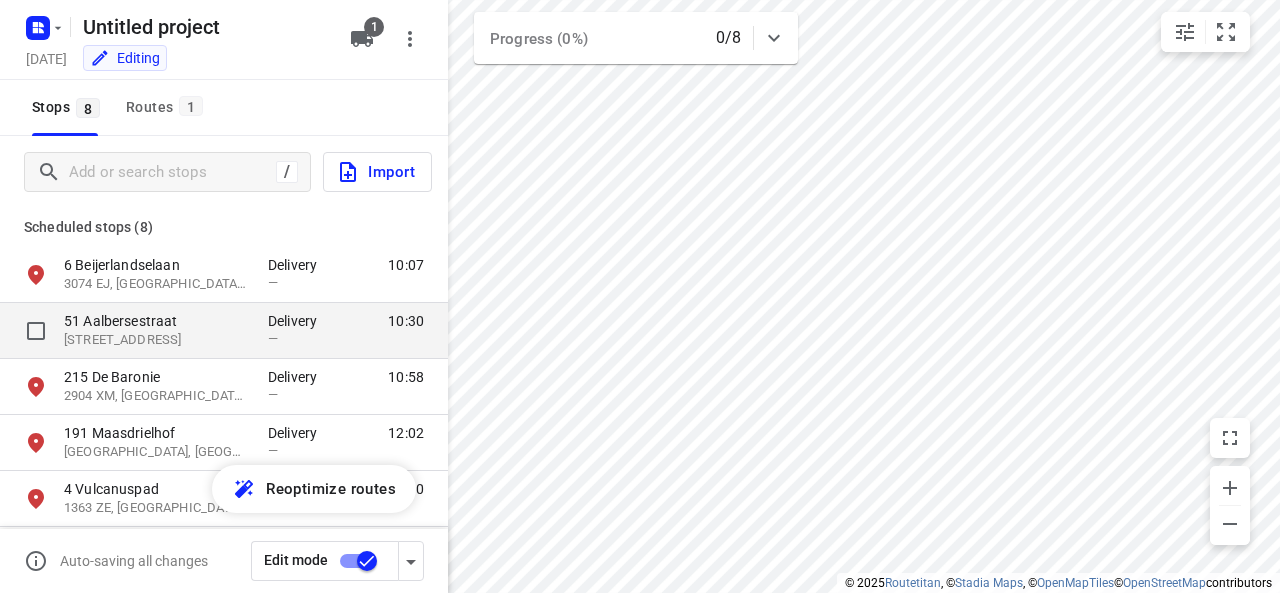 drag, startPoint x: 322, startPoint y: 327, endPoint x: 323, endPoint y: 317, distance: 10.049875 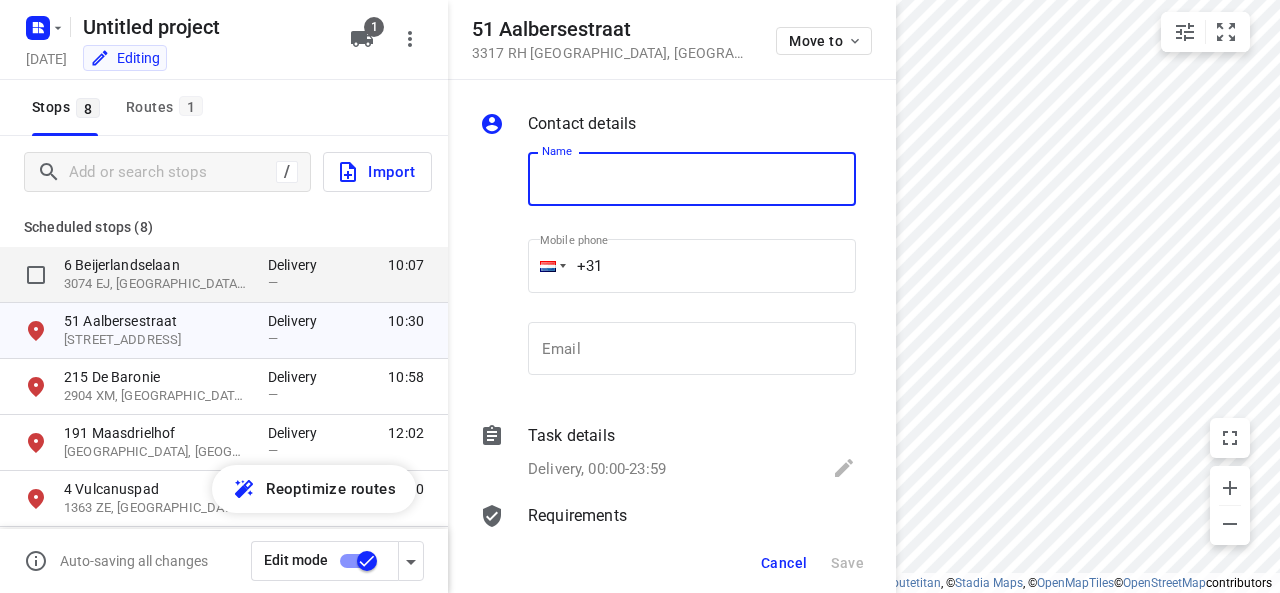 click on "Delivery" at bounding box center (298, 265) 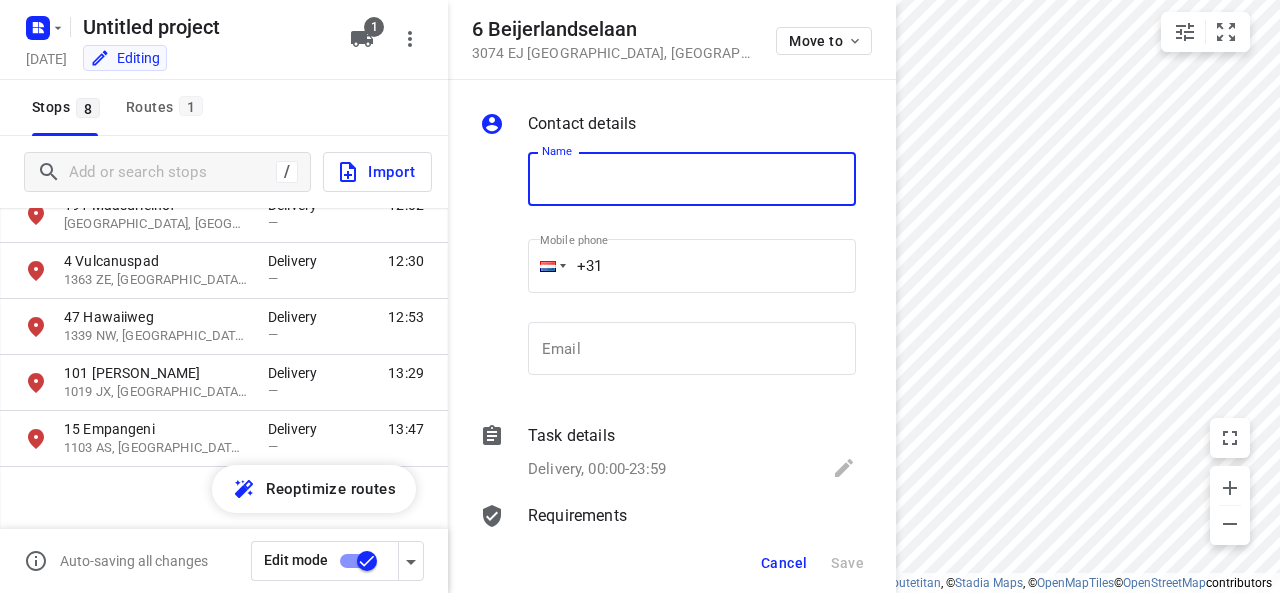 scroll, scrollTop: 264, scrollLeft: 0, axis: vertical 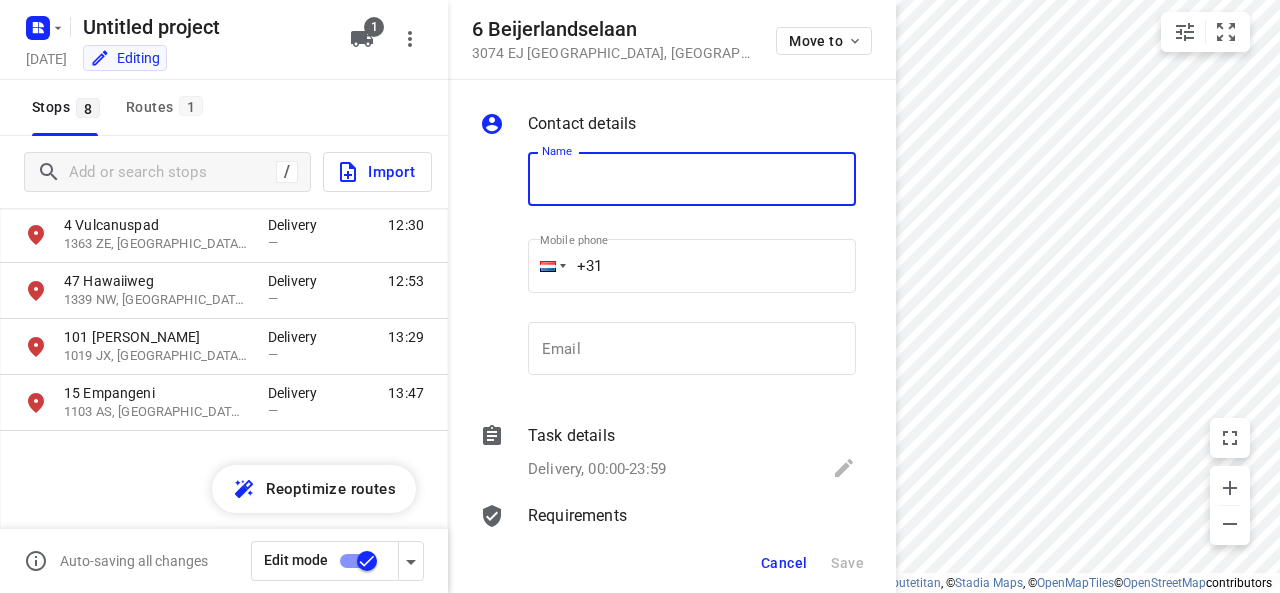 click on "Cancel" at bounding box center (784, 563) 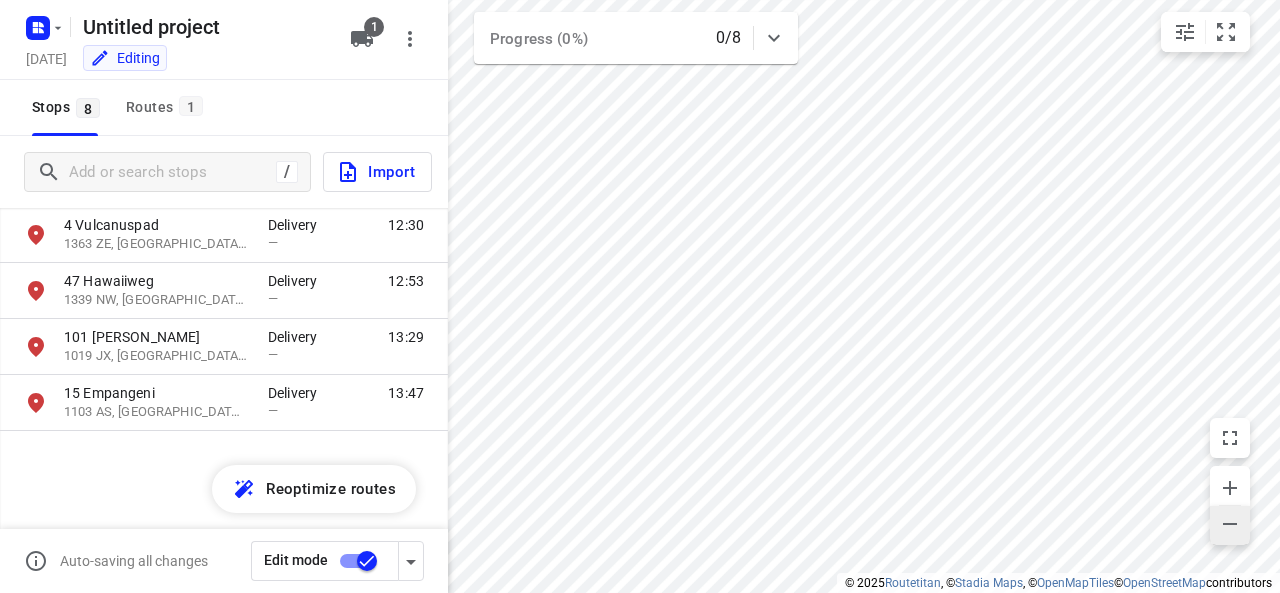 click 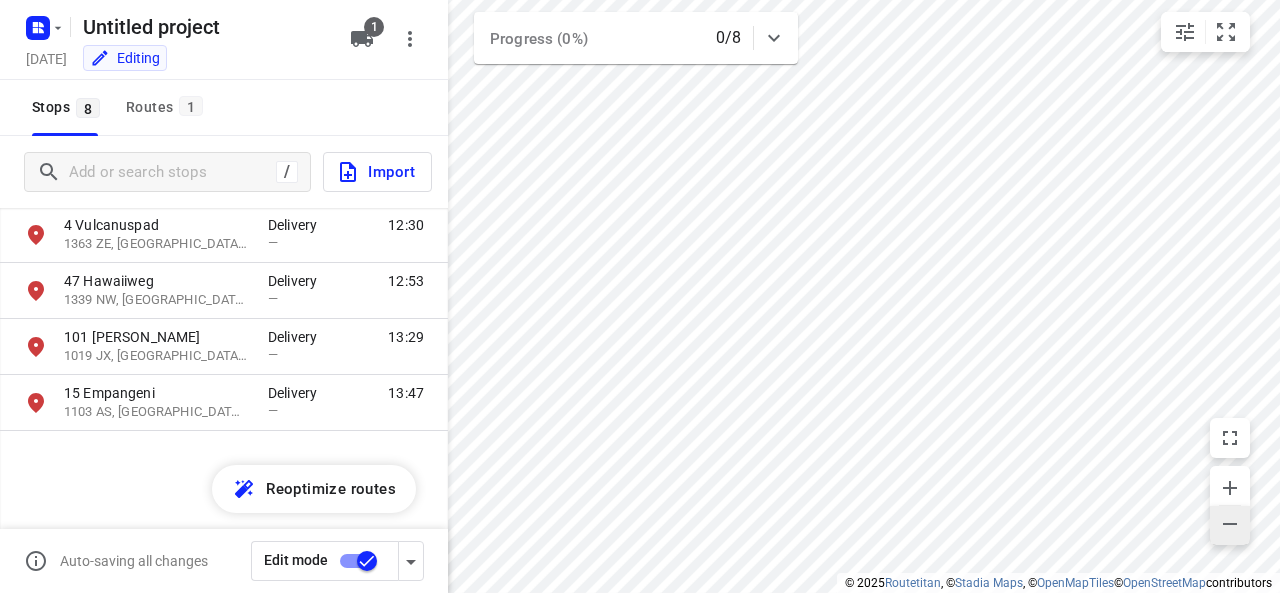 click 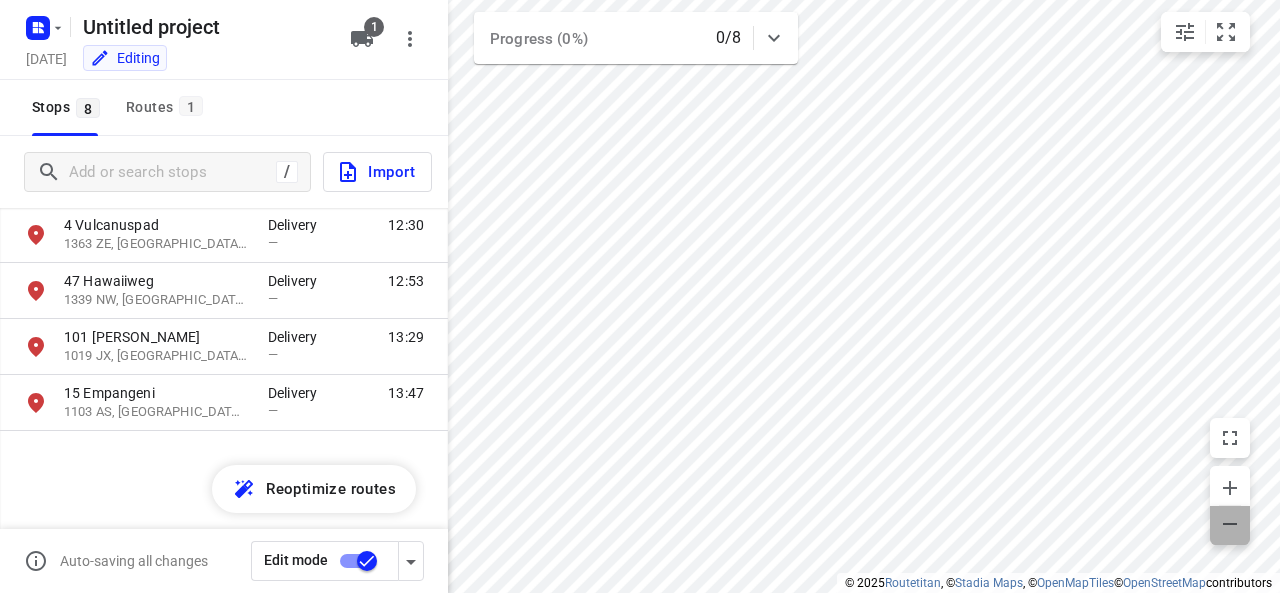 click 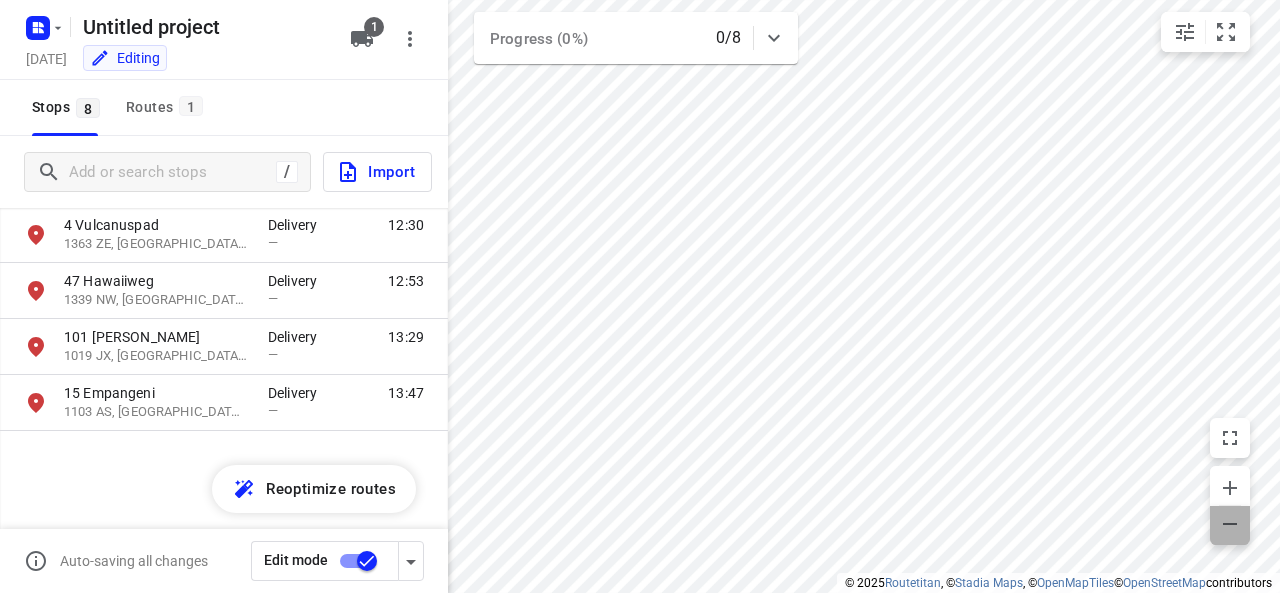 drag, startPoint x: 1239, startPoint y: 531, endPoint x: 1214, endPoint y: 503, distance: 37.536648 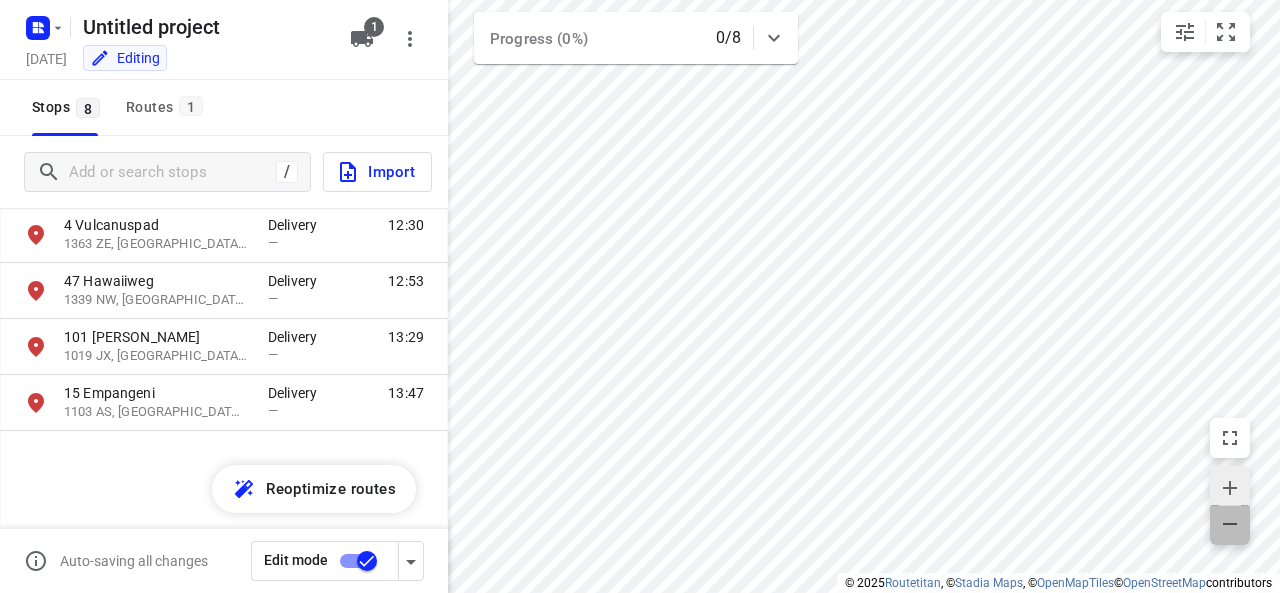 click 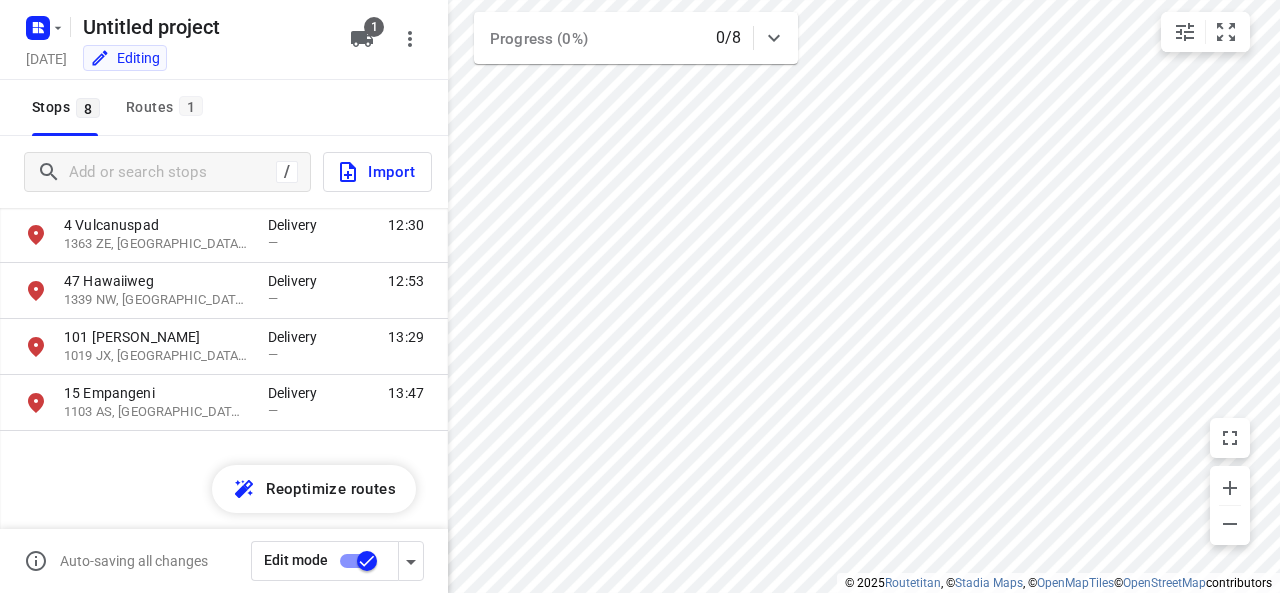 click at bounding box center [42, 27] 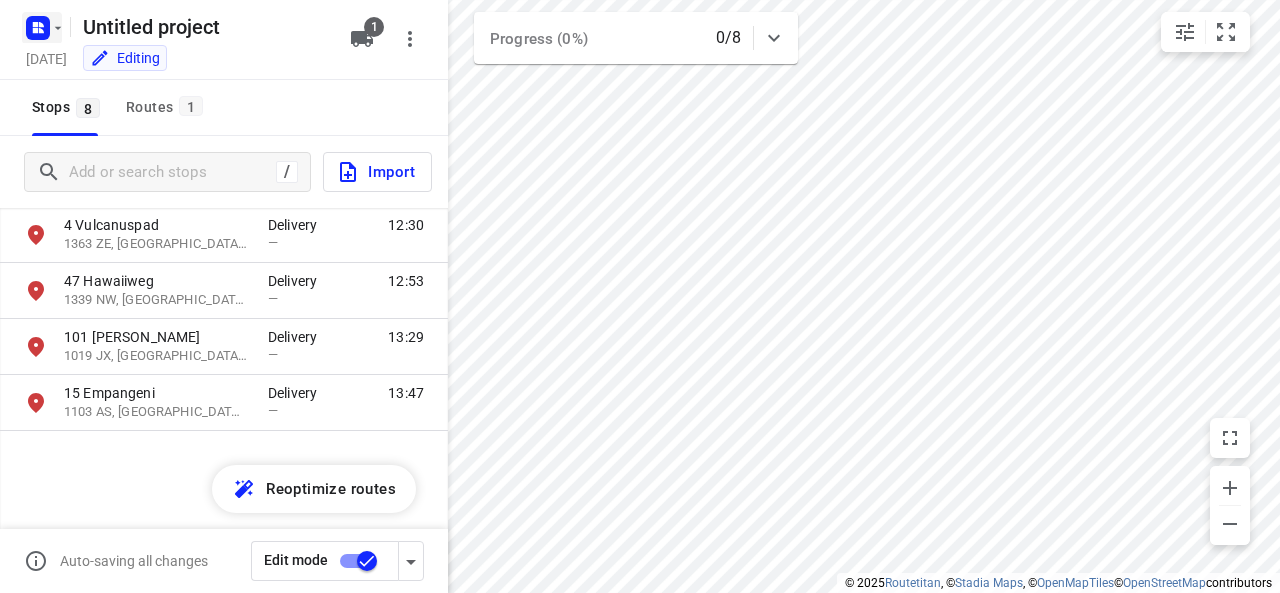 click 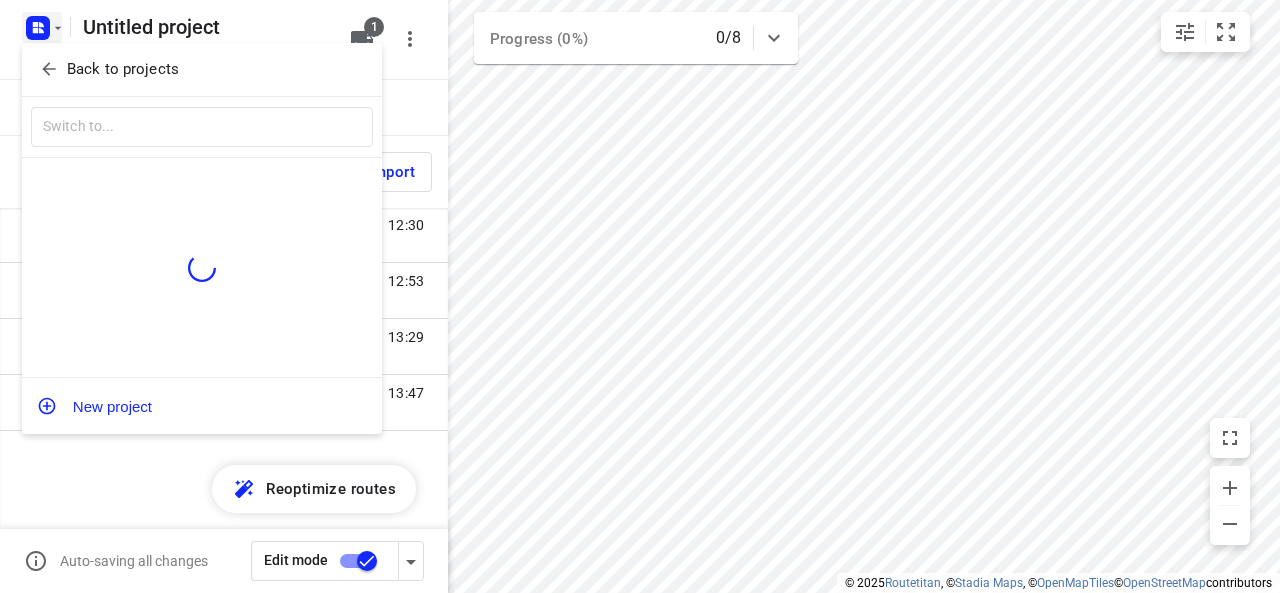 click at bounding box center [640, 296] 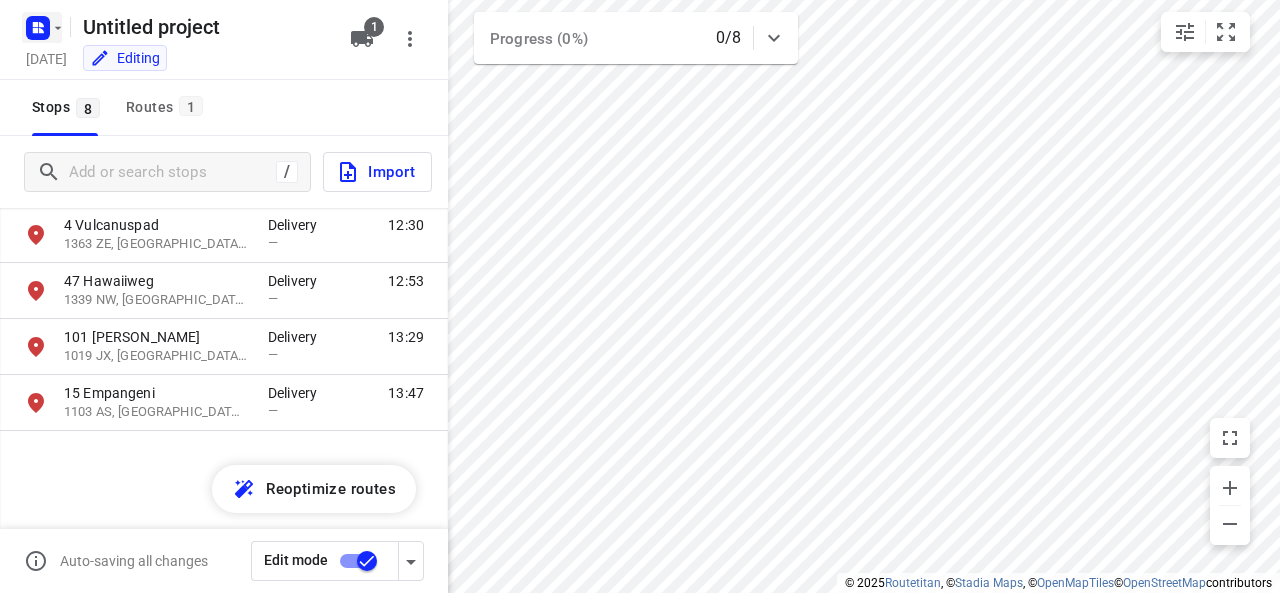 click 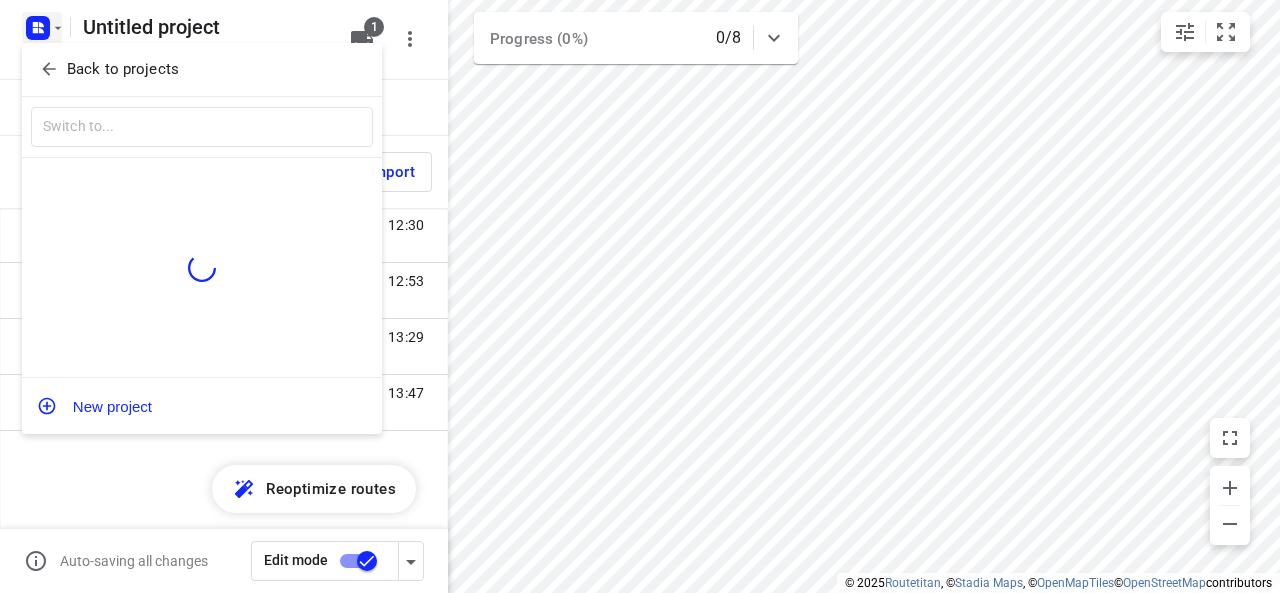 click at bounding box center (640, 296) 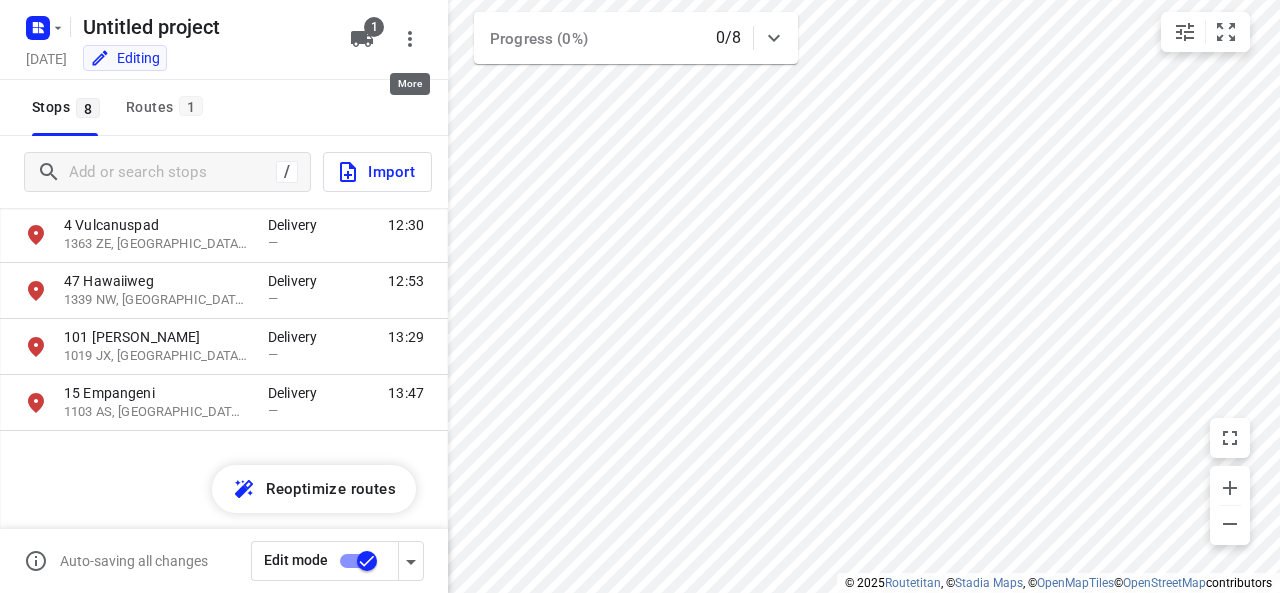click at bounding box center [410, 39] 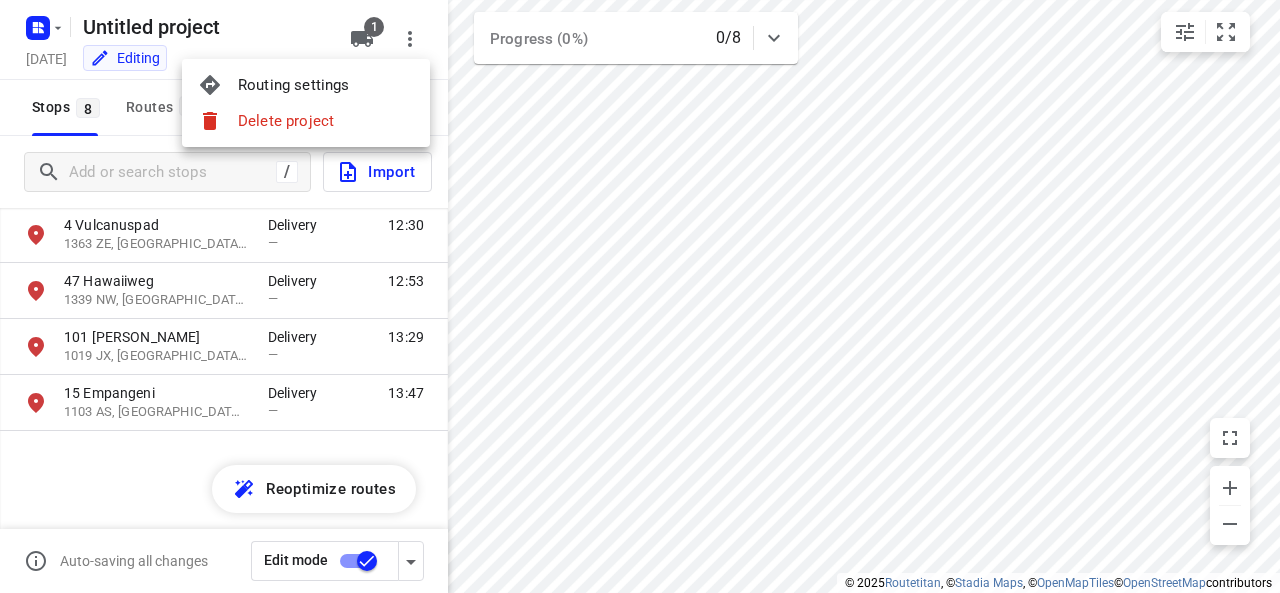click at bounding box center (640, 296) 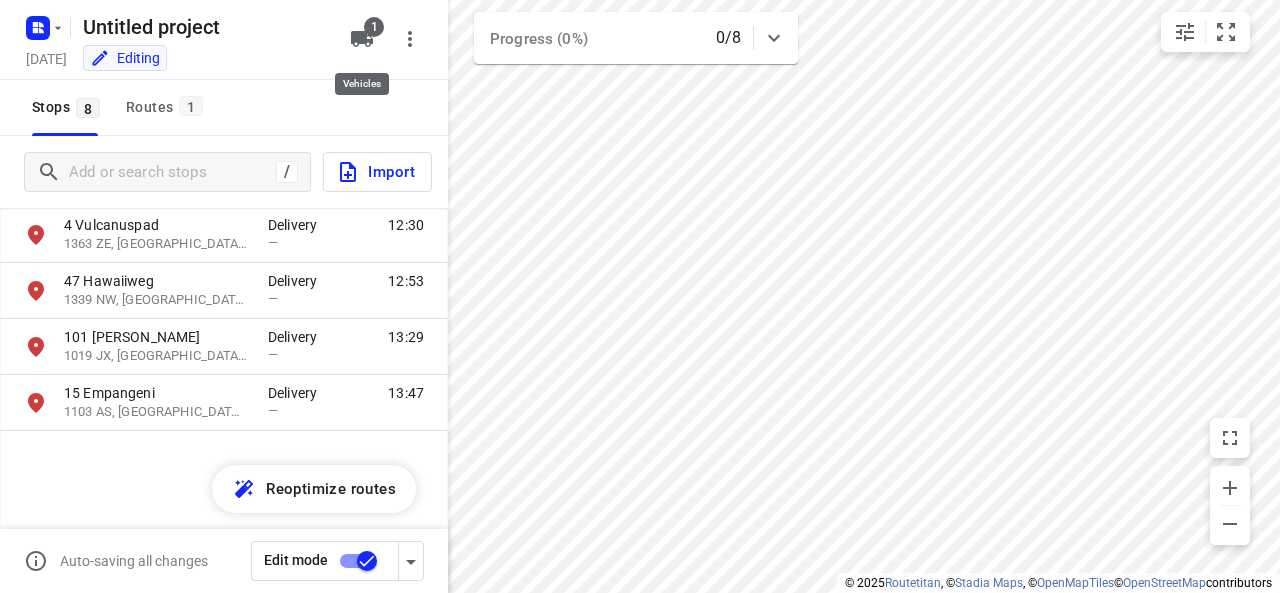 click 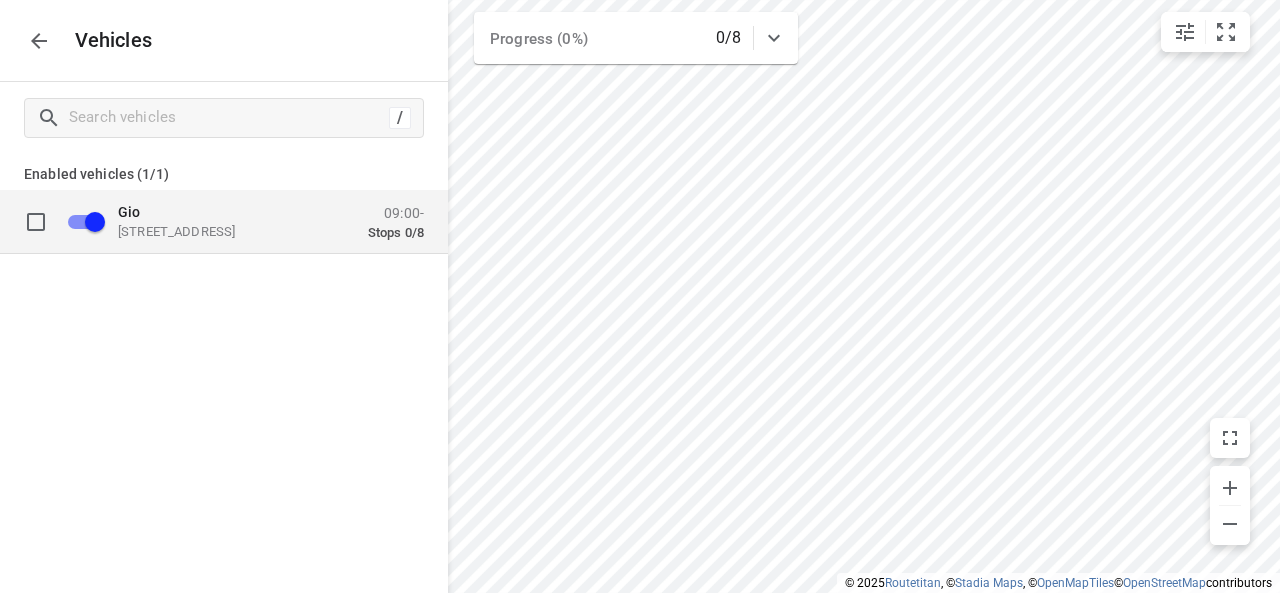 click on "09:00- Stops 0/8" at bounding box center (396, 222) 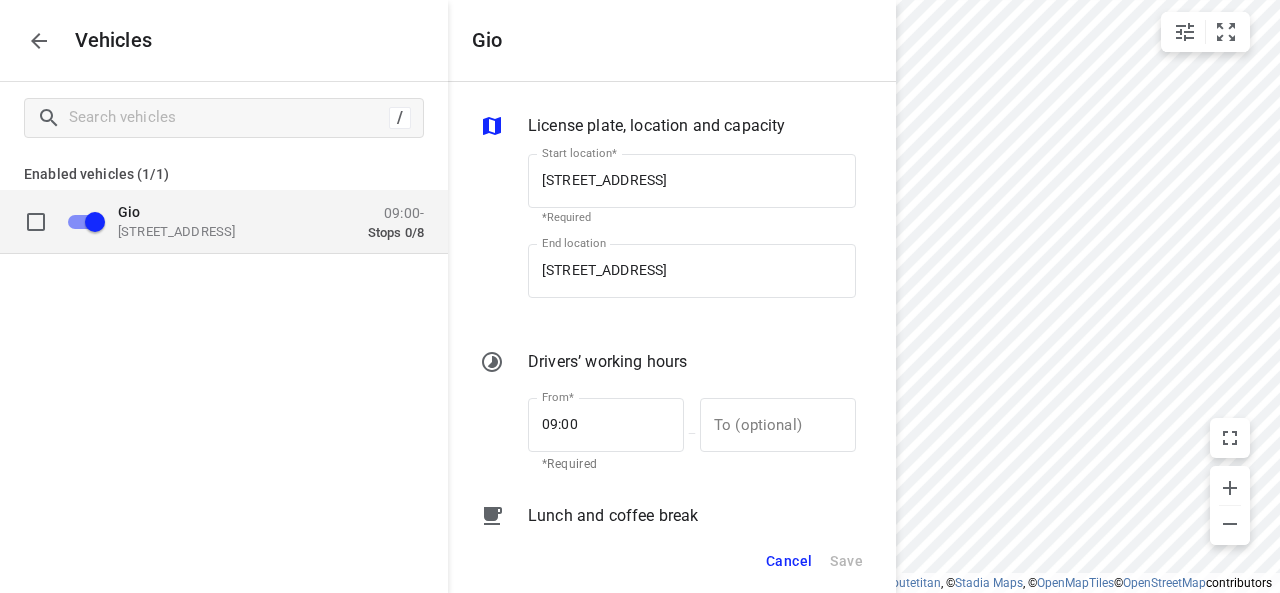 scroll, scrollTop: 0, scrollLeft: 5, axis: horizontal 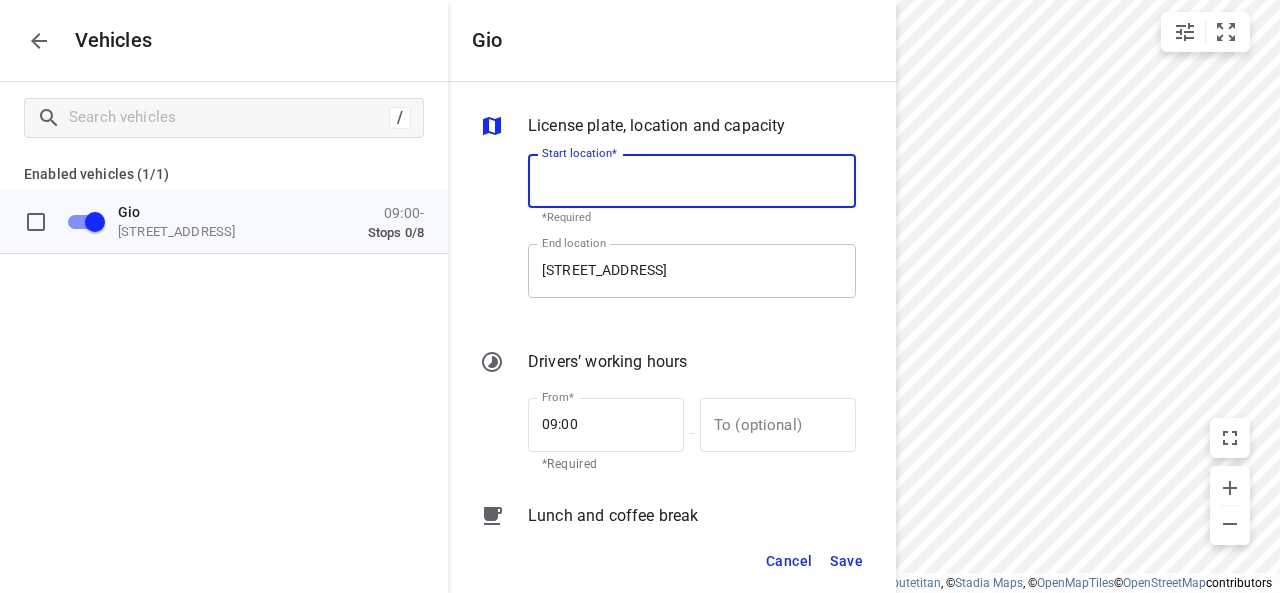type 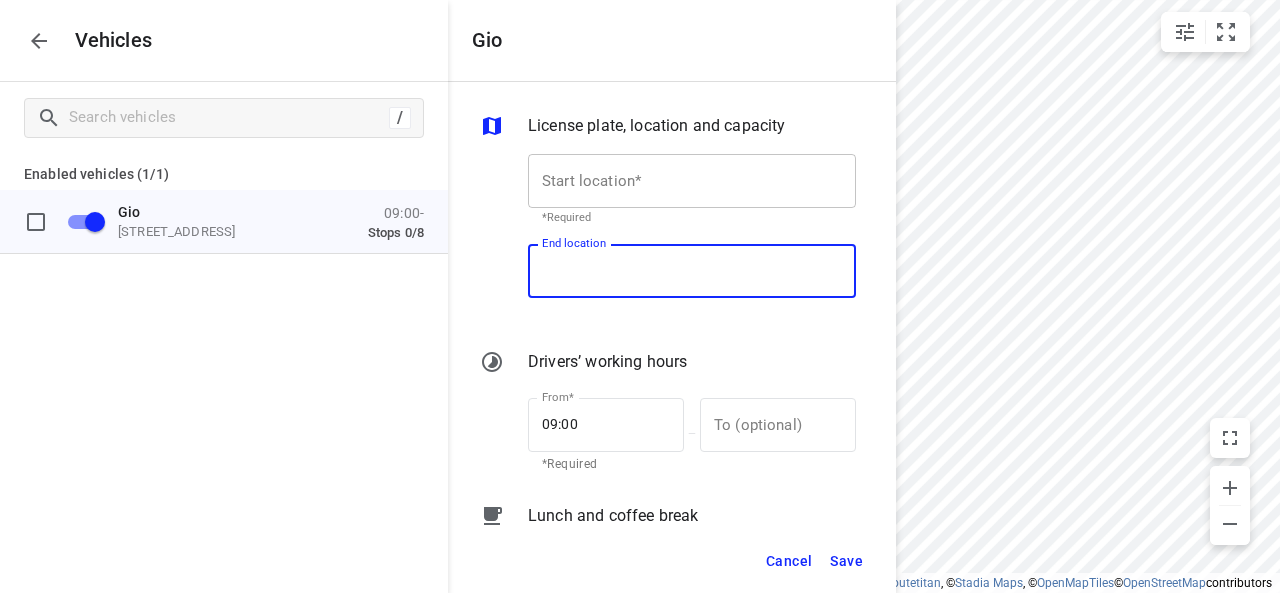 type 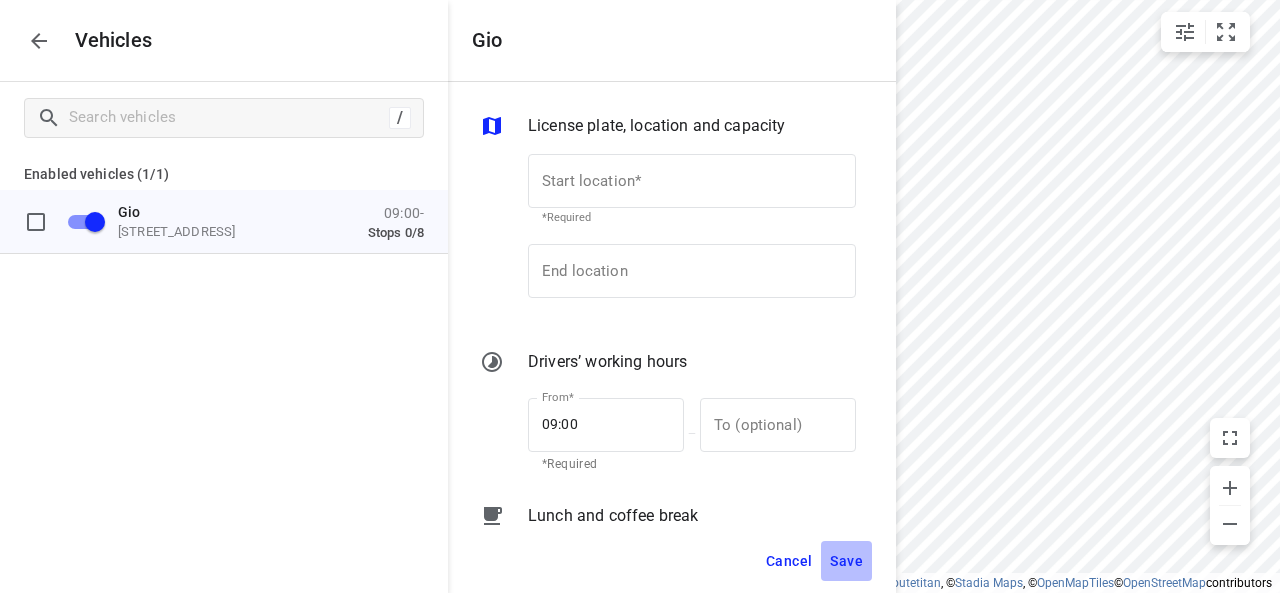 click on "Save" at bounding box center [846, 561] 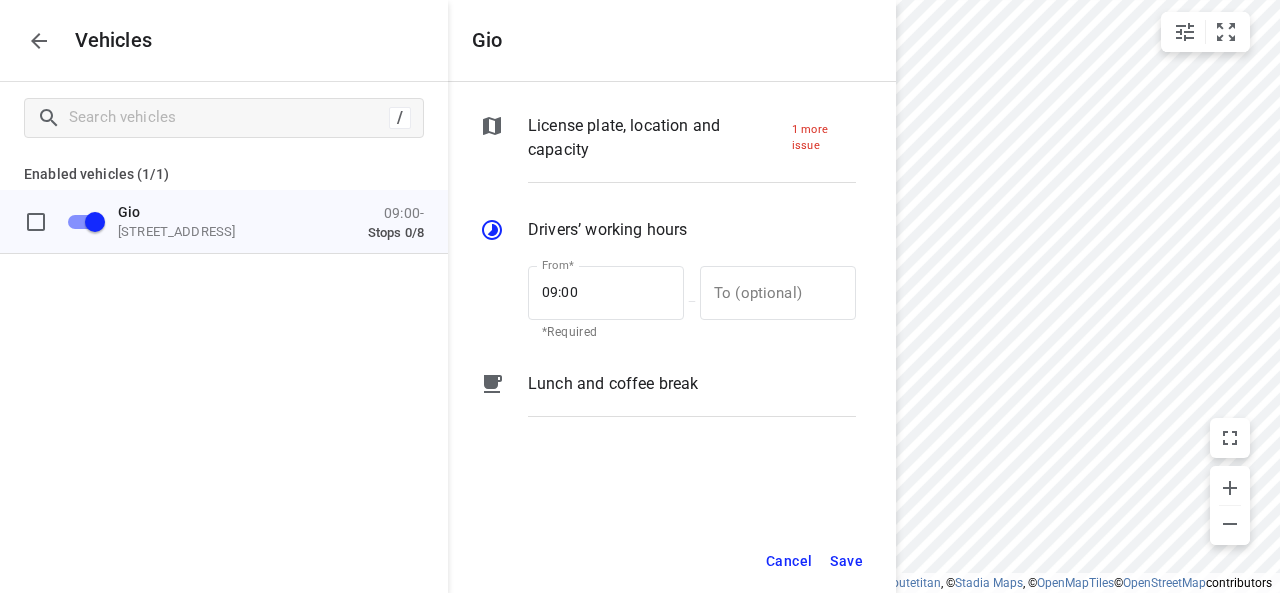 click on "License plate, location and capacity" at bounding box center (652, 138) 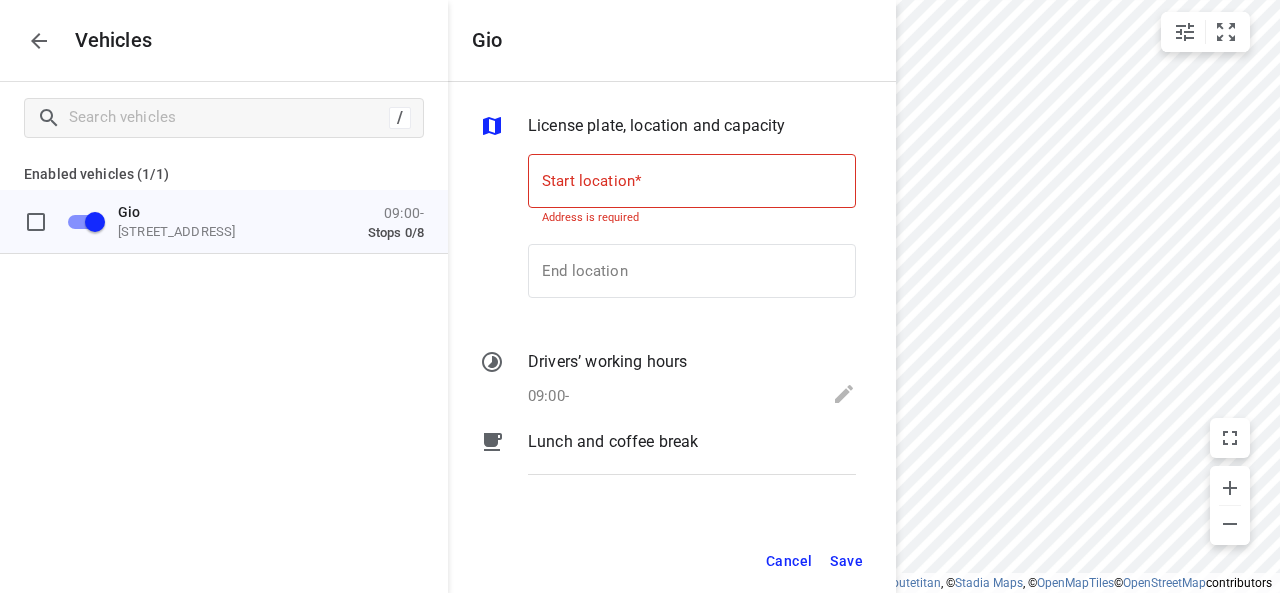 click on "Start location*" at bounding box center [692, 181] 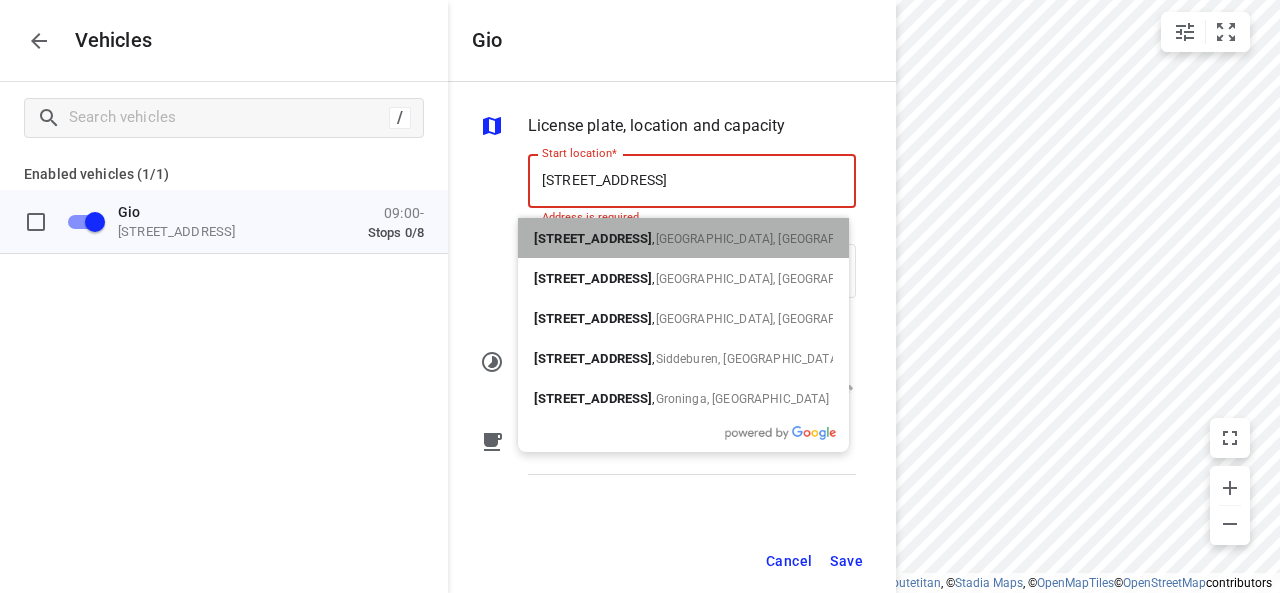 click on "[STREET_ADDRESS]" at bounding box center [683, 238] 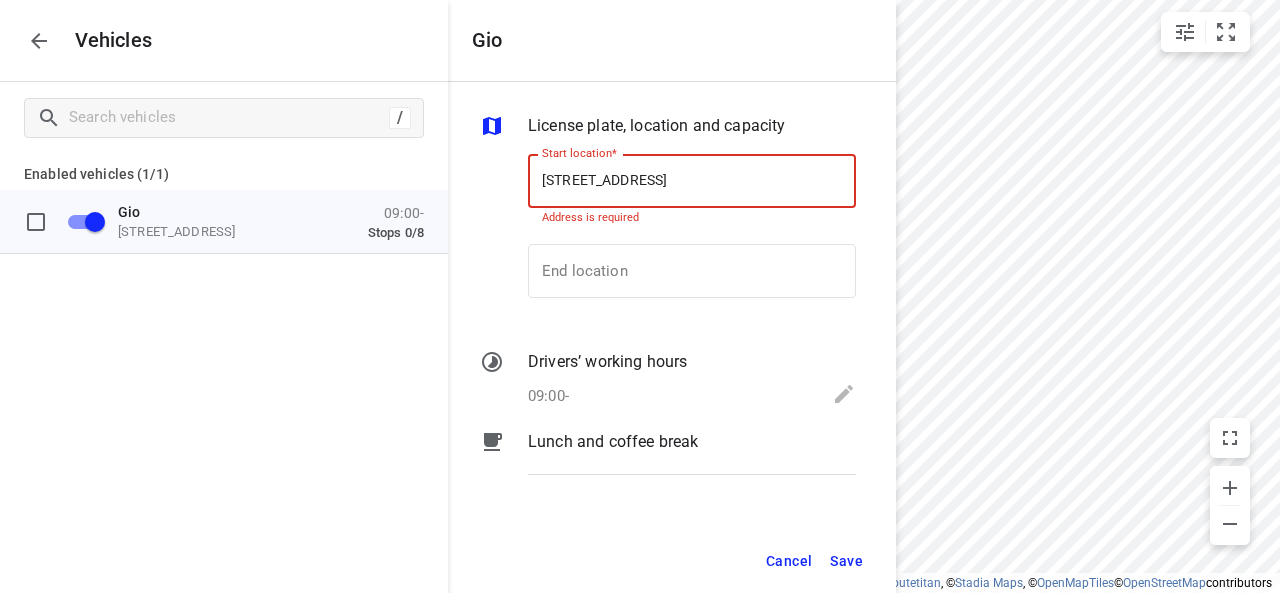 scroll, scrollTop: 0, scrollLeft: 4, axis: horizontal 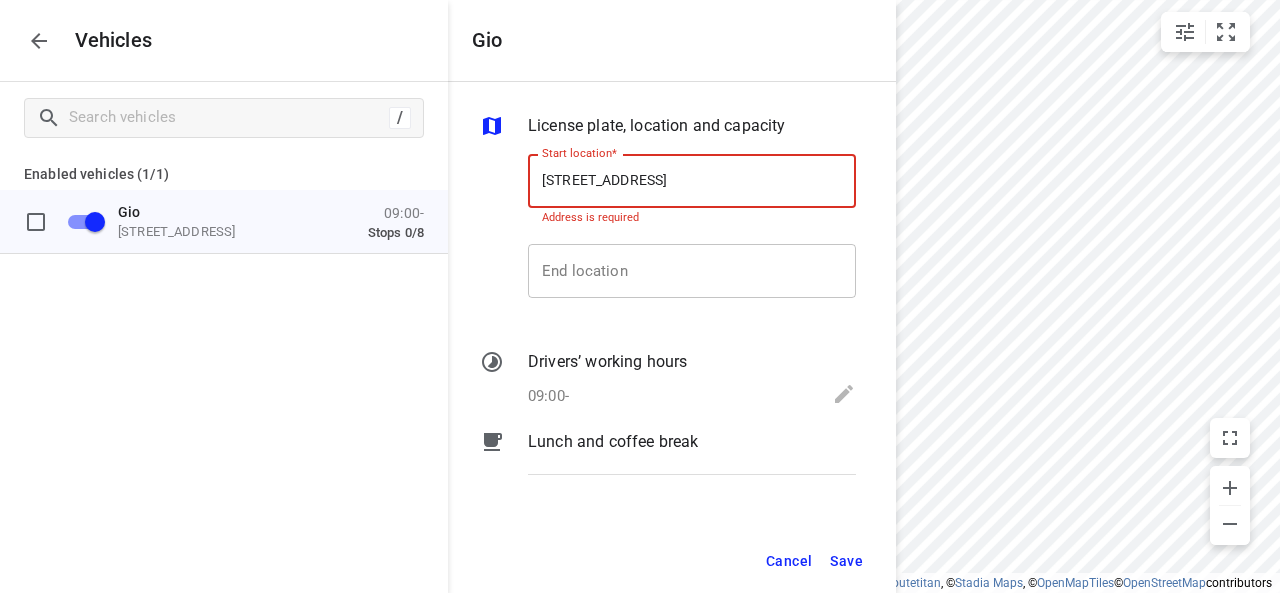type on "[STREET_ADDRESS]" 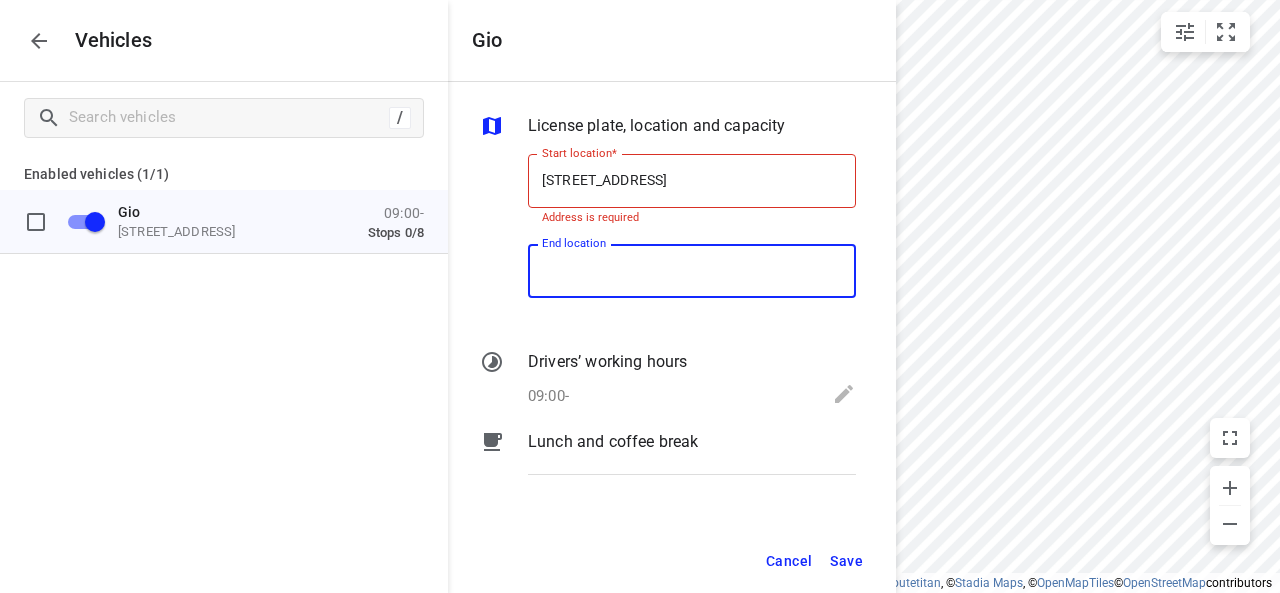 click on "End location" at bounding box center (692, 271) 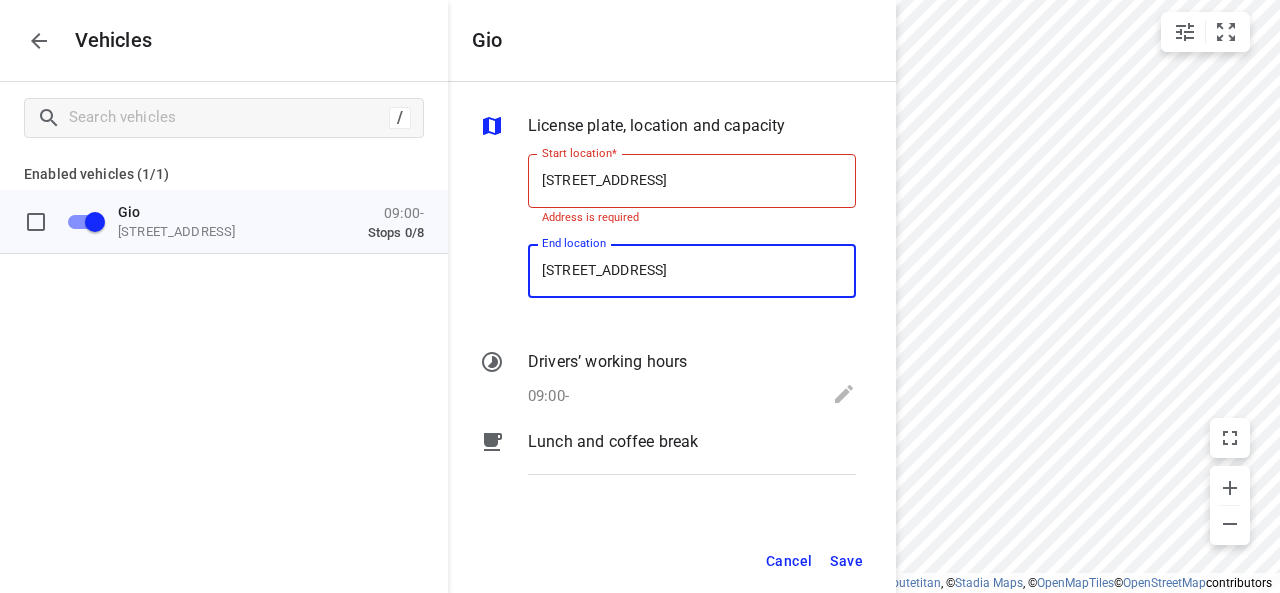 scroll, scrollTop: 0, scrollLeft: 4, axis: horizontal 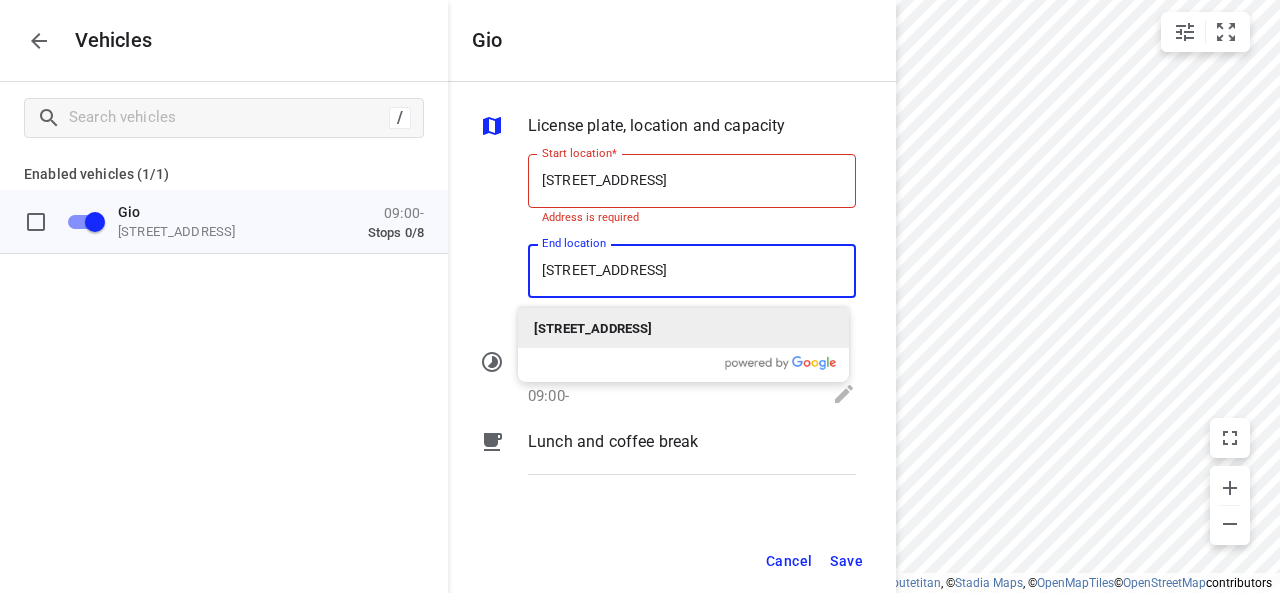 click on "[STREET_ADDRESS]" at bounding box center (593, 328) 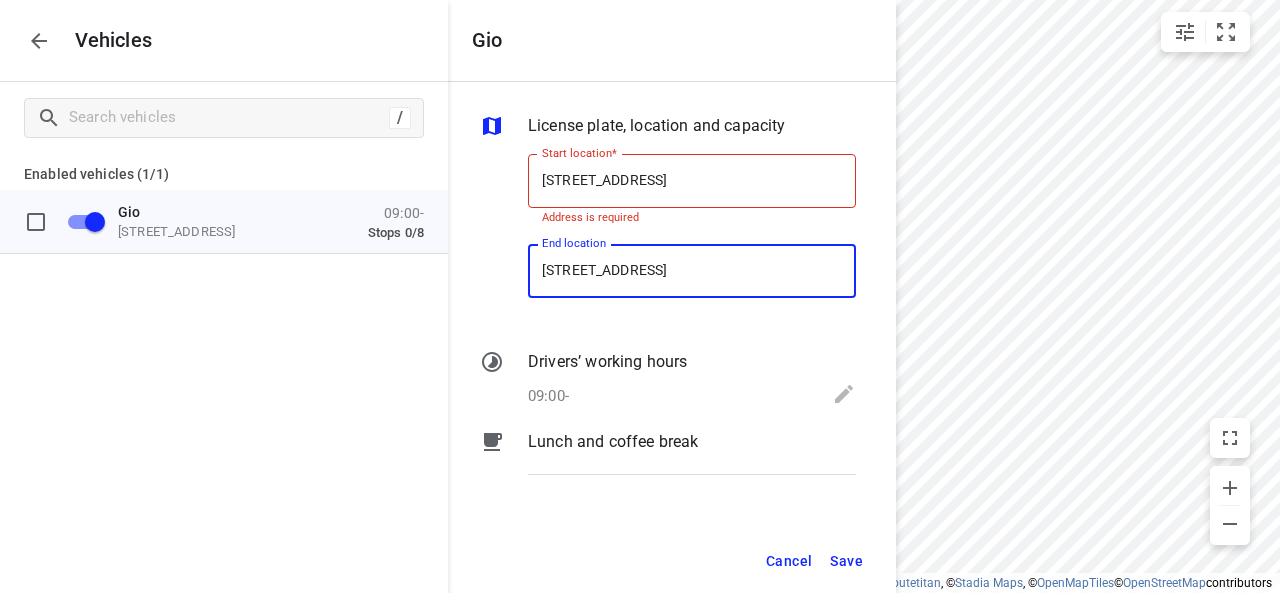 type on "[STREET_ADDRESS]" 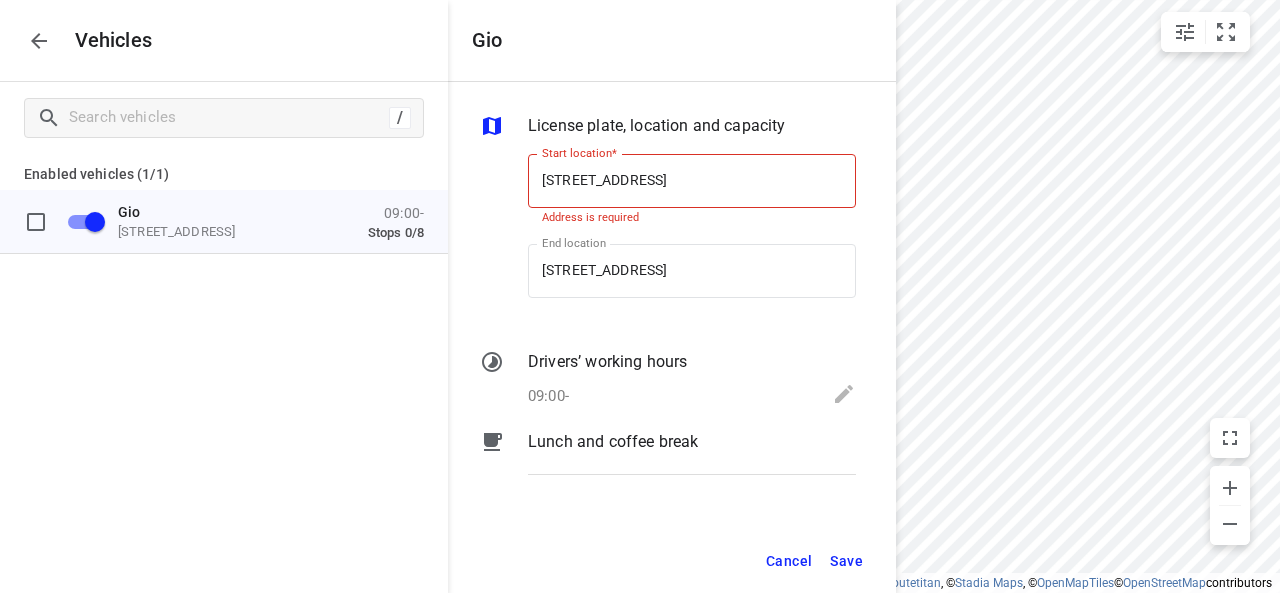 click on "License plate, location and capacity Start location* [STREET_ADDRESS] Start location* Address is required End location [STREET_ADDRESS] End location Drivers’ working hours 09:00- From* 09:00 From* *Required — To (optional) To (optional) Lunch and coffee break Break duration Min. Break duration From From — To To" at bounding box center [672, 305] 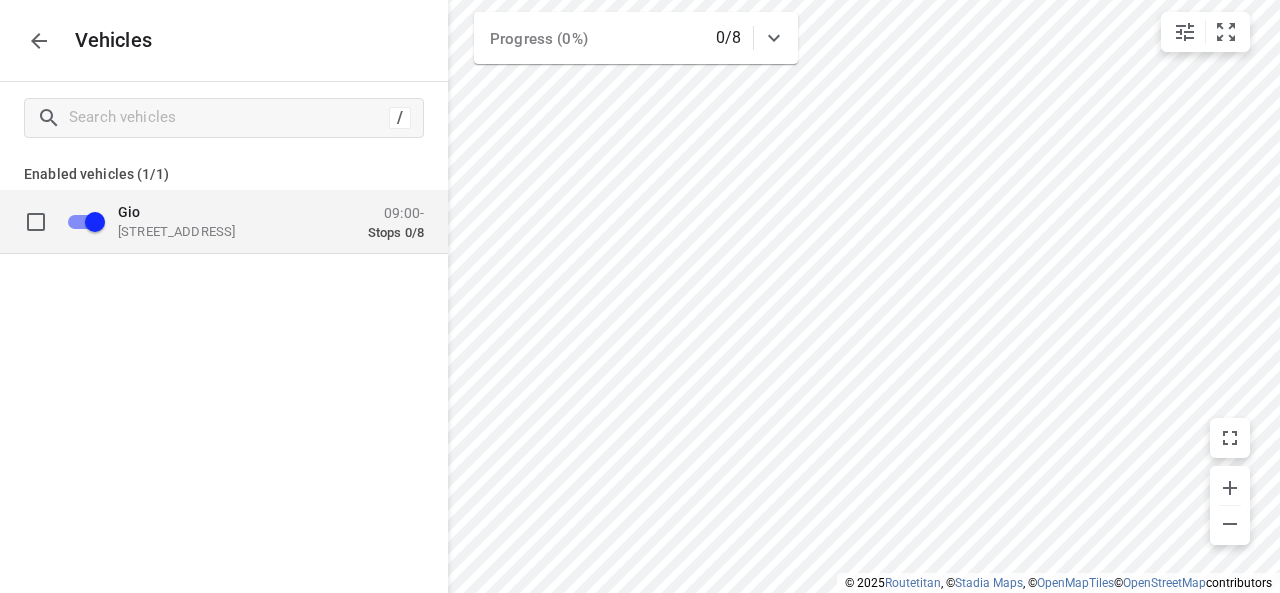 click on "Gio [STREET_ADDRESS] 09:00- Stops 0/8" at bounding box center (265, 221) 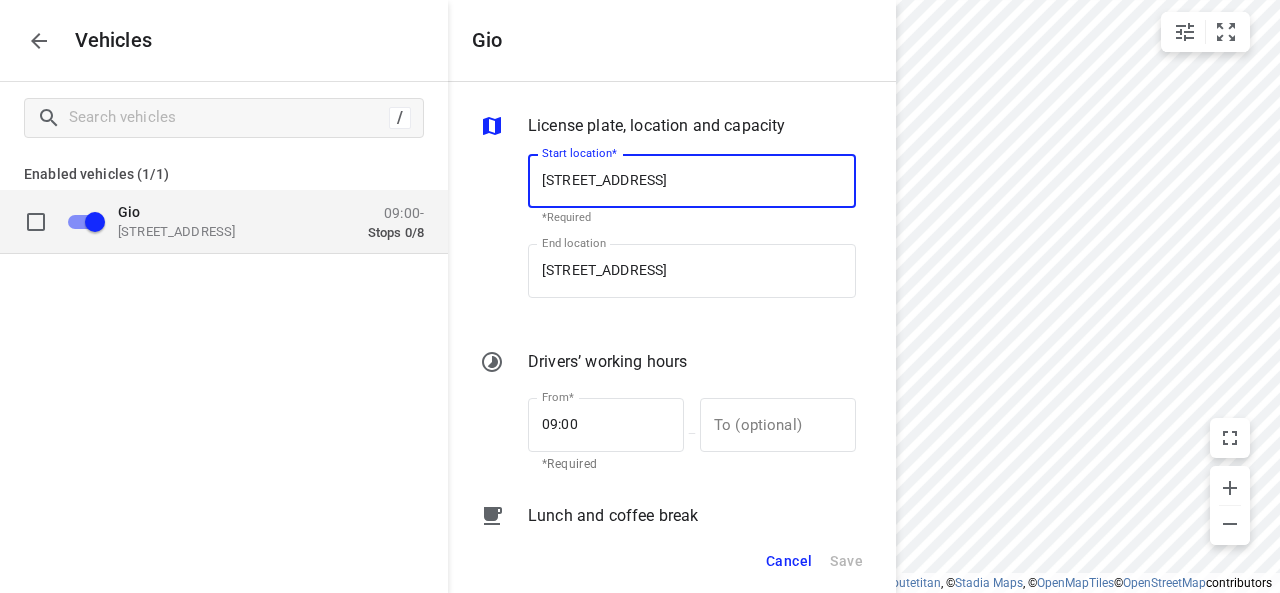 scroll, scrollTop: 0, scrollLeft: 4, axis: horizontal 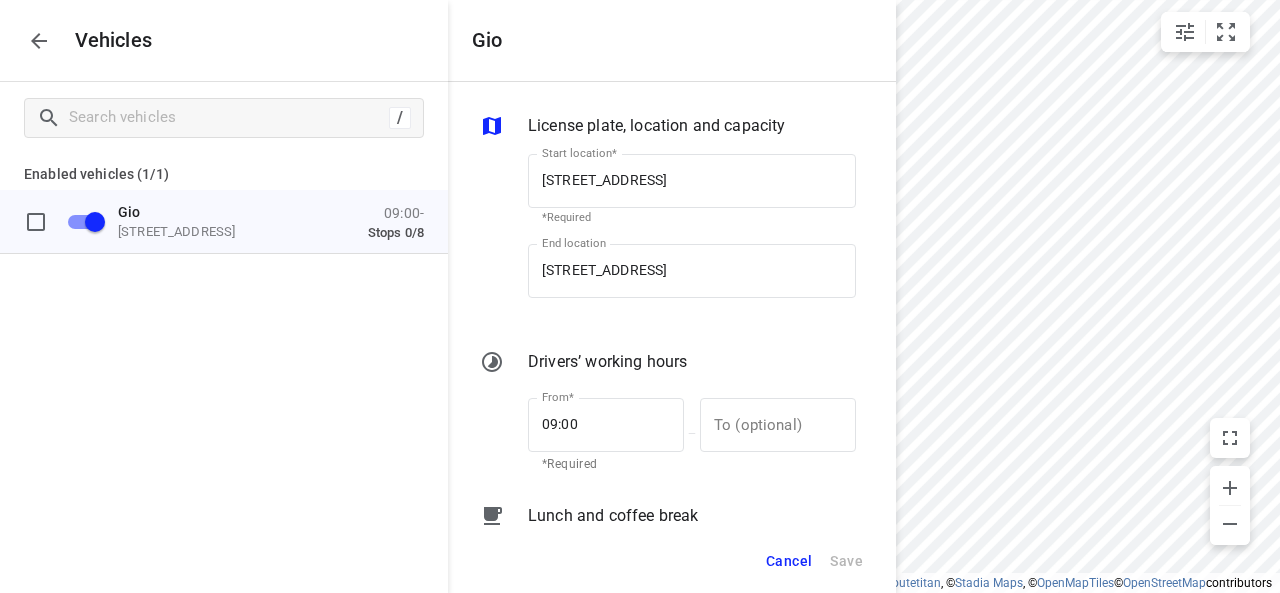 click on "/ Enabled vehicles (1/1) [STREET_ADDRESS] 09:00- Stops 0/8" at bounding box center [224, 378] 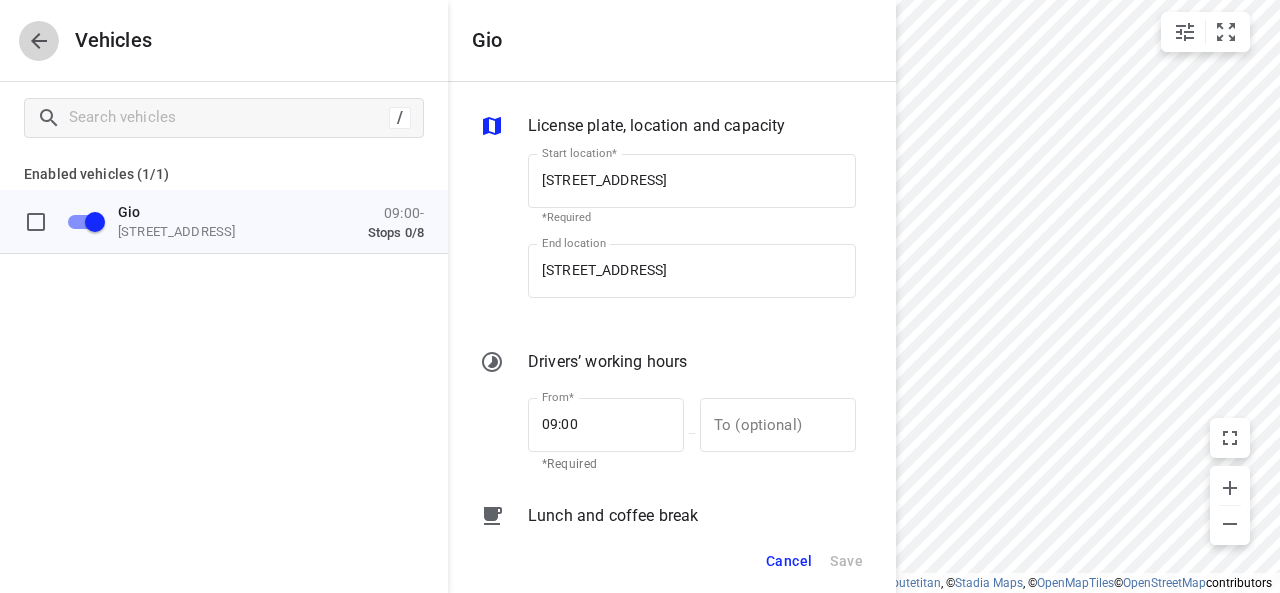 click 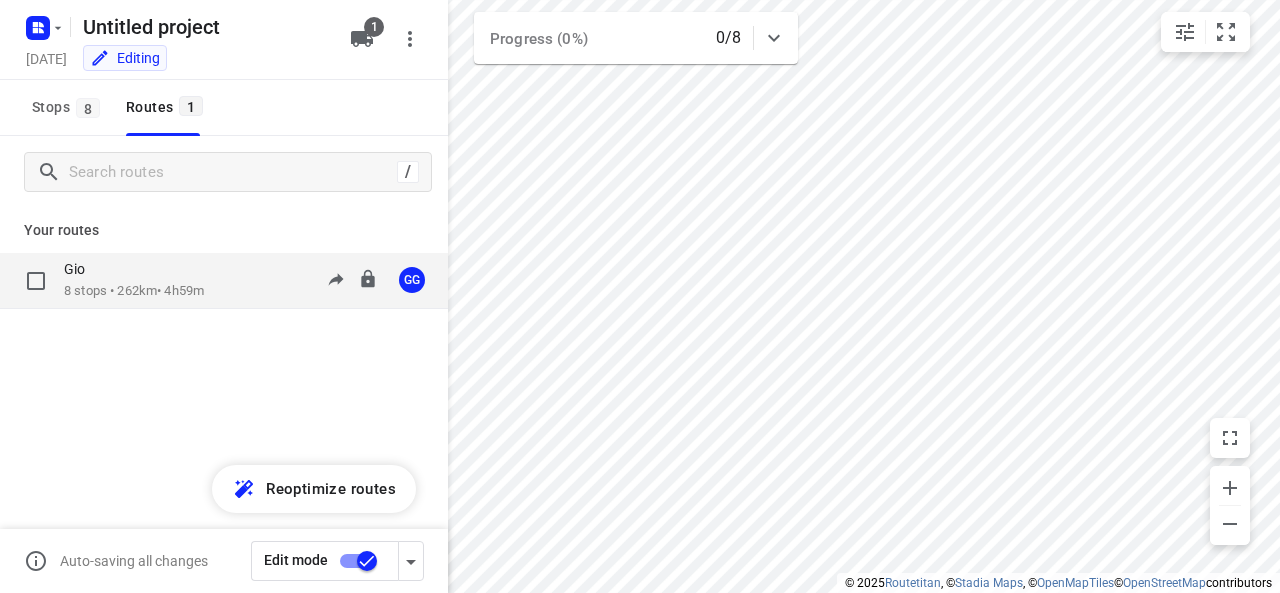 click on "8   stops •   262km  •   4h59m" at bounding box center [134, 291] 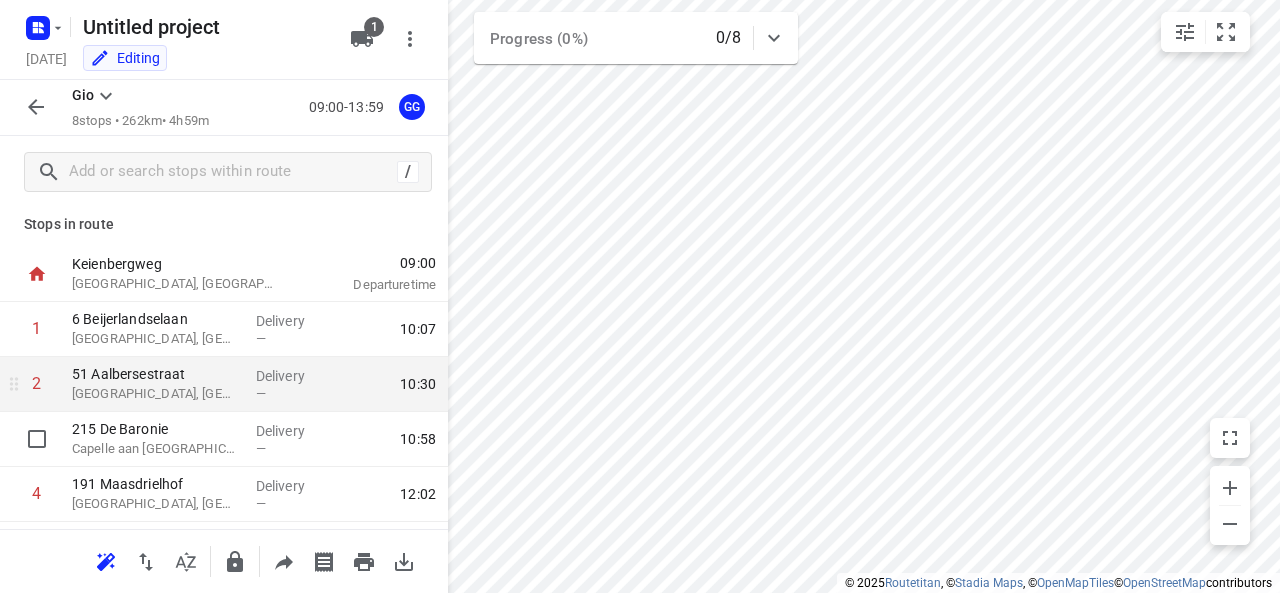 scroll, scrollTop: 0, scrollLeft: 0, axis: both 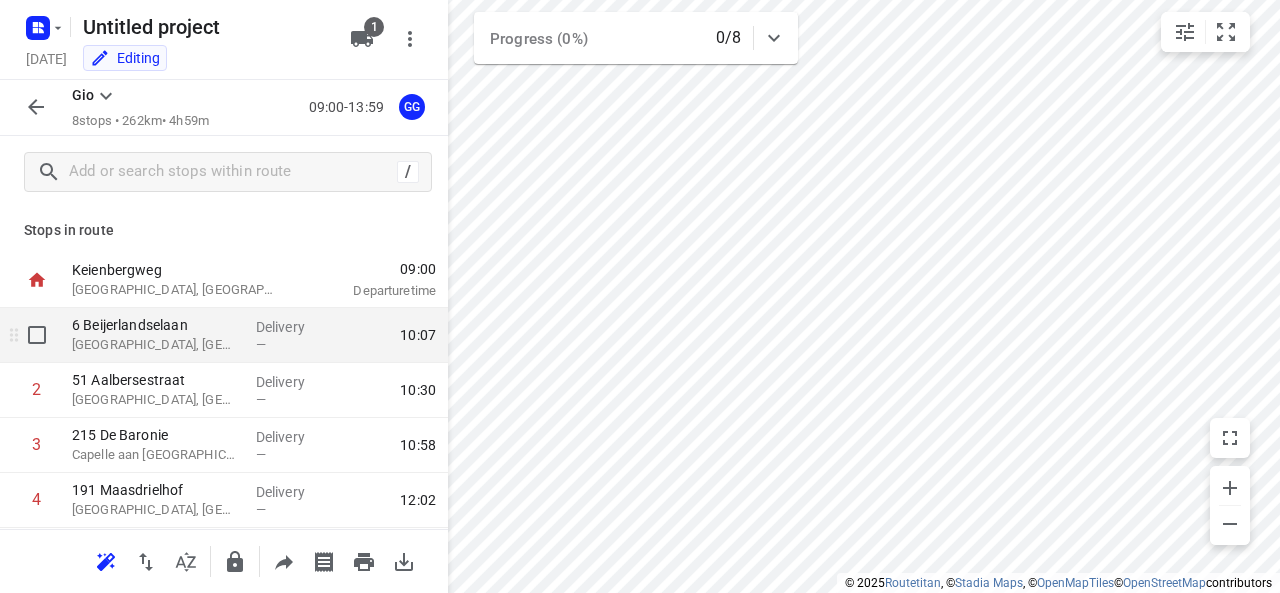 click on "6 Beijerlandselaan" at bounding box center [156, 325] 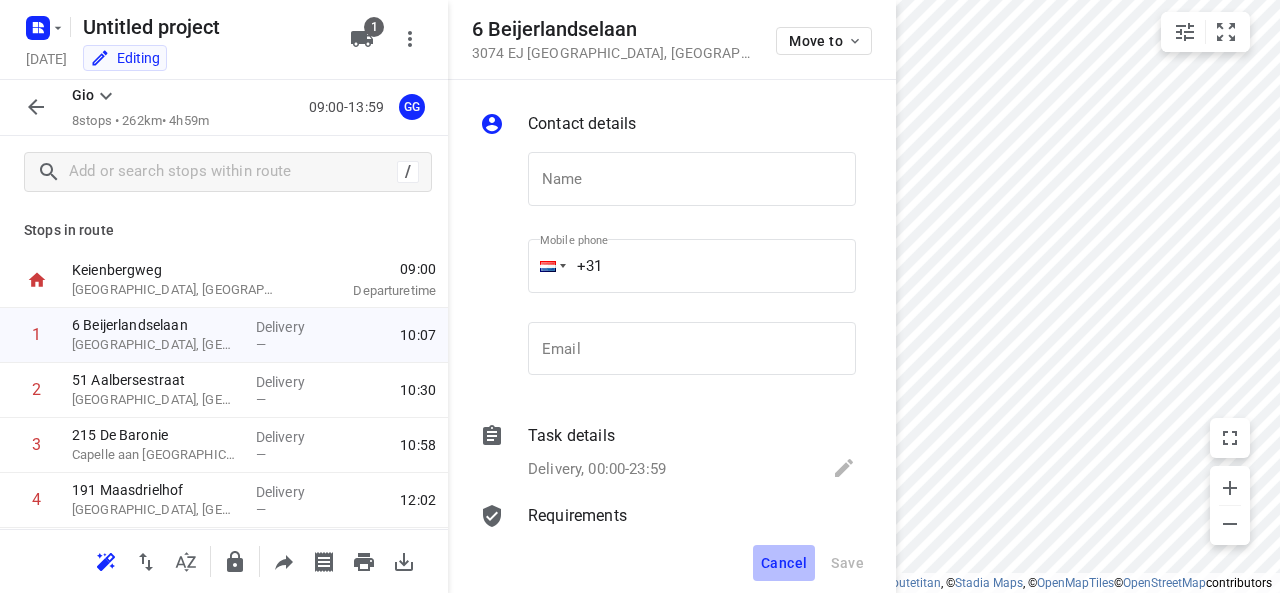 click on "Cancel" at bounding box center [784, 563] 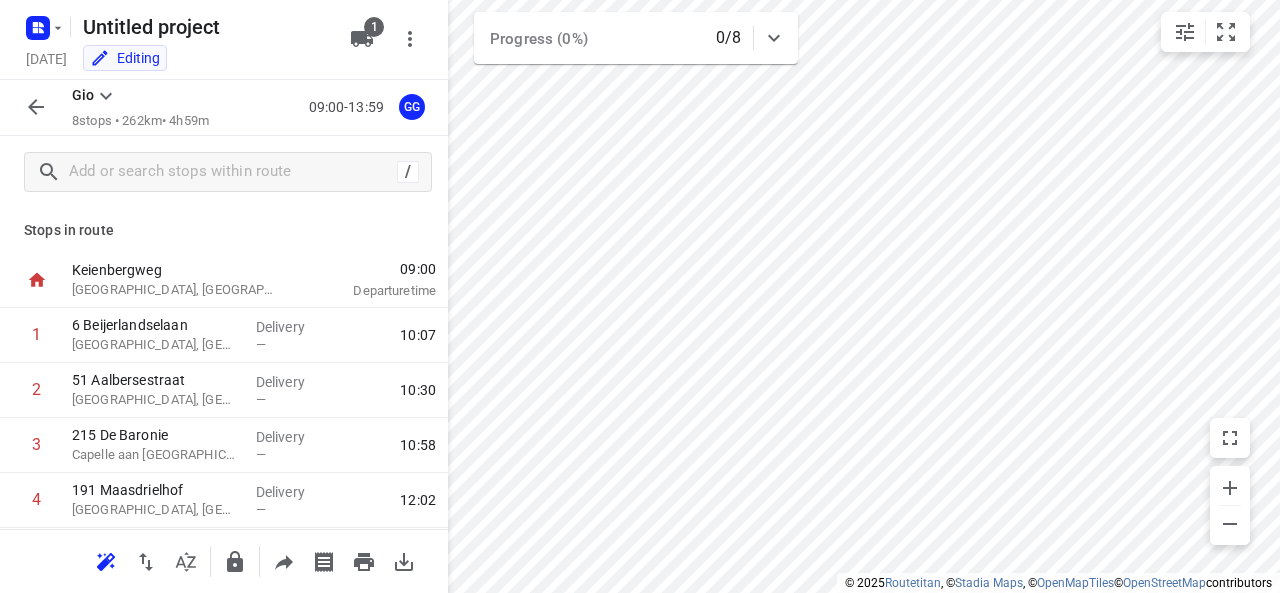 click on "8  stops •   262km  •   4h59m" at bounding box center (140, 121) 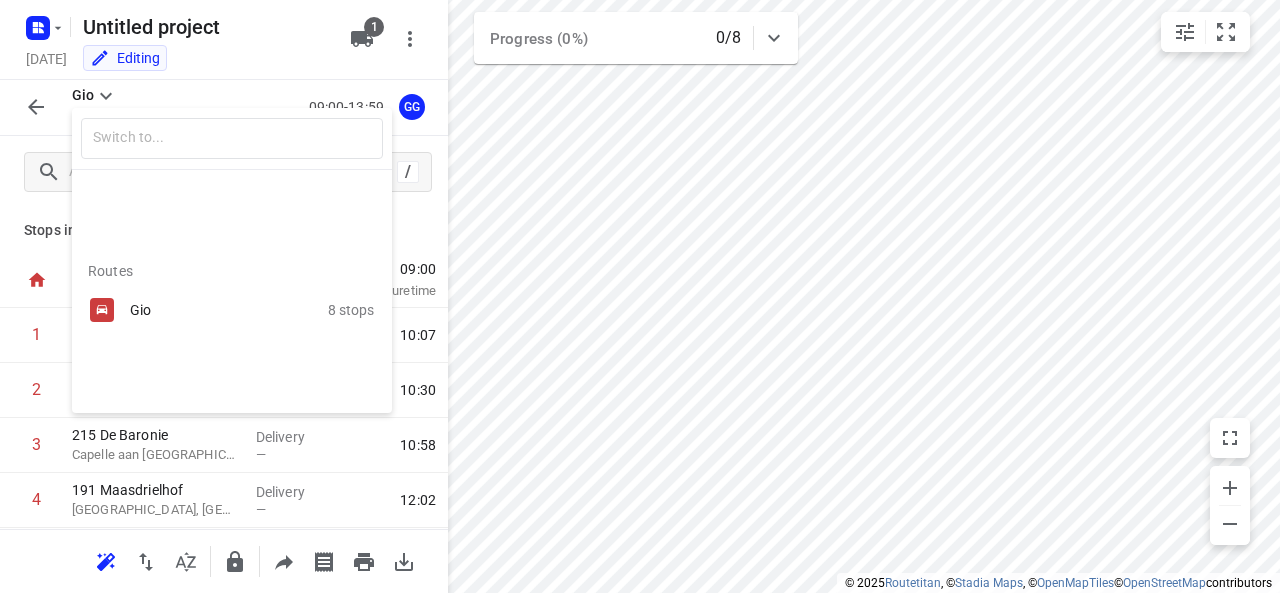click on "Gio" at bounding box center [215, 310] 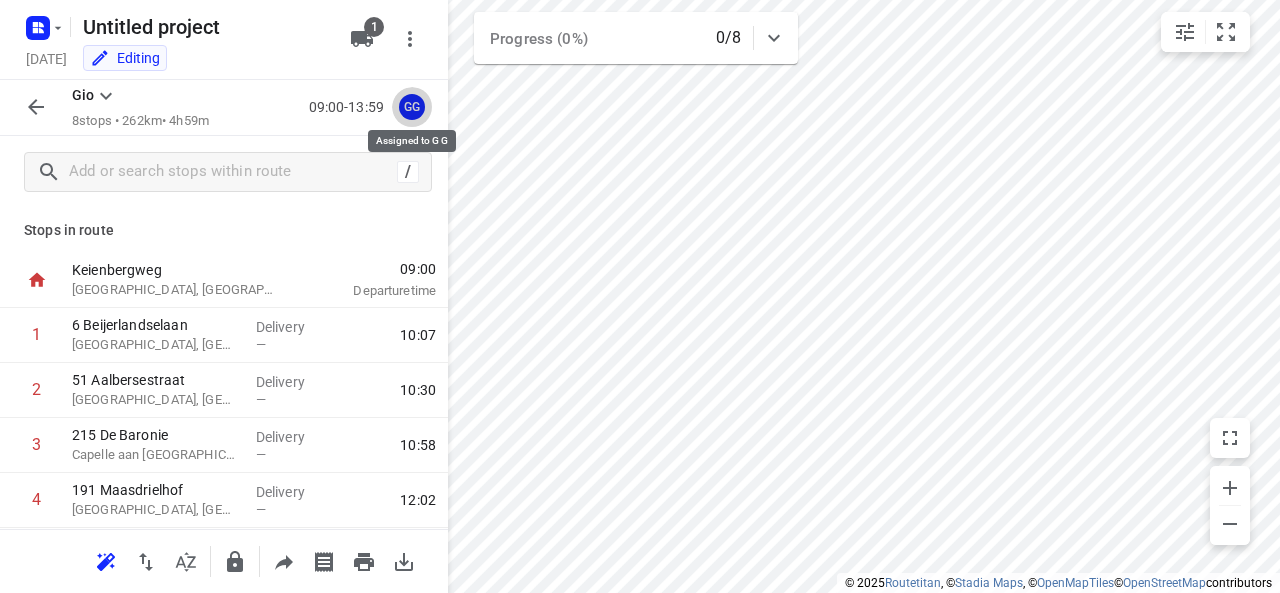 click on "GG" at bounding box center (412, 107) 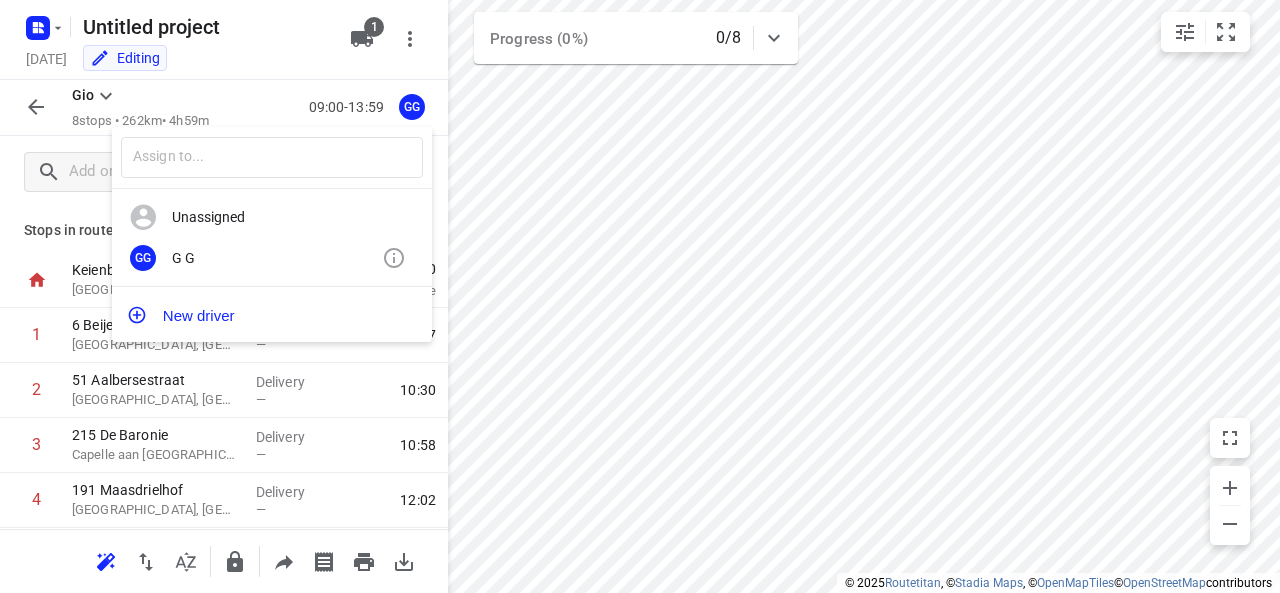 click on "GG G G" at bounding box center [272, 258] 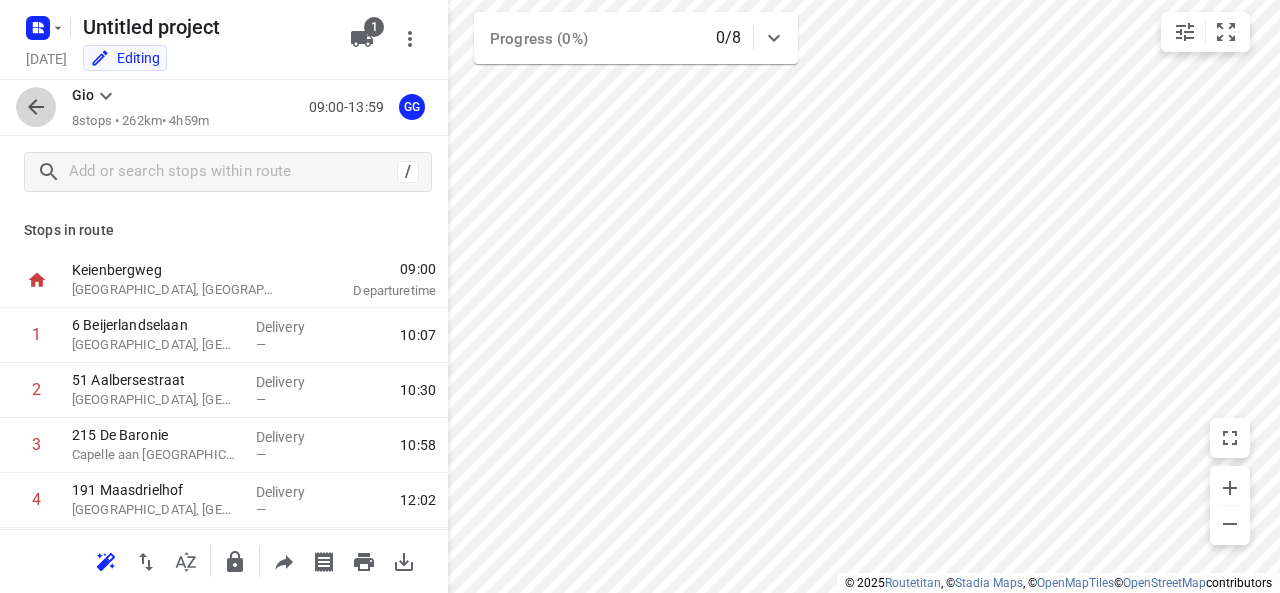 click 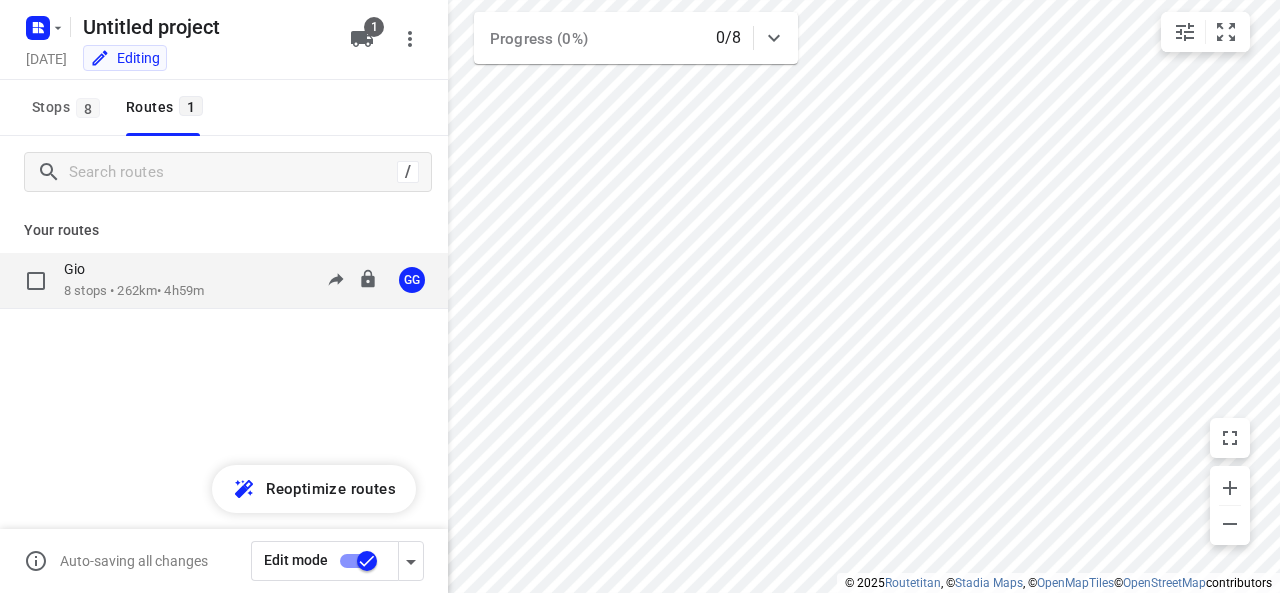 click on "Gio 8   stops •   262km  •   4h59m 09:00-13:59 GG" at bounding box center (256, 280) 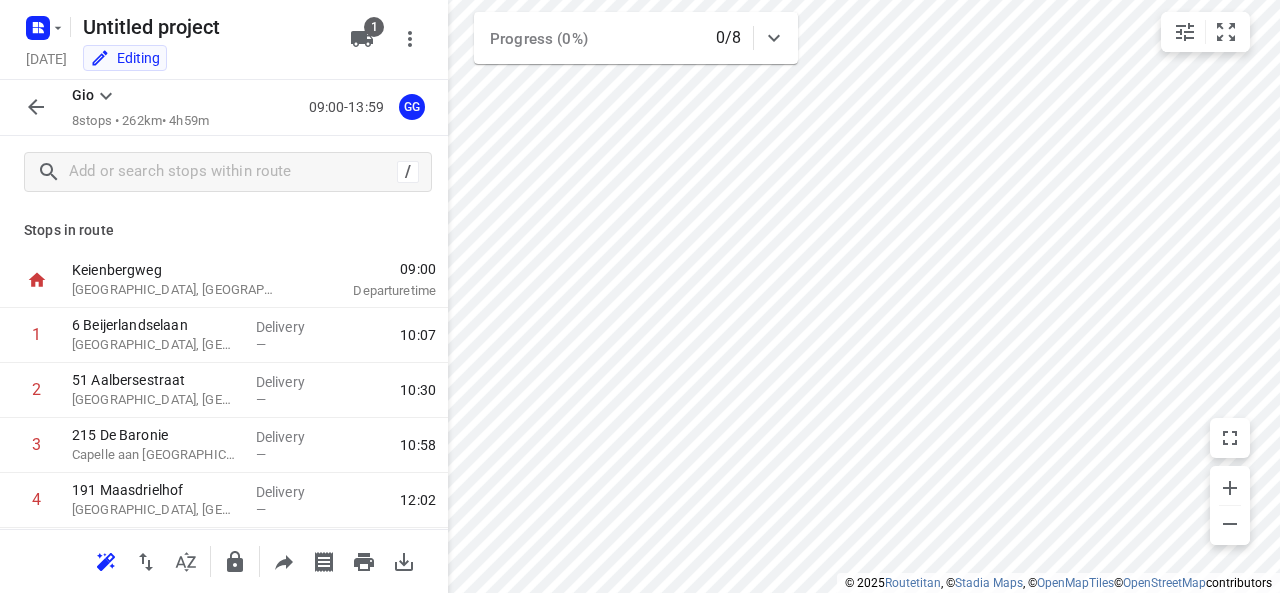 click on "Gio 8  stops •   262km  •   4h59m 09:00-13:59 GG" at bounding box center (224, 108) 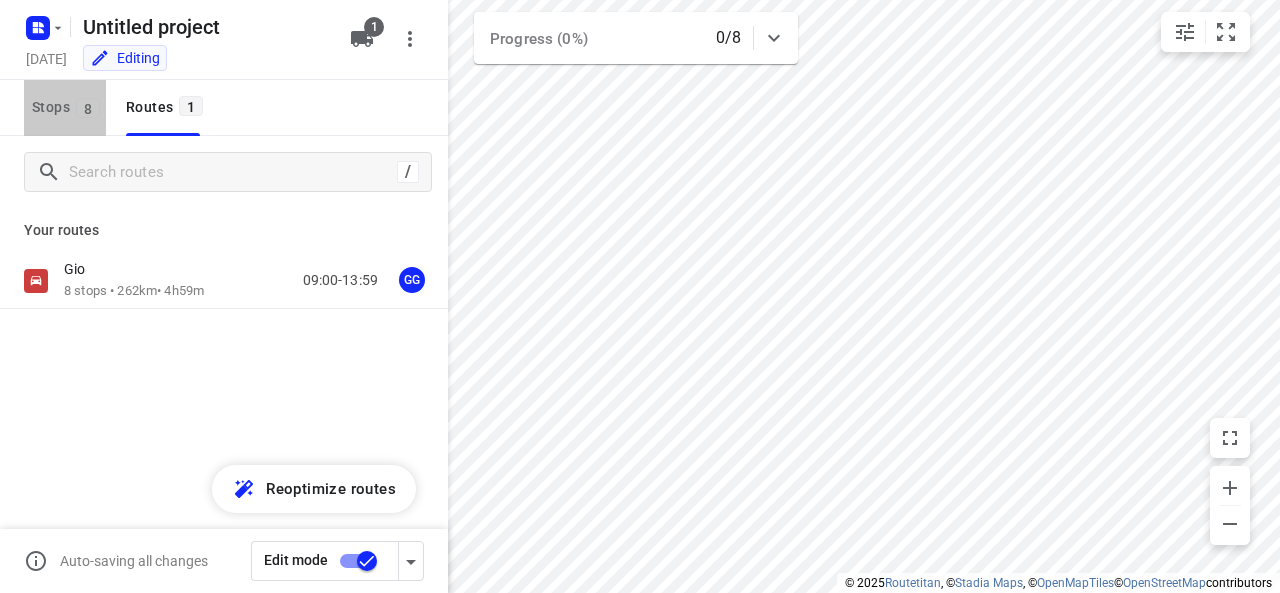 click on "Stops 8" at bounding box center (69, 107) 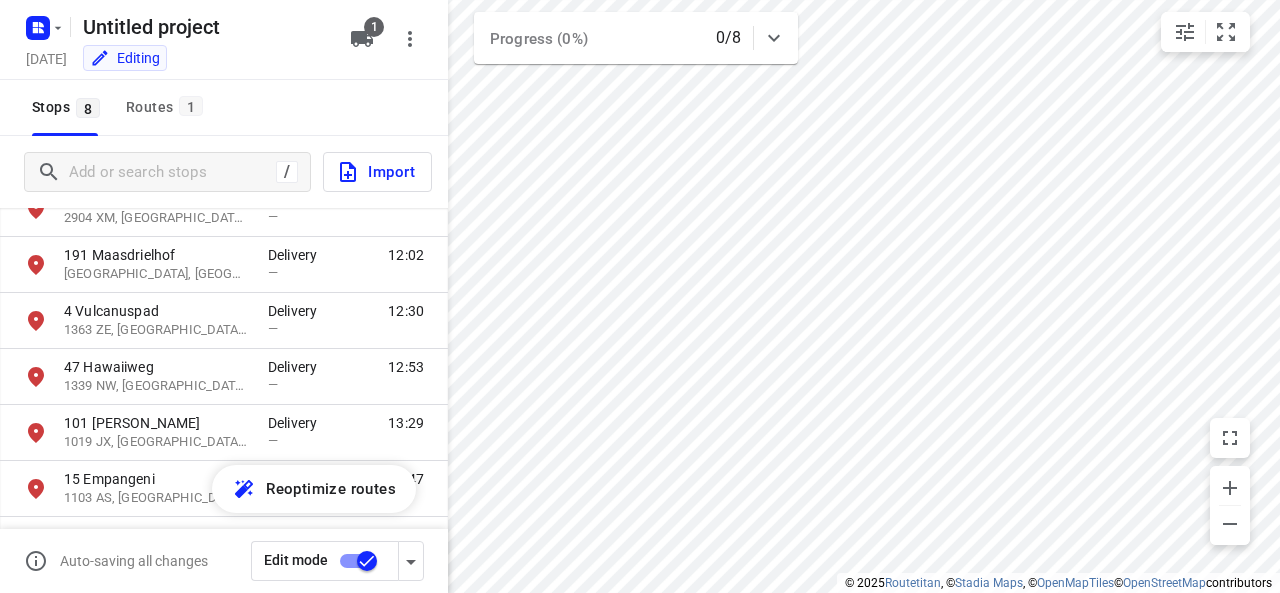 scroll, scrollTop: 264, scrollLeft: 0, axis: vertical 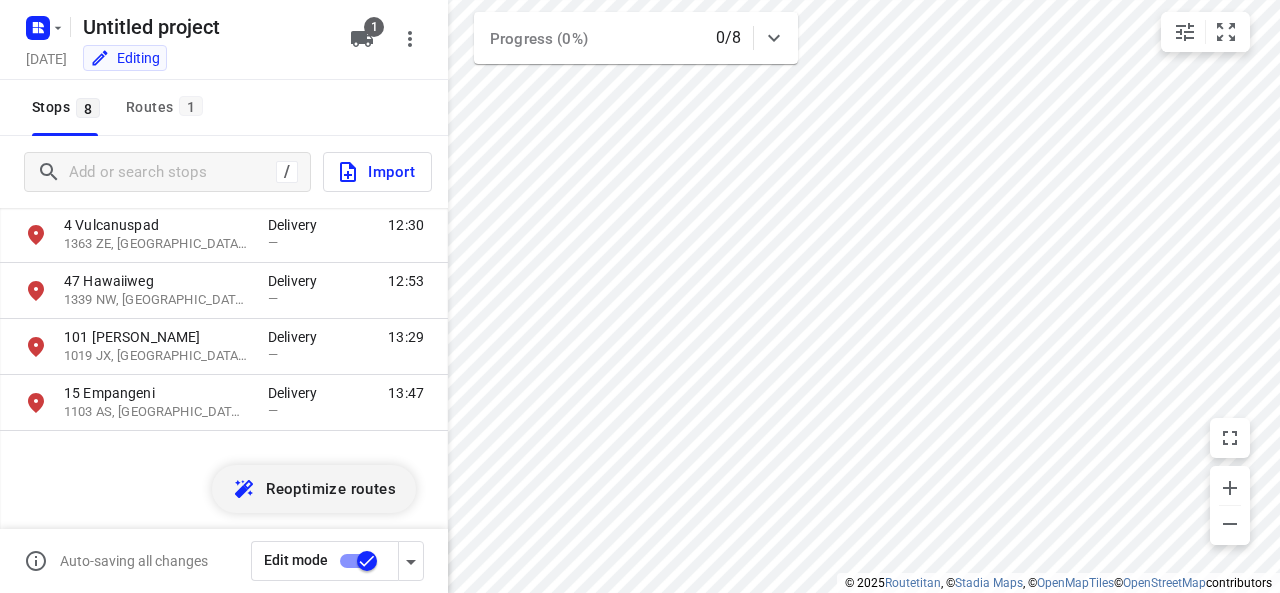 click on "Reoptimize routes" at bounding box center (314, 489) 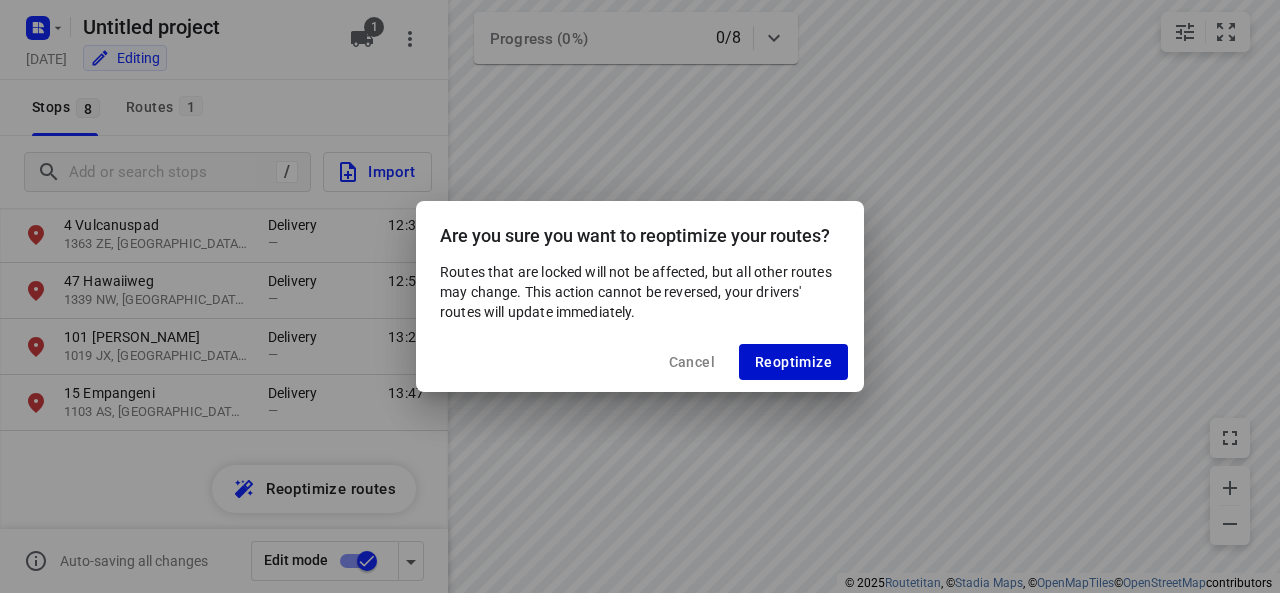 click on "Reoptimize" at bounding box center [793, 362] 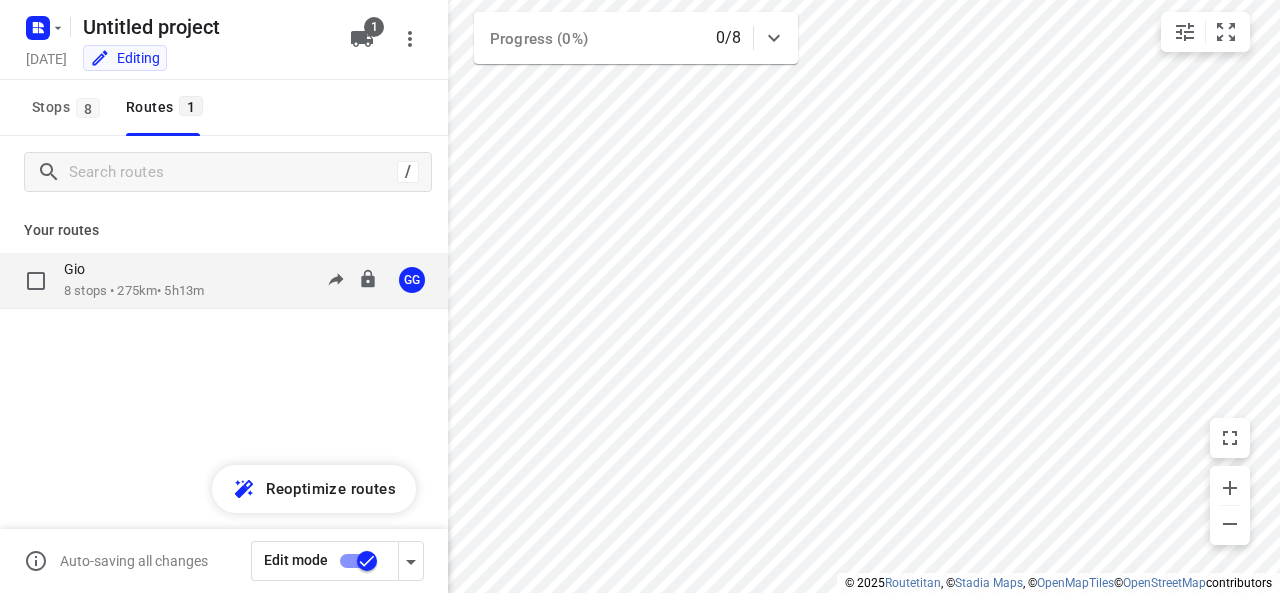 click on "8   stops •   275km  •   5h13m" at bounding box center (134, 291) 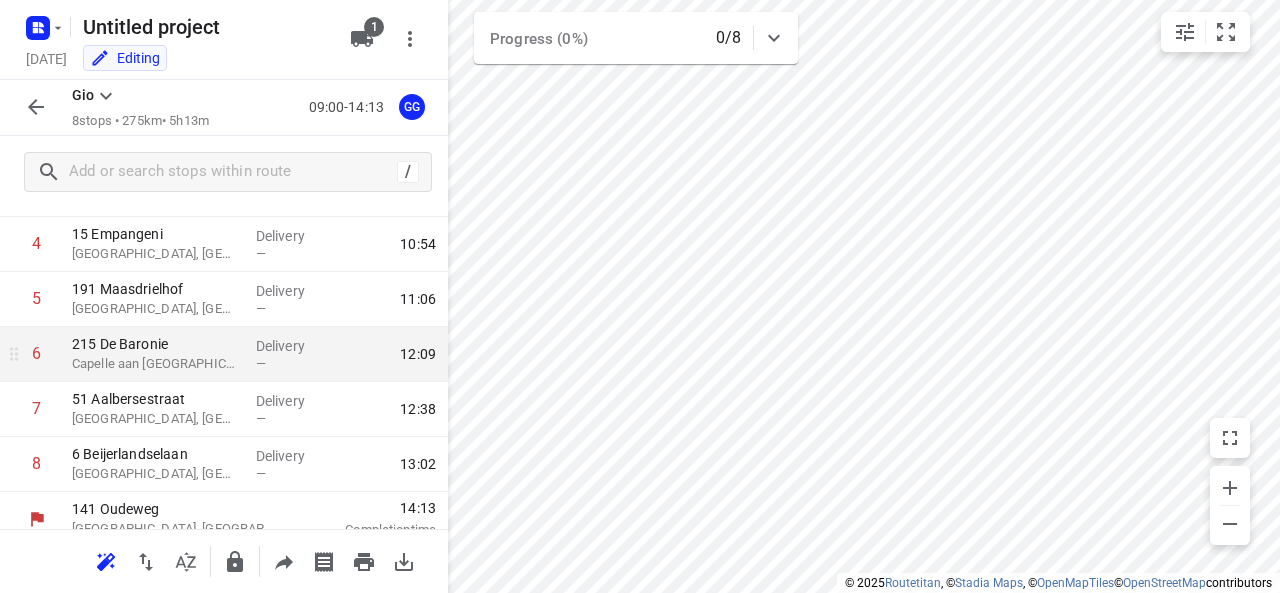scroll, scrollTop: 273, scrollLeft: 0, axis: vertical 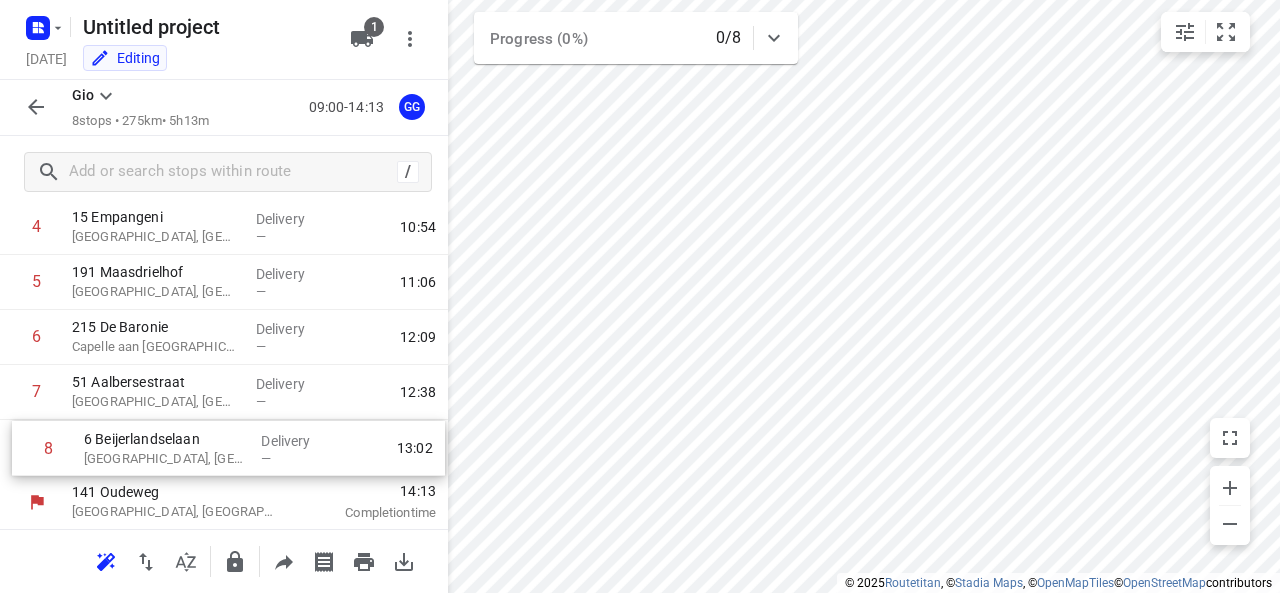 drag, startPoint x: 158, startPoint y: 452, endPoint x: 167, endPoint y: 447, distance: 10.29563 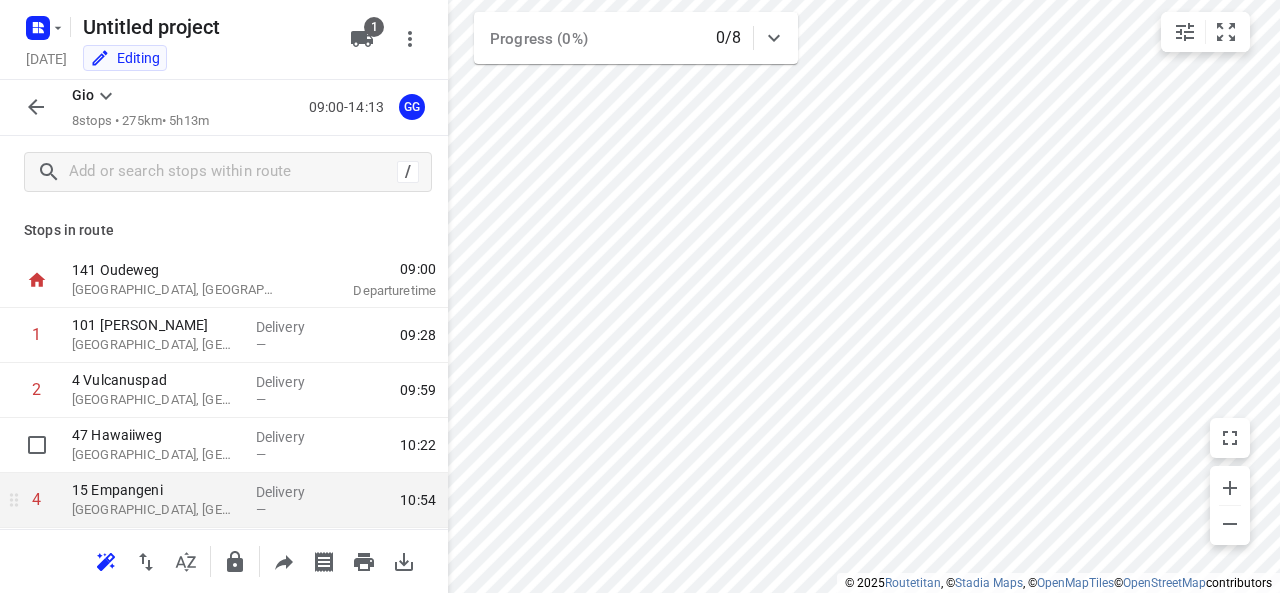 scroll, scrollTop: 100, scrollLeft: 0, axis: vertical 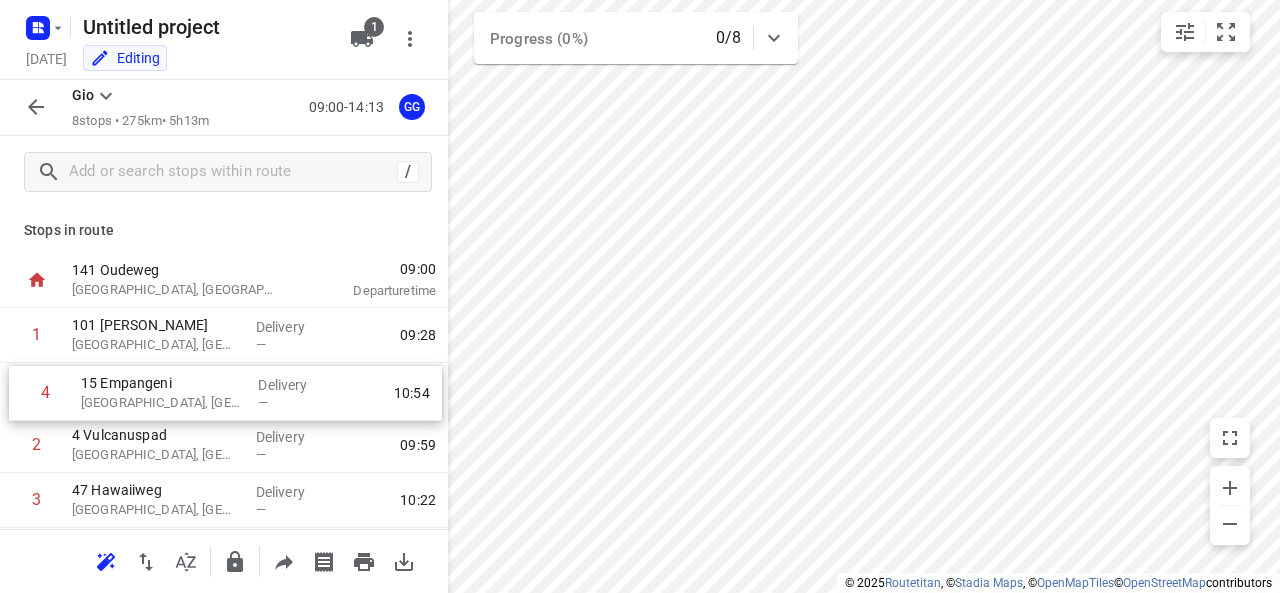 drag, startPoint x: 198, startPoint y: 409, endPoint x: 205, endPoint y: 390, distance: 20.248457 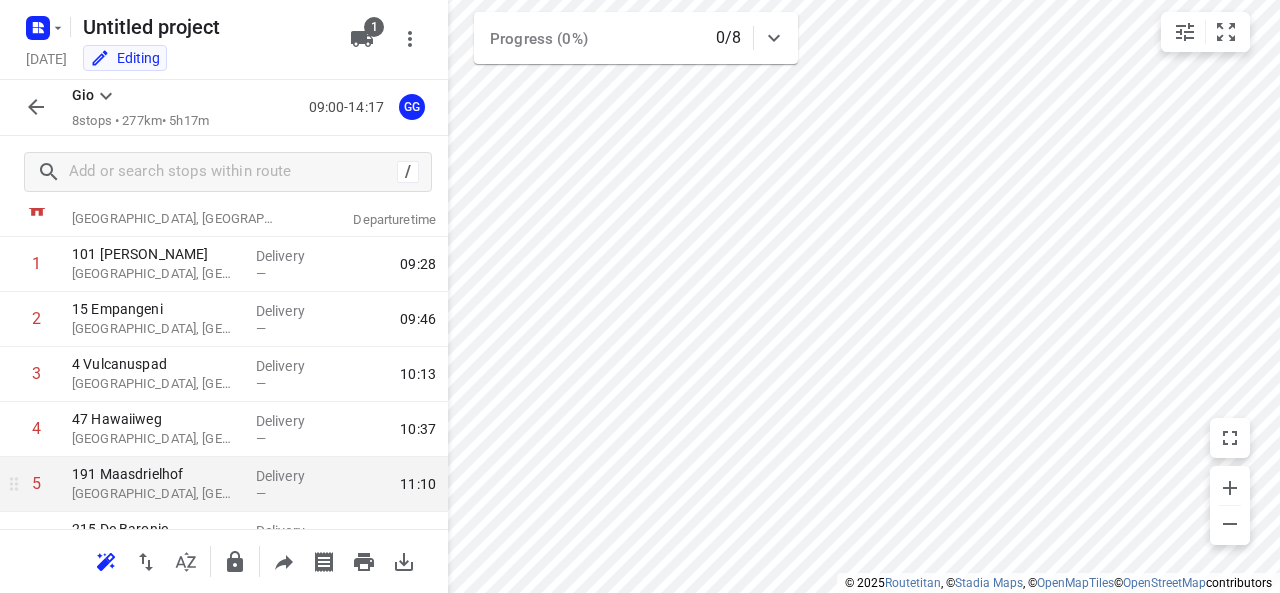 scroll, scrollTop: 100, scrollLeft: 0, axis: vertical 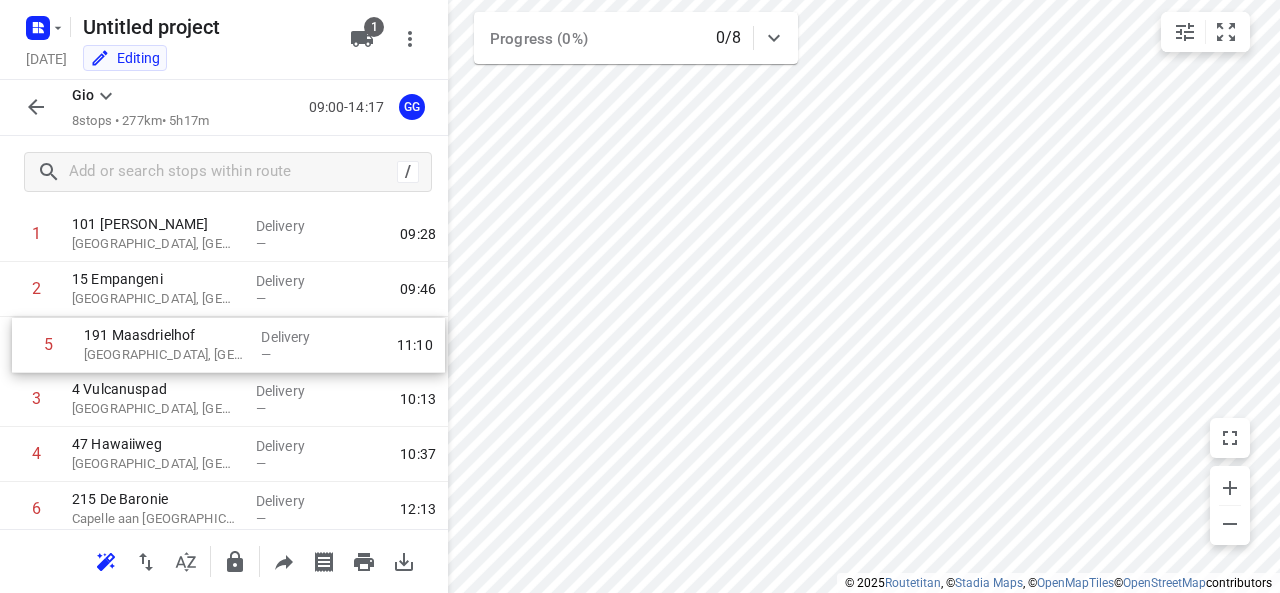 drag, startPoint x: 181, startPoint y: 455, endPoint x: 196, endPoint y: 341, distance: 114.982605 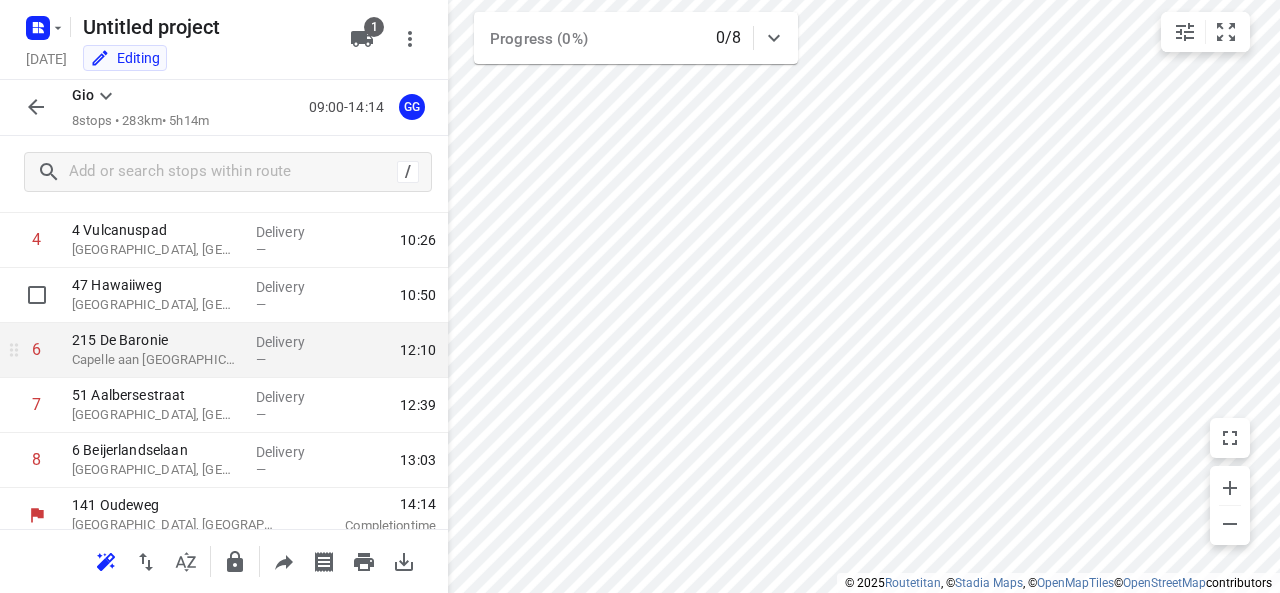 scroll, scrollTop: 273, scrollLeft: 0, axis: vertical 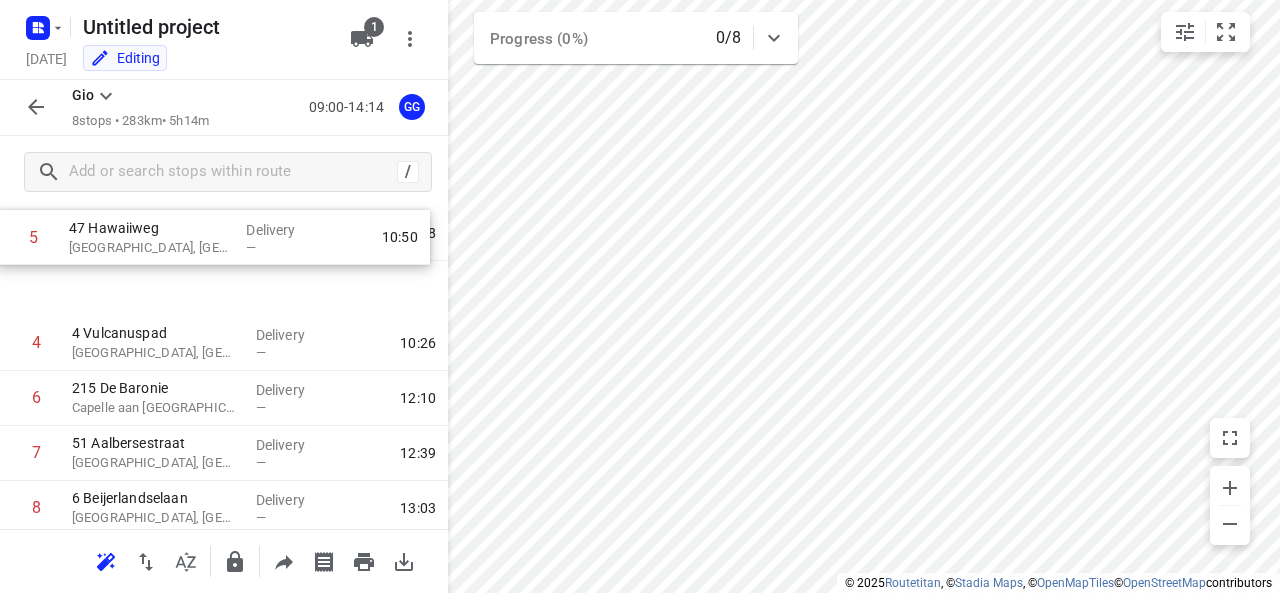 drag, startPoint x: 167, startPoint y: 293, endPoint x: 164, endPoint y: 249, distance: 44.102154 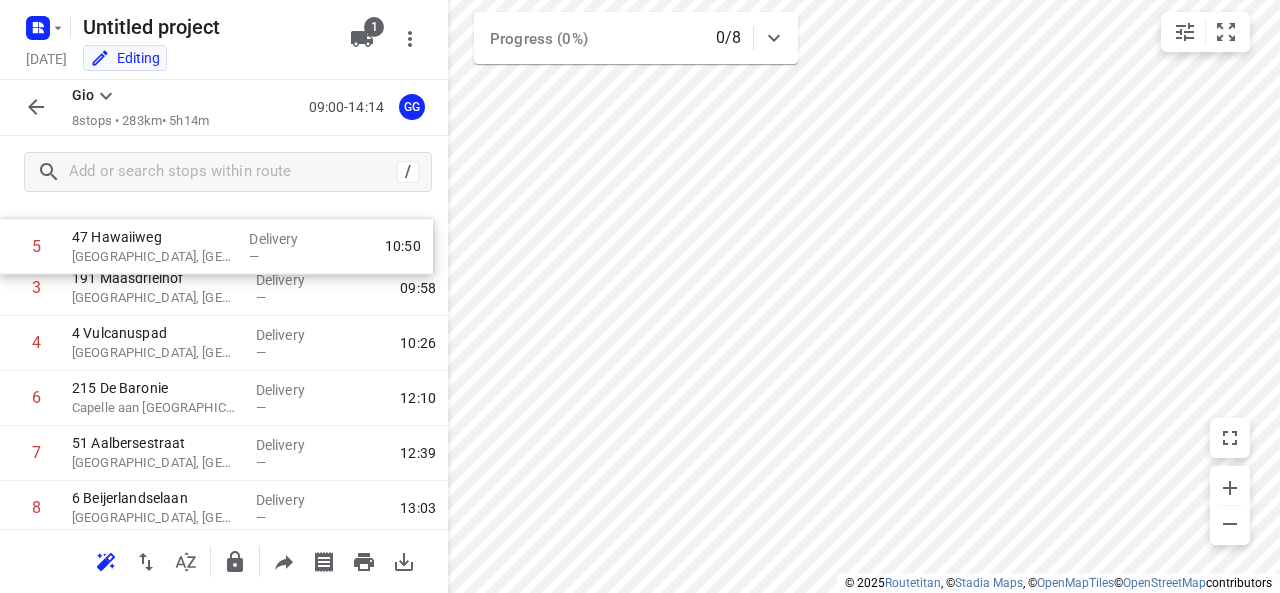scroll, scrollTop: 198, scrollLeft: 0, axis: vertical 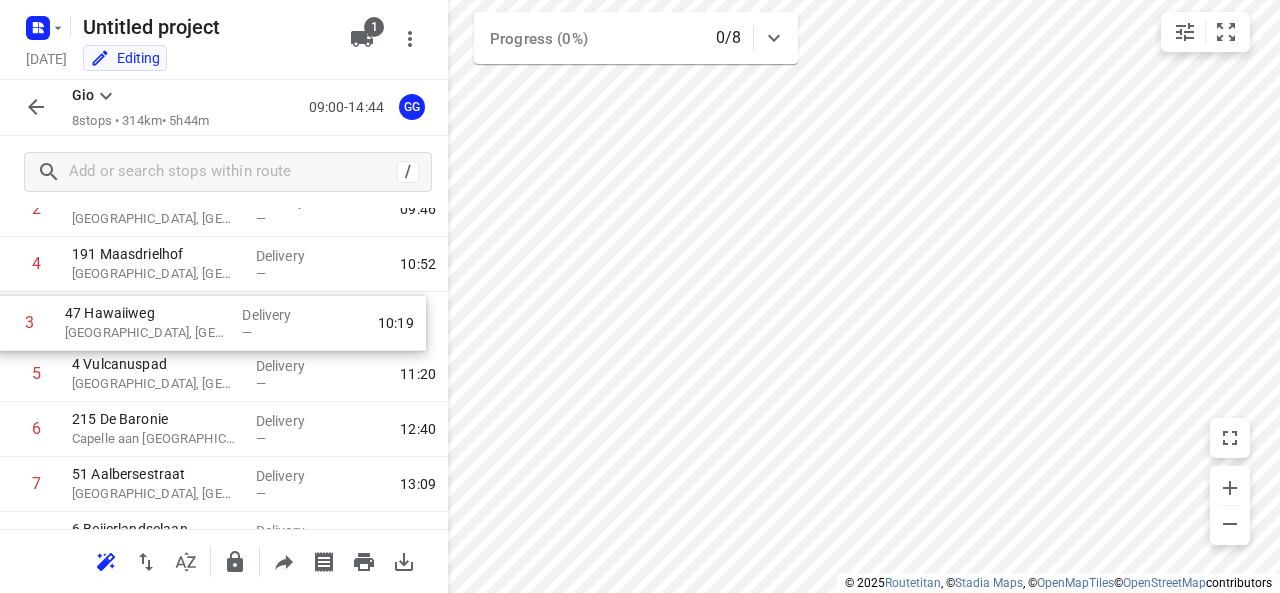drag, startPoint x: 154, startPoint y: 263, endPoint x: 147, endPoint y: 344, distance: 81.3019 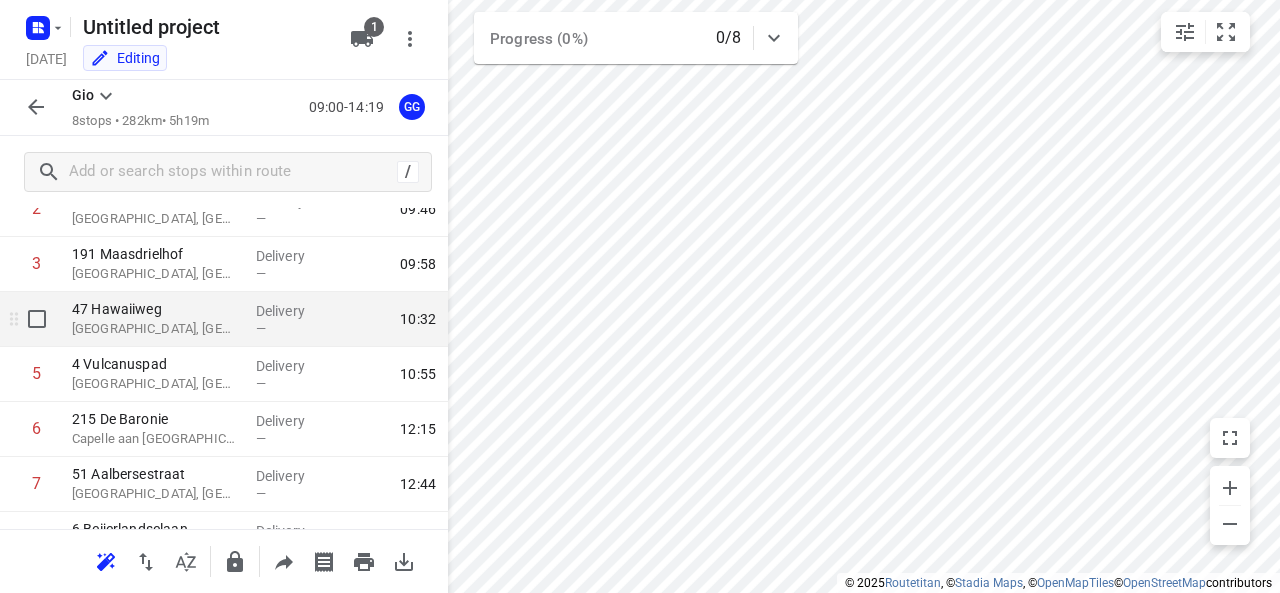 scroll, scrollTop: 273, scrollLeft: 0, axis: vertical 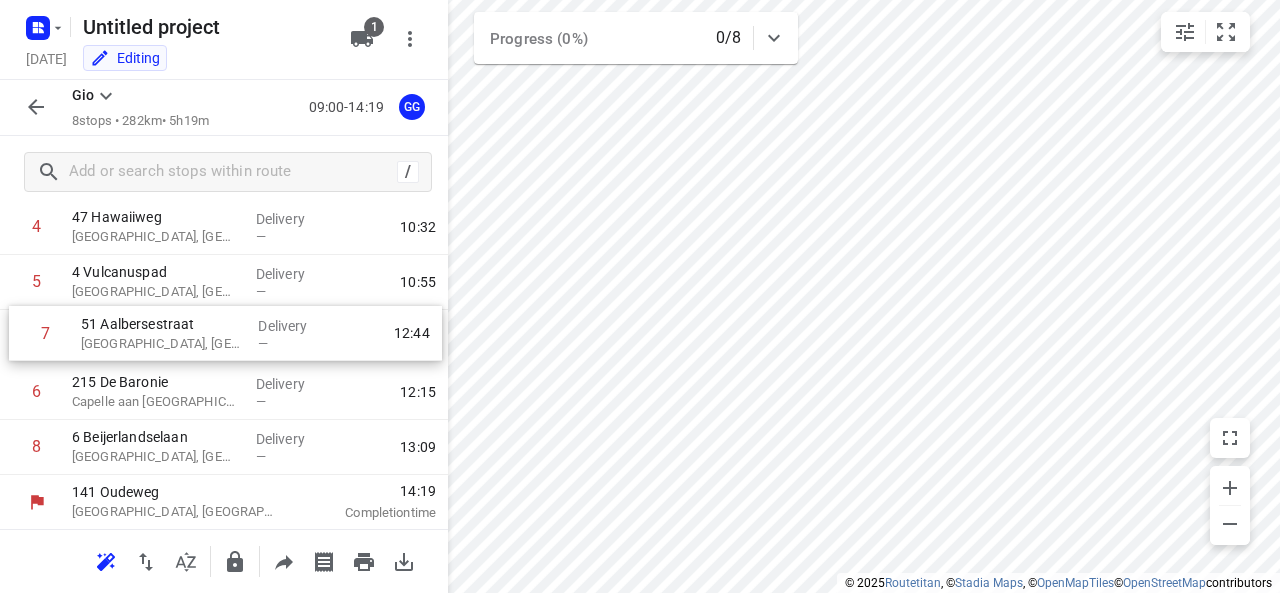 drag, startPoint x: 146, startPoint y: 401, endPoint x: 155, endPoint y: 343, distance: 58.694122 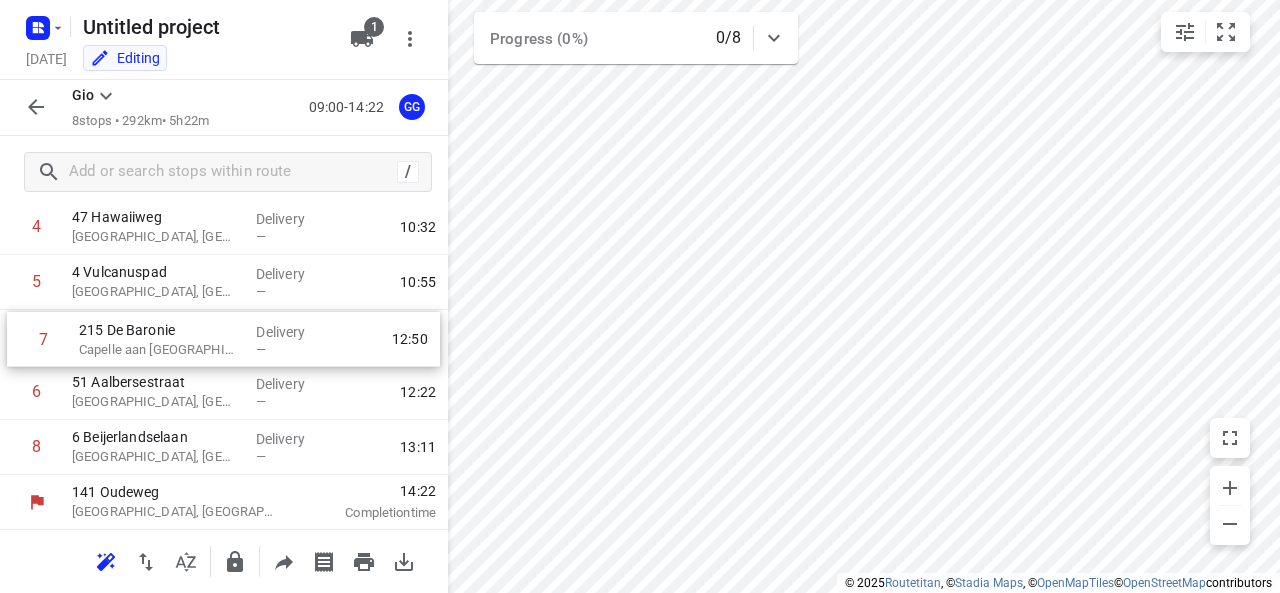 drag, startPoint x: 117, startPoint y: 403, endPoint x: 124, endPoint y: 348, distance: 55.443665 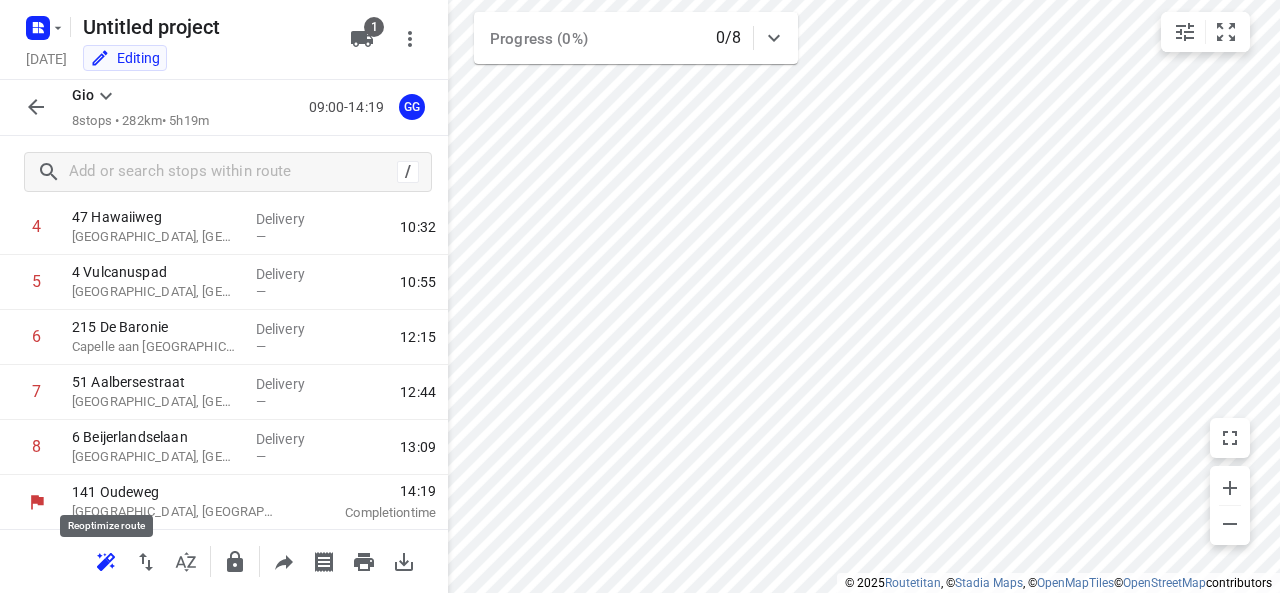 click 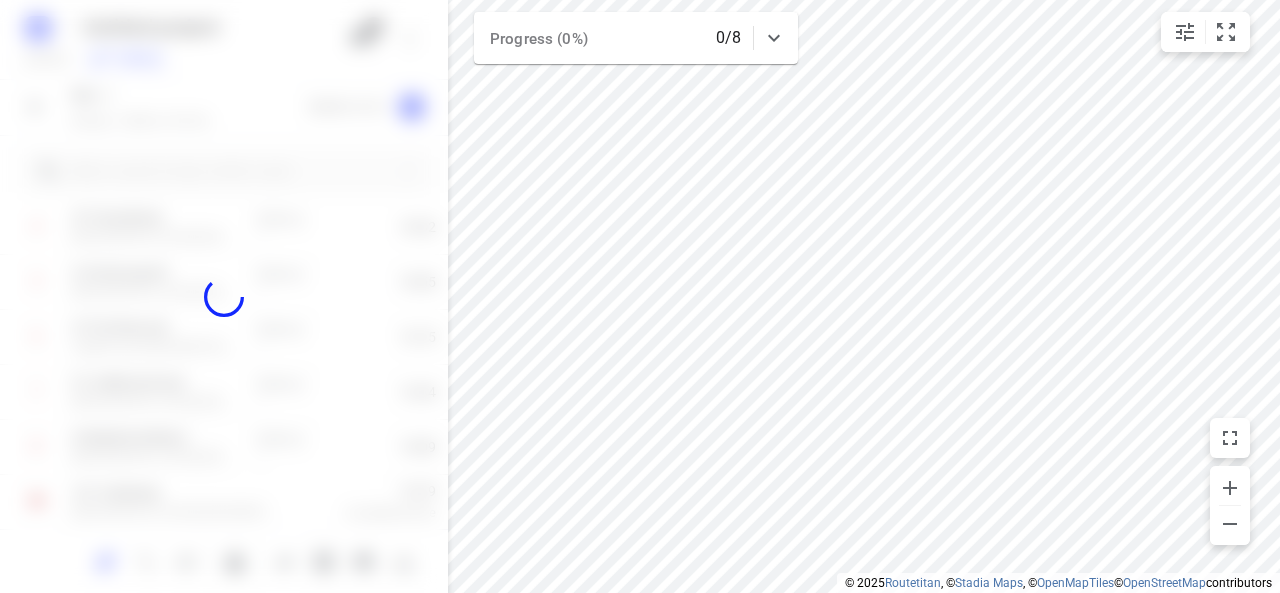 click on "Progress (0%) 0/8" at bounding box center (636, 38) 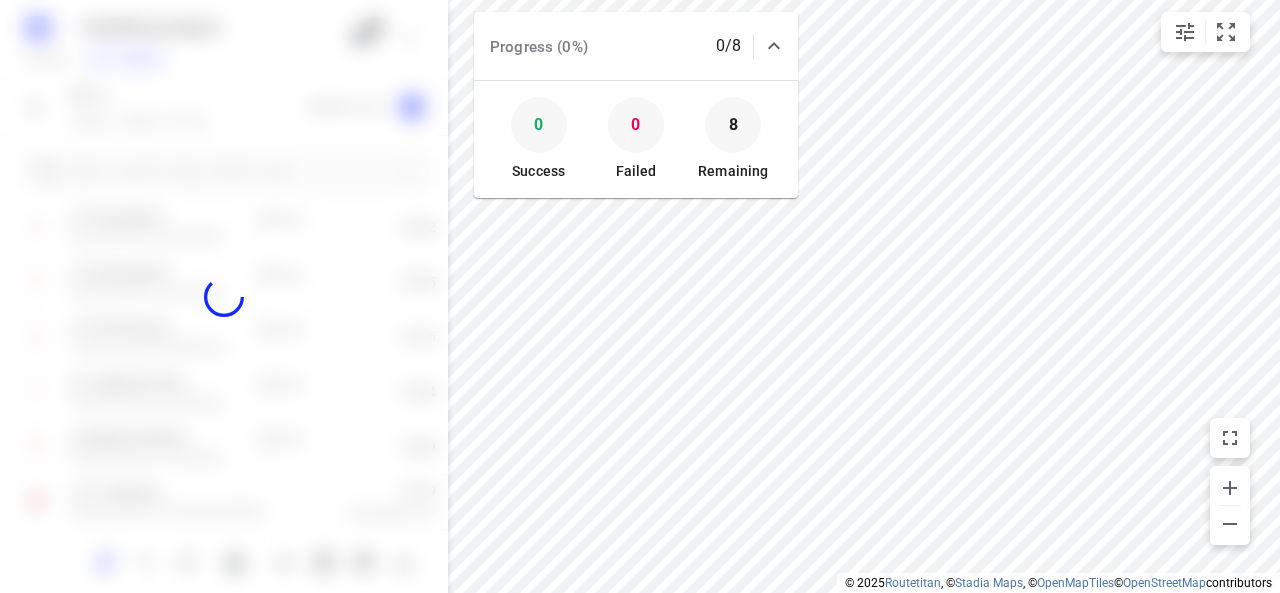 click 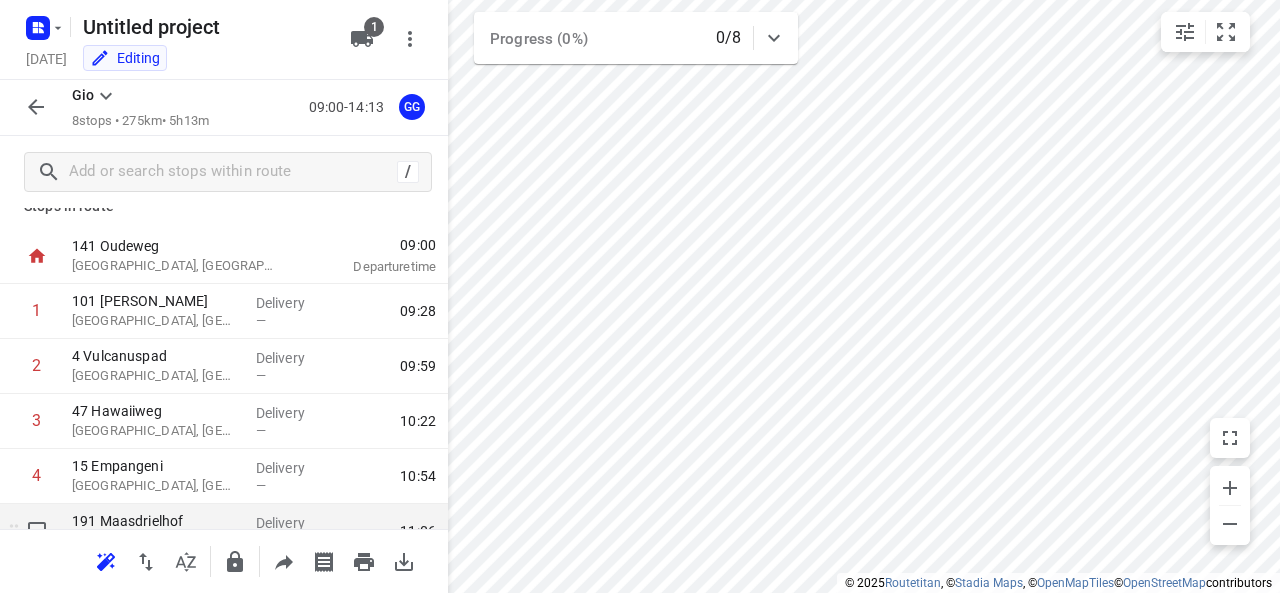 scroll, scrollTop: 0, scrollLeft: 0, axis: both 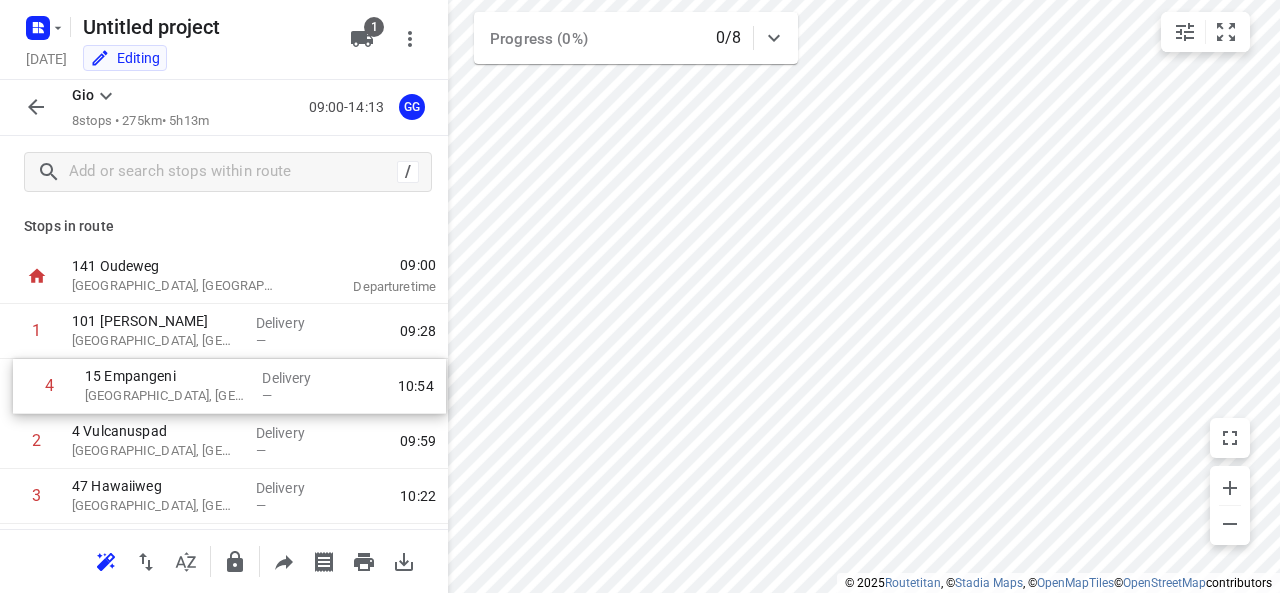 drag, startPoint x: 150, startPoint y: 506, endPoint x: 165, endPoint y: 387, distance: 119.94165 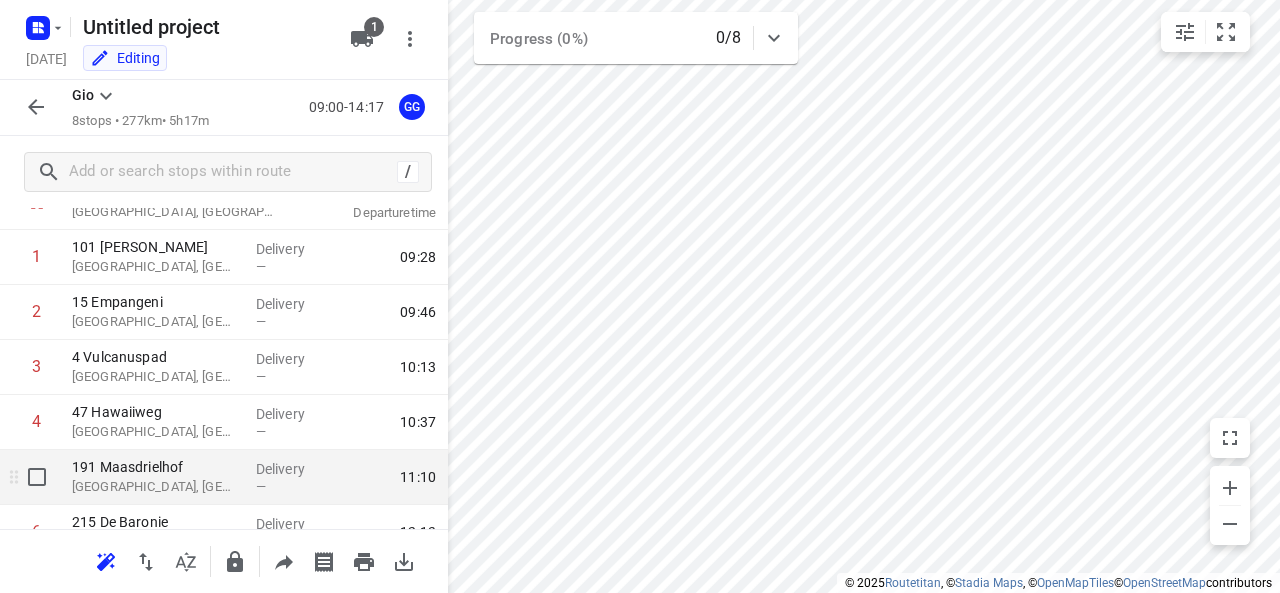 scroll, scrollTop: 104, scrollLeft: 0, axis: vertical 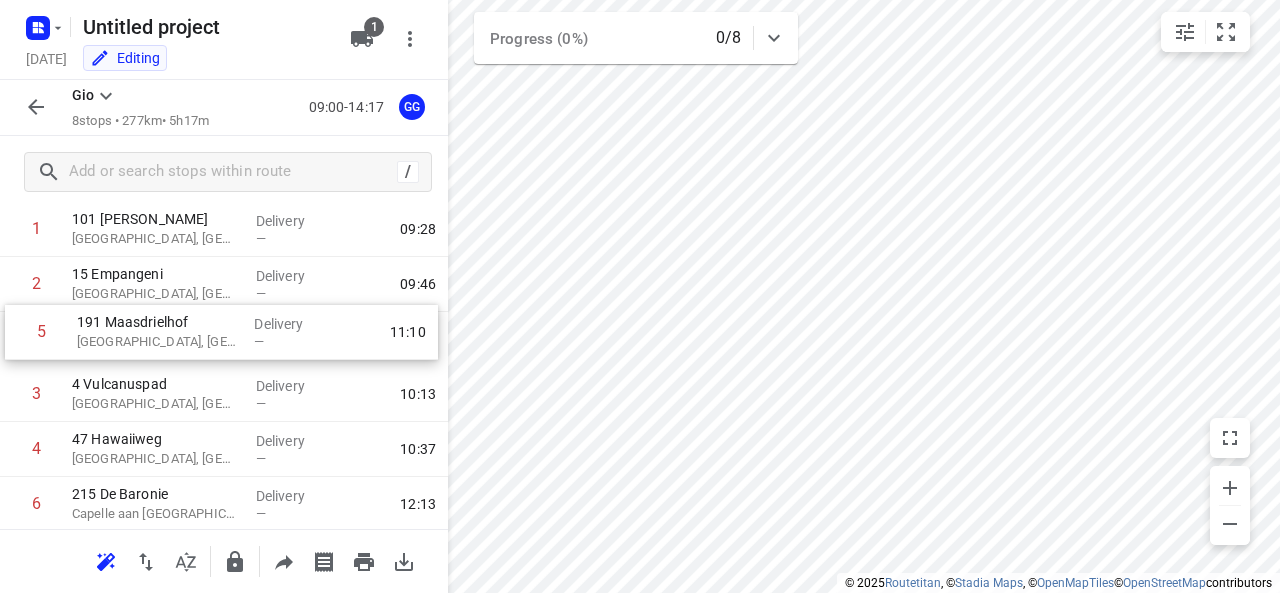 drag, startPoint x: 187, startPoint y: 441, endPoint x: 194, endPoint y: 332, distance: 109.22454 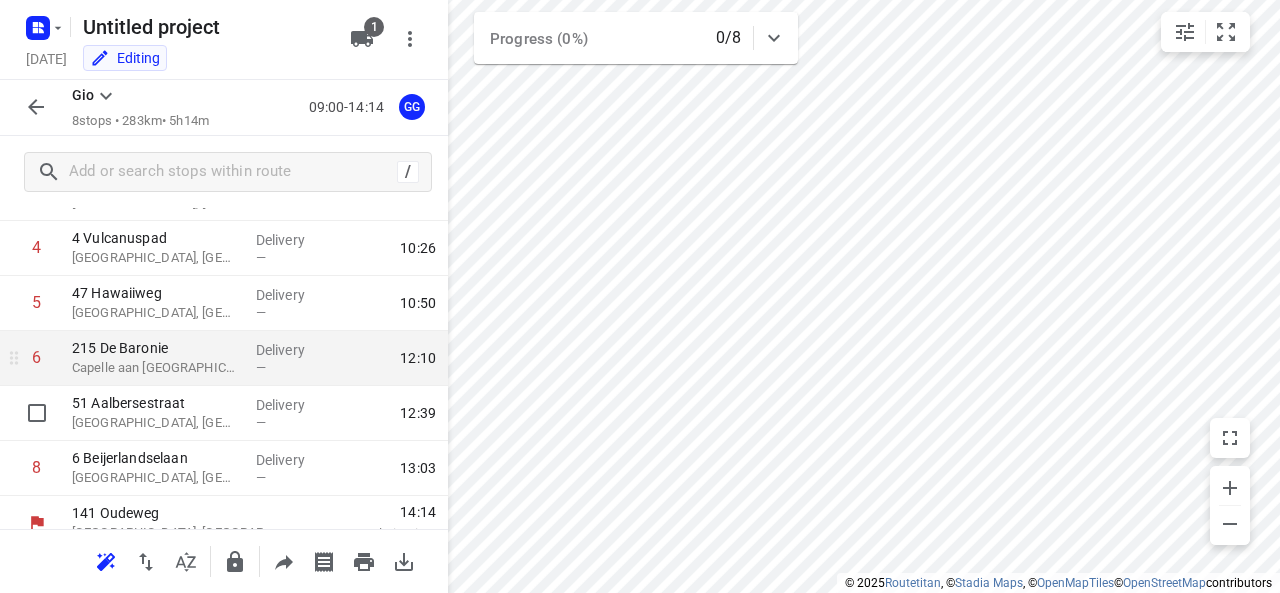 scroll, scrollTop: 273, scrollLeft: 0, axis: vertical 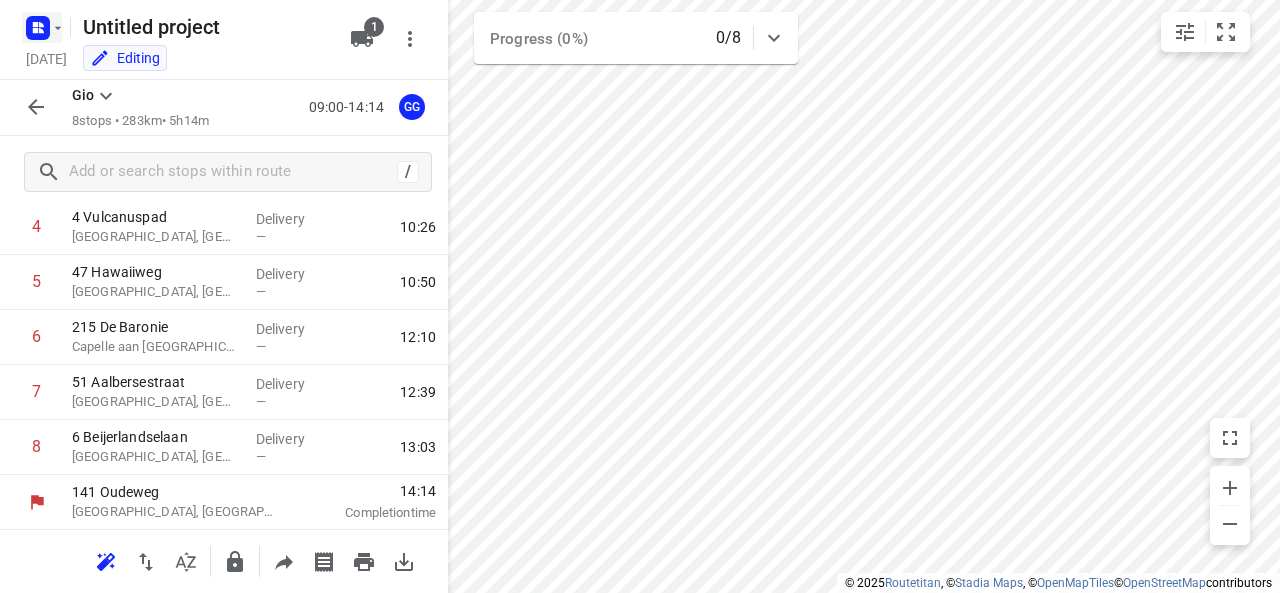 click at bounding box center [42, 28] 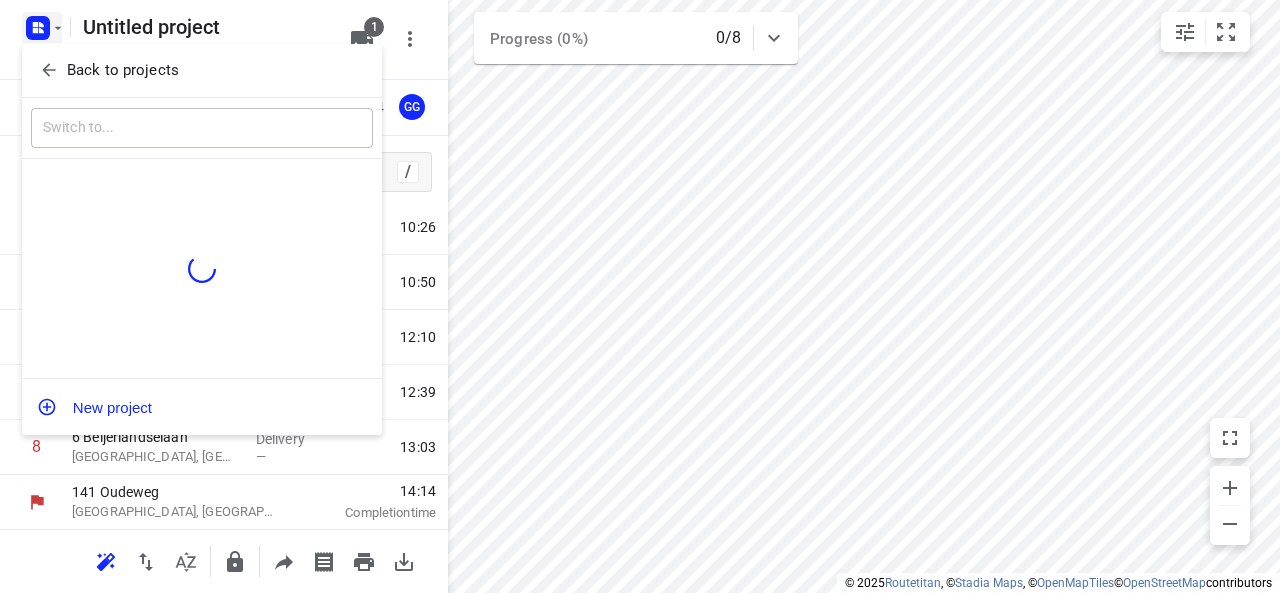 click on "Back to projects" at bounding box center [123, 70] 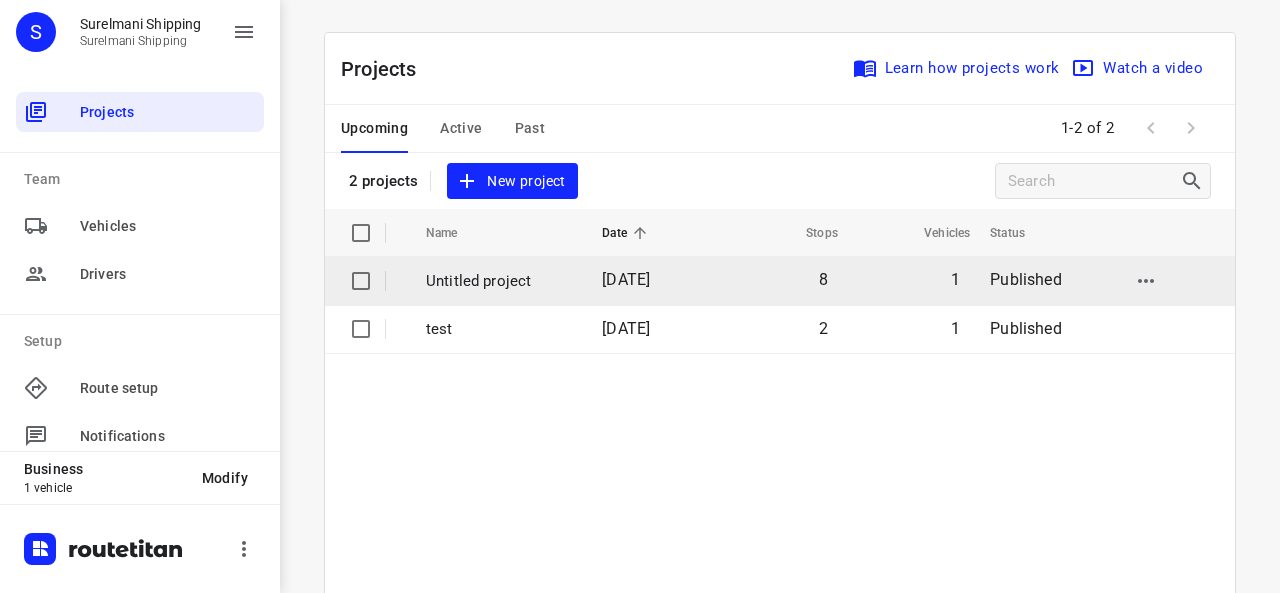 click on "[DATE]" at bounding box center [650, 281] 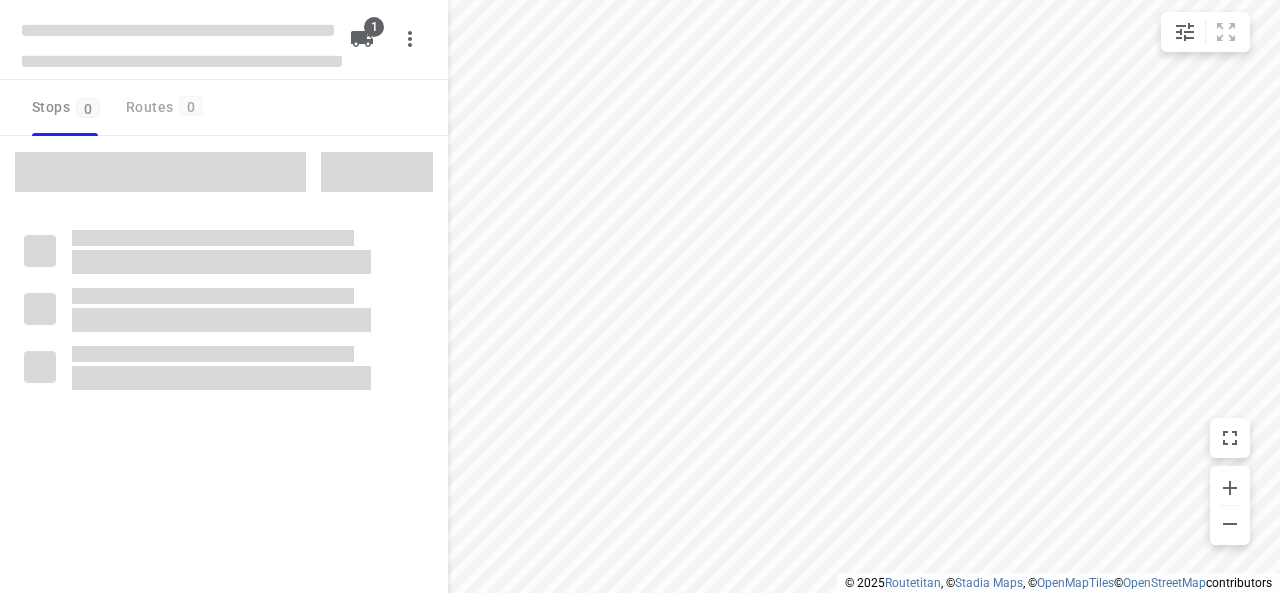 type on "distance" 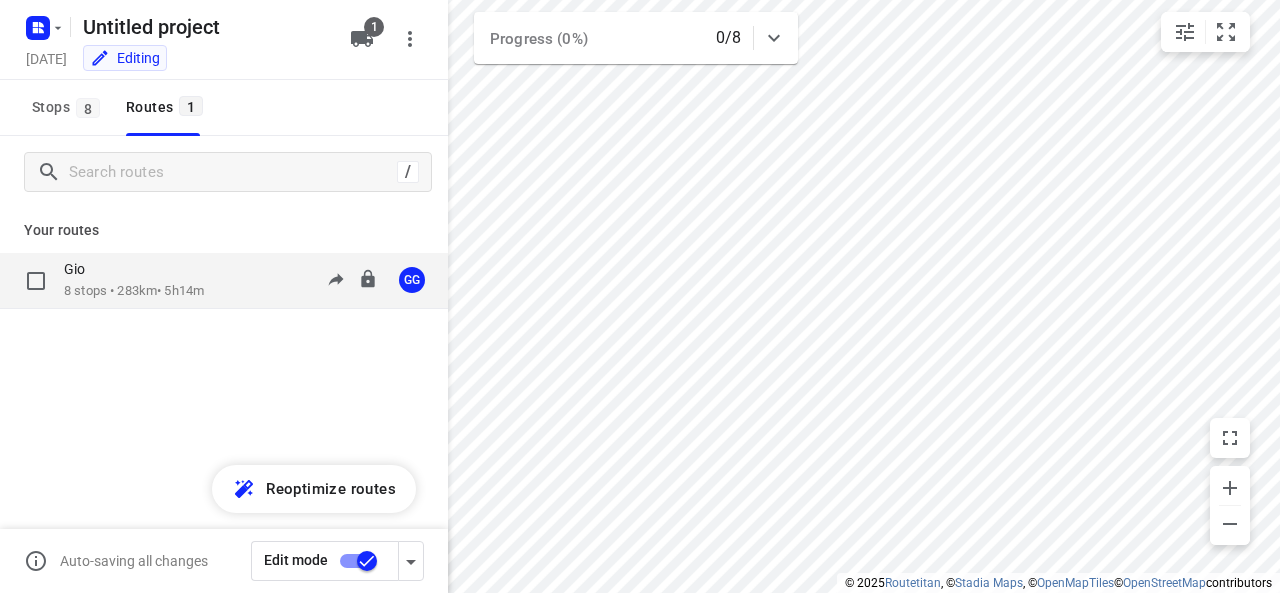 click on "Gio 8   stops •   283km  •   5h14m" at bounding box center (134, 280) 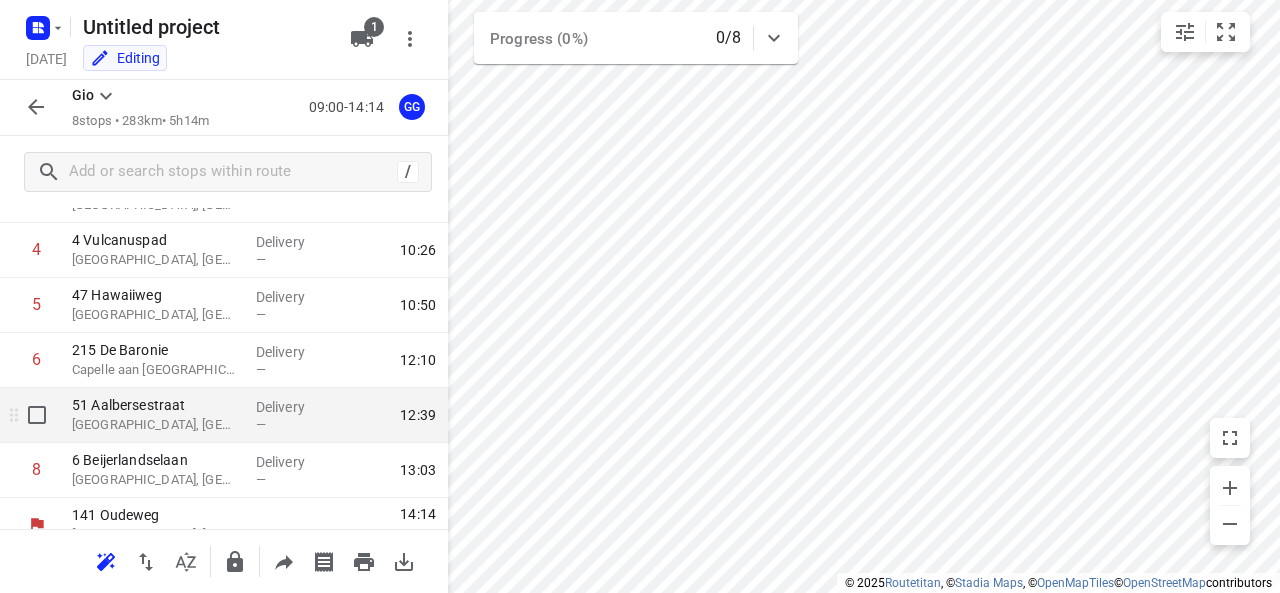 scroll, scrollTop: 273, scrollLeft: 0, axis: vertical 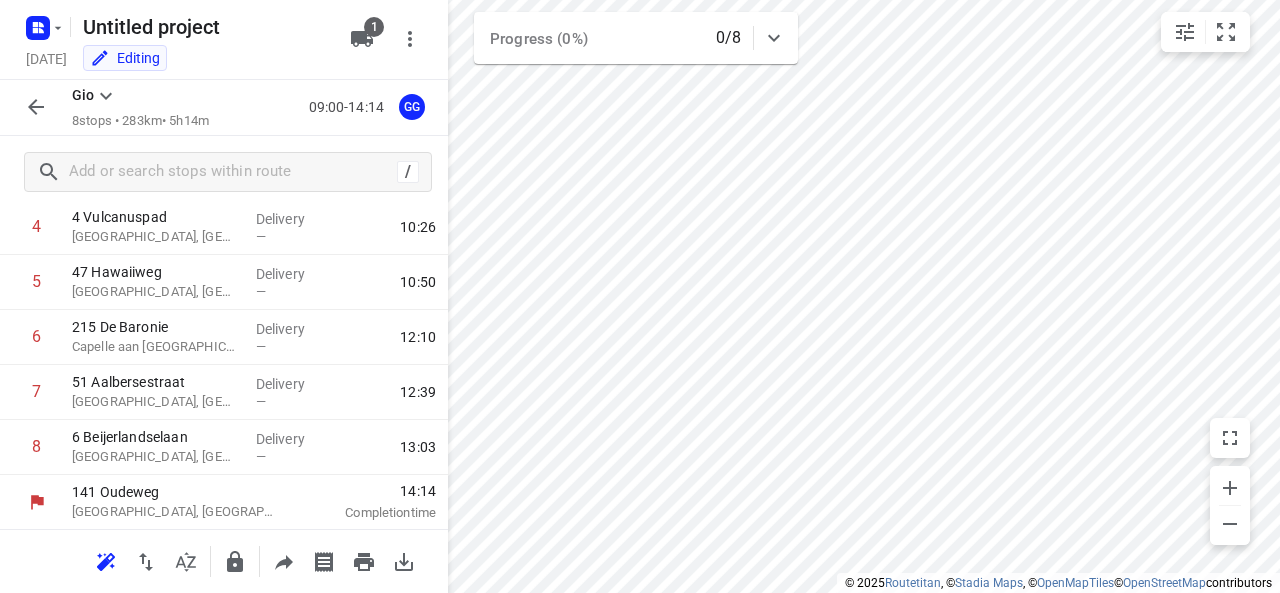 click 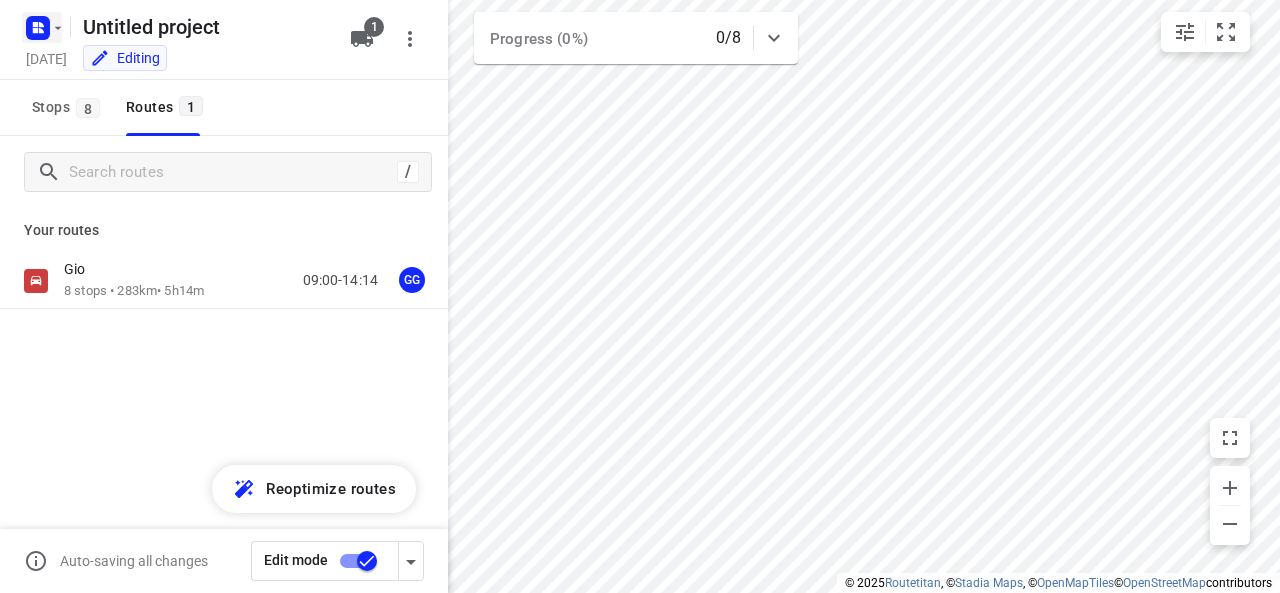 click 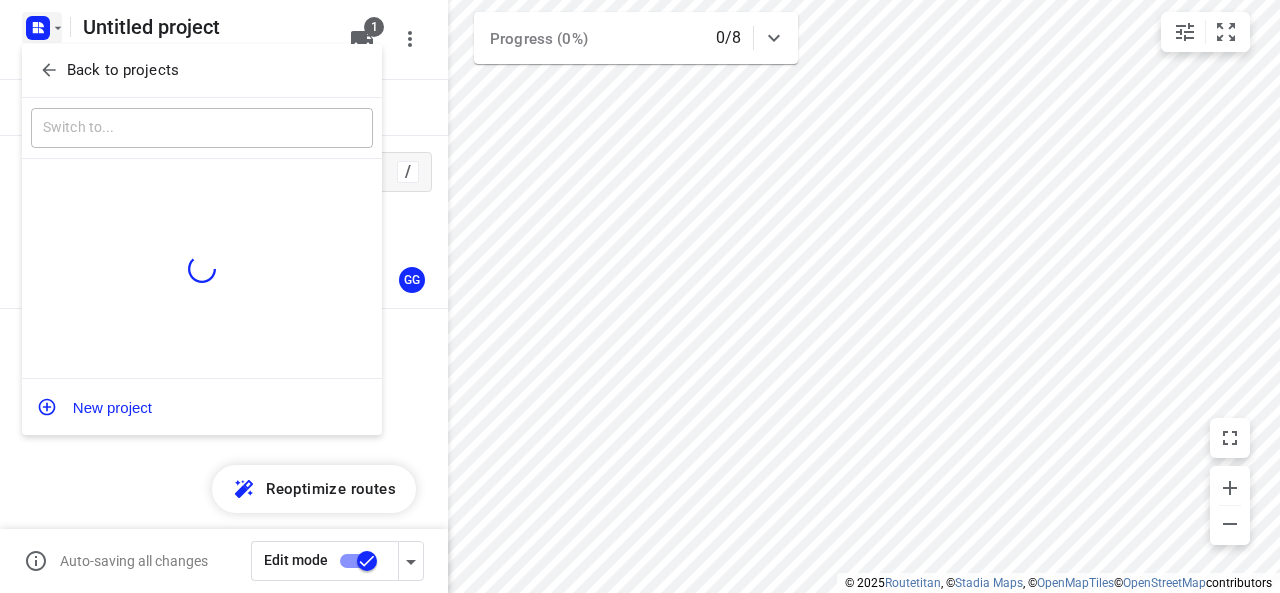 click on "Back to projects" at bounding box center [123, 70] 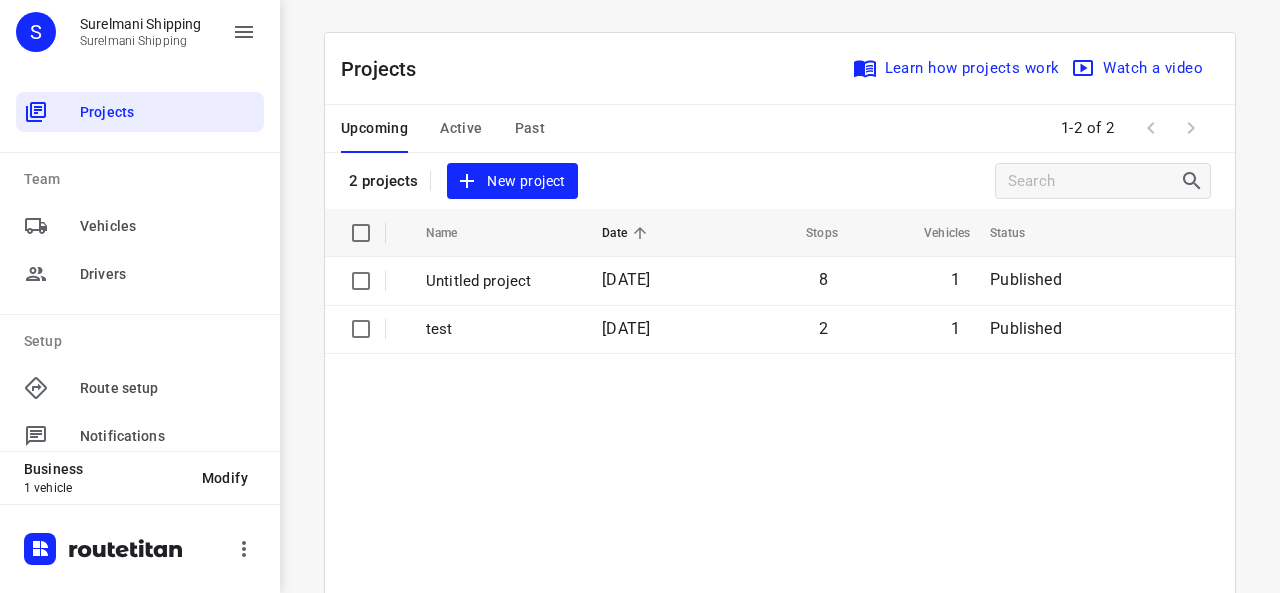 drag, startPoint x: 796, startPoint y: 259, endPoint x: 491, endPoint y: 410, distance: 340.33218 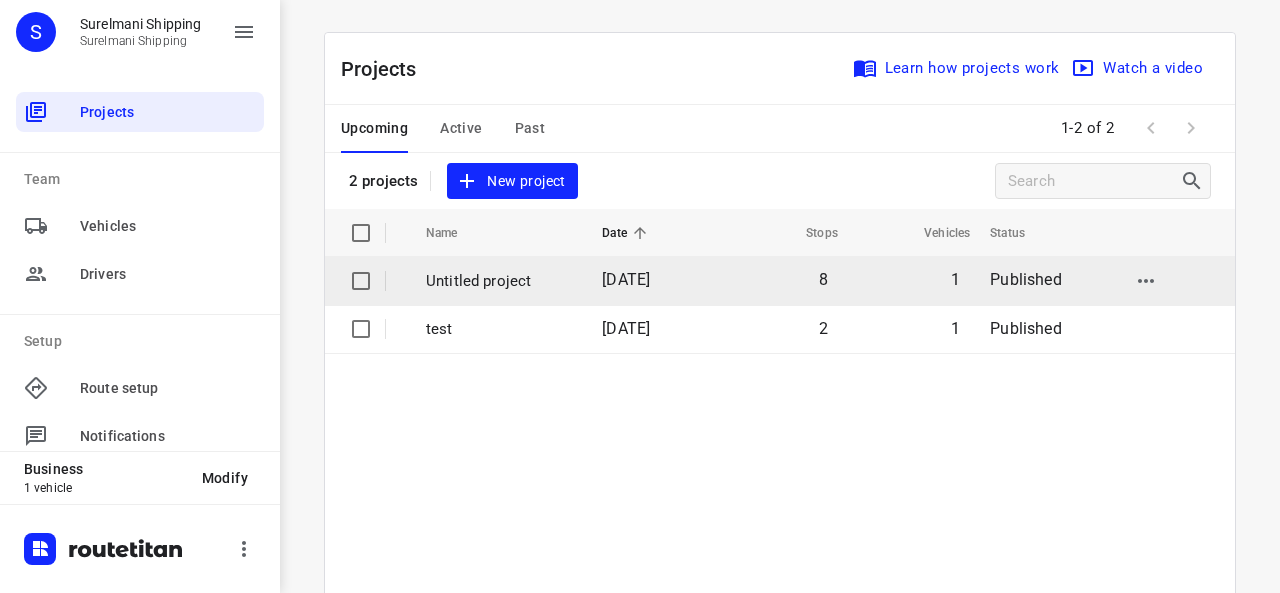 click at bounding box center [361, 281] 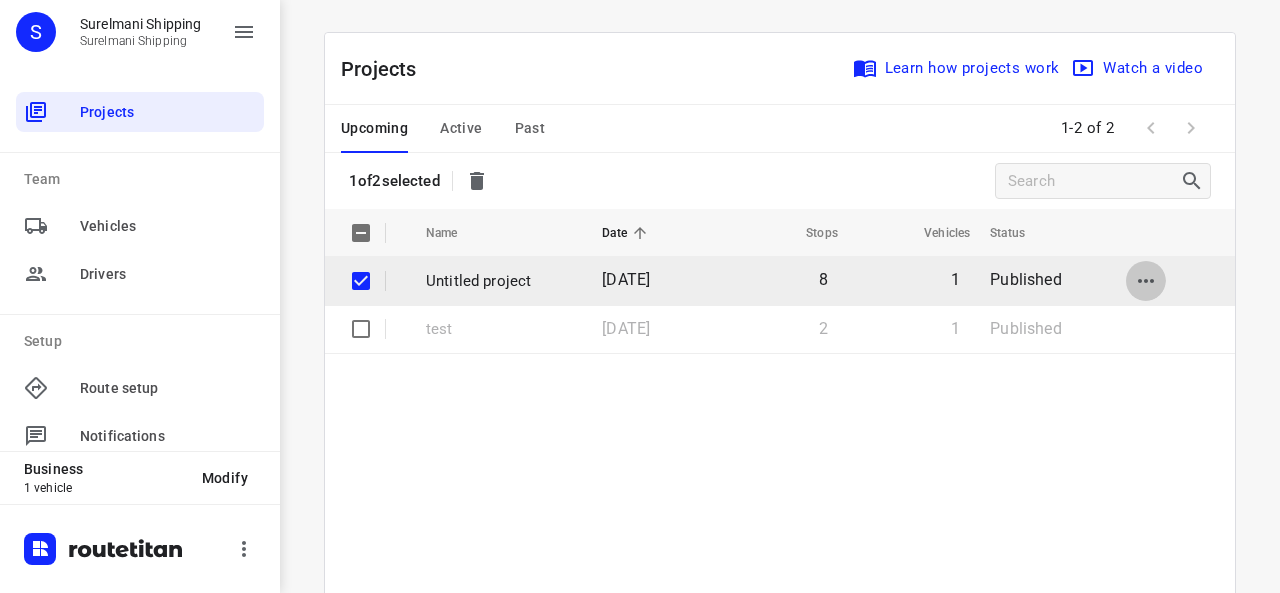 click 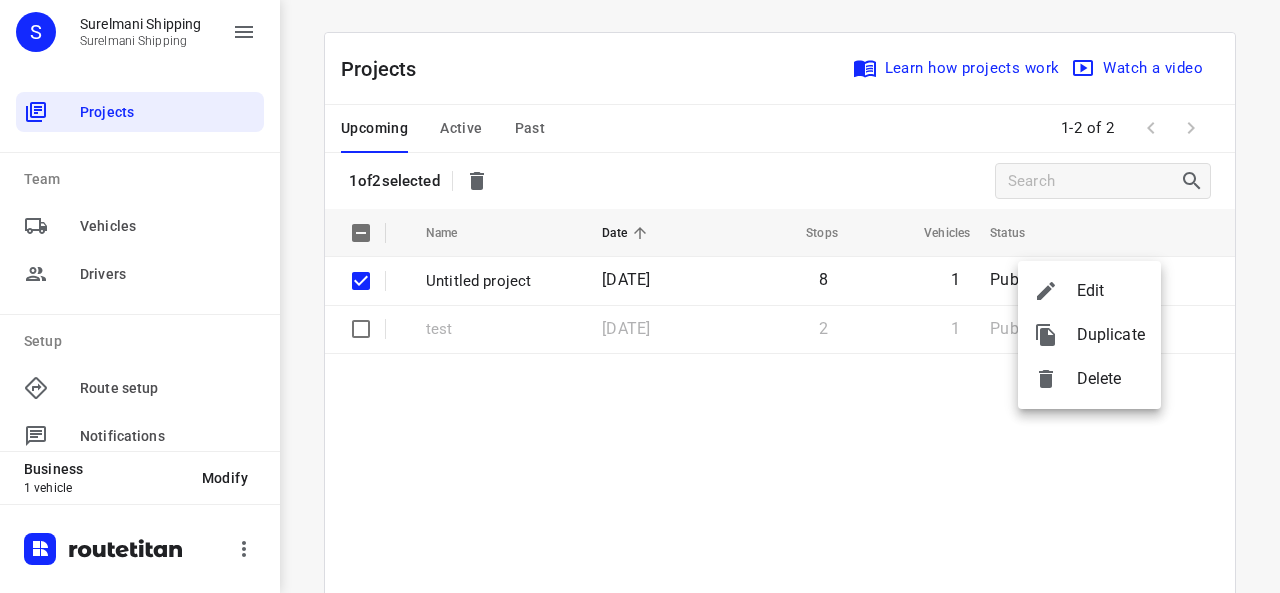 click on "Edit" at bounding box center (1111, 291) 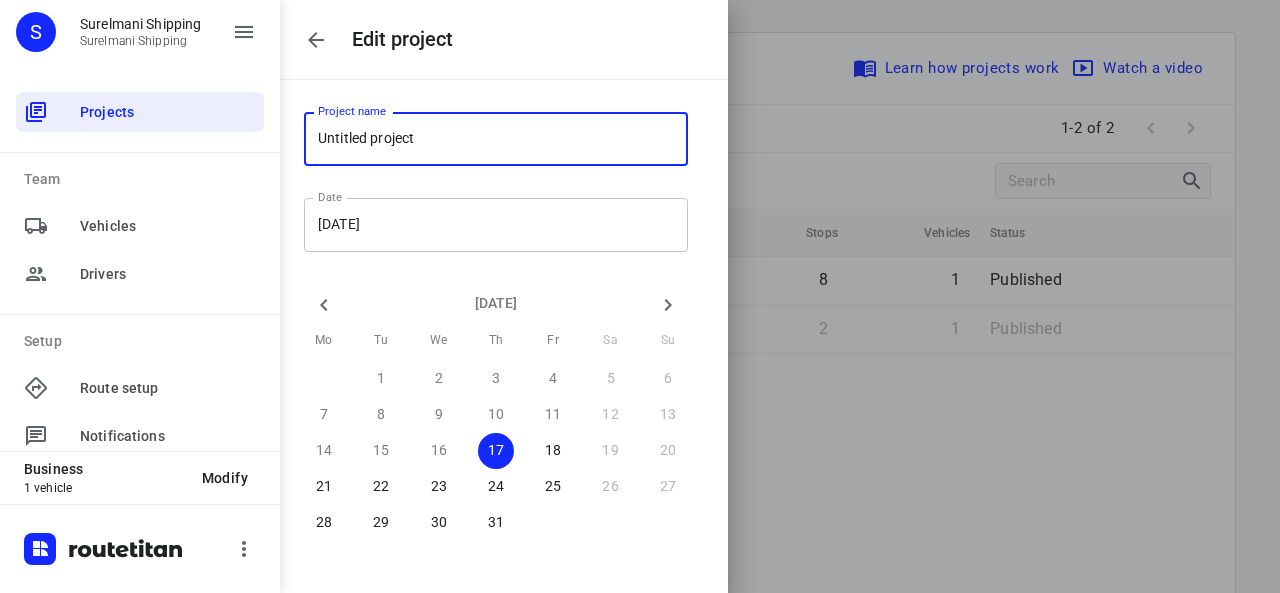 scroll, scrollTop: 72, scrollLeft: 0, axis: vertical 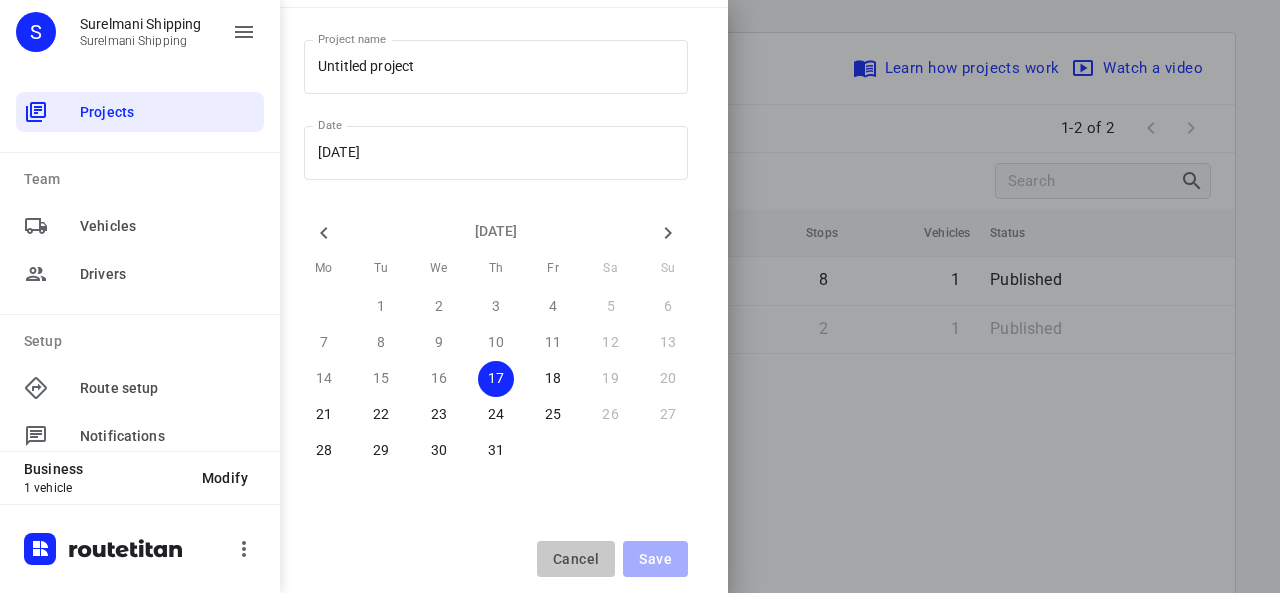 click on "Cancel" at bounding box center (576, 559) 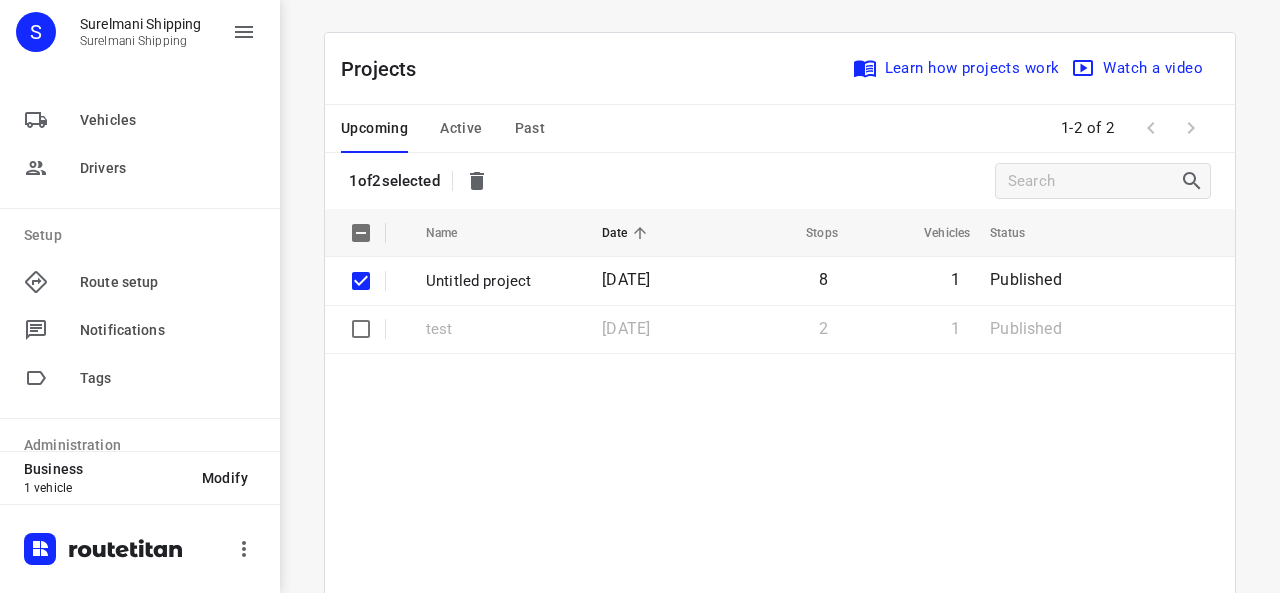 scroll, scrollTop: 0, scrollLeft: 0, axis: both 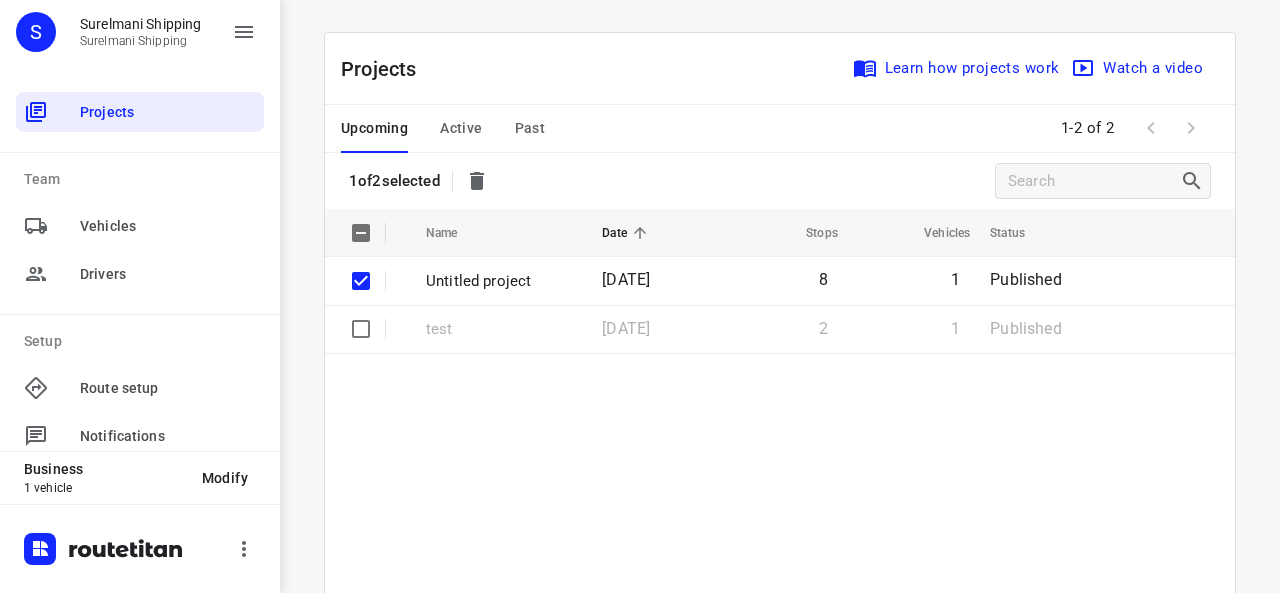 click on "Name Date Stops Vehicles Status Untitled project [DATE] 8 1 Published test [DATE] 2 1 Published" at bounding box center (780, 617) 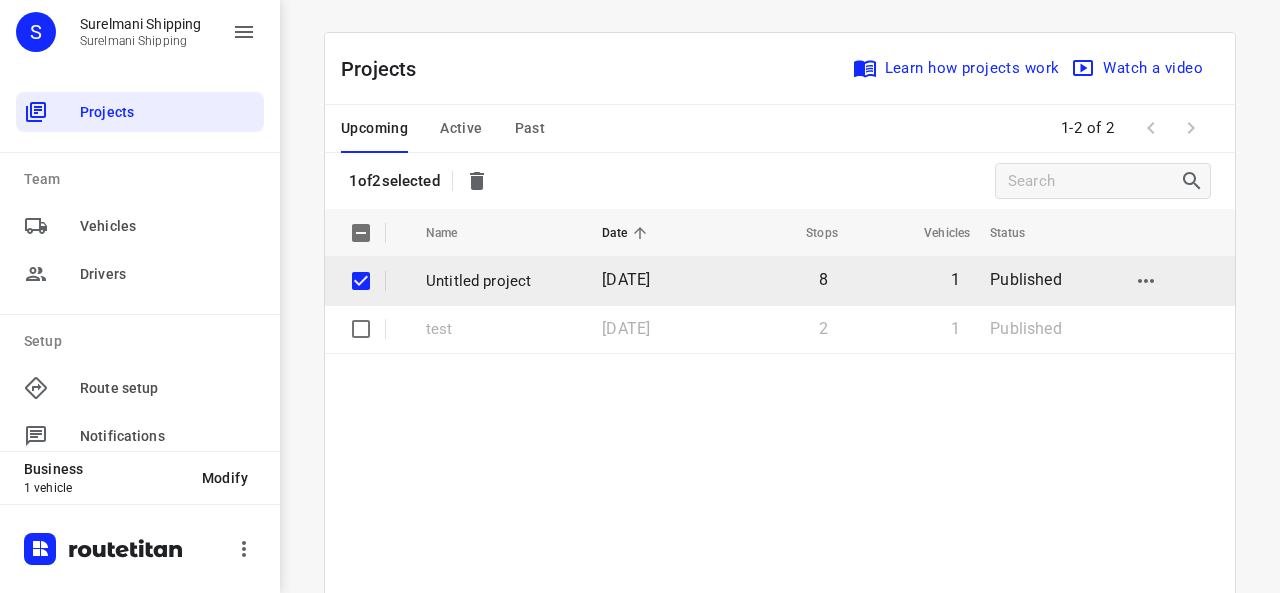 click at bounding box center (361, 281) 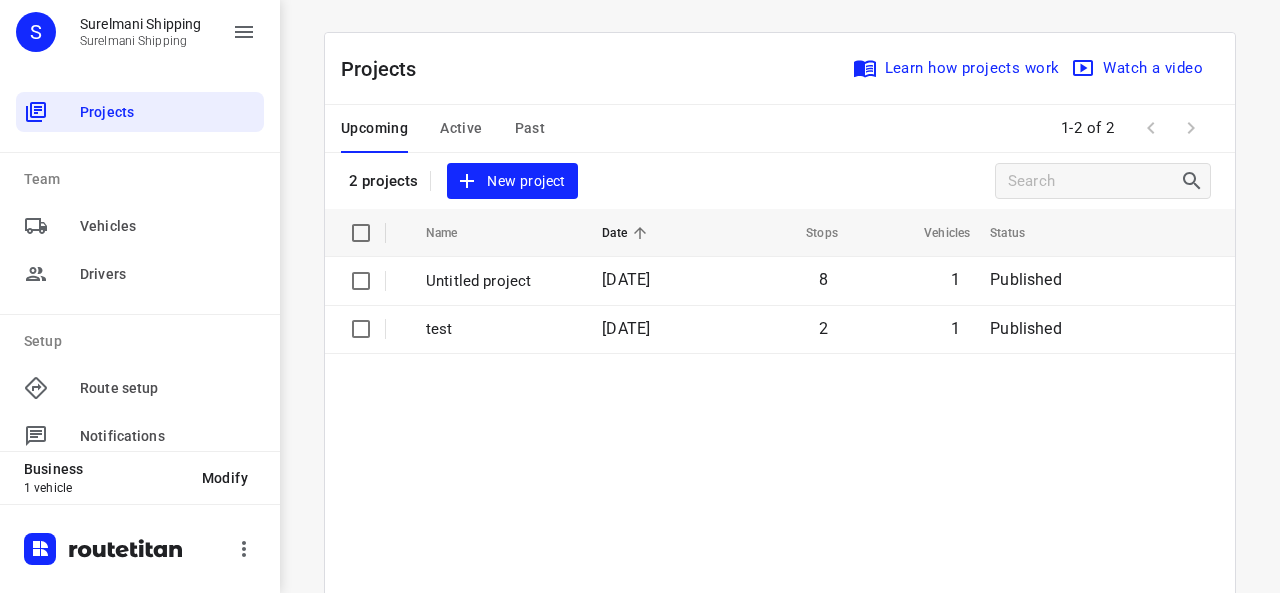 drag, startPoint x: 453, startPoint y: 444, endPoint x: 454, endPoint y: 434, distance: 10.049875 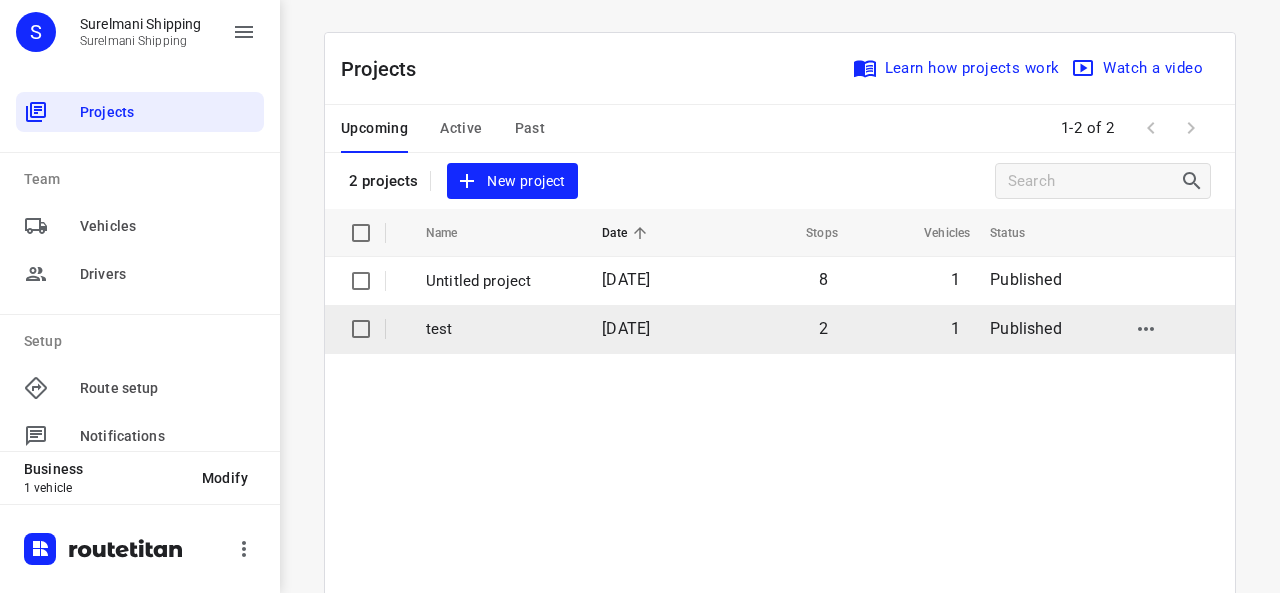 click on "test" at bounding box center (499, 329) 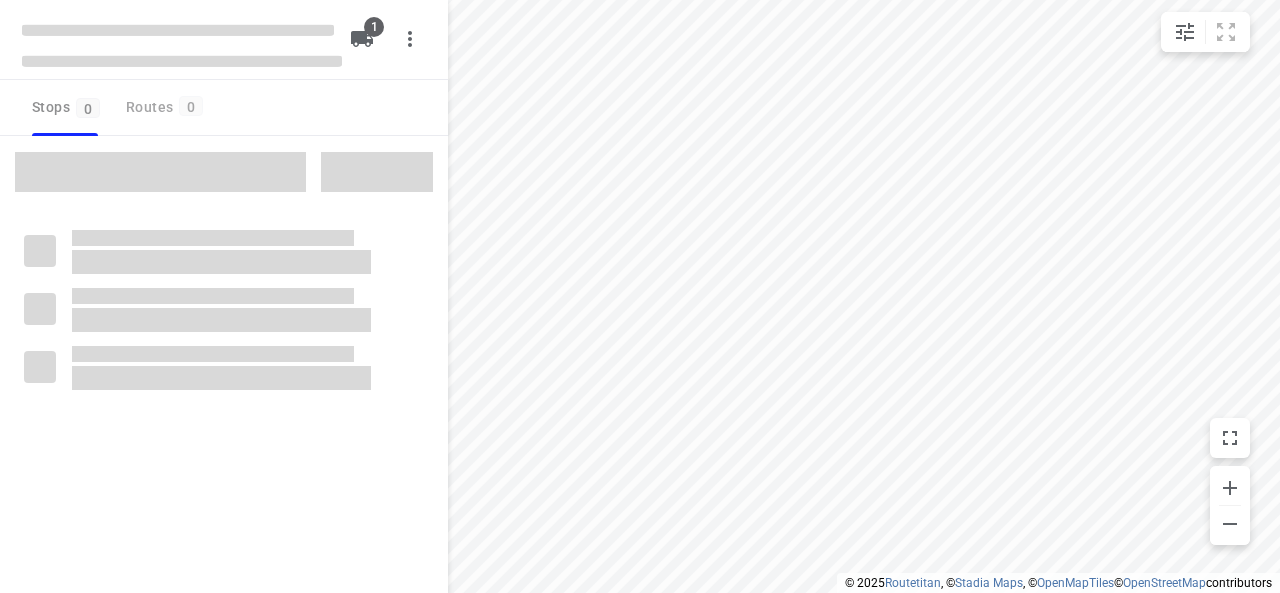 type on "distance" 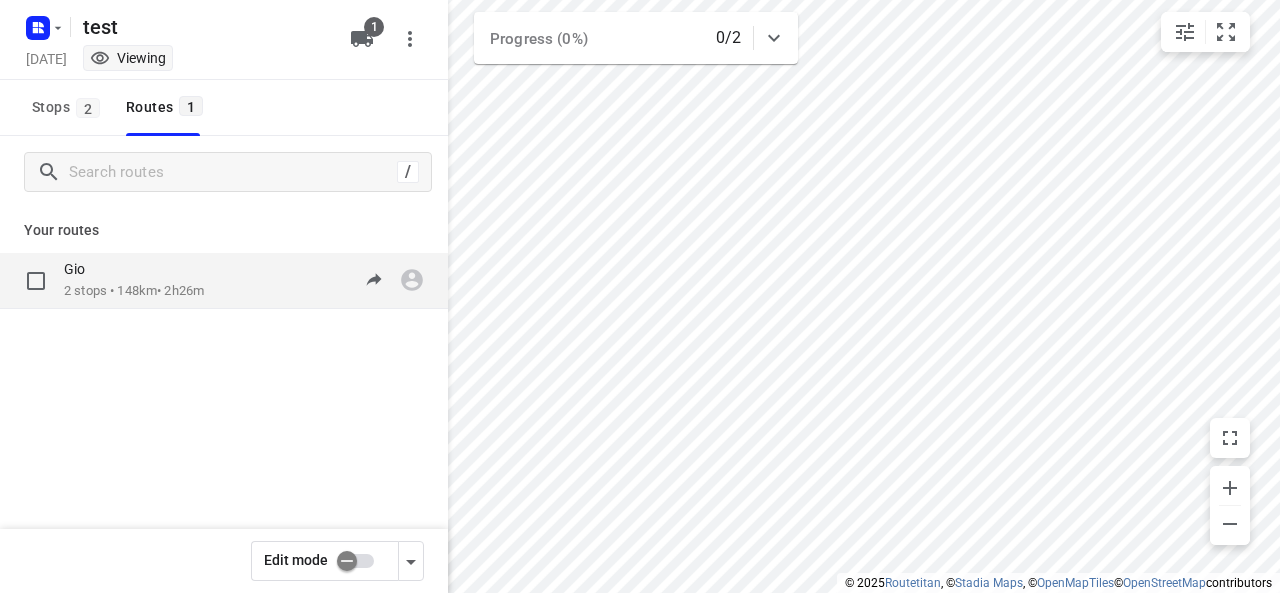 click on "Gio 2   stops •   148km  •   2h26m 09:00-11:26" at bounding box center (224, 281) 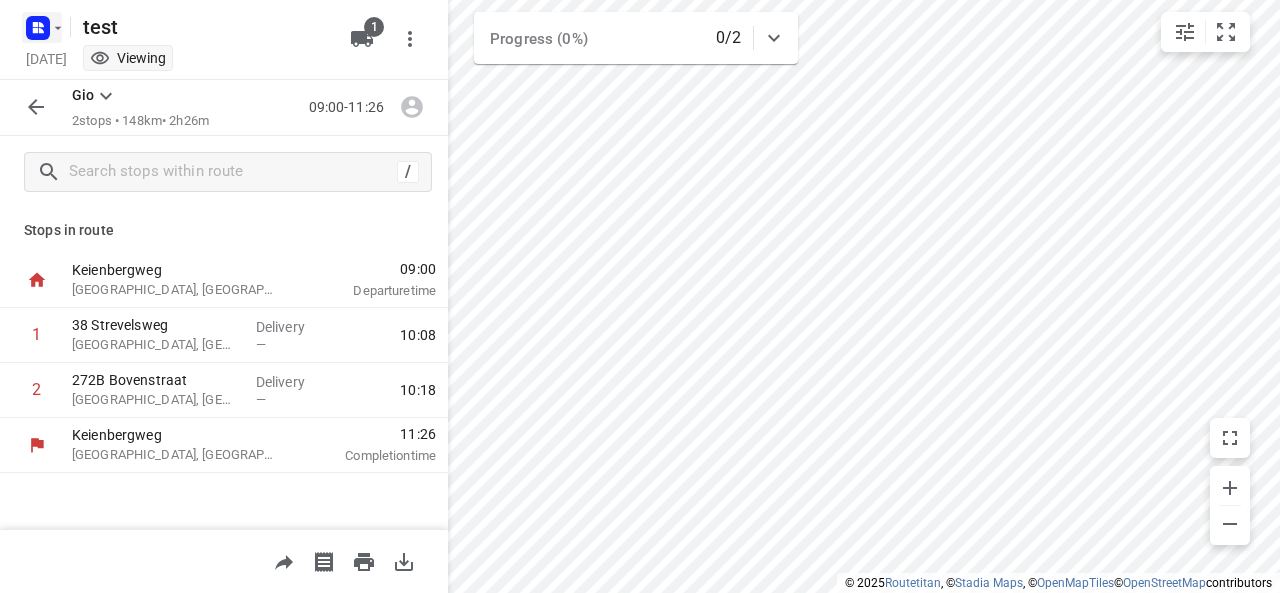 click 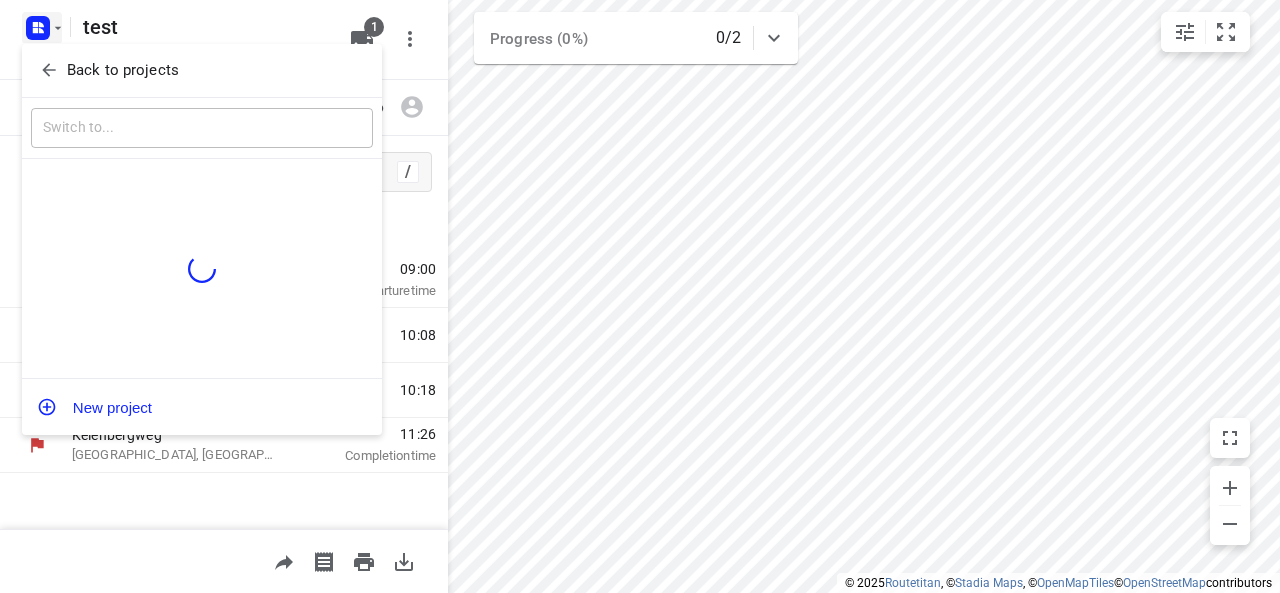 click 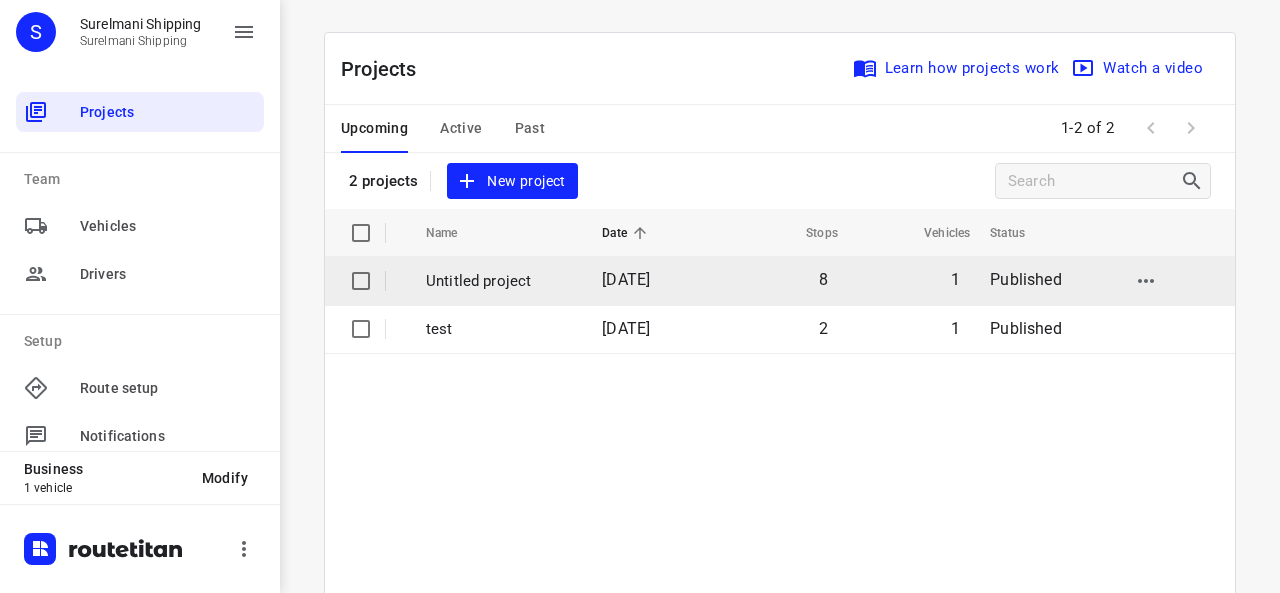 click on "Untitled project" at bounding box center (499, 281) 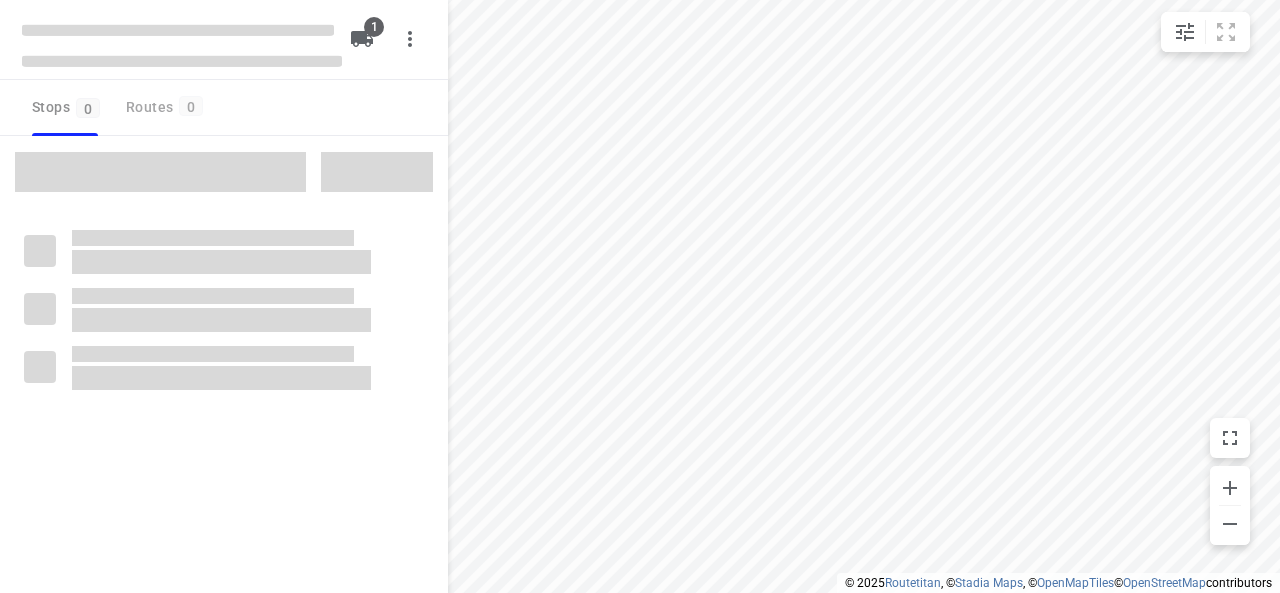 type on "distance" 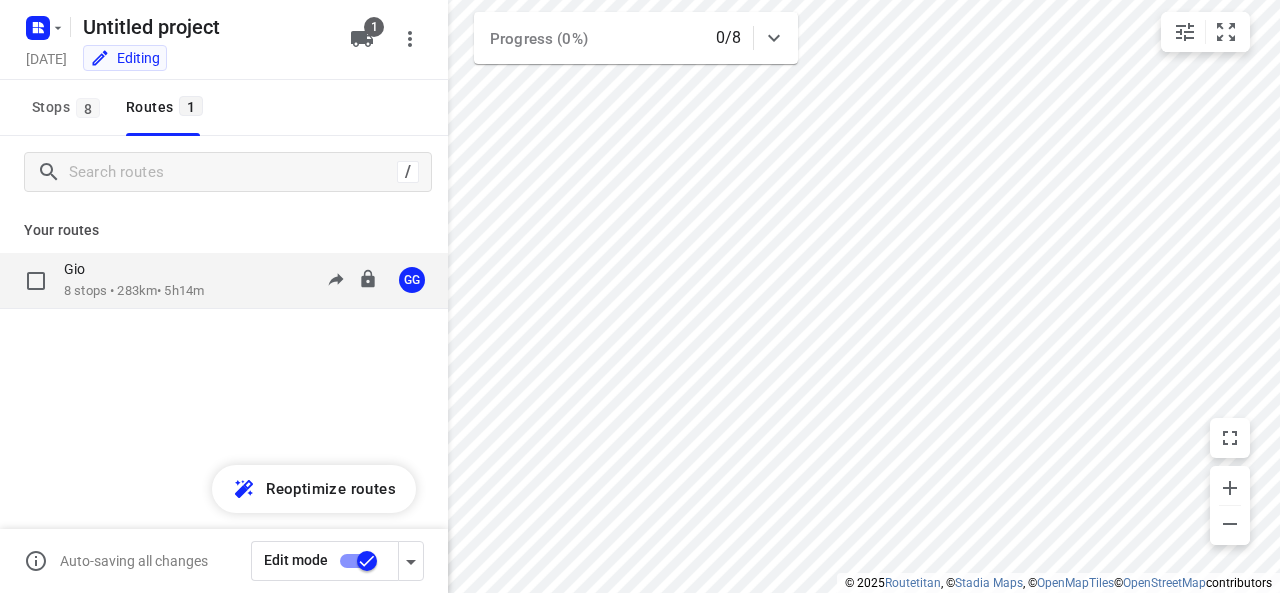 click on "8   stops •   283km  •   5h14m" at bounding box center [134, 291] 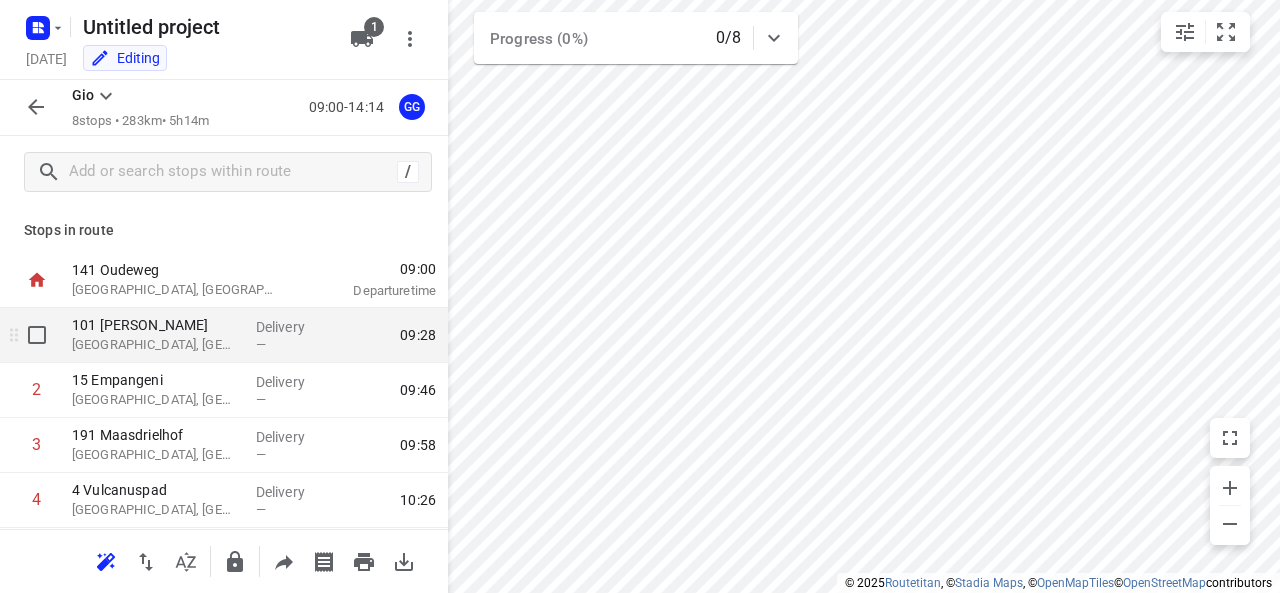 click on "Delivery —" at bounding box center (293, 335) 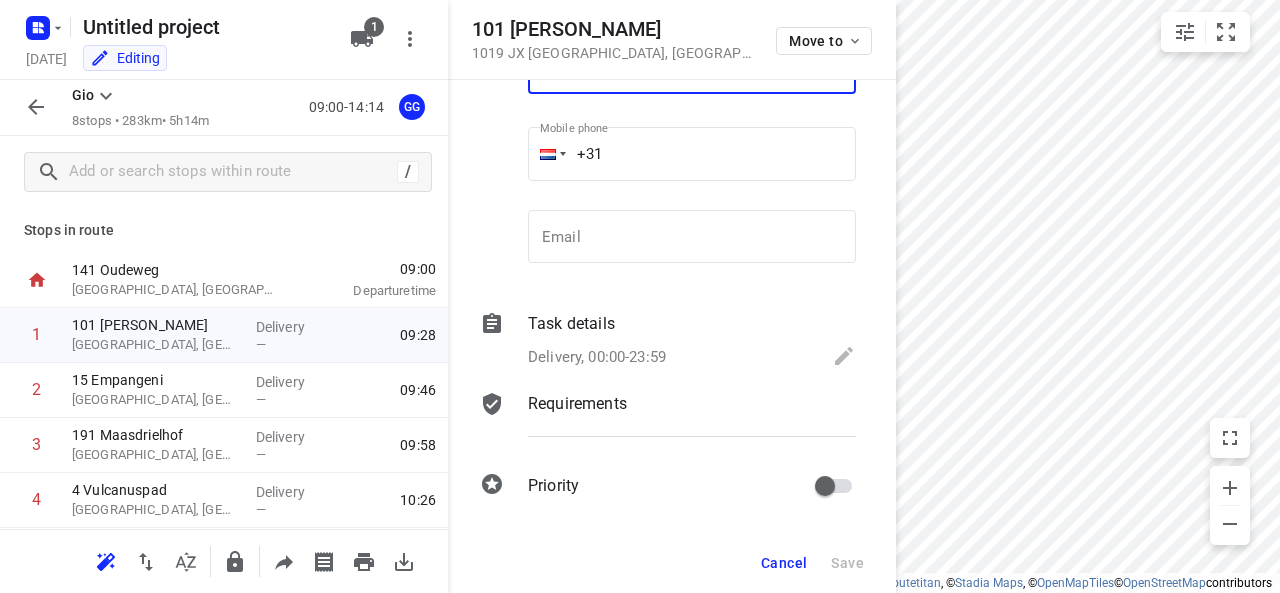 scroll, scrollTop: 115, scrollLeft: 0, axis: vertical 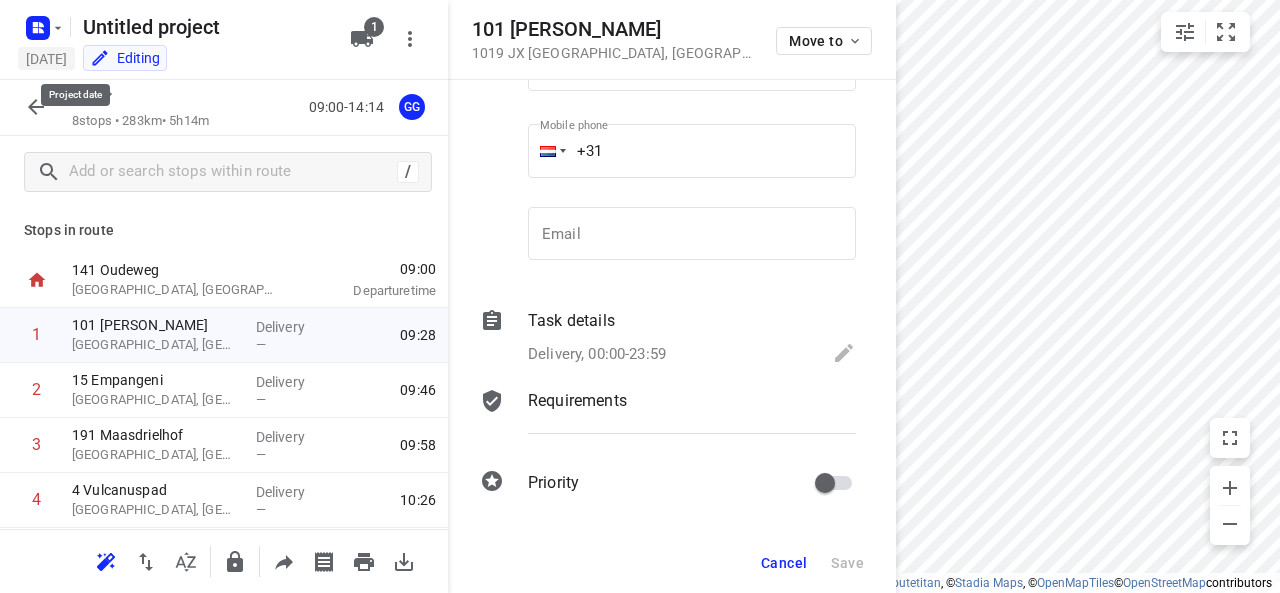 click on "[DATE]" at bounding box center (46, 58) 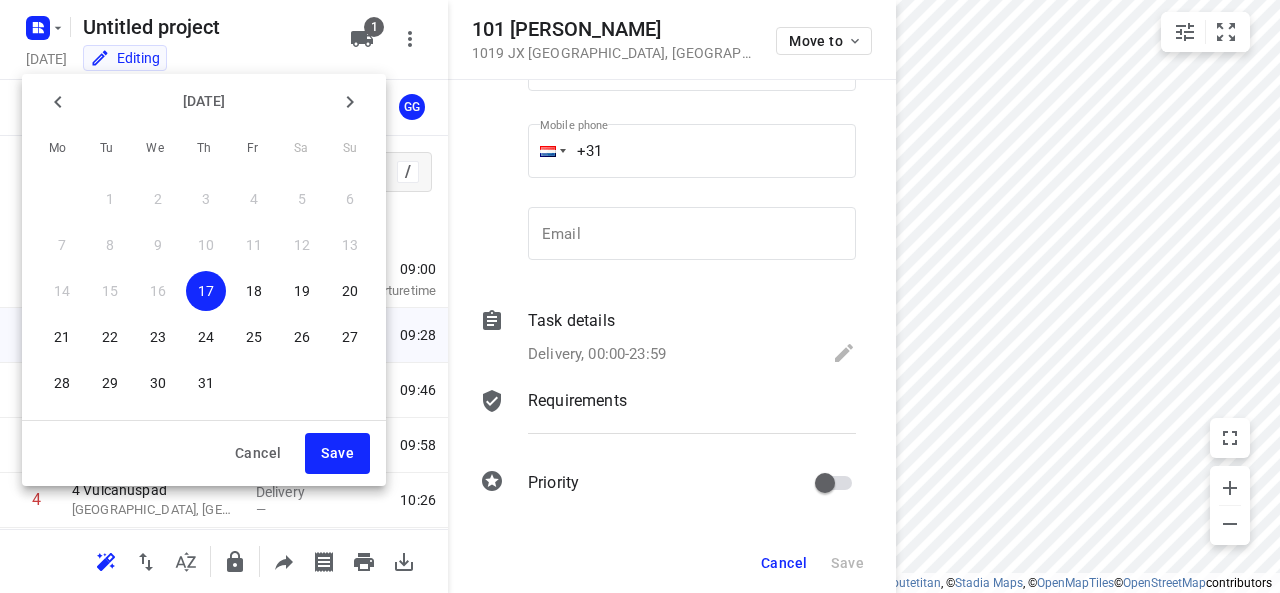 click on "18" at bounding box center (254, 291) 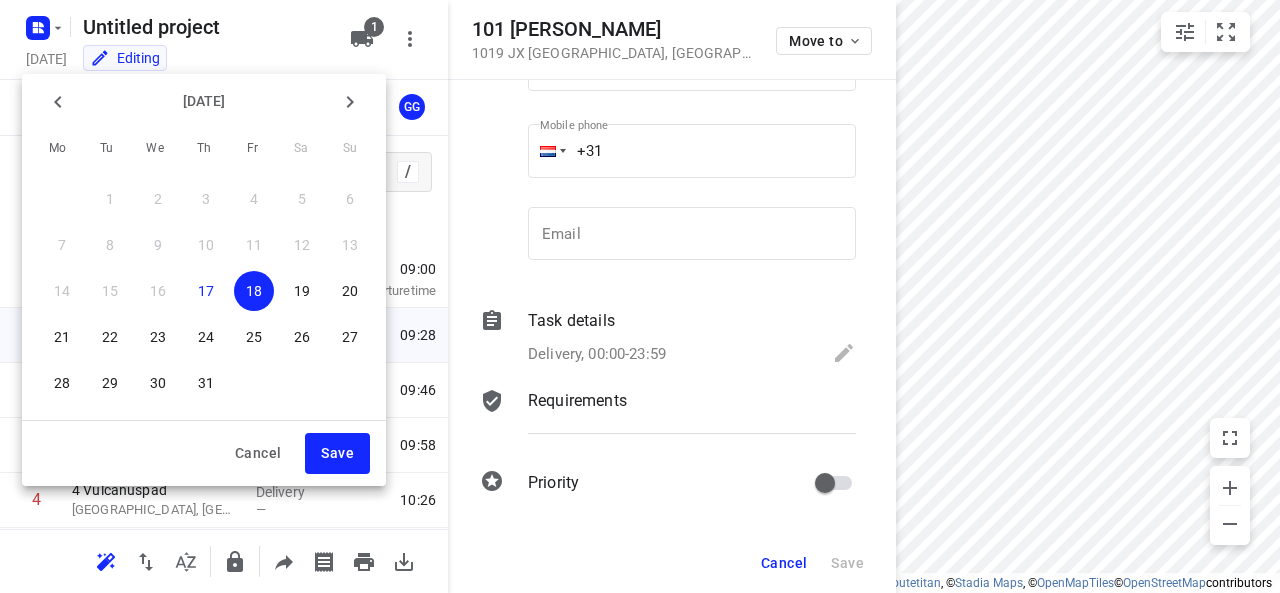click on "Save" at bounding box center [337, 453] 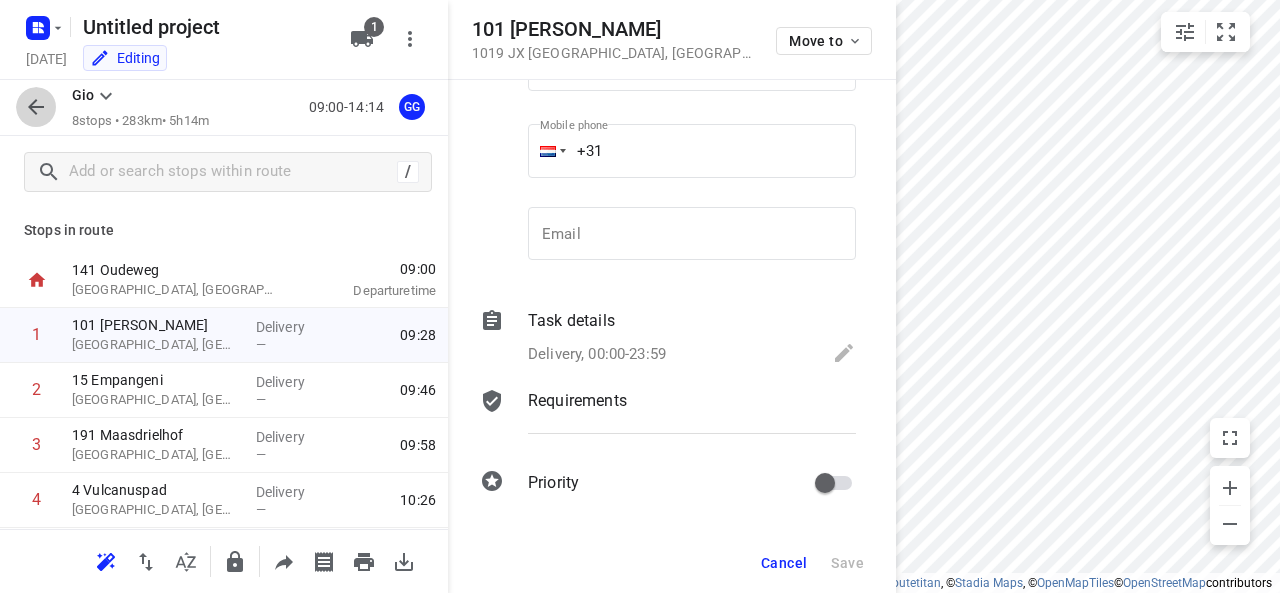 click at bounding box center [36, 107] 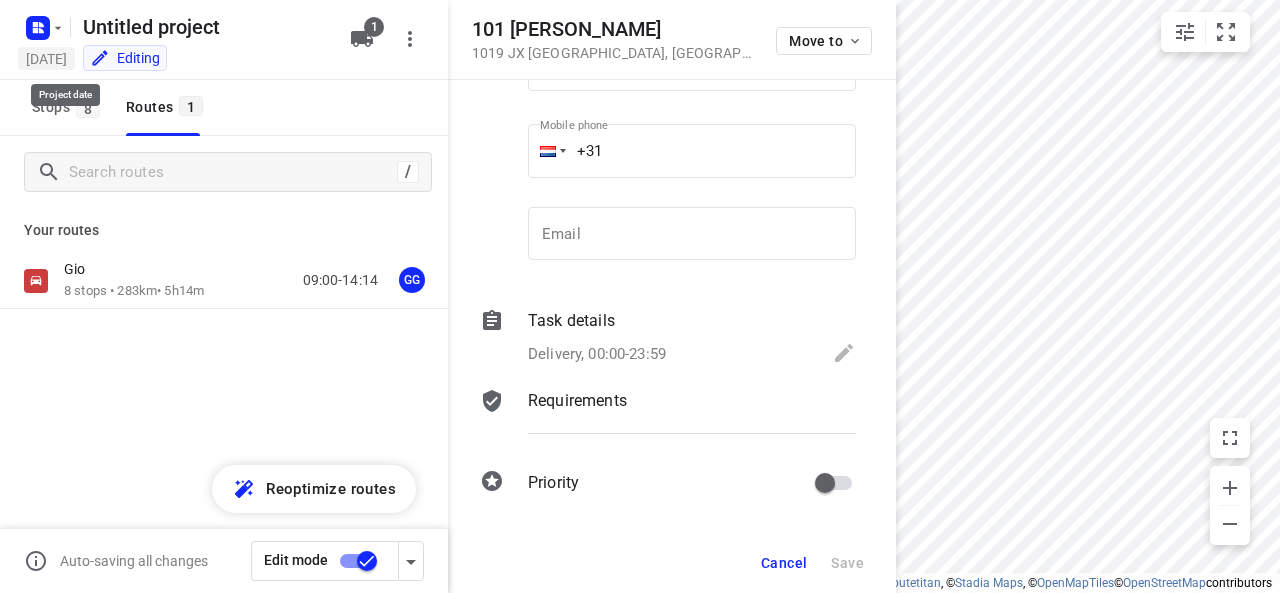 click on "[DATE]" at bounding box center [46, 58] 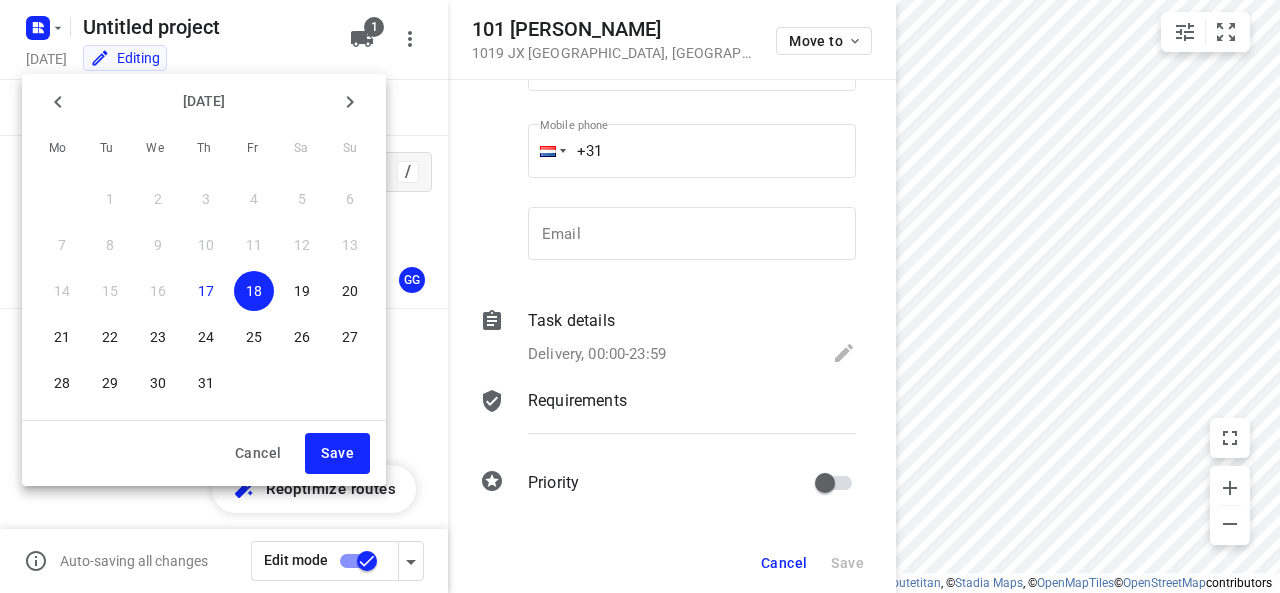 click at bounding box center (640, 296) 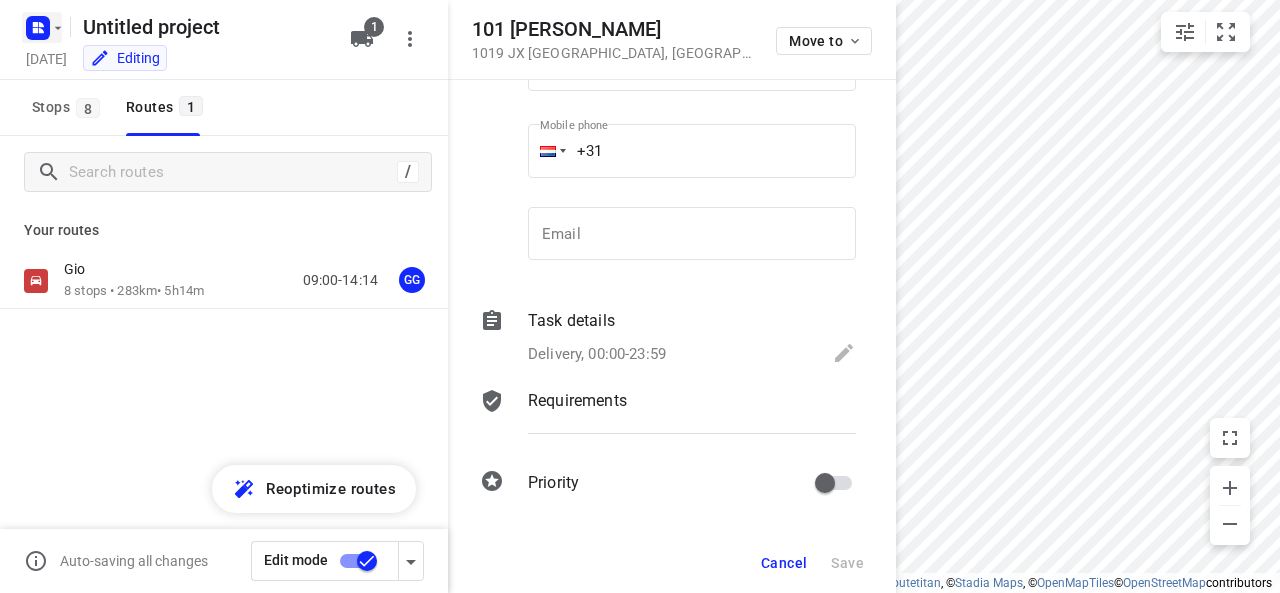 click 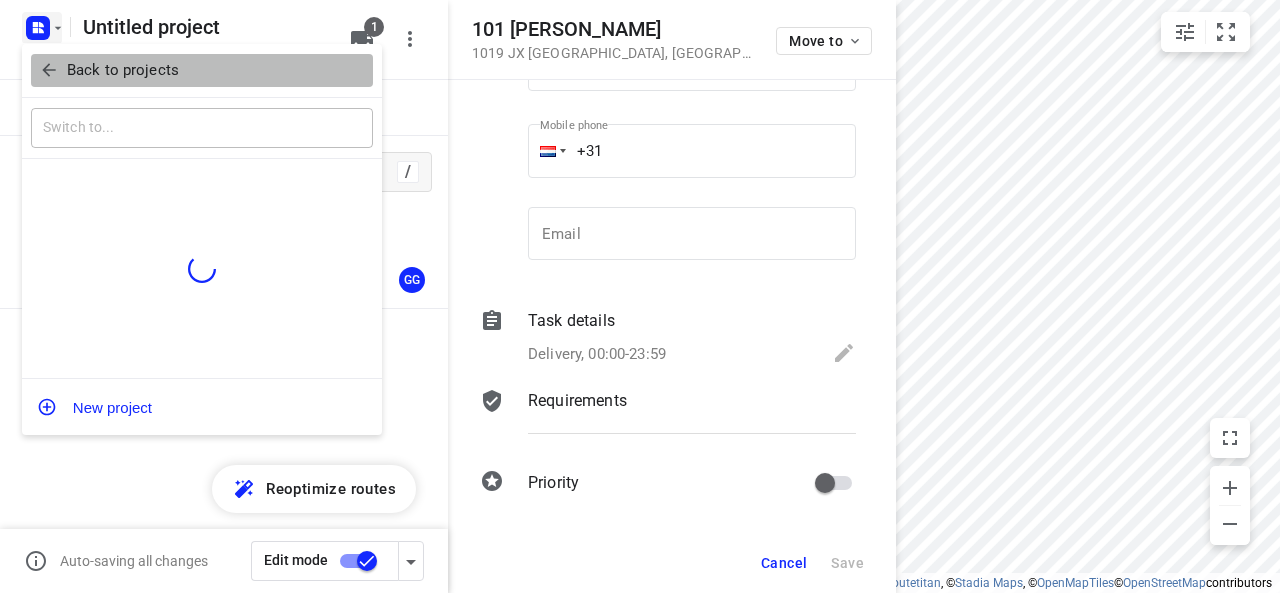 click on "Back to projects" at bounding box center (123, 70) 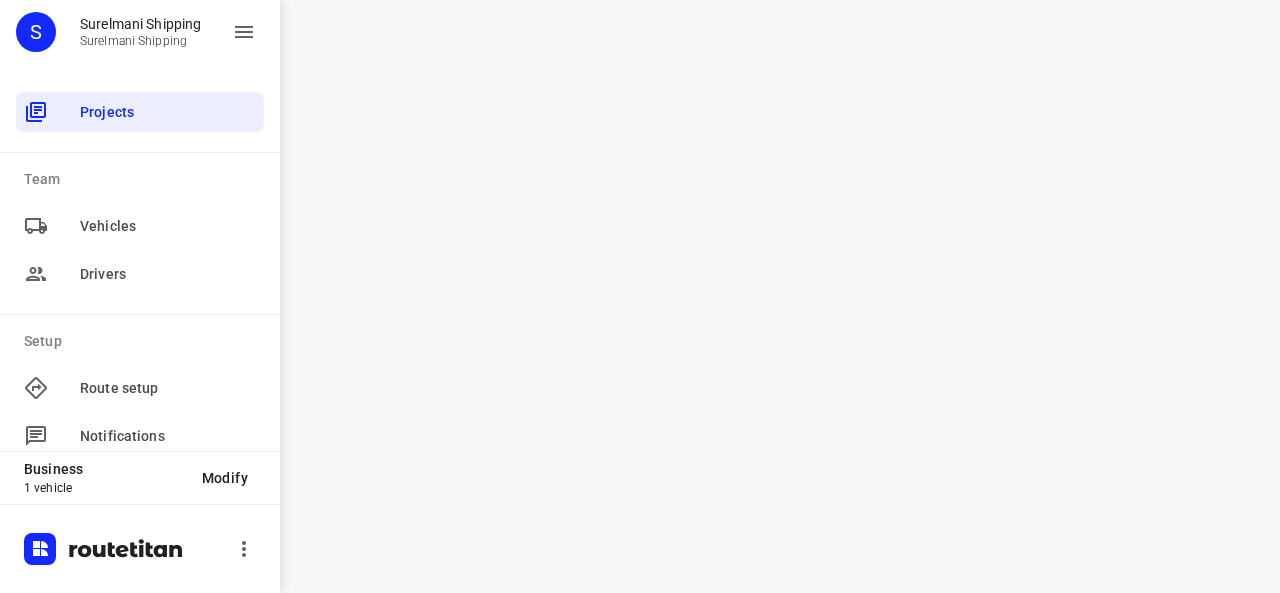 scroll, scrollTop: 0, scrollLeft: 0, axis: both 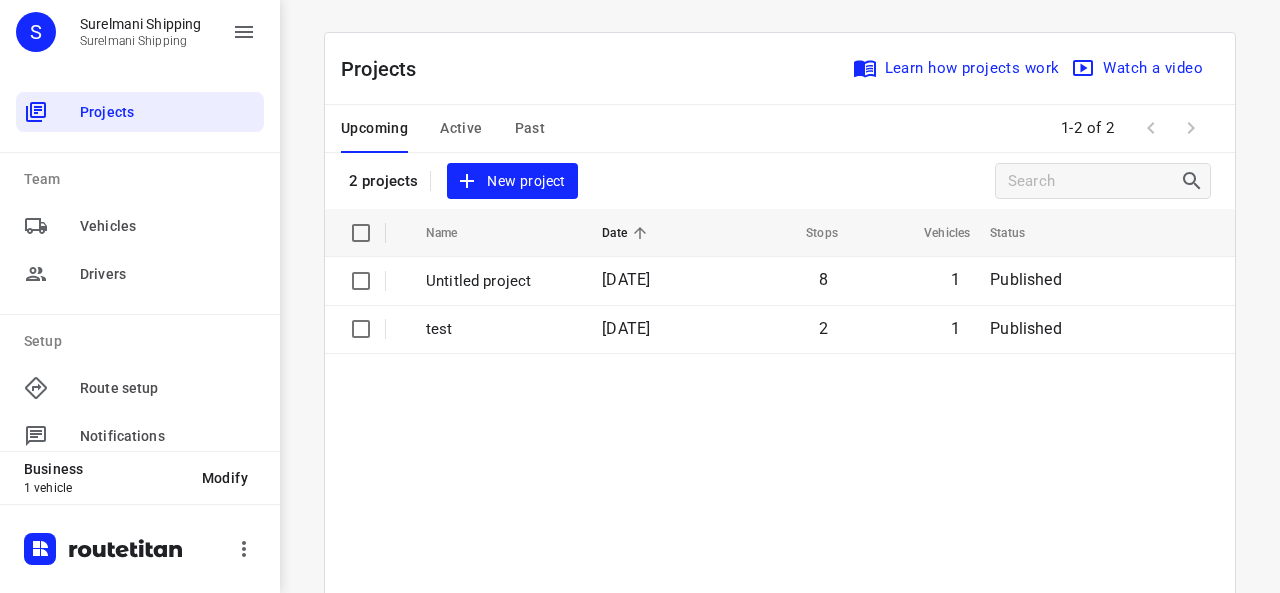 click on "Name Date Stops Vehicles Status Untitled project [DATE] 8 1 Published test [DATE] 2 1 Published" at bounding box center [780, 617] 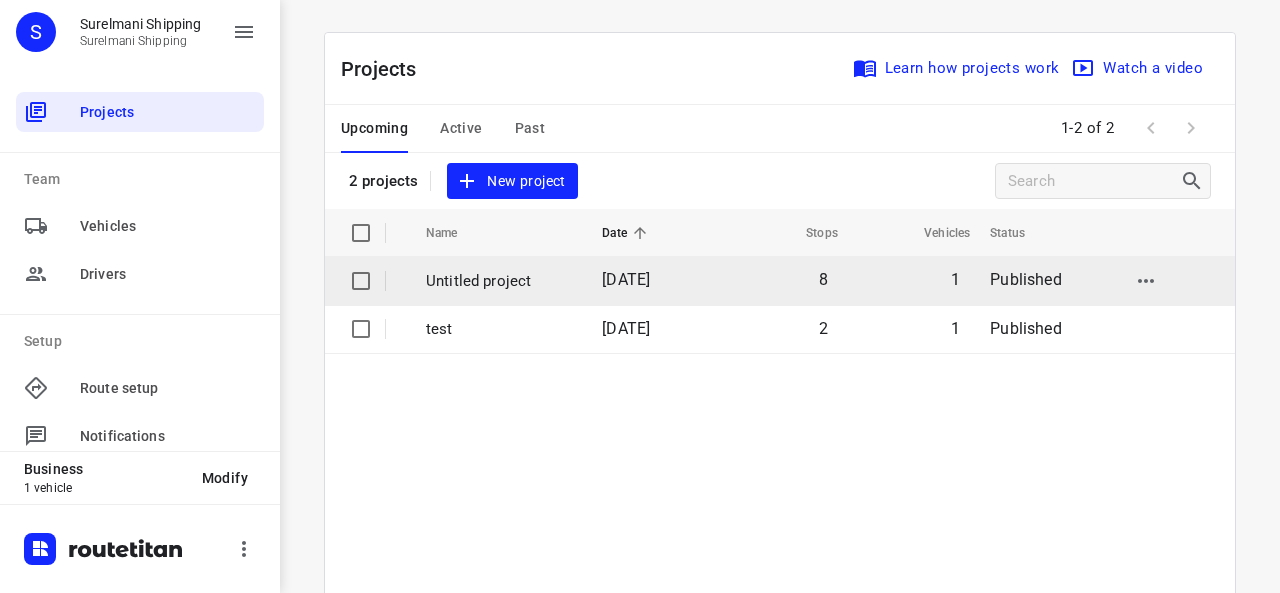 click on "1" at bounding box center [908, 281] 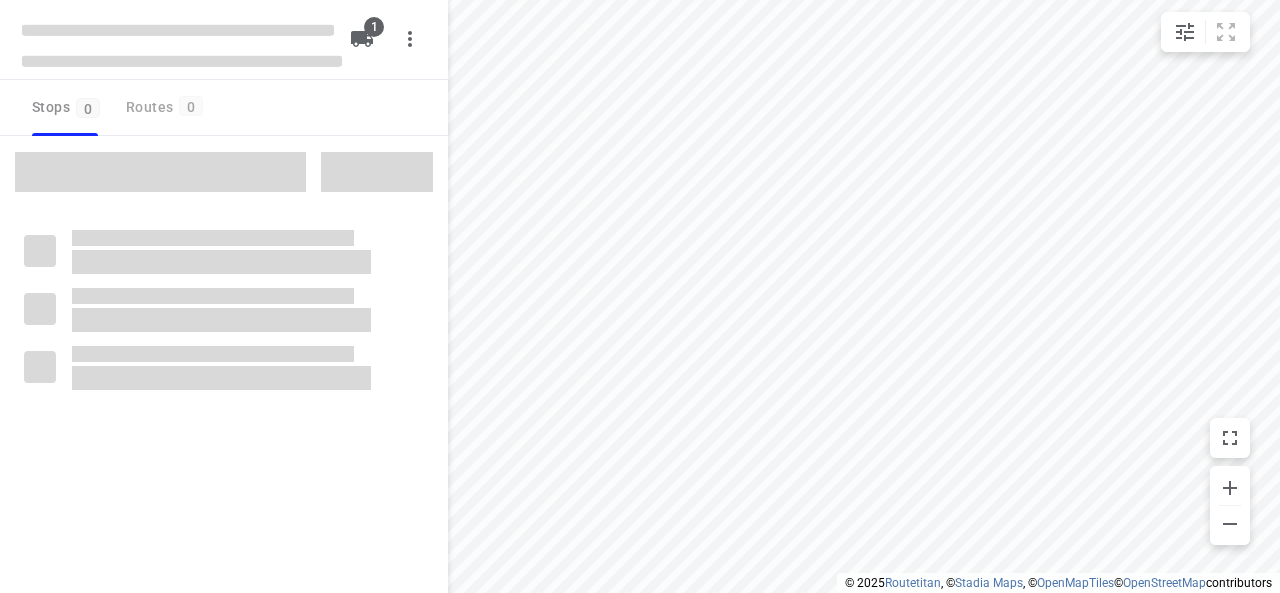 type on "distance" 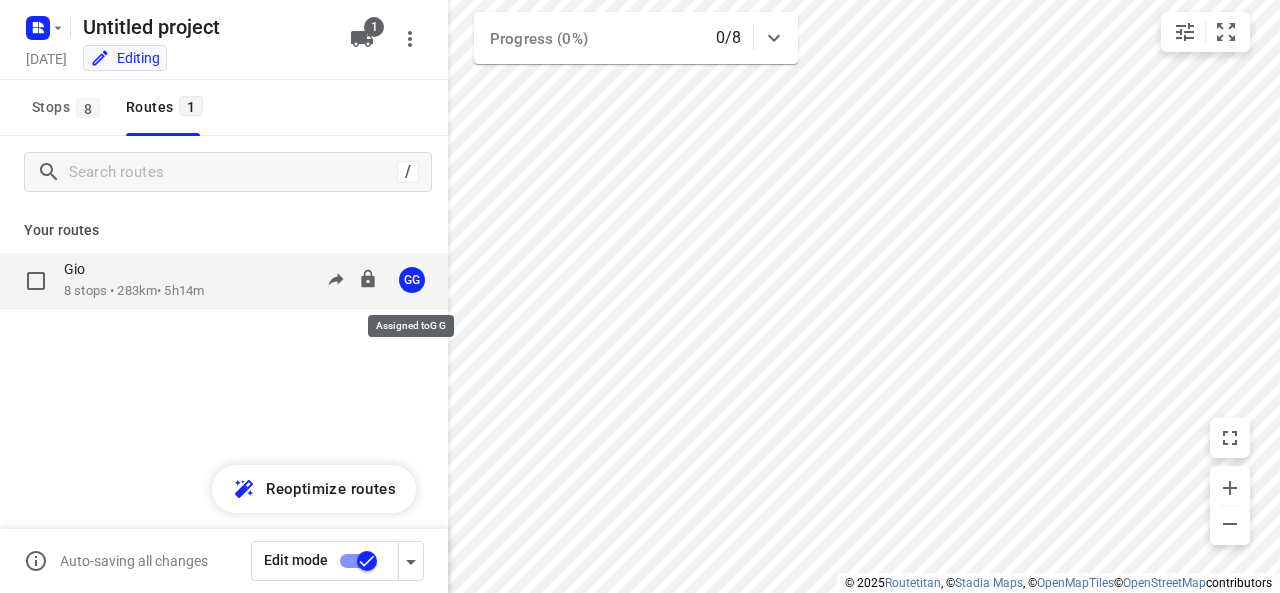 click on "GG" at bounding box center (412, 280) 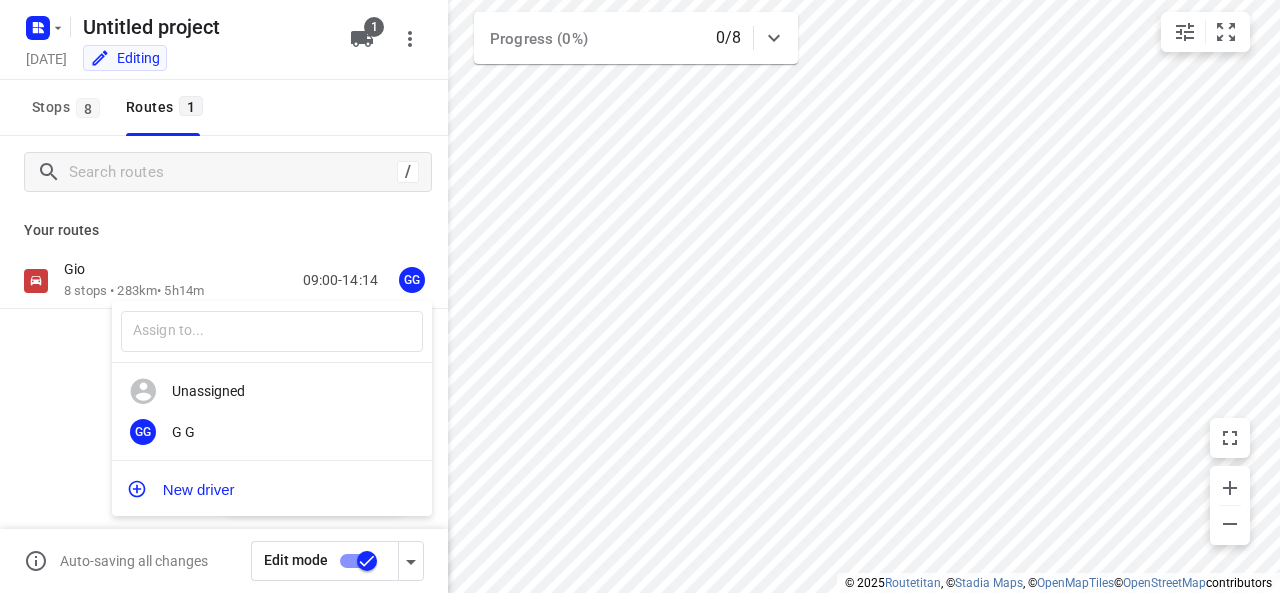drag, startPoint x: 36, startPoint y: 367, endPoint x: 112, endPoint y: 295, distance: 104.69002 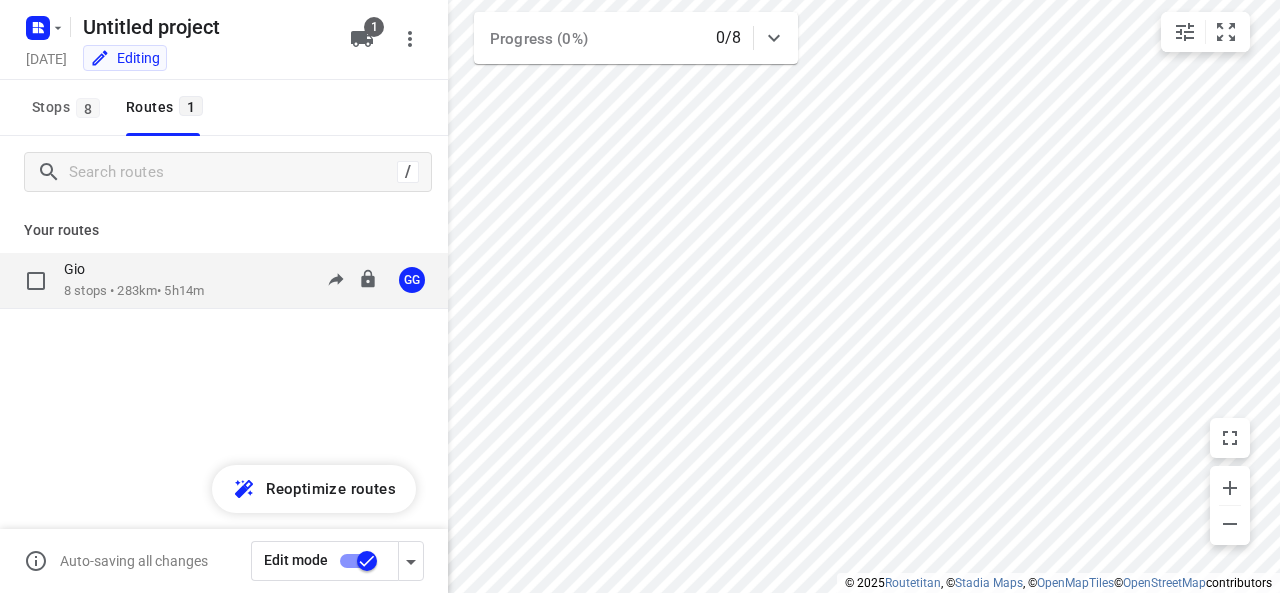 click on "8   stops •   283km  •   5h14m" at bounding box center [134, 291] 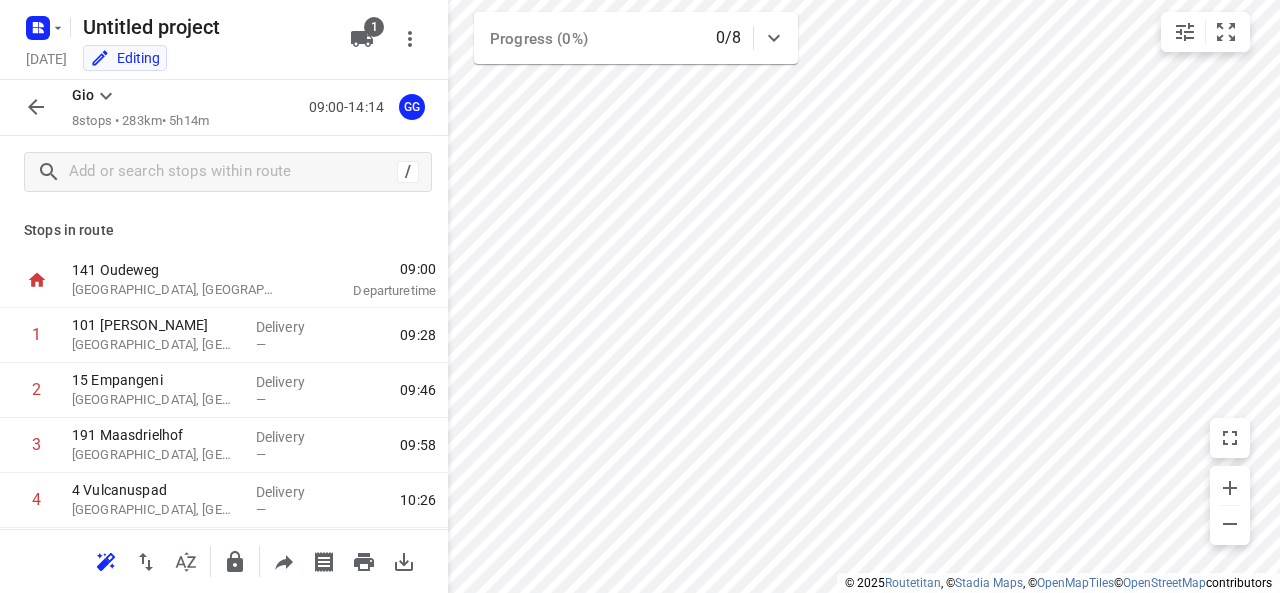 click on "09:00" at bounding box center (370, 269) 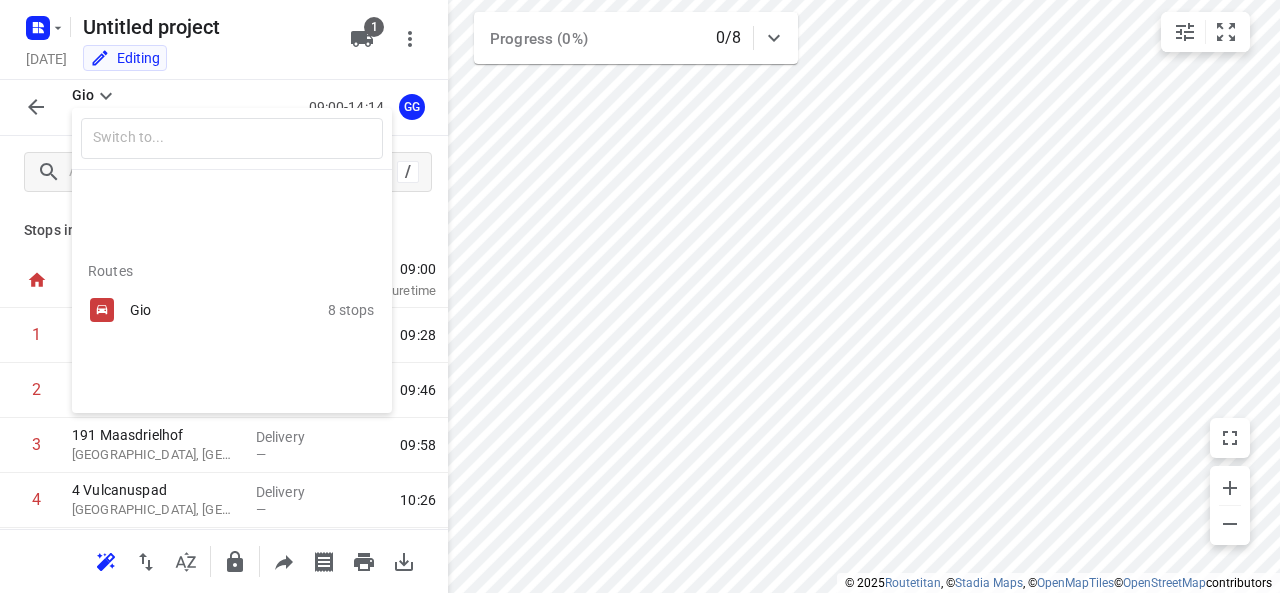 click at bounding box center (640, 296) 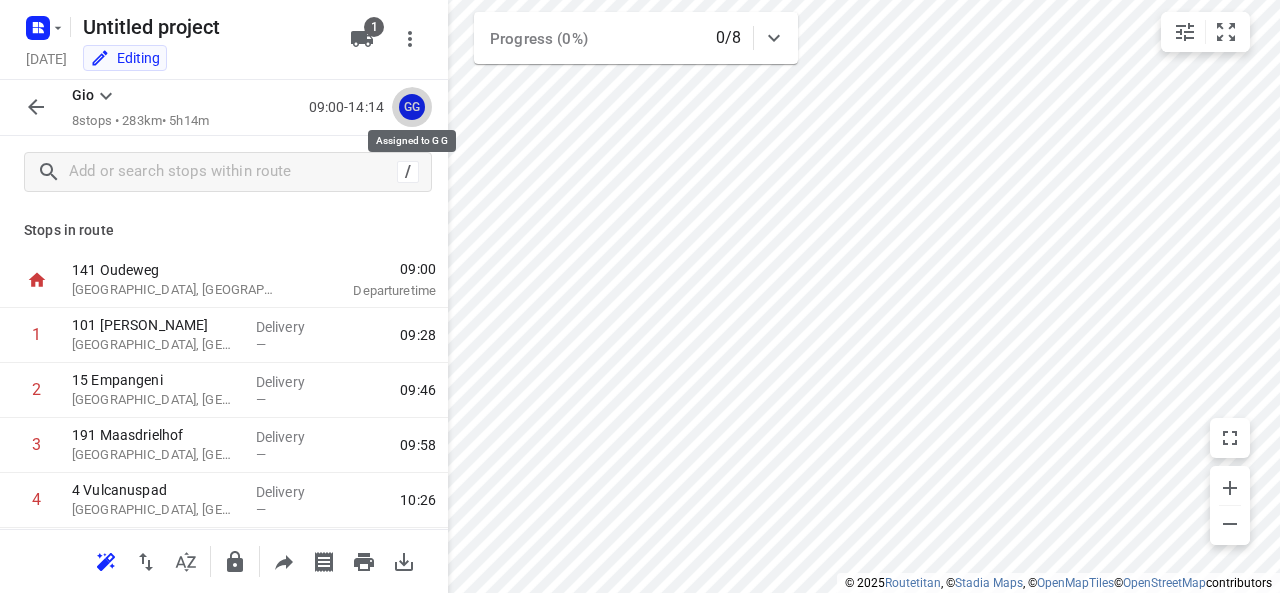 click on "GG" at bounding box center [412, 107] 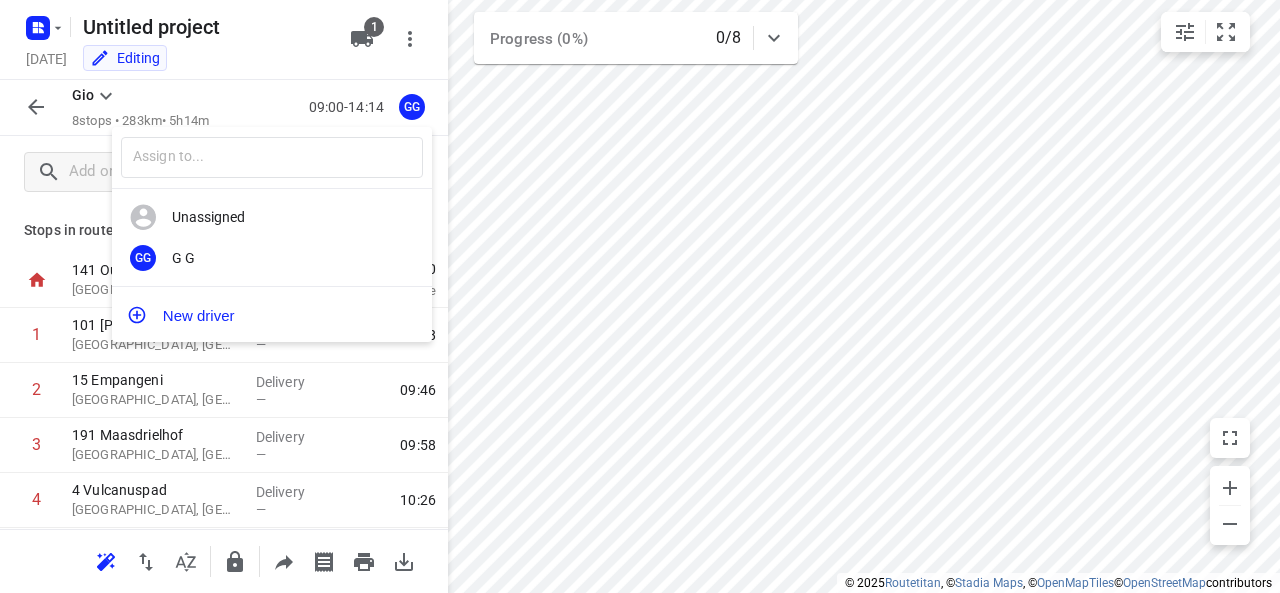 click at bounding box center (640, 296) 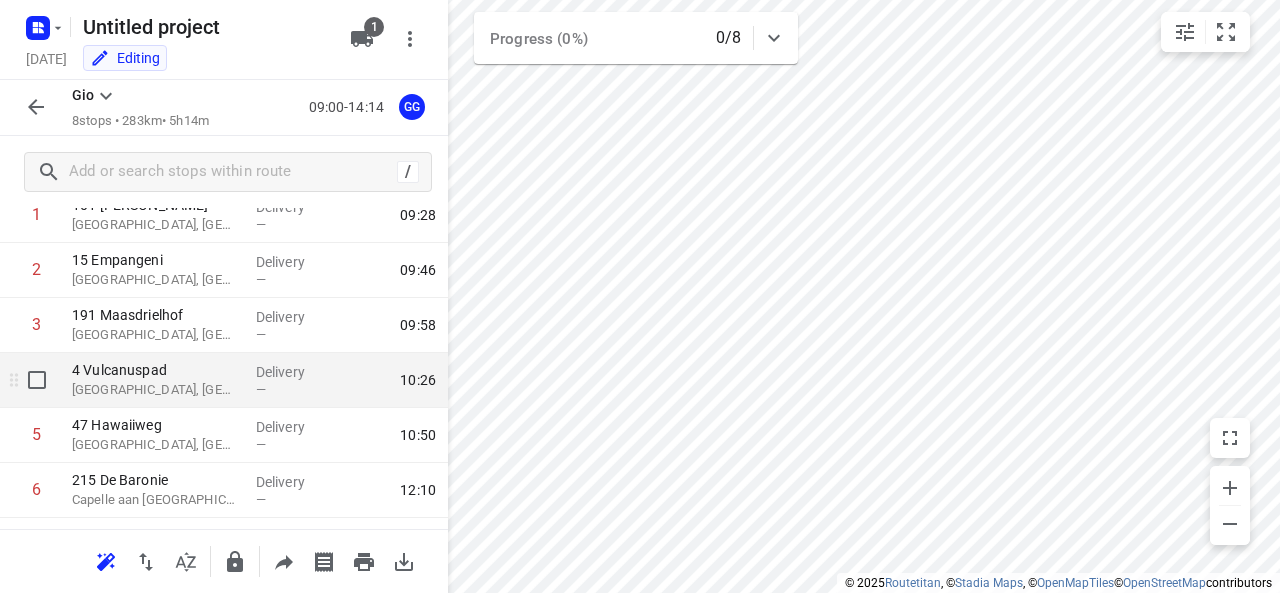 scroll, scrollTop: 200, scrollLeft: 0, axis: vertical 